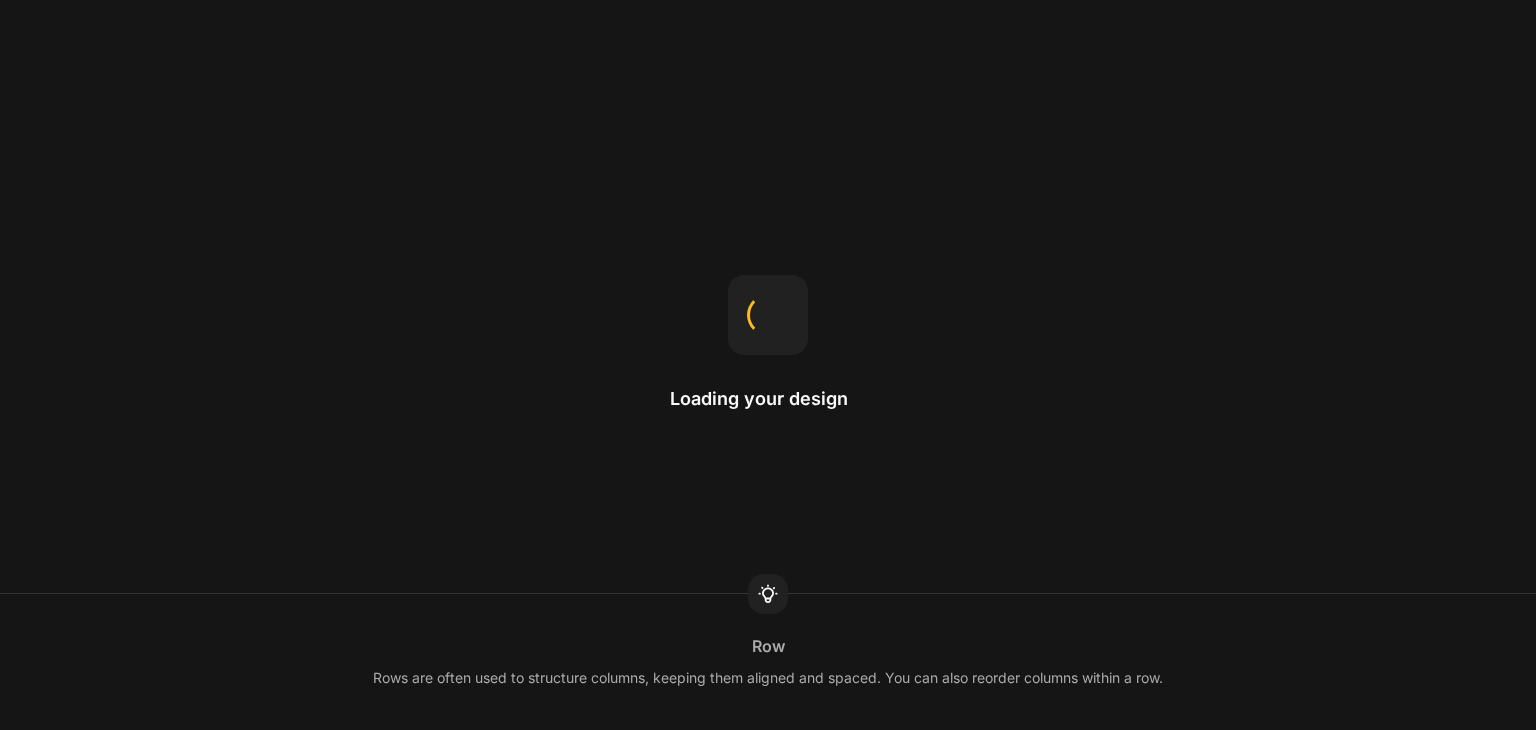 scroll, scrollTop: 0, scrollLeft: 0, axis: both 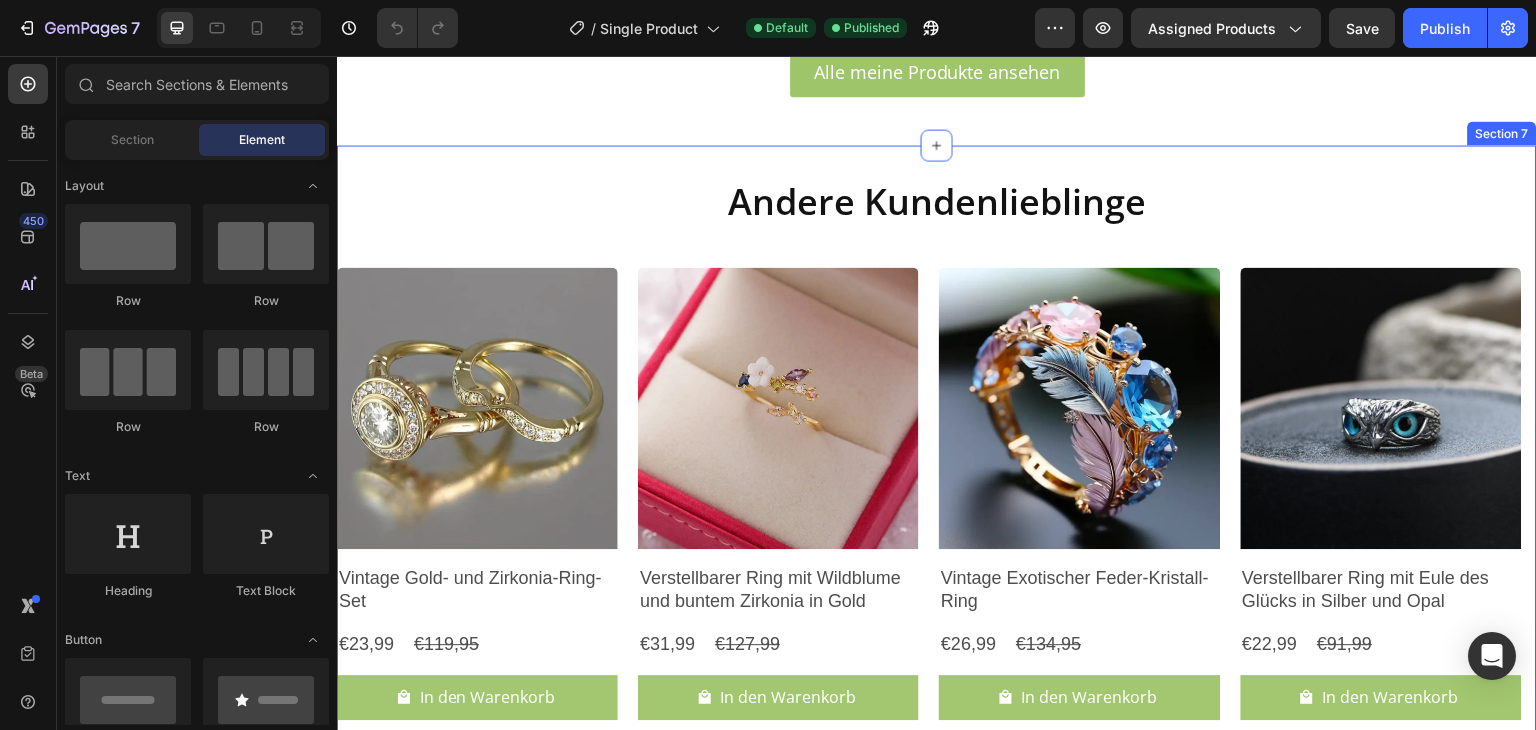 click on "Section 7" at bounding box center [1502, 133] 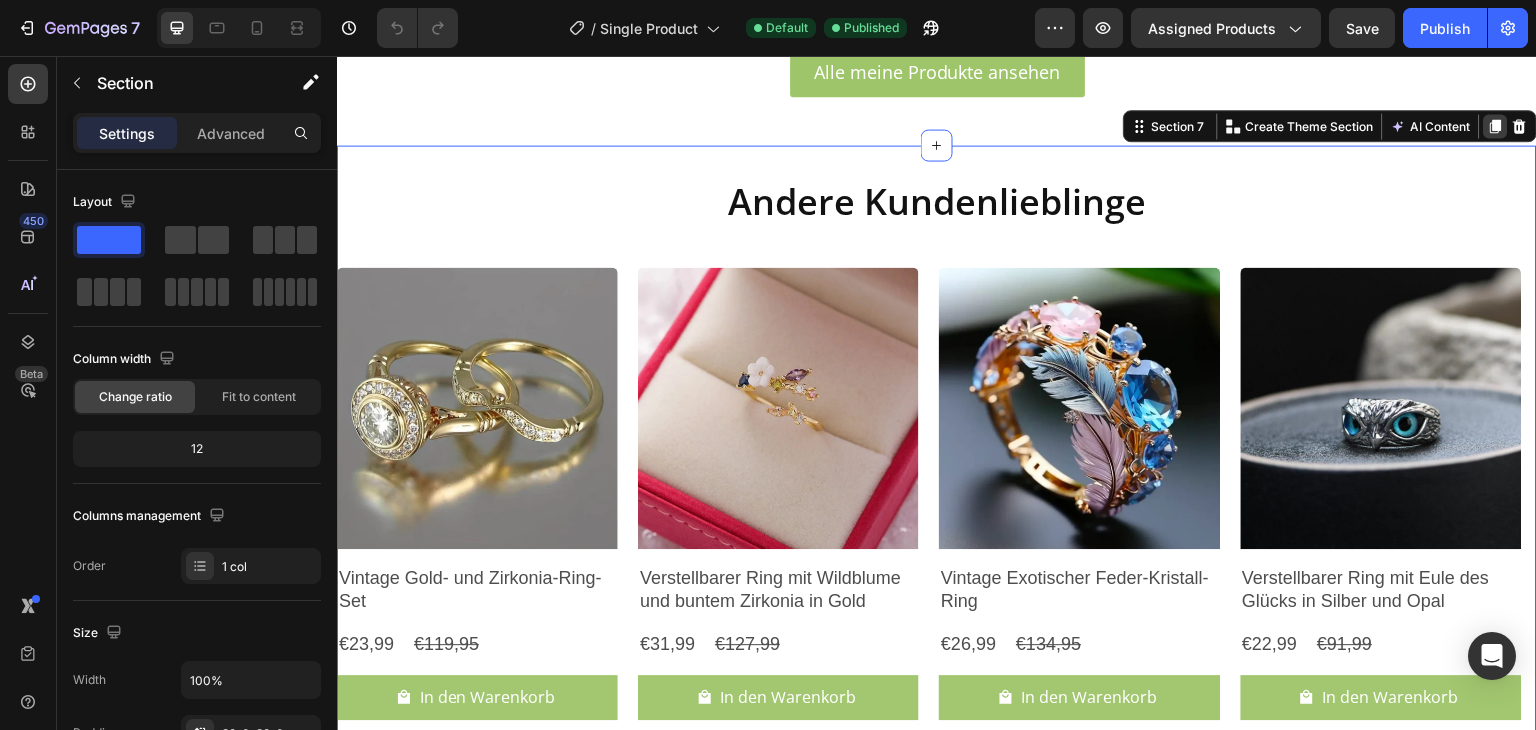 click 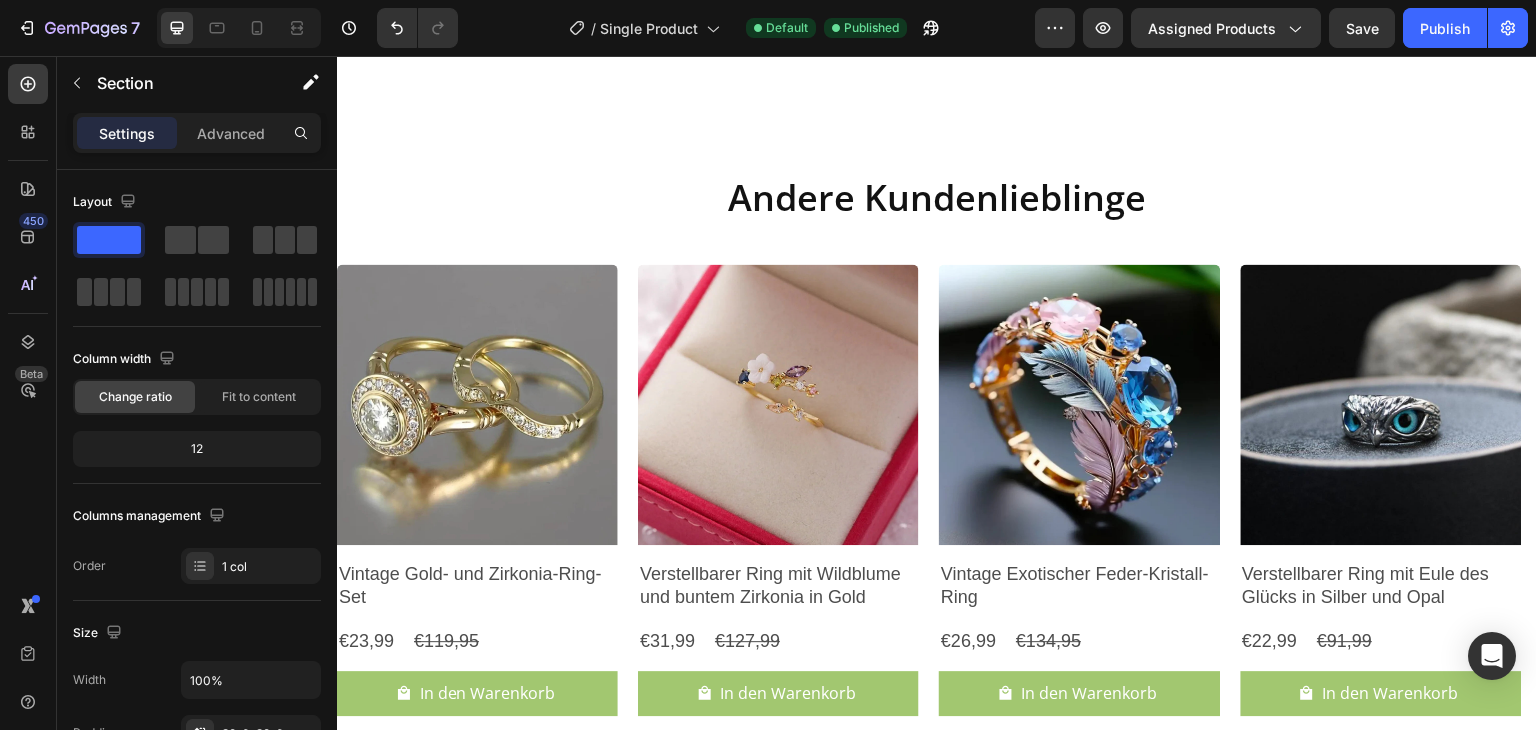 scroll, scrollTop: 3521, scrollLeft: 0, axis: vertical 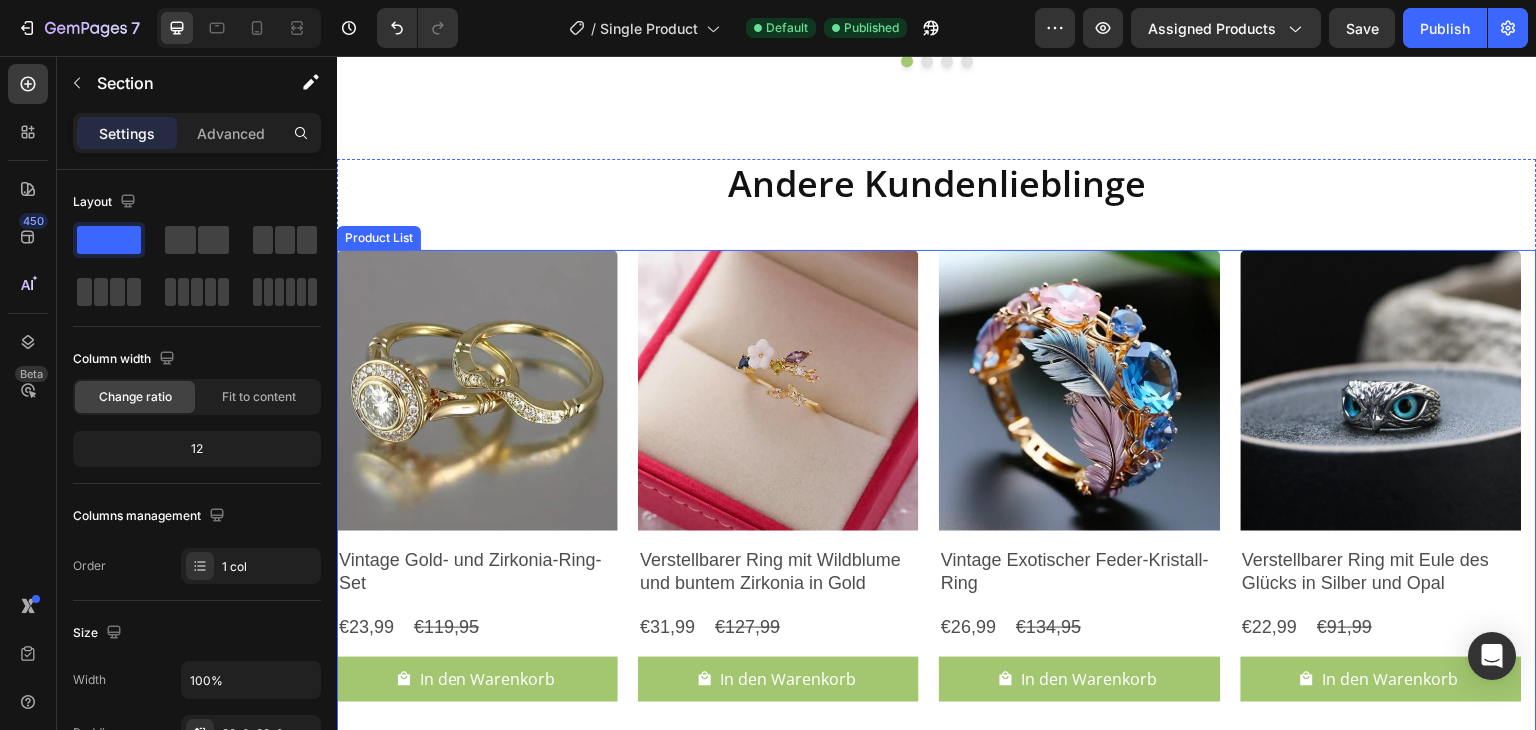 click on "Product Images Vintage Gold- und Zirkonia-Ring-Set Product Title €23,99 Product Price Product Price €119,95 Product Price Product Price Row In den Warenkorb Product Cart Button Row Product List Product Images Verstellbarer Ring mit Wildblume und buntem Zirkonia in Gold Product Title €31,99 Product Price Product Price €127,99 Product Price Product Price Row In den Warenkorb Product Cart Button Row Product List Product Images Vintage Exotischer Feder-Kristall-Ring Product Title €26,99 Product Price Product Price €134,95 Product Price Product Price Row In den Warenkorb Product Cart Button Row Product List Product Images Verstellbarer Ring mit Eule des Glücks in Silber und Opal Product Title €22,99 Product Price Product Price €91,99 Product Price Product Price Row In den Warenkorb Product Cart Button Row Product List Product List" at bounding box center (937, 484) 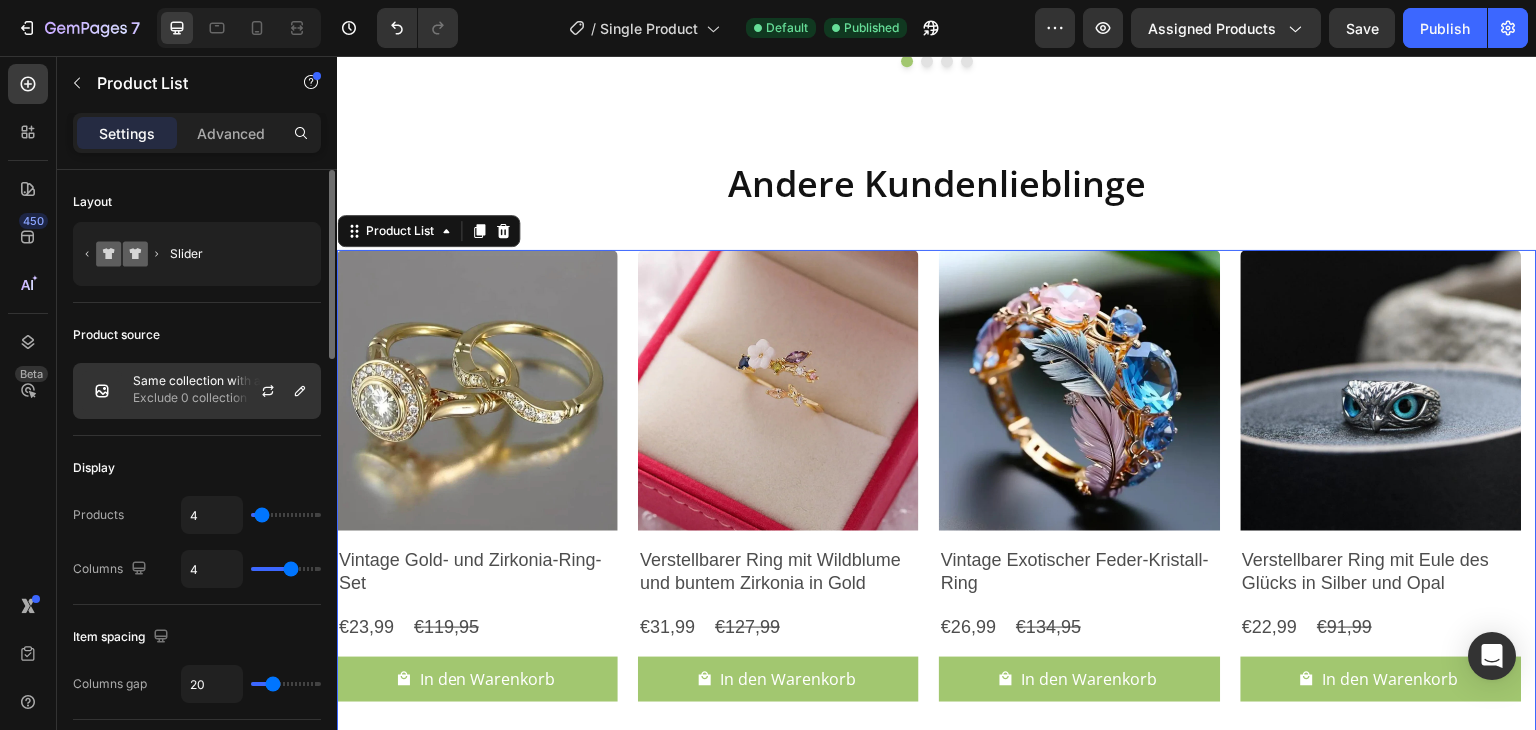 click on "Same collection with assigned product" at bounding box center (222, 381) 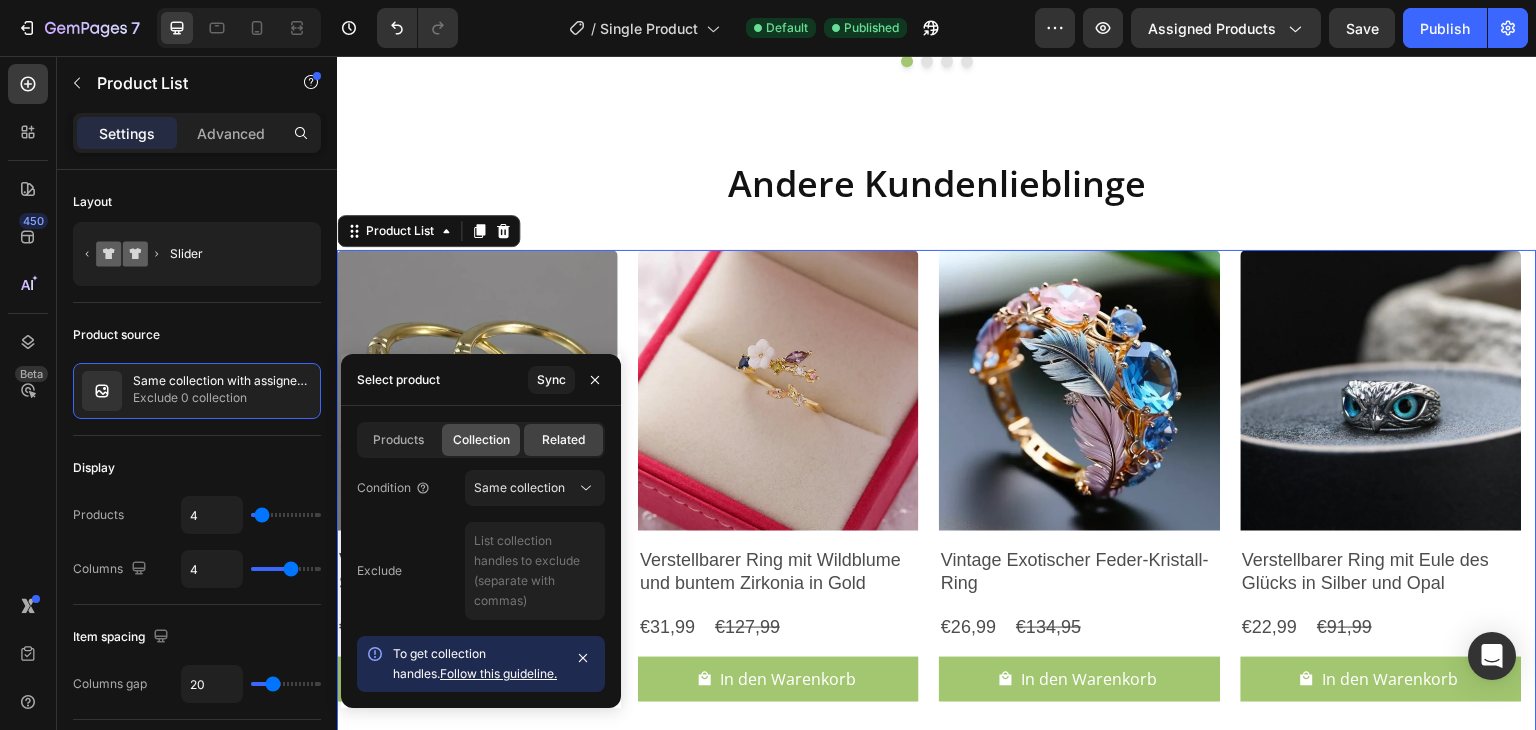 click on "Collection" 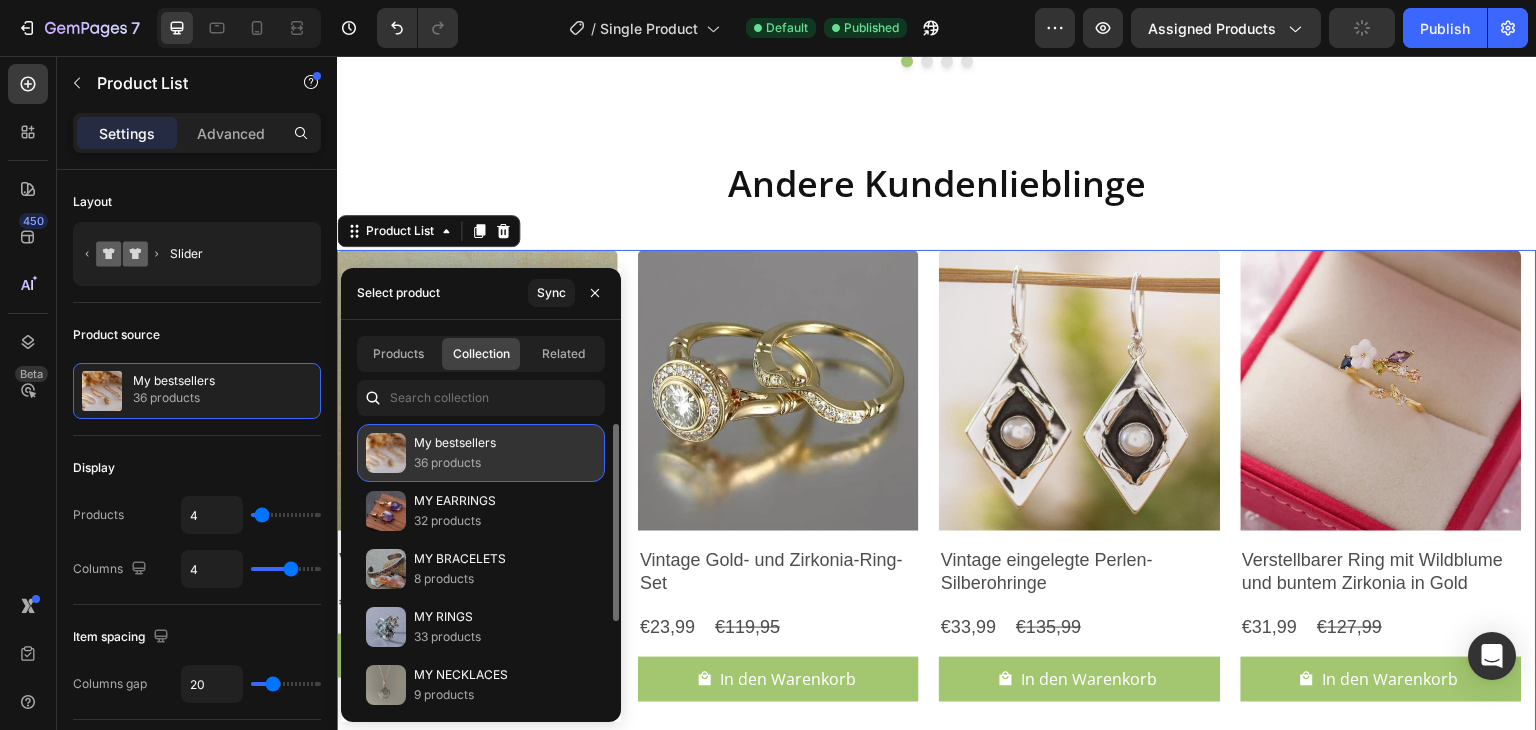click on "My bestsellers" at bounding box center [455, 443] 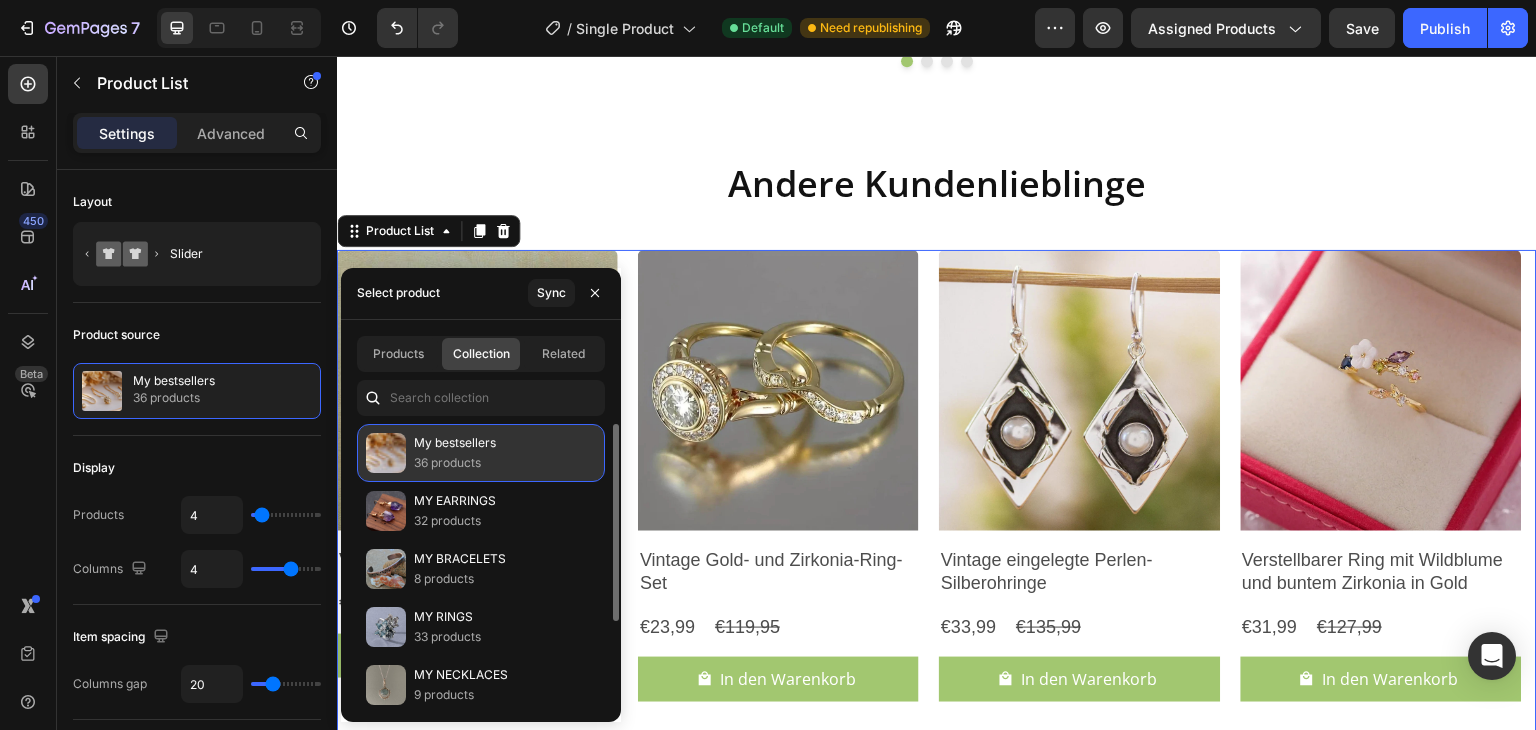 click on "36 products" at bounding box center (455, 463) 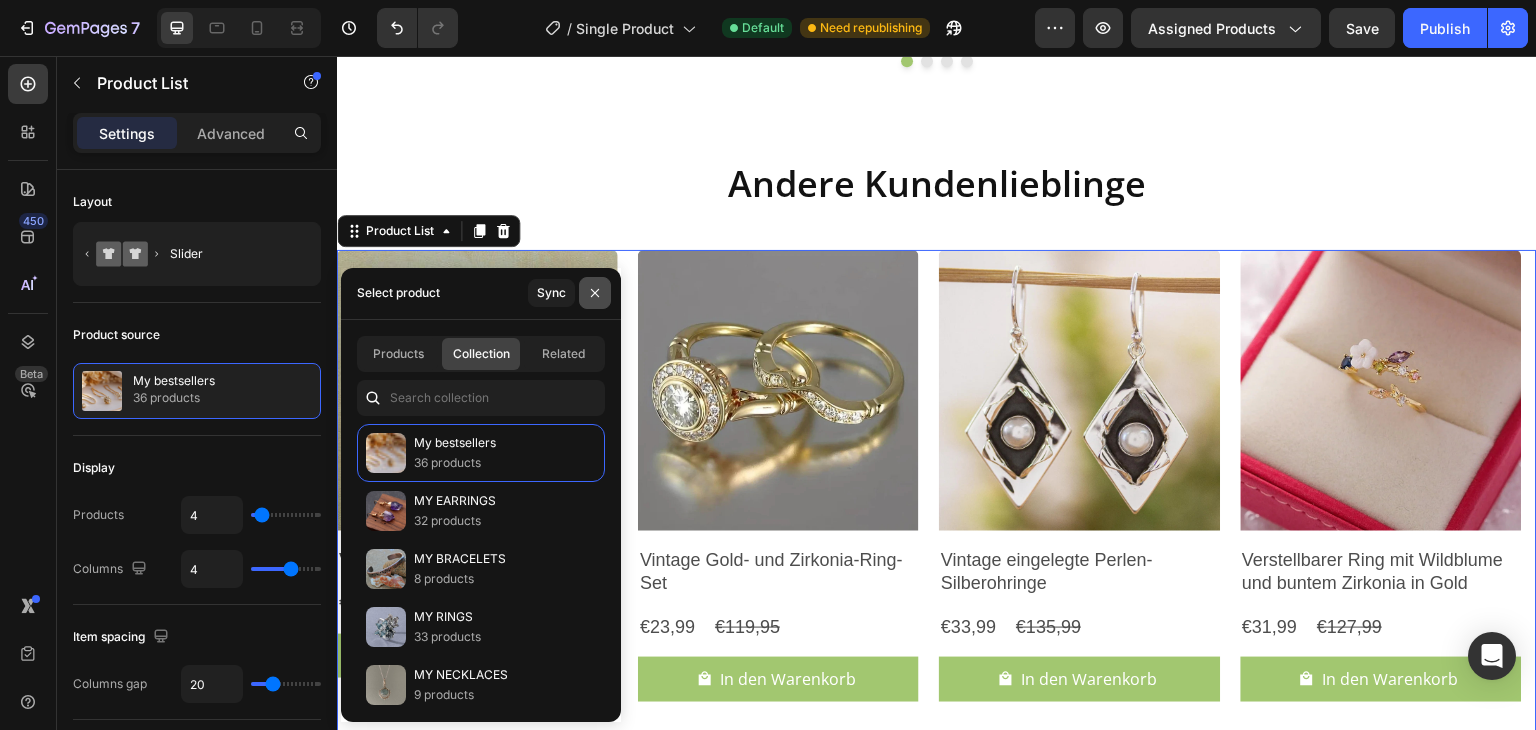 click 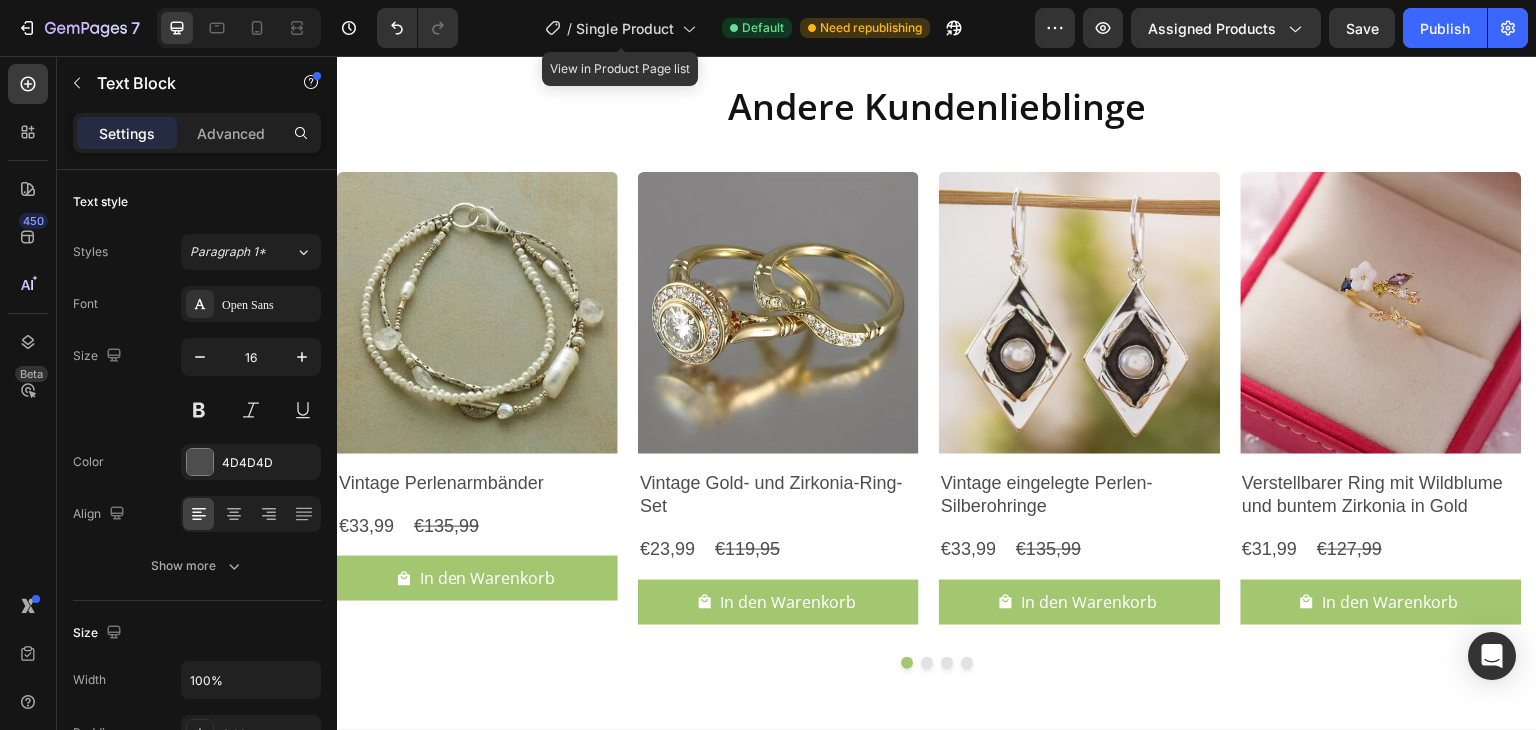 scroll, scrollTop: 3434, scrollLeft: 0, axis: vertical 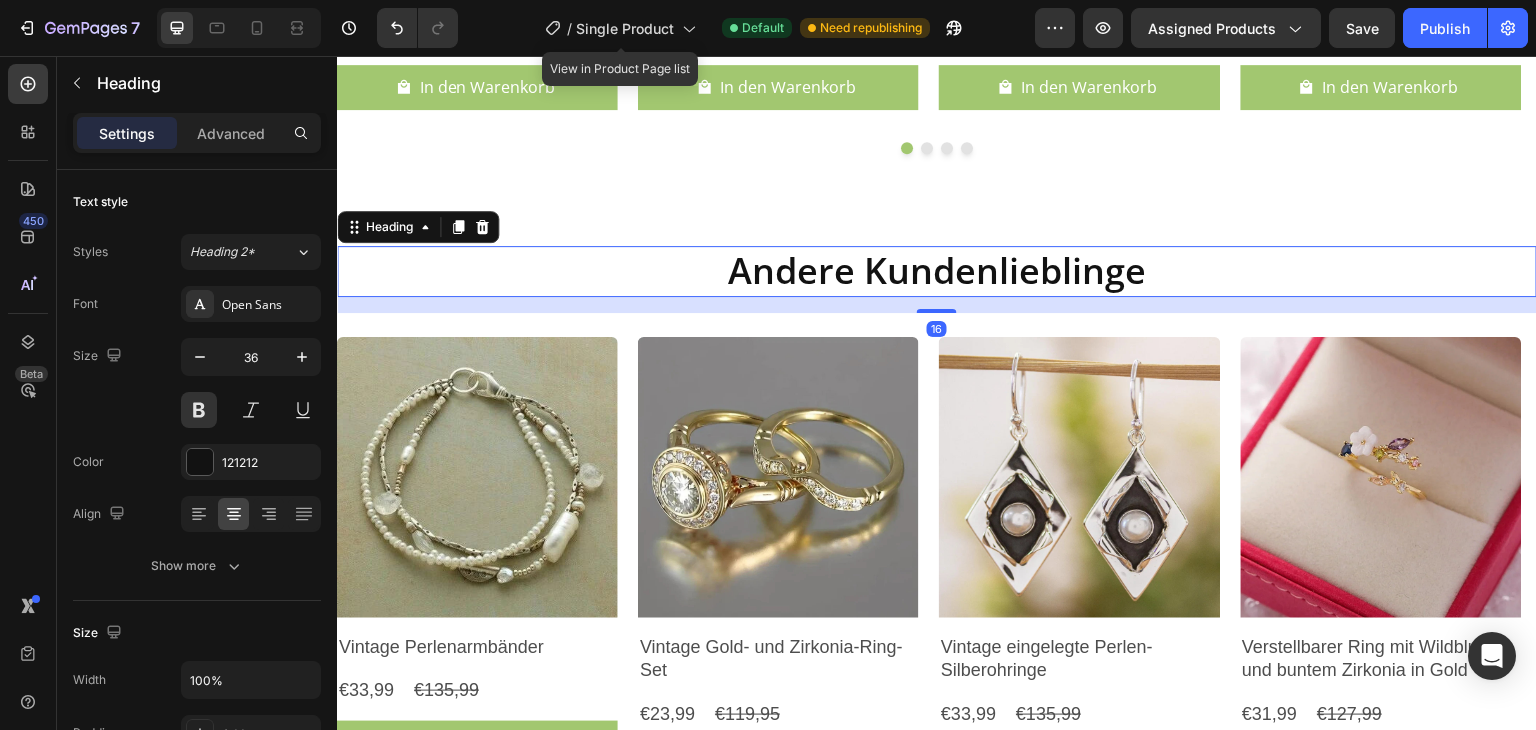 click on "Andere Kundenlieblinge" at bounding box center [937, 271] 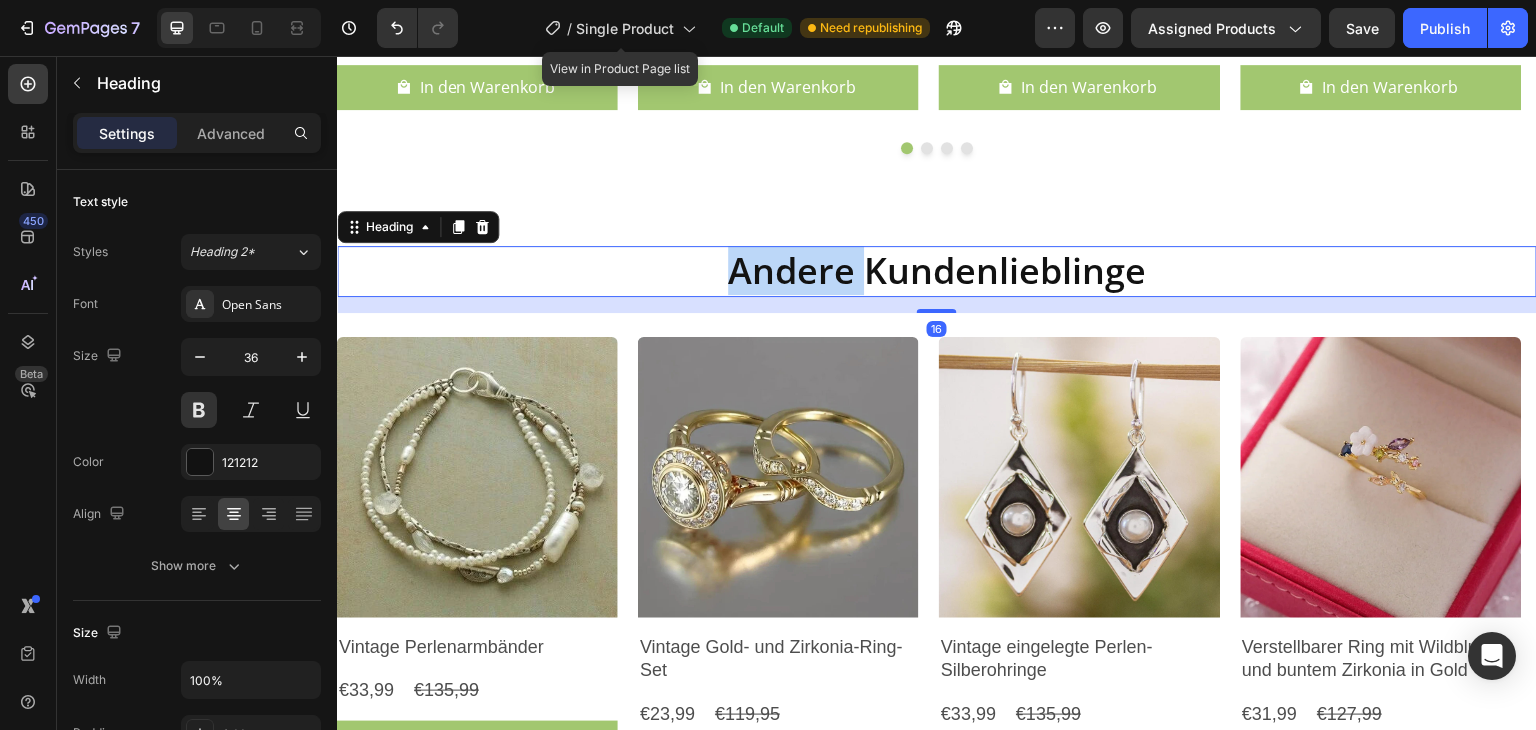 click on "Andere Kundenlieblinge" at bounding box center [937, 271] 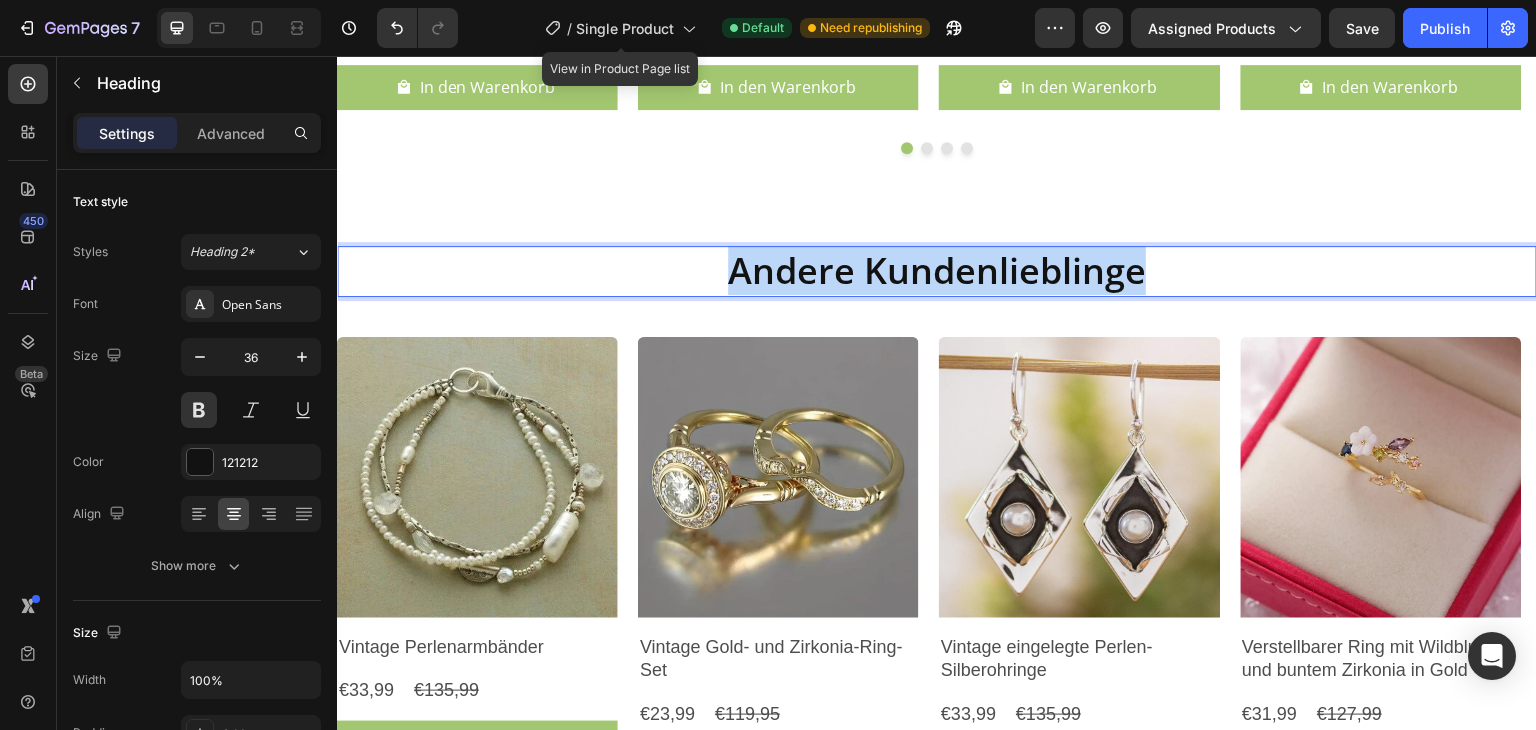 click on "Andere Kundenlieblinge" at bounding box center (937, 271) 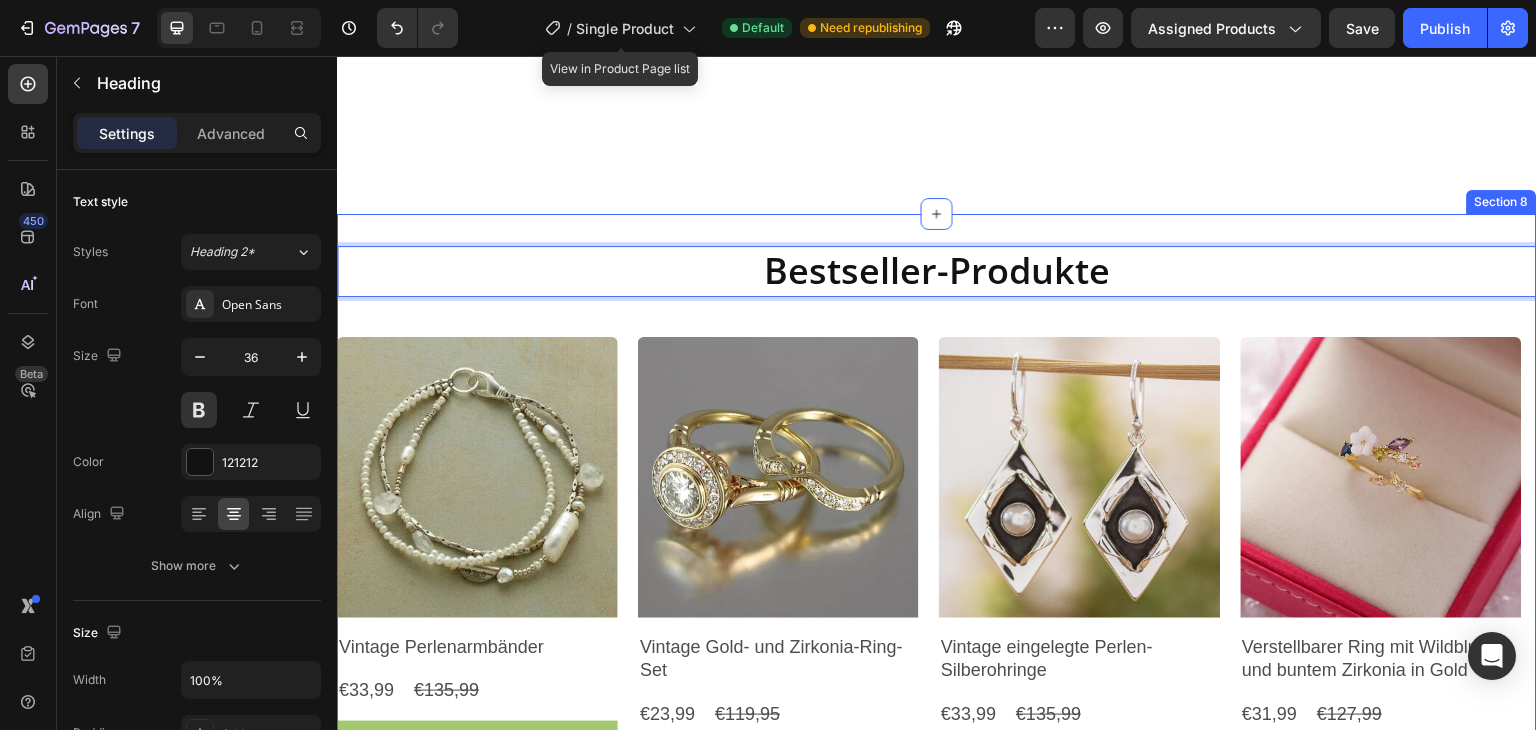 scroll, scrollTop: 3606, scrollLeft: 0, axis: vertical 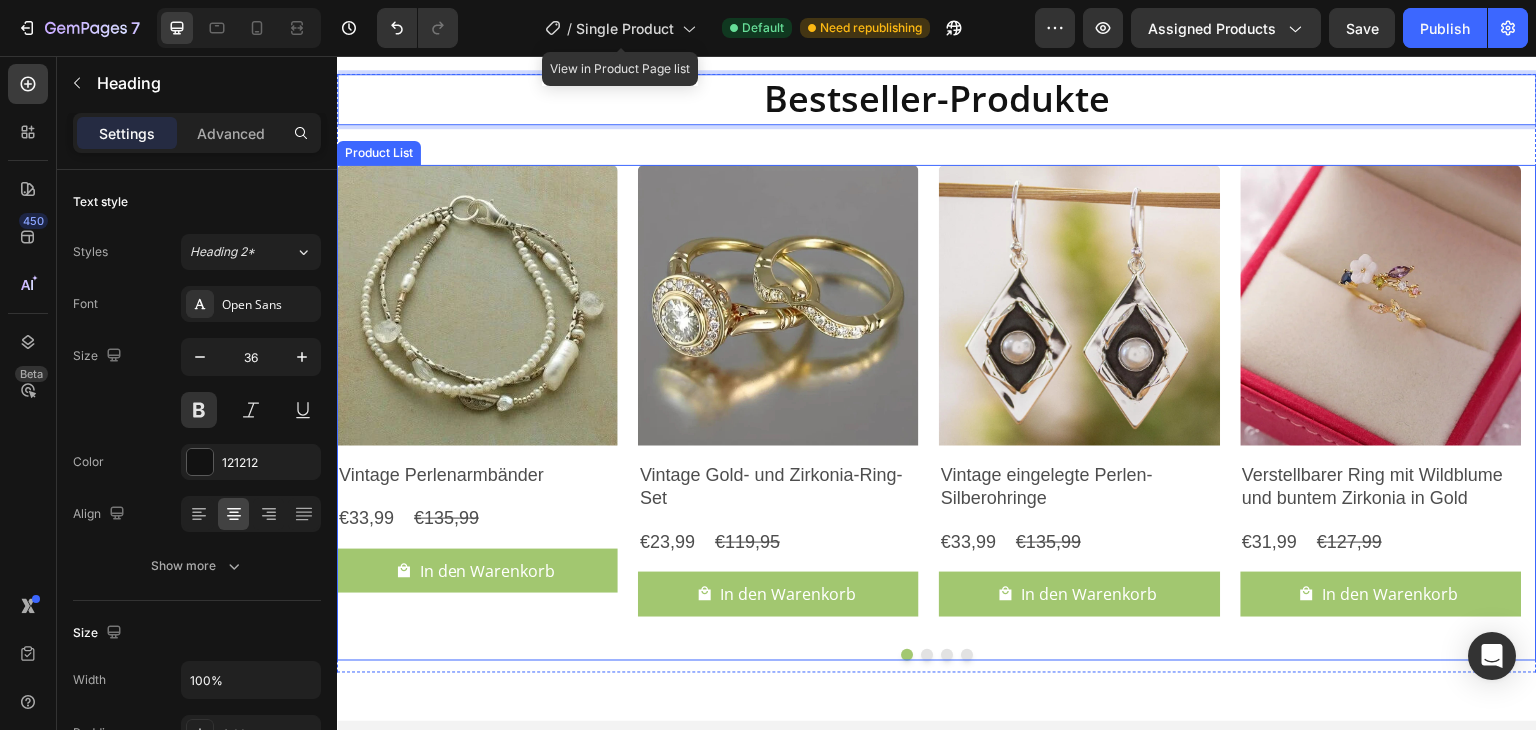 click on "Product Images Vintage Perlenarmbänder Product Title €33,99 Product Price Product Price €135,99 Product Price Product Price Row In den Warenkorb Product Cart Button Row Product List Product Images Vintage Gold- und Zirkonia-Ring-Set Product Title €23,99 Product Price Product Price €119,95 Product Price Product Price Row In den Warenkorb Product Cart Button Row Product List Product Images Vintage eingelegte Perlen-Silberohringe Product Title €33,99 Product Price Product Price €135,99 Product Price Product Price Row In den Warenkorb Product Cart Button Row Product List Product Images Verstellbarer Ring mit Wildblume und buntem Zirkonia in Gold Product Title €31,99 Product Price Product Price €127,99 Product Price Product Price Row In den Warenkorb Product Cart Button Row Product List" at bounding box center [937, 399] 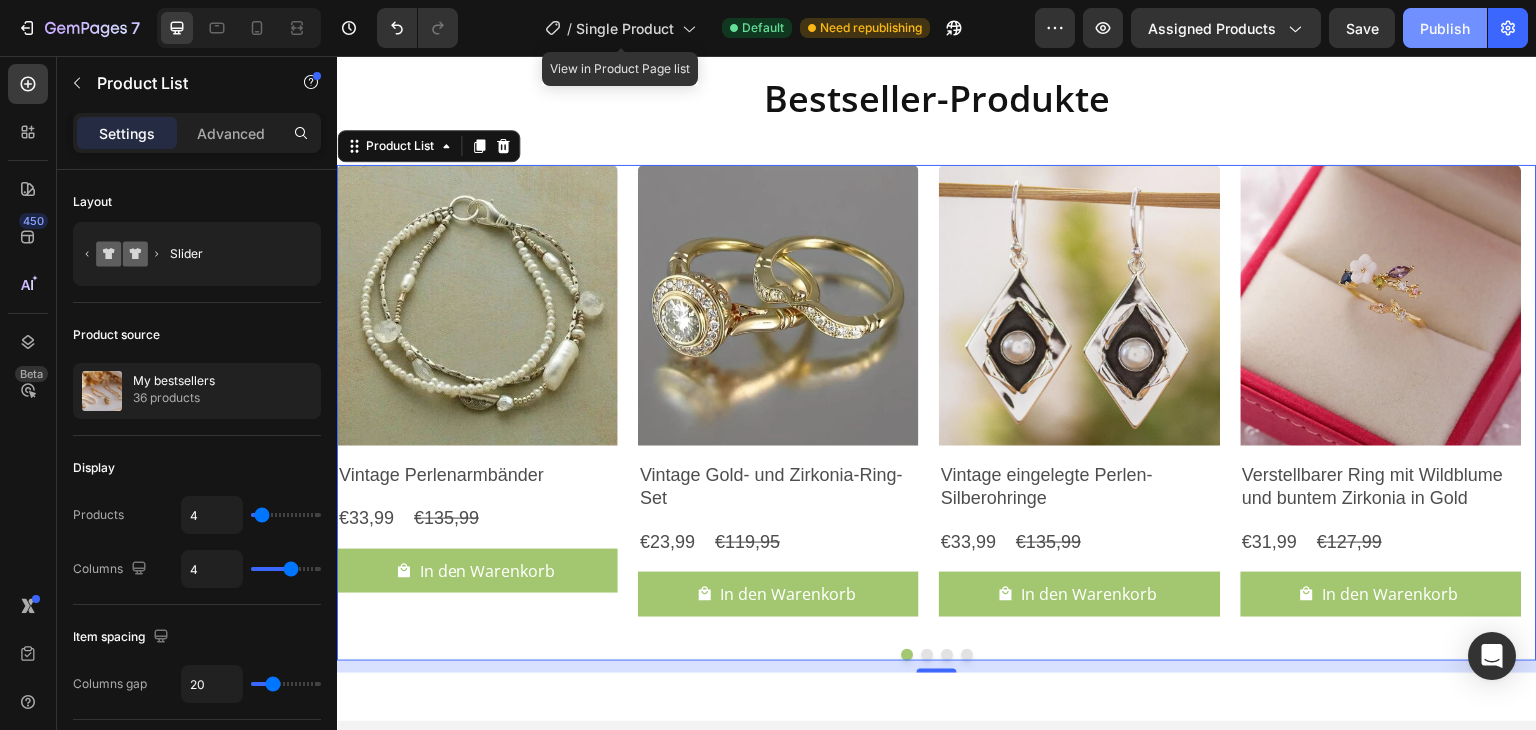 click on "Publish" at bounding box center (1445, 28) 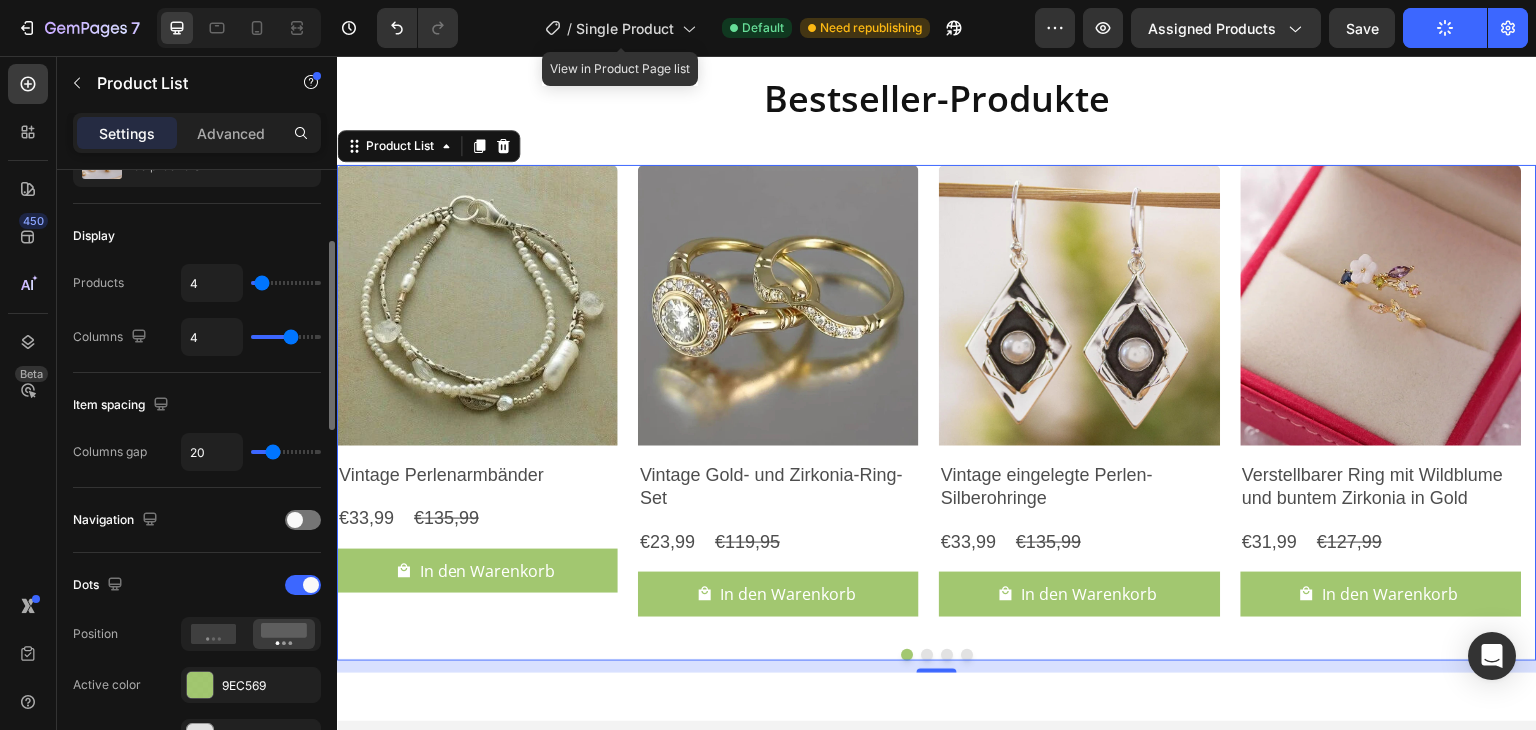 scroll, scrollTop: 236, scrollLeft: 0, axis: vertical 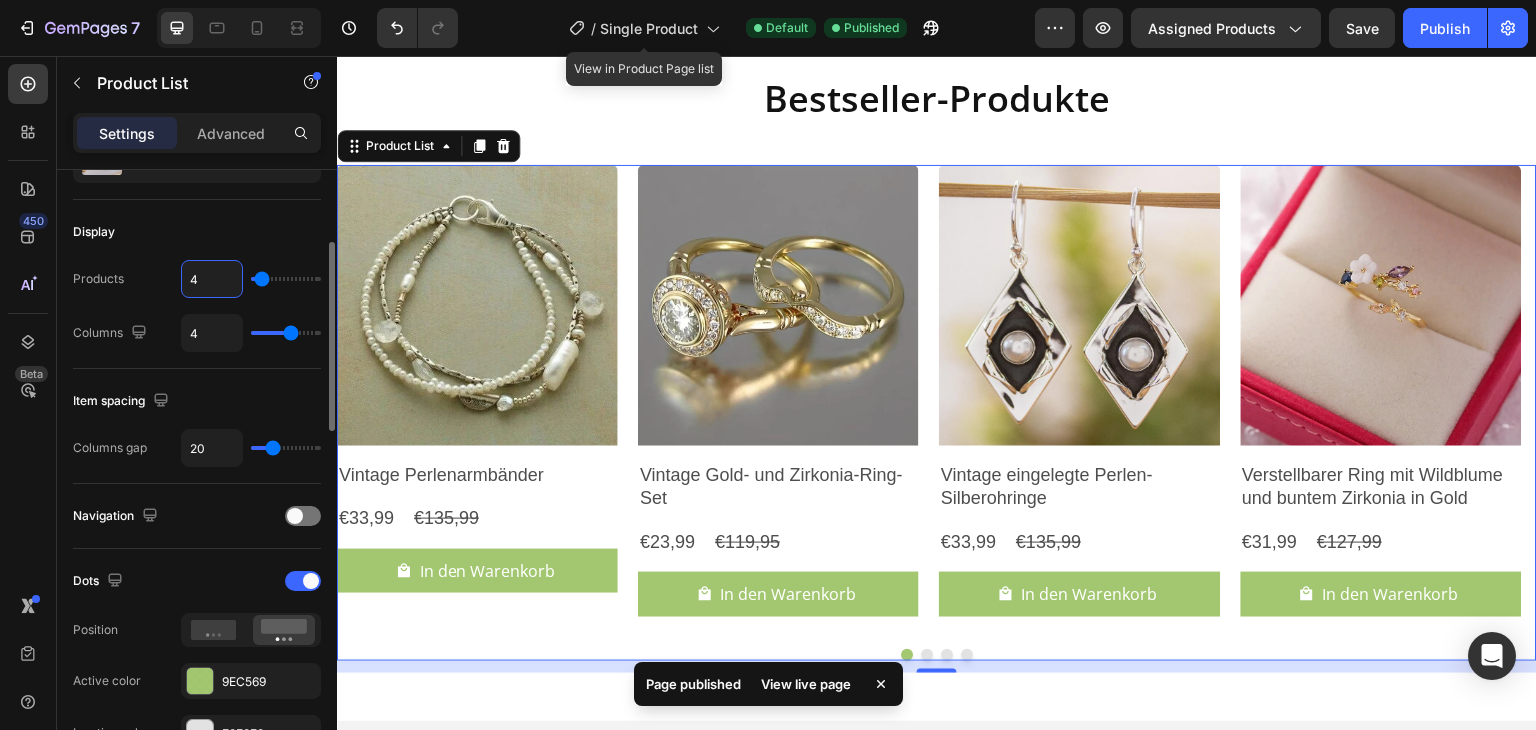 type on "40" 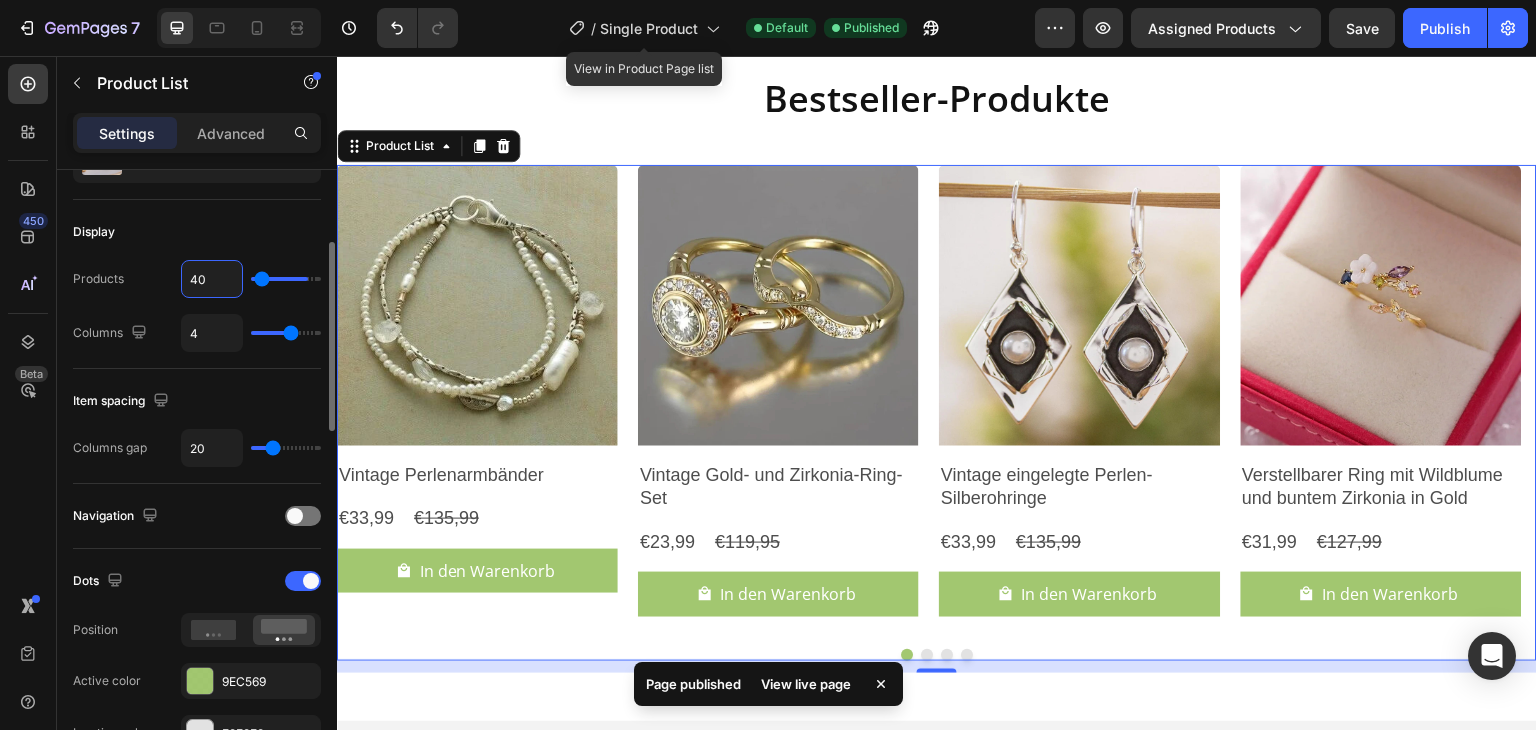type on "40" 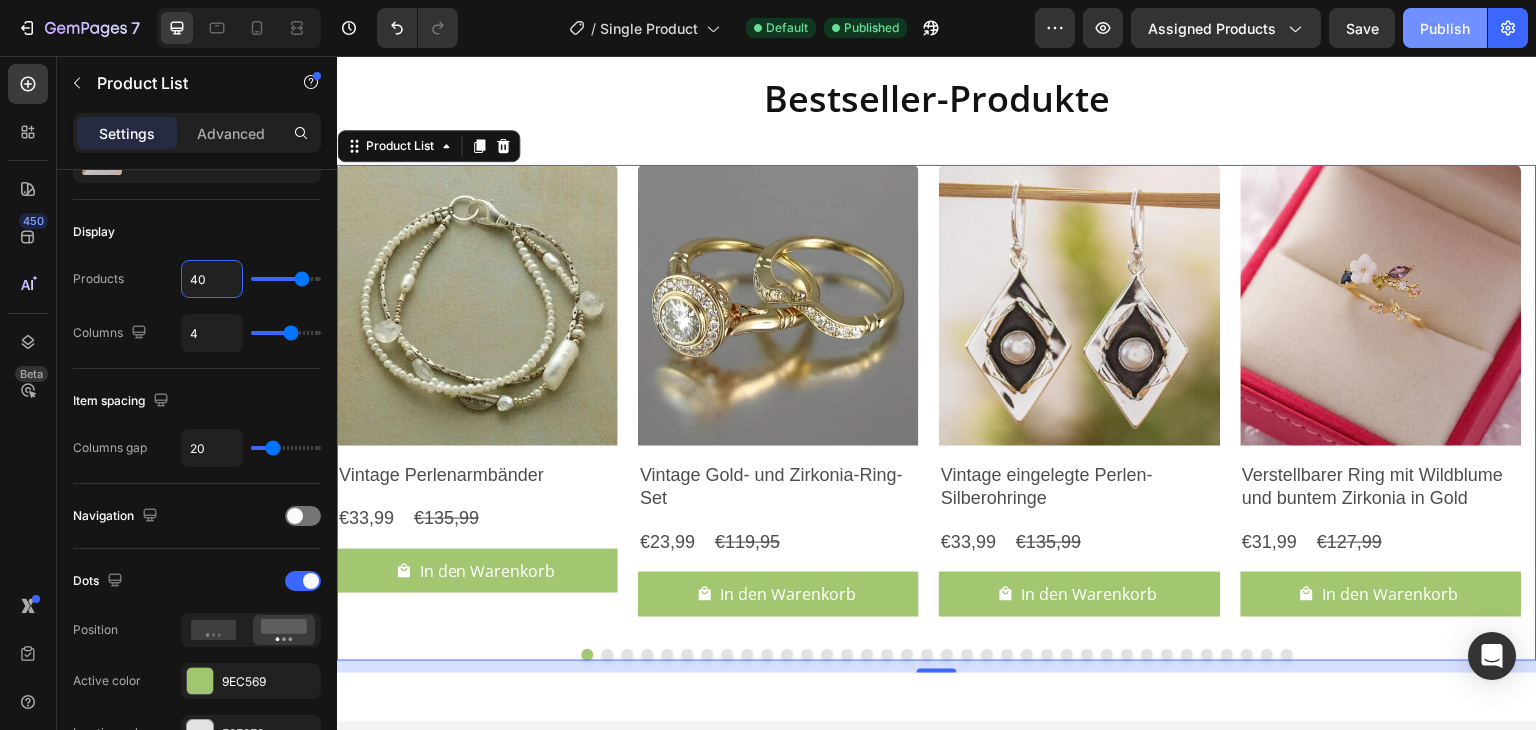 type on "40" 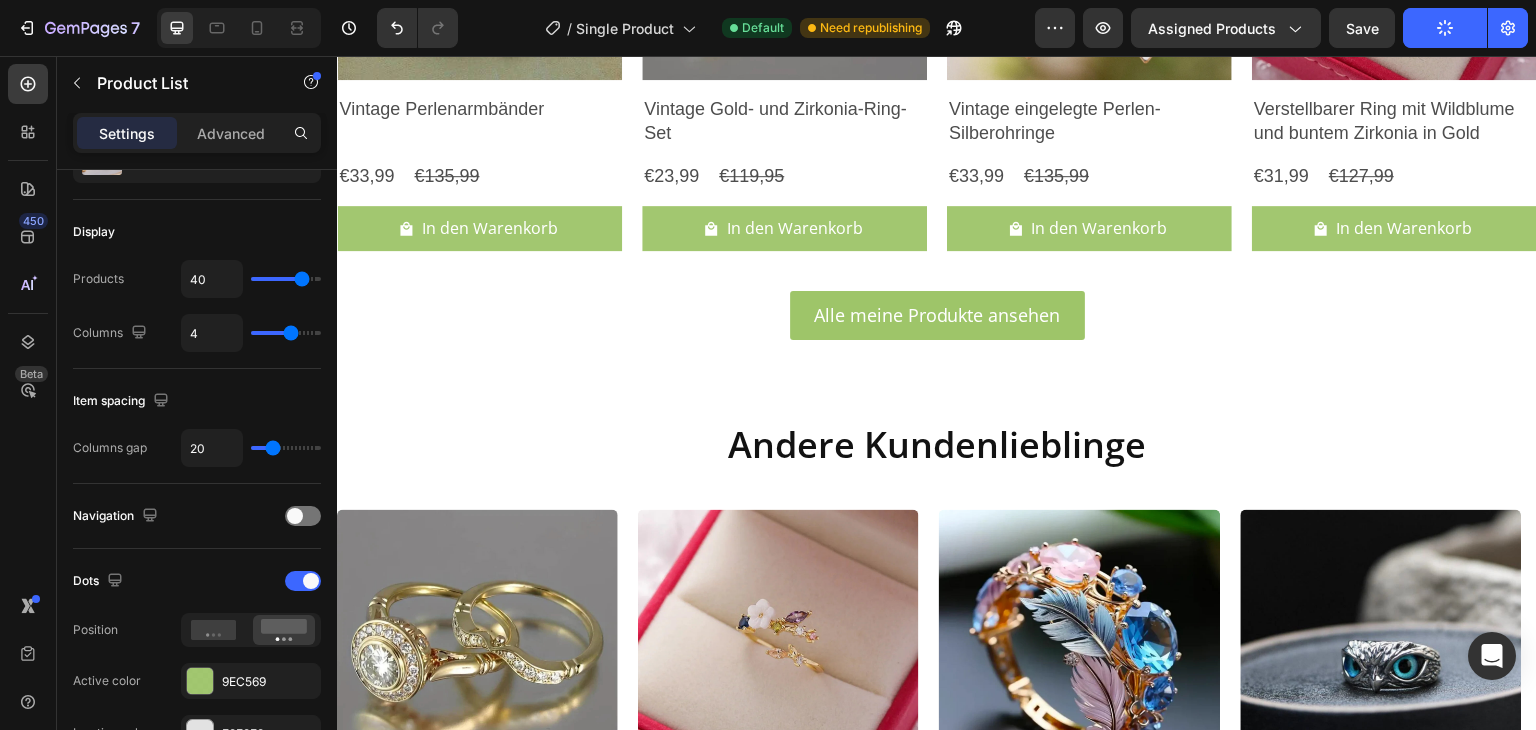 scroll, scrollTop: 2482, scrollLeft: 0, axis: vertical 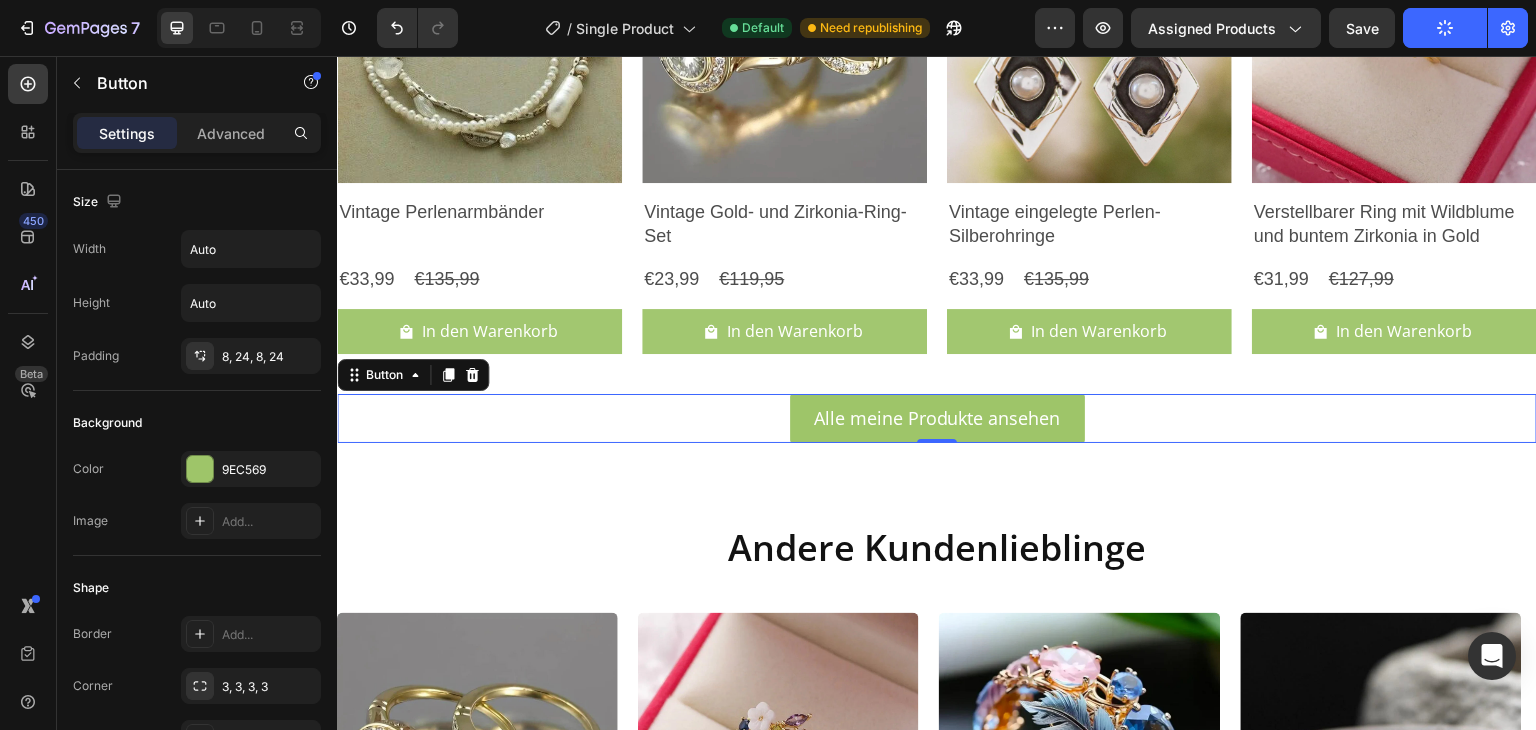 click on "Alle meine Produkte ansehen Button   0" at bounding box center [937, 418] 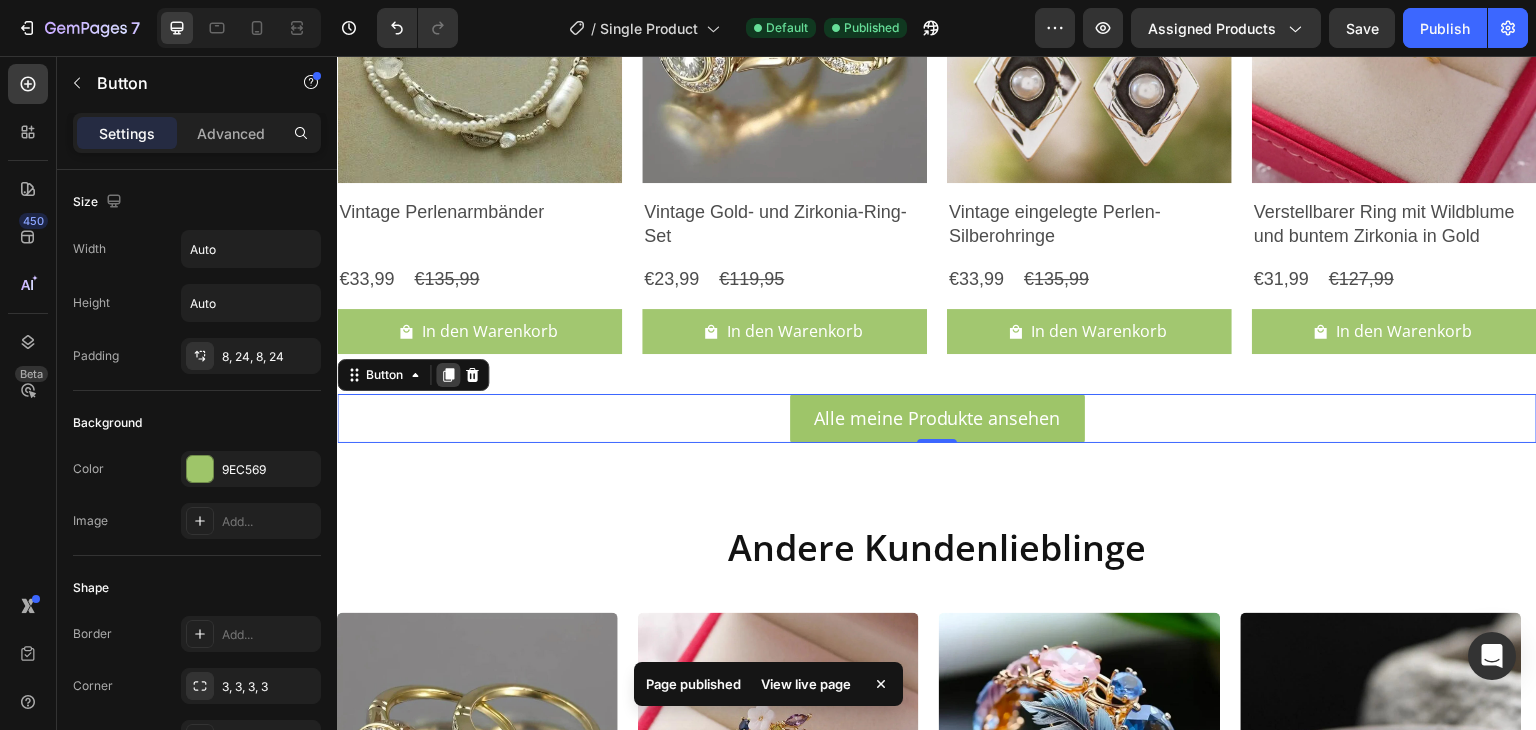 click 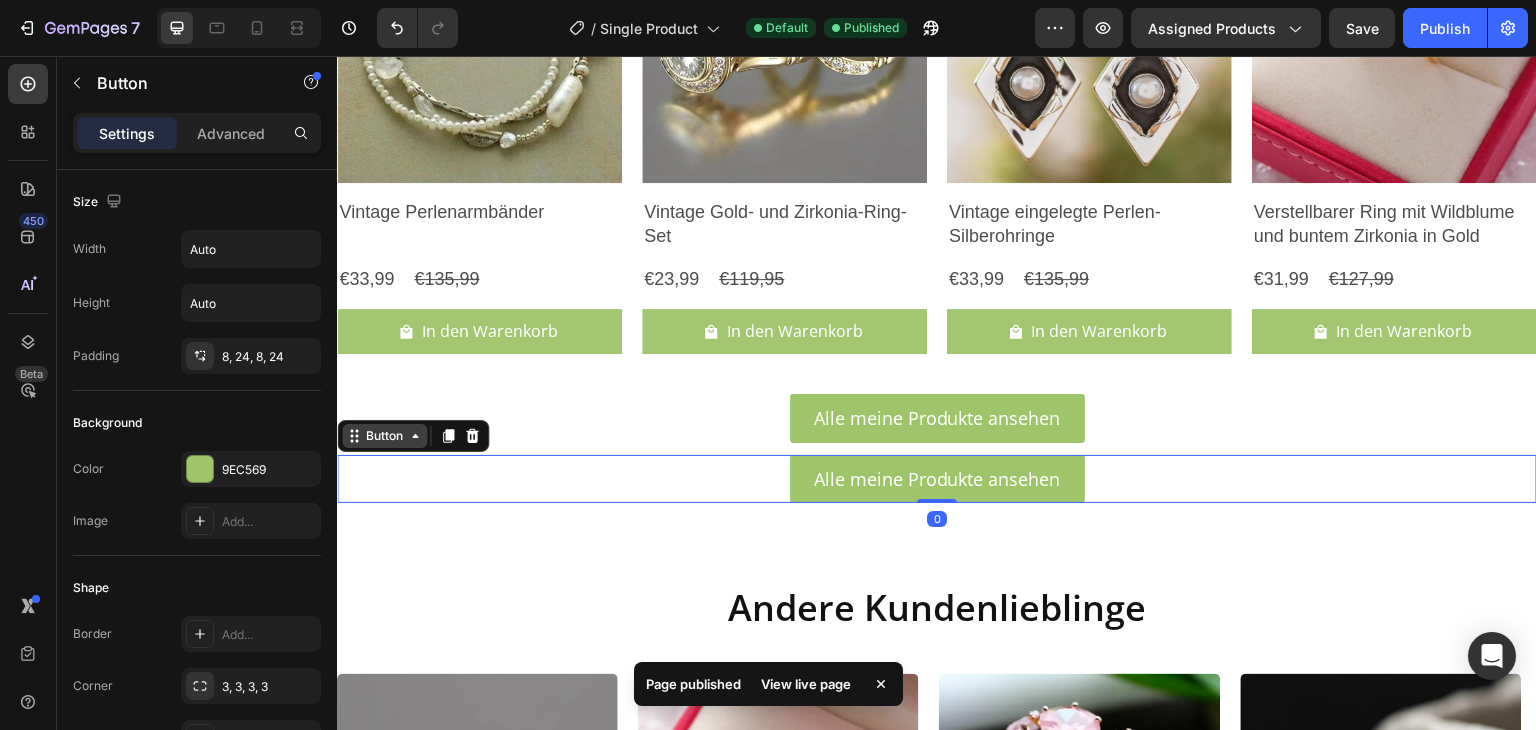 click on "Button" at bounding box center [384, 436] 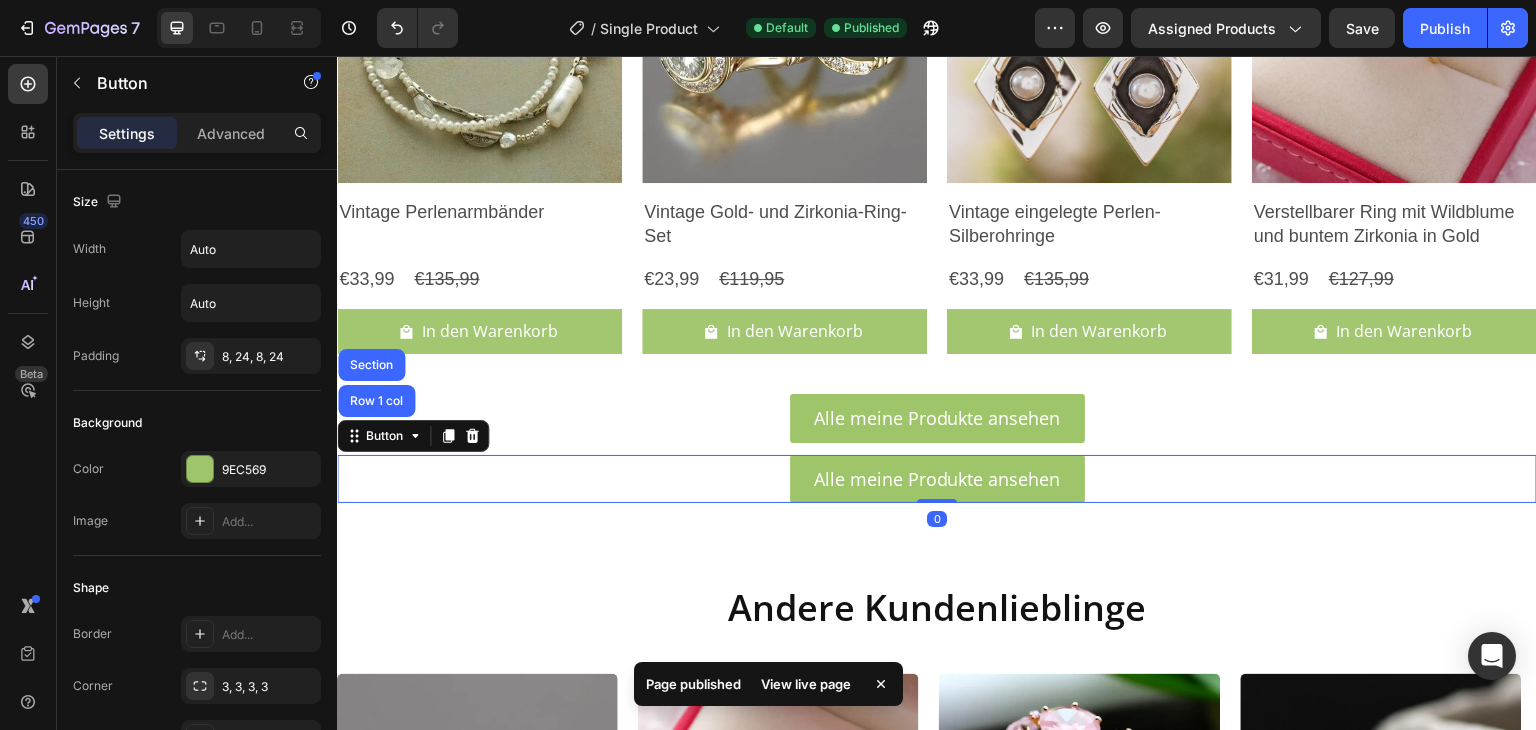 drag, startPoint x: 386, startPoint y: 436, endPoint x: 431, endPoint y: 625, distance: 194.2833 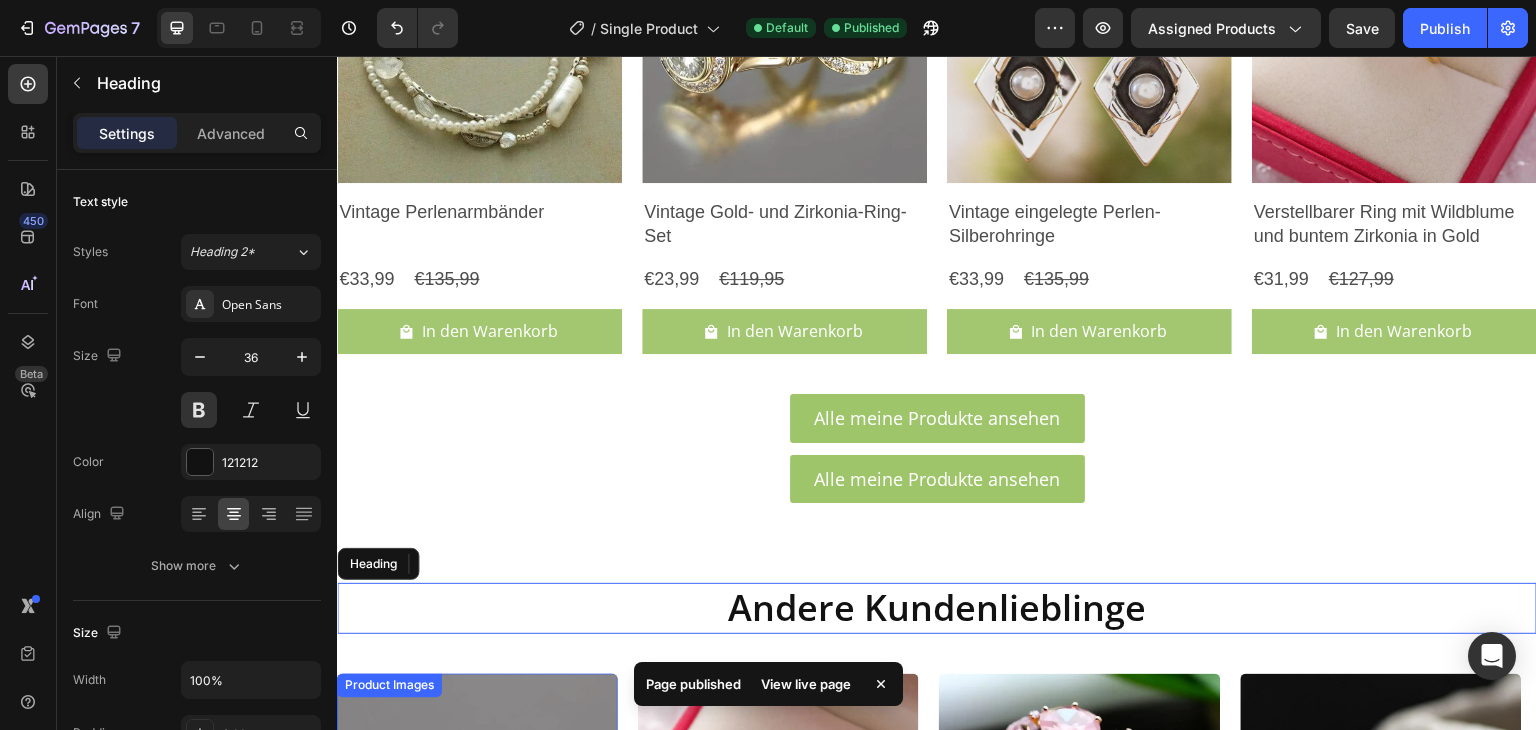 drag, startPoint x: 431, startPoint y: 625, endPoint x: 421, endPoint y: 703, distance: 78.63841 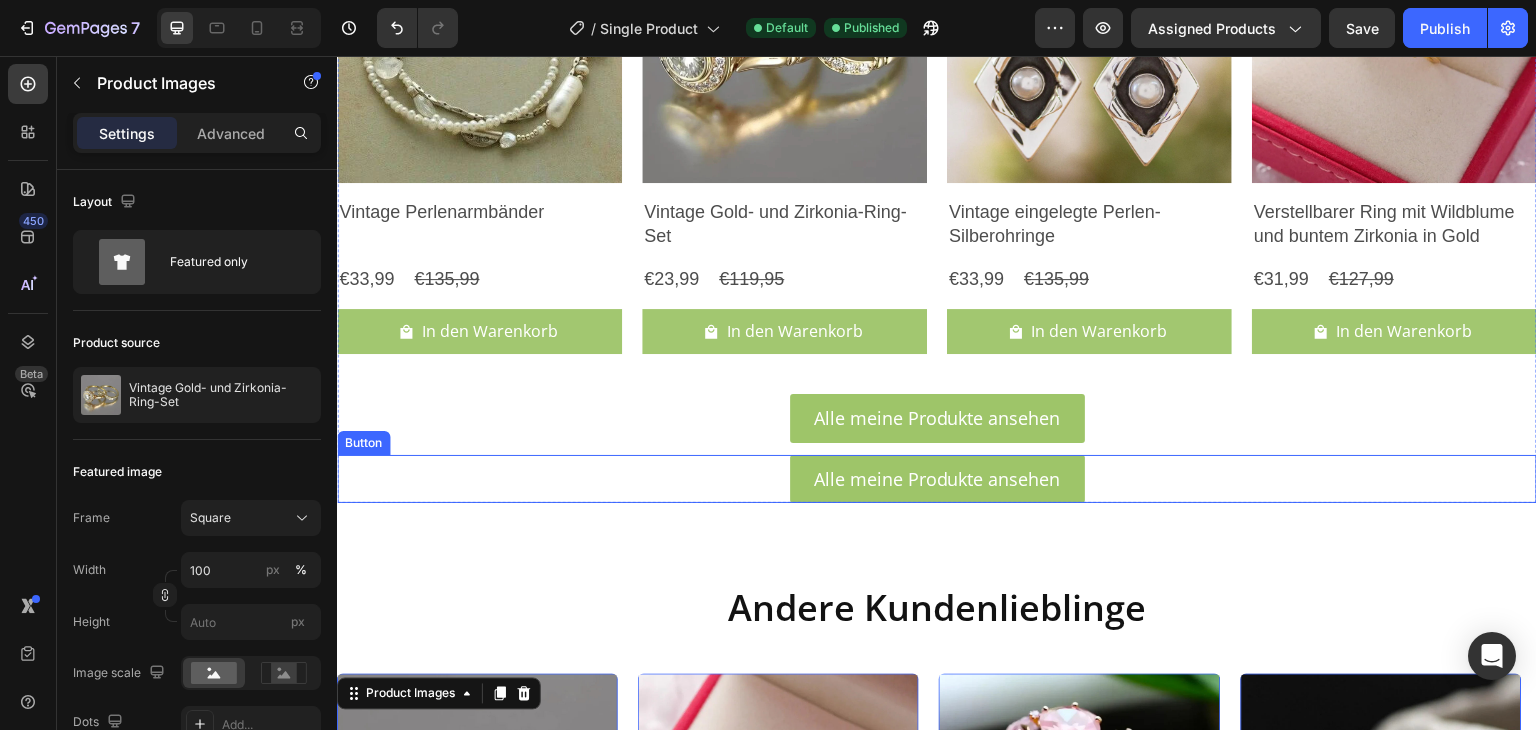 click on "Alle meine Produkte ansehen Button" at bounding box center (937, 479) 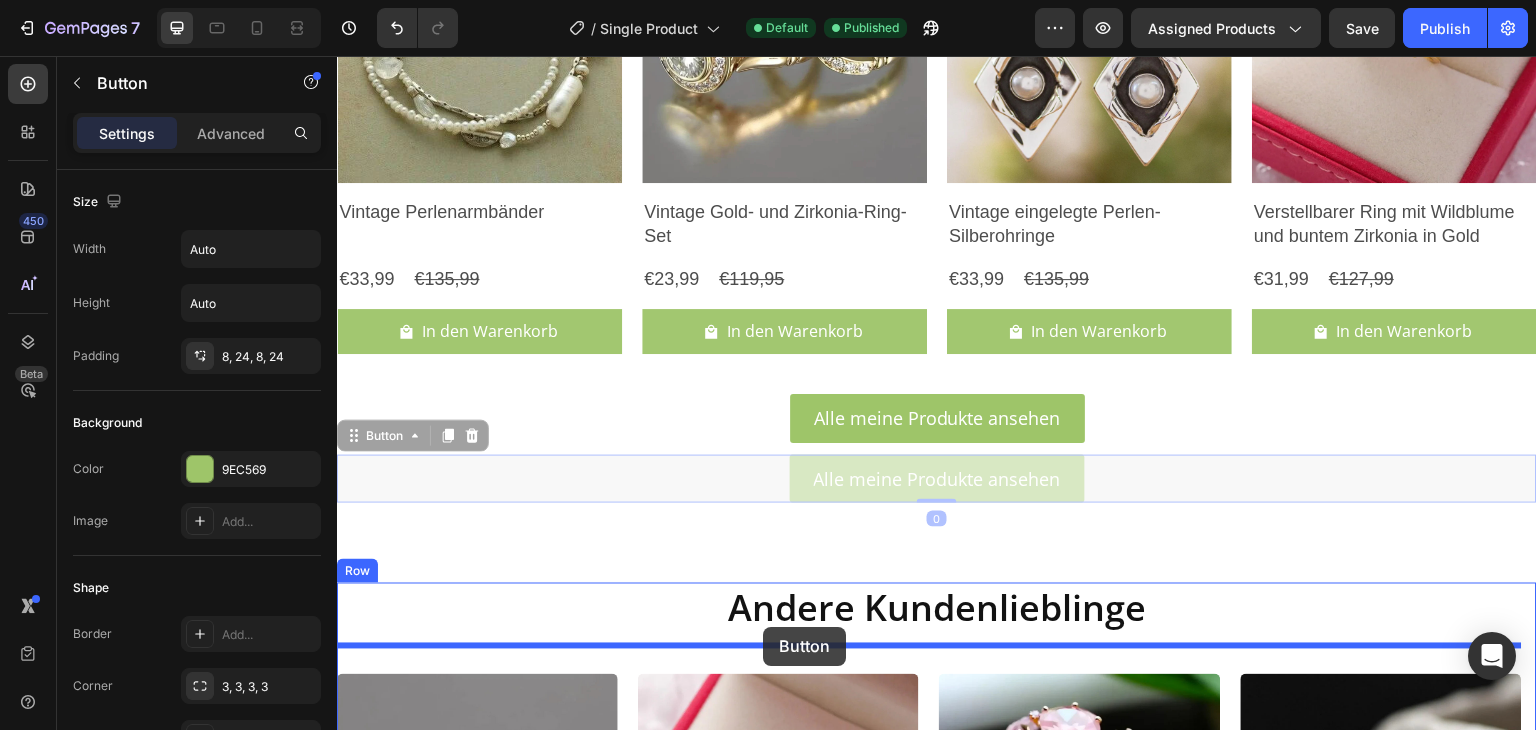 drag, startPoint x: 765, startPoint y: 469, endPoint x: 763, endPoint y: 627, distance: 158.01266 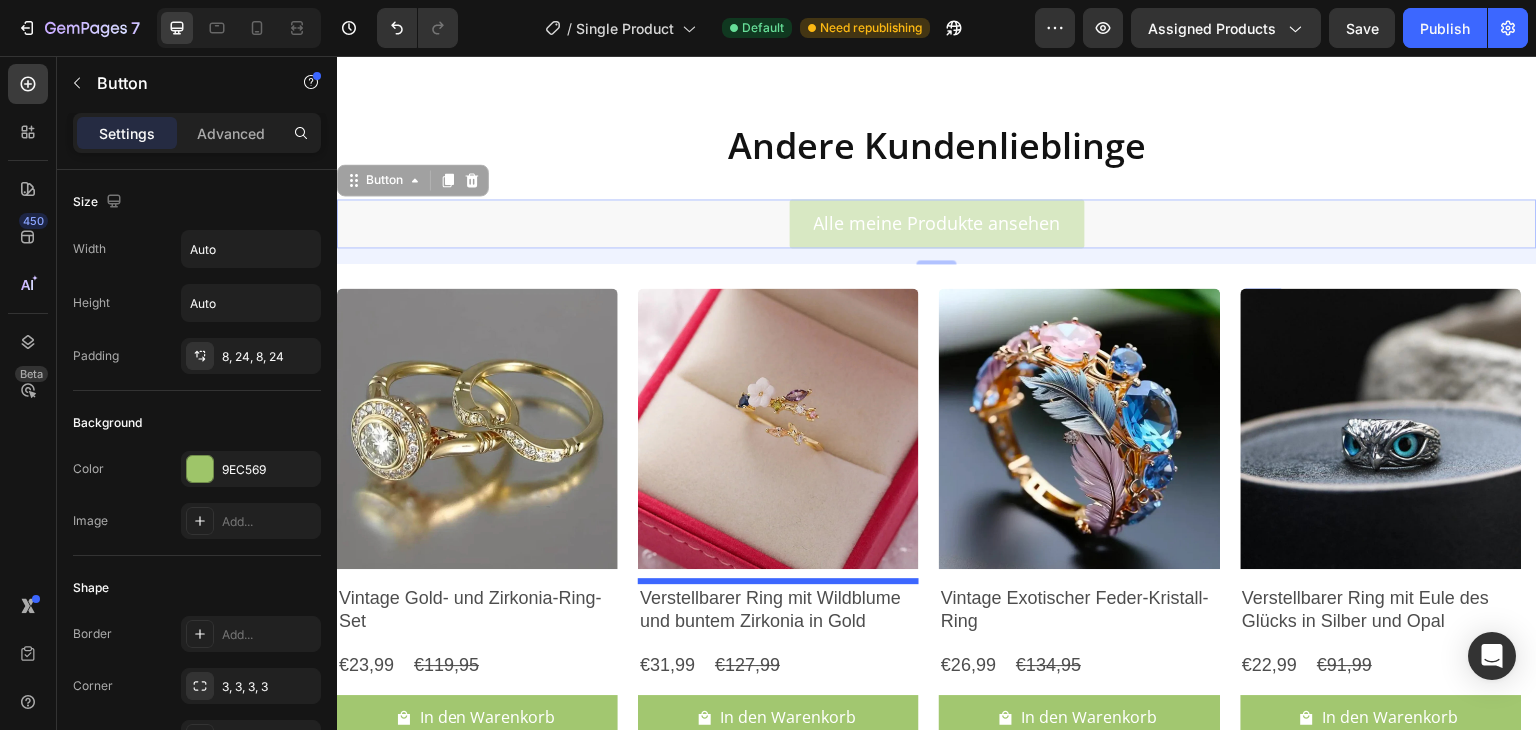 scroll, scrollTop: 2927, scrollLeft: 0, axis: vertical 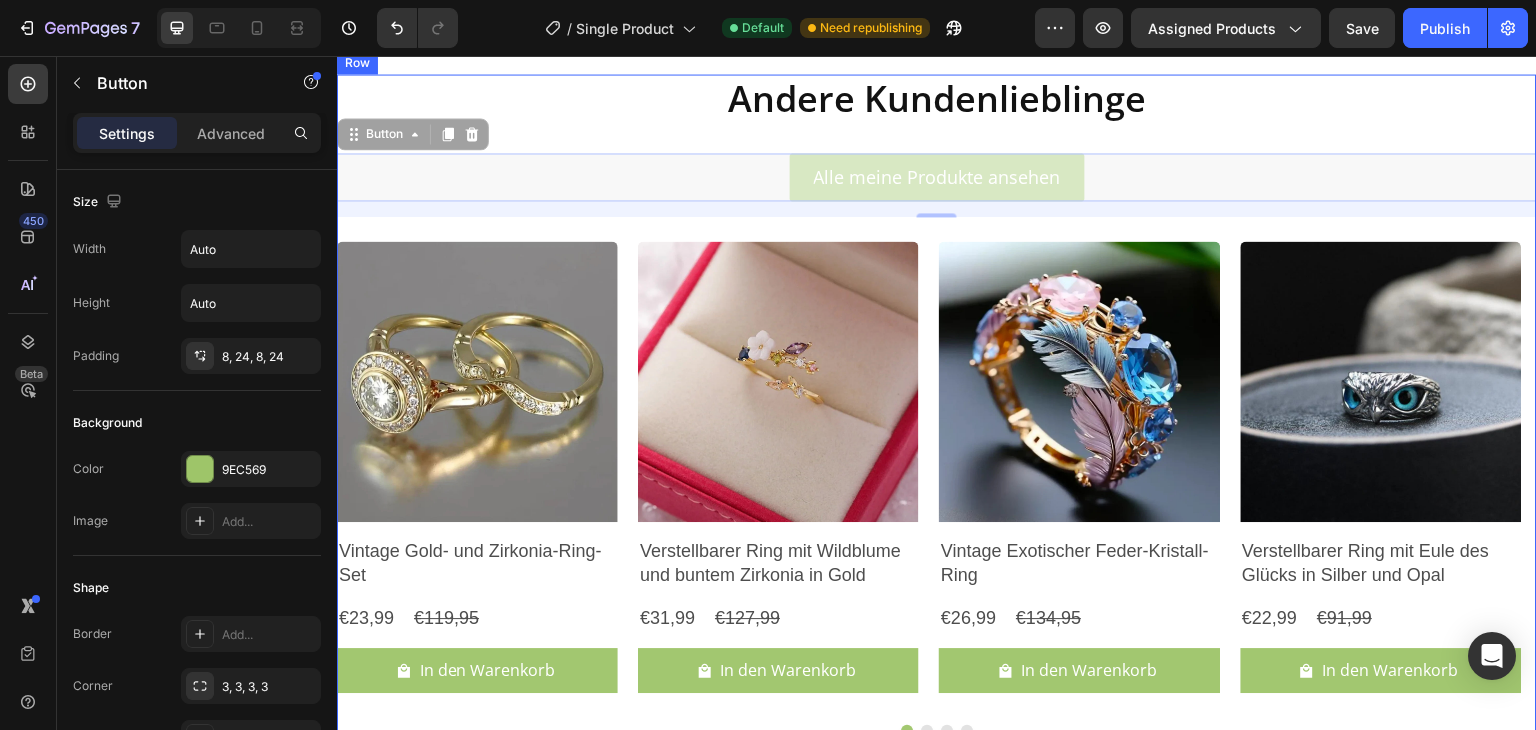 drag, startPoint x: 720, startPoint y: 269, endPoint x: 795, endPoint y: 685, distance: 422.70676 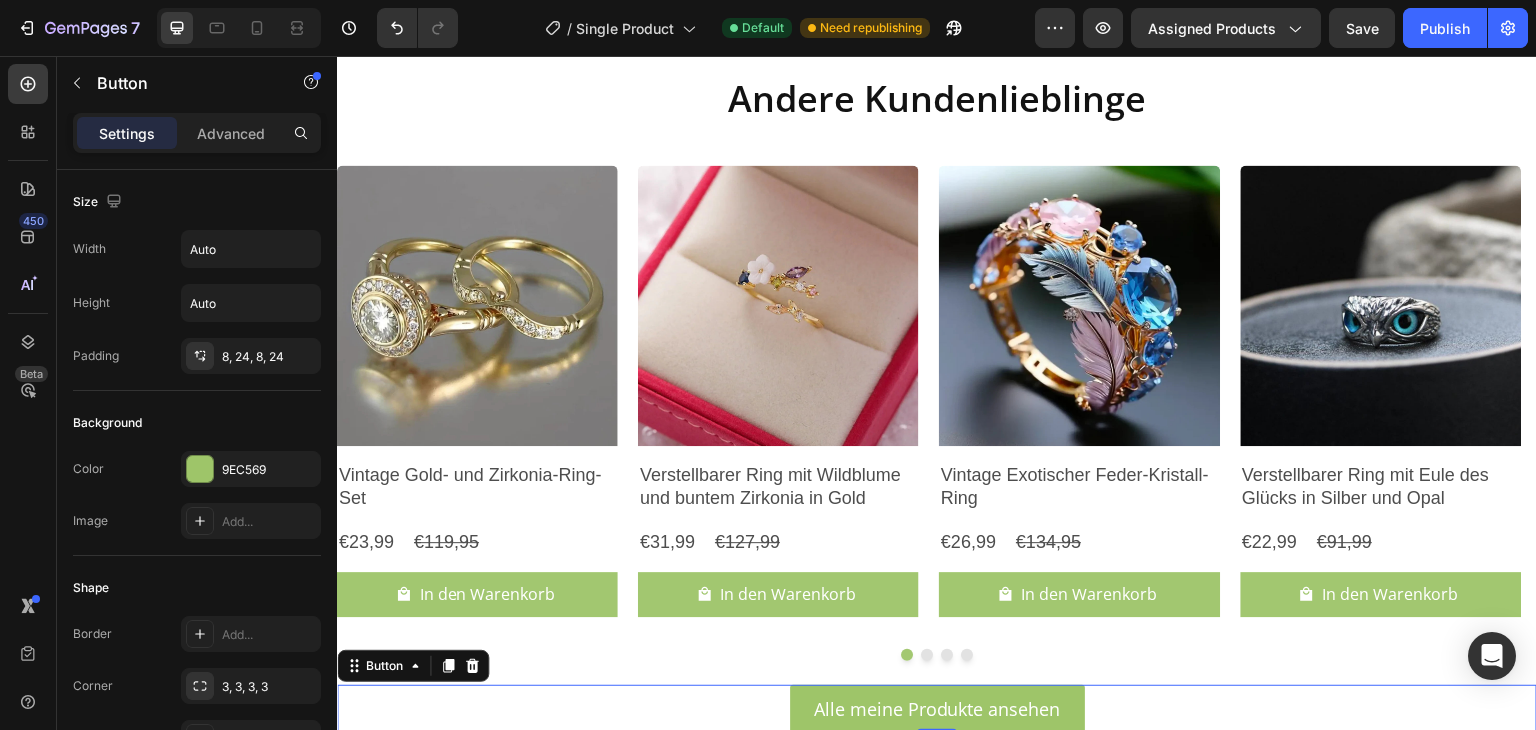 scroll, scrollTop: 2972, scrollLeft: 0, axis: vertical 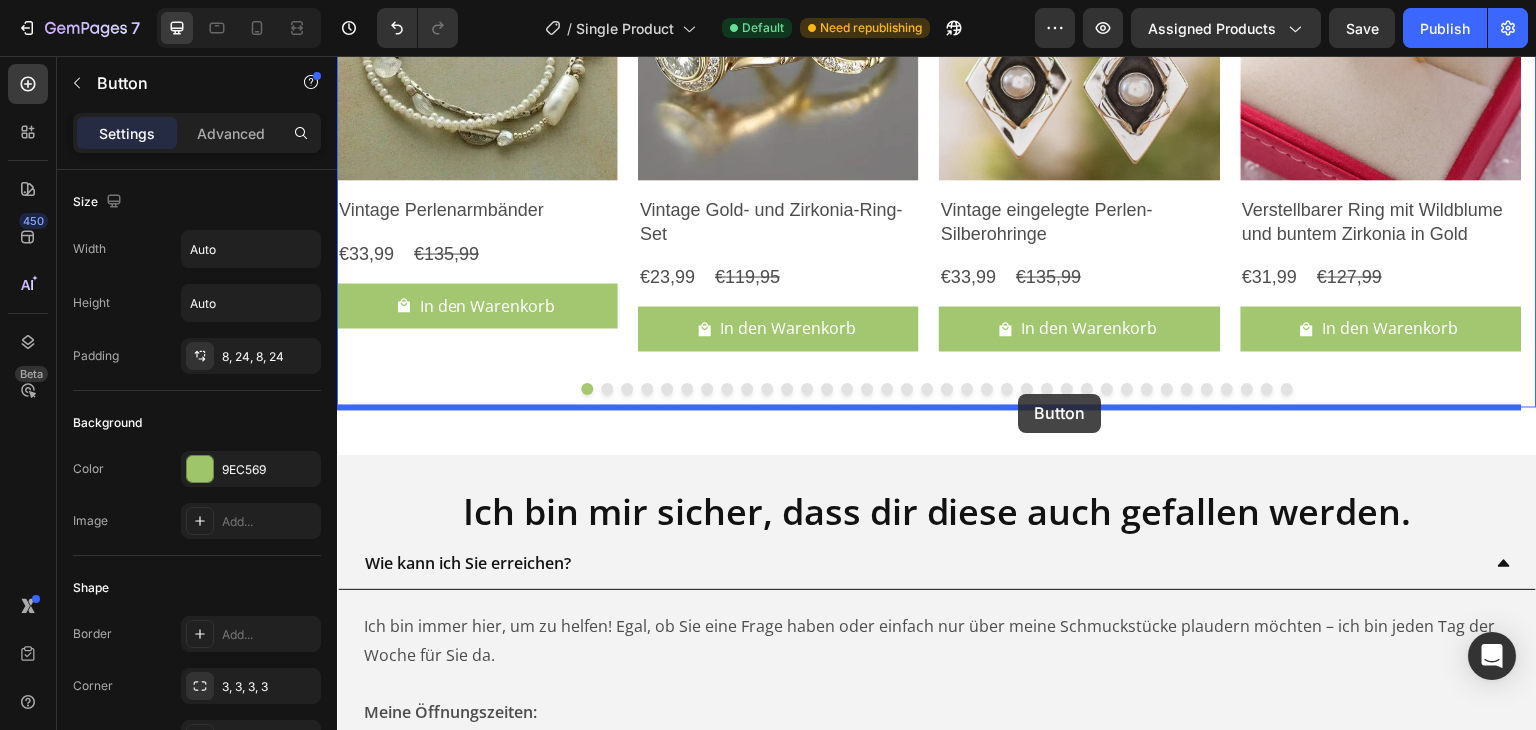 drag, startPoint x: 710, startPoint y: 305, endPoint x: 1019, endPoint y: 394, distance: 321.56183 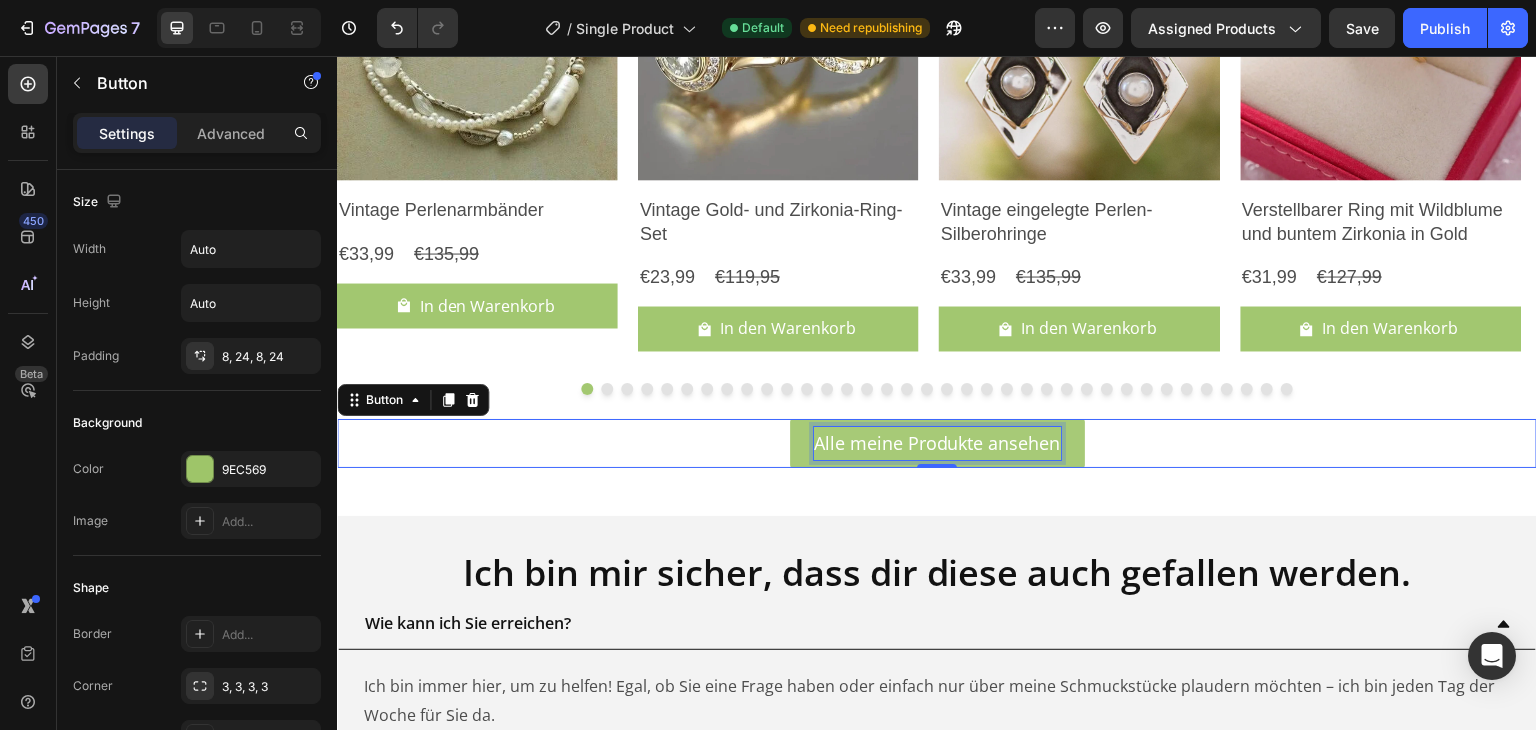 click on "Alle meine Produkte ansehen" at bounding box center [937, 443] 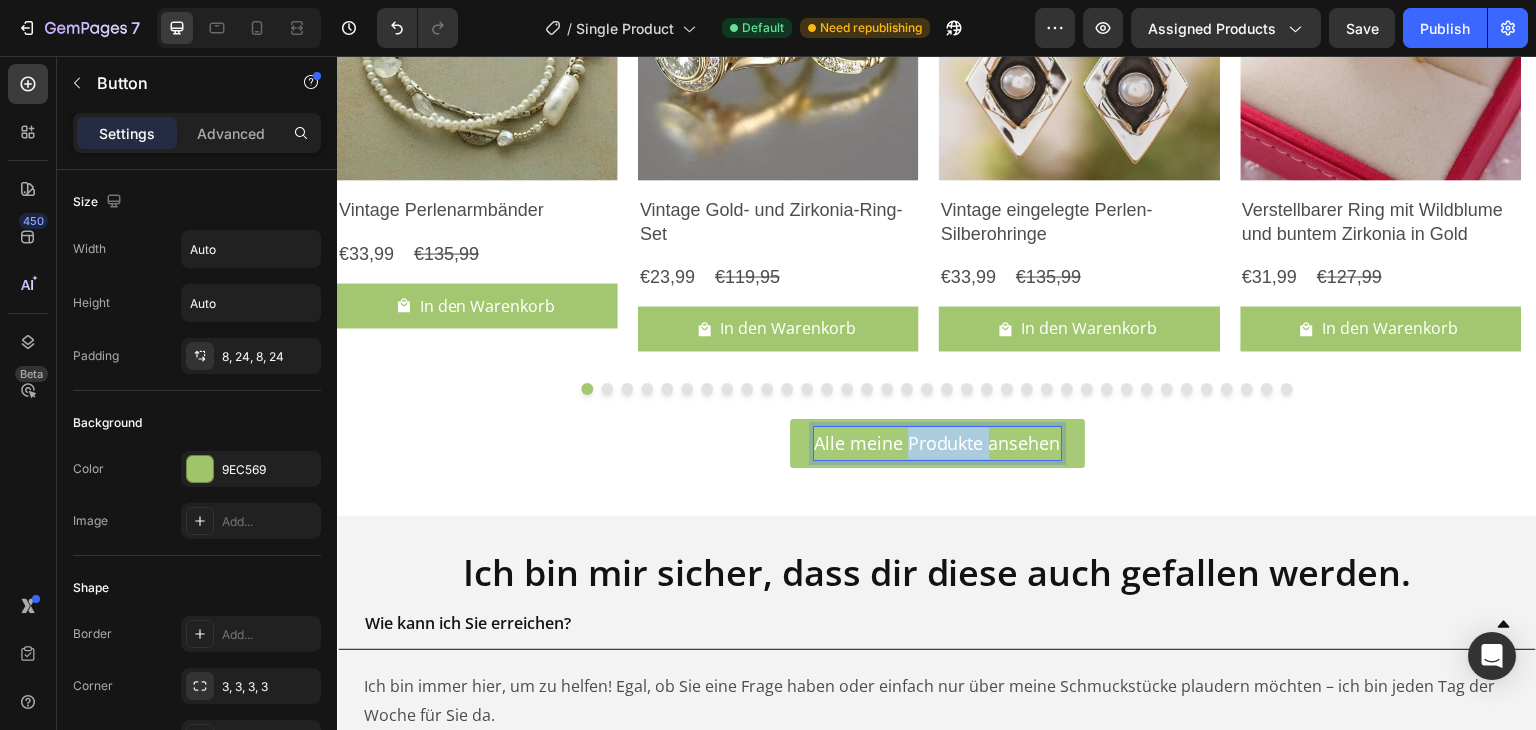 click on "Alle meine Produkte ansehen" at bounding box center [937, 443] 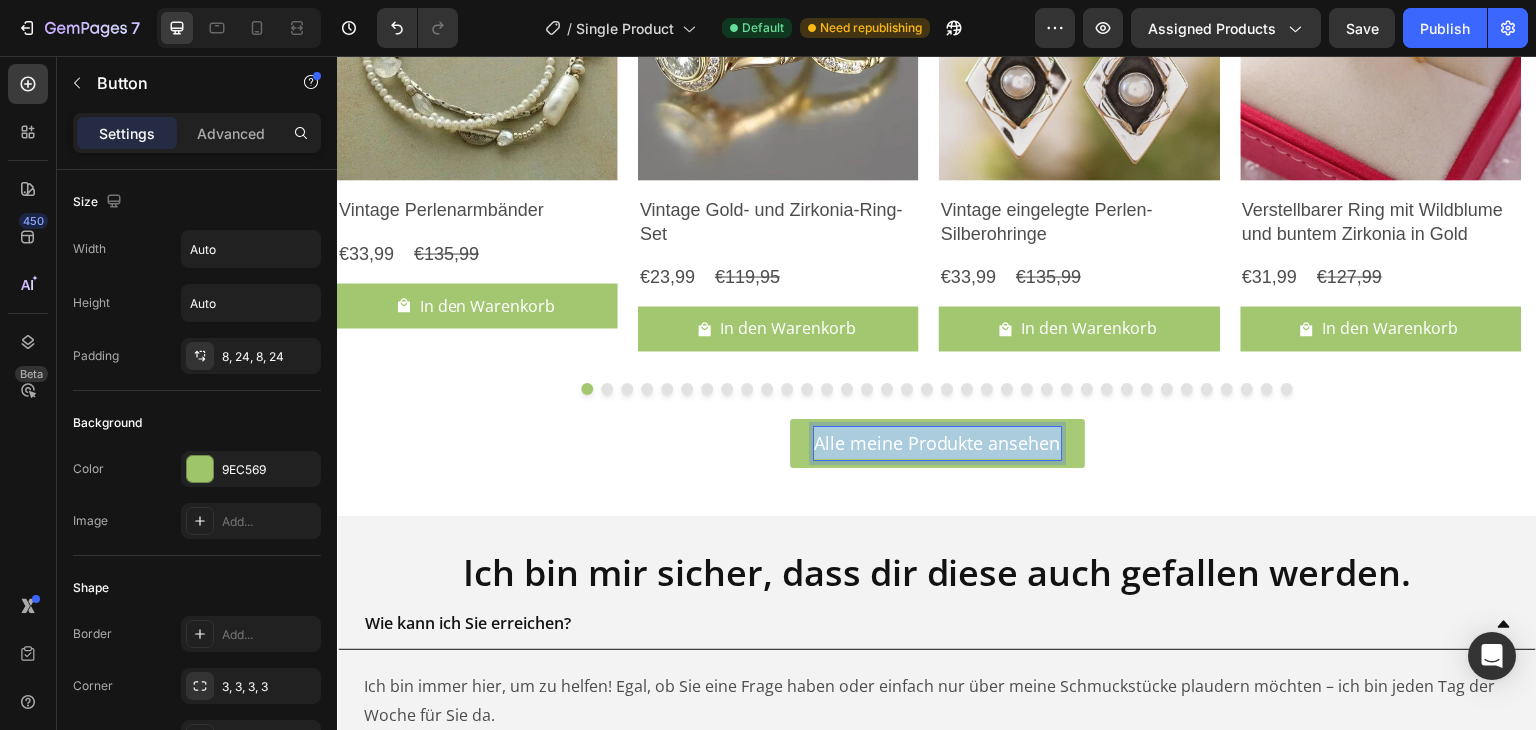 click on "Alle meine Produkte ansehen" at bounding box center (937, 443) 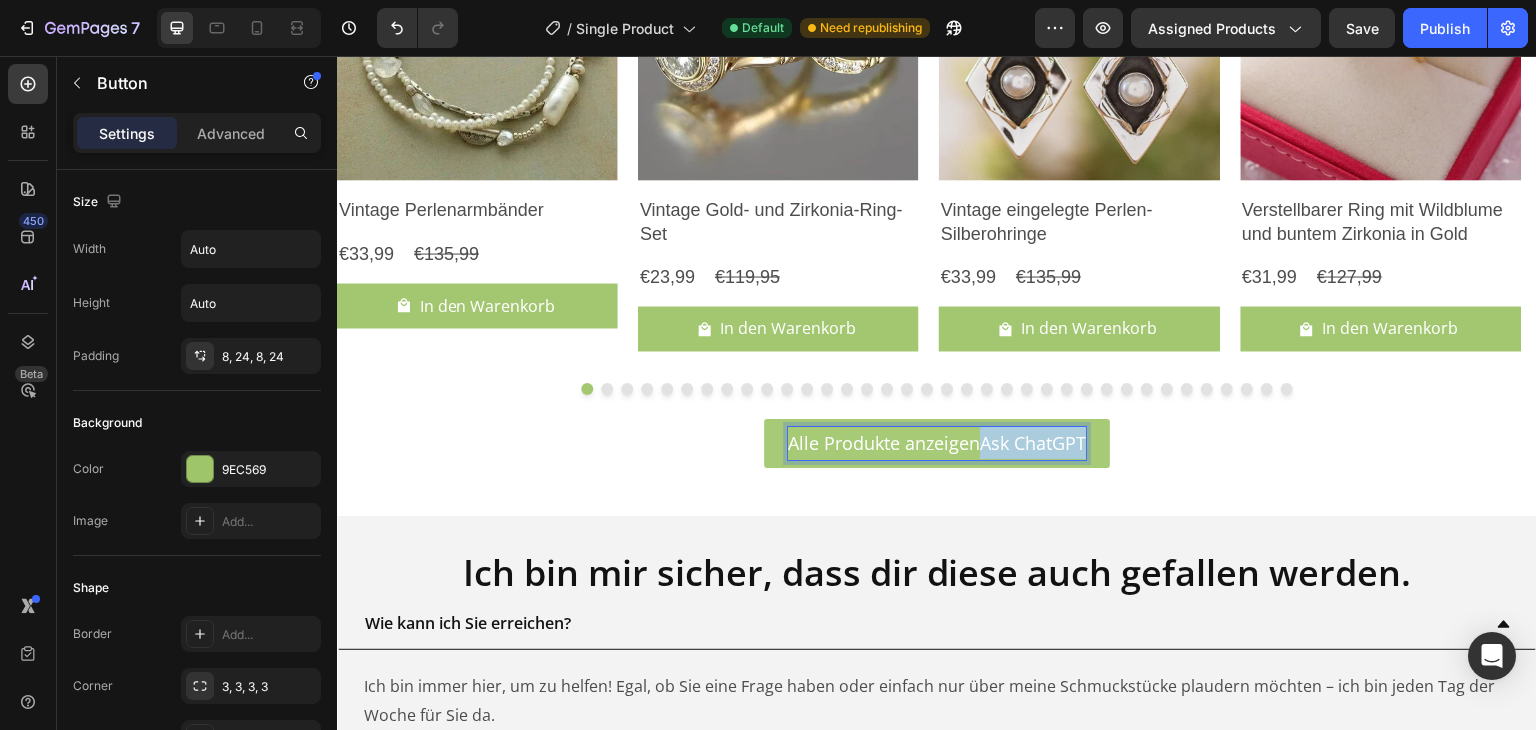 drag, startPoint x: 974, startPoint y: 444, endPoint x: 1078, endPoint y: 446, distance: 104.019226 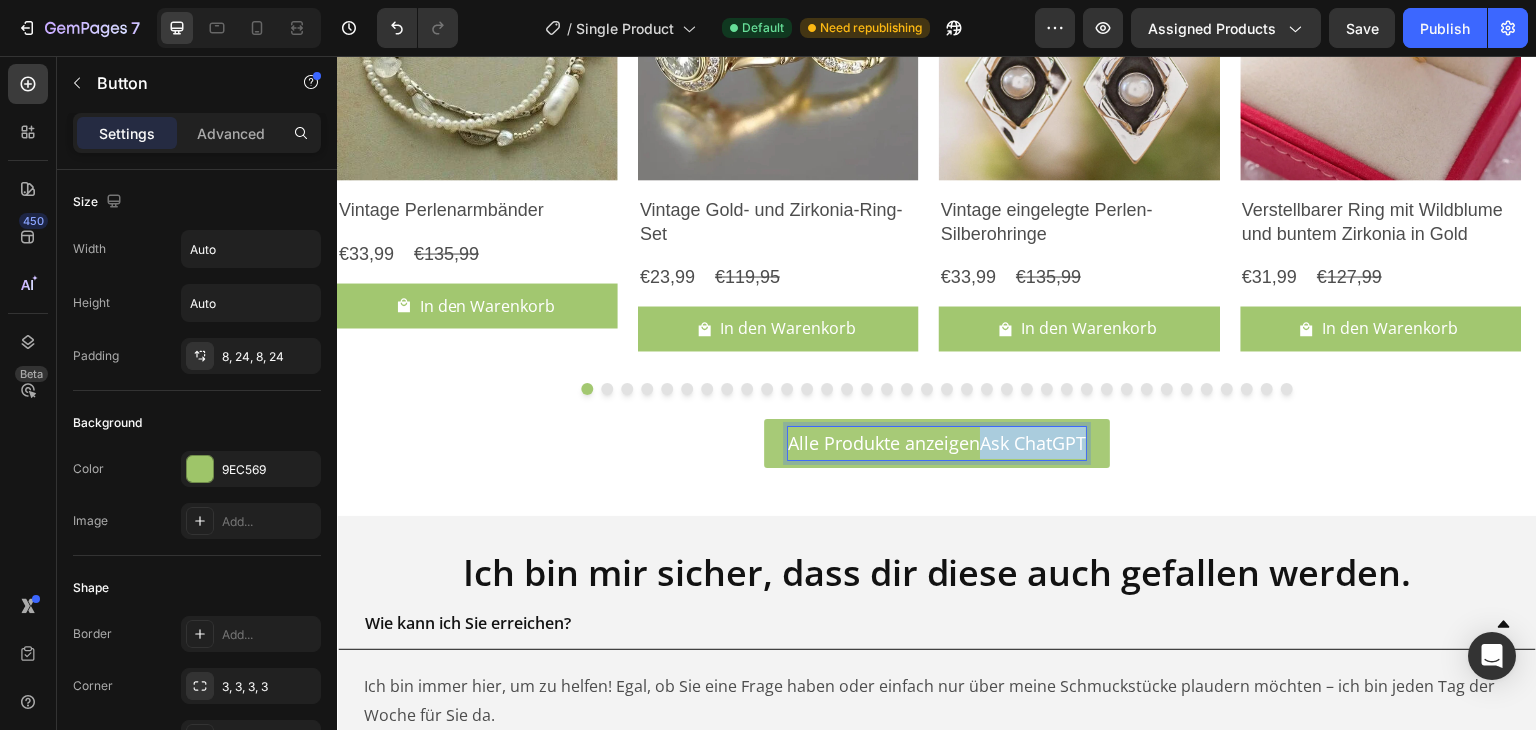 click on "Ask ChatGPT" at bounding box center (1033, 443) 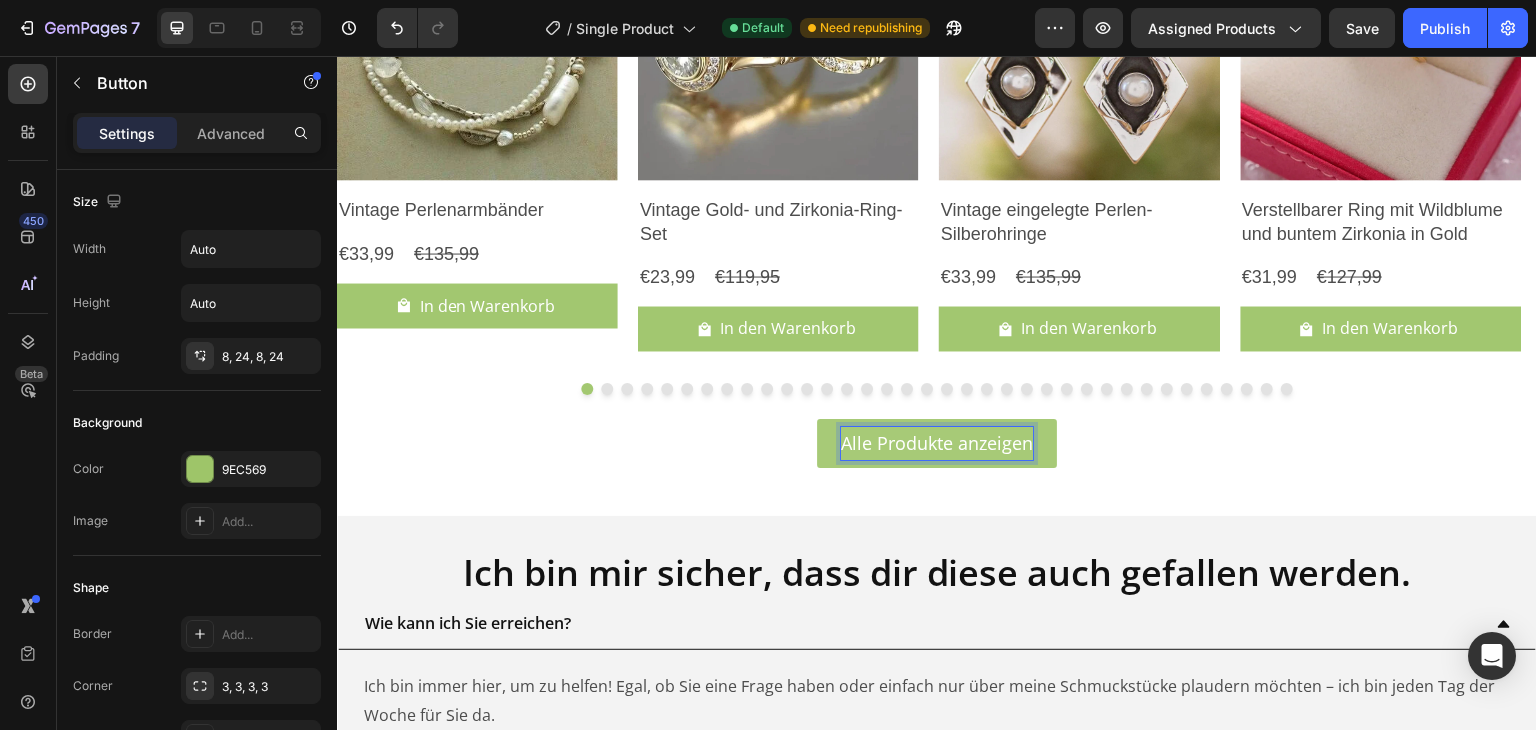 click on "Alle Produkte anzeigen" at bounding box center (937, 443) 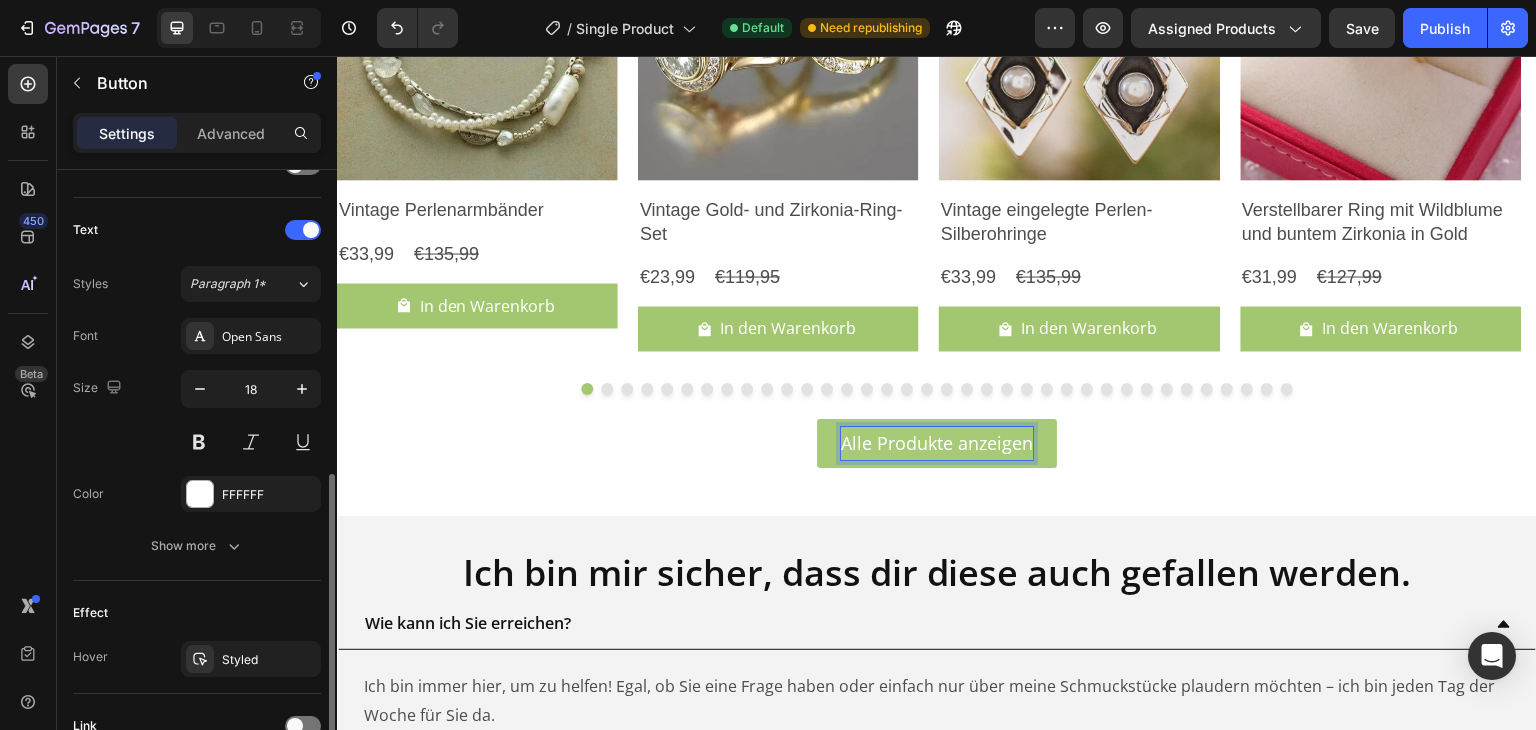 scroll, scrollTop: 661, scrollLeft: 0, axis: vertical 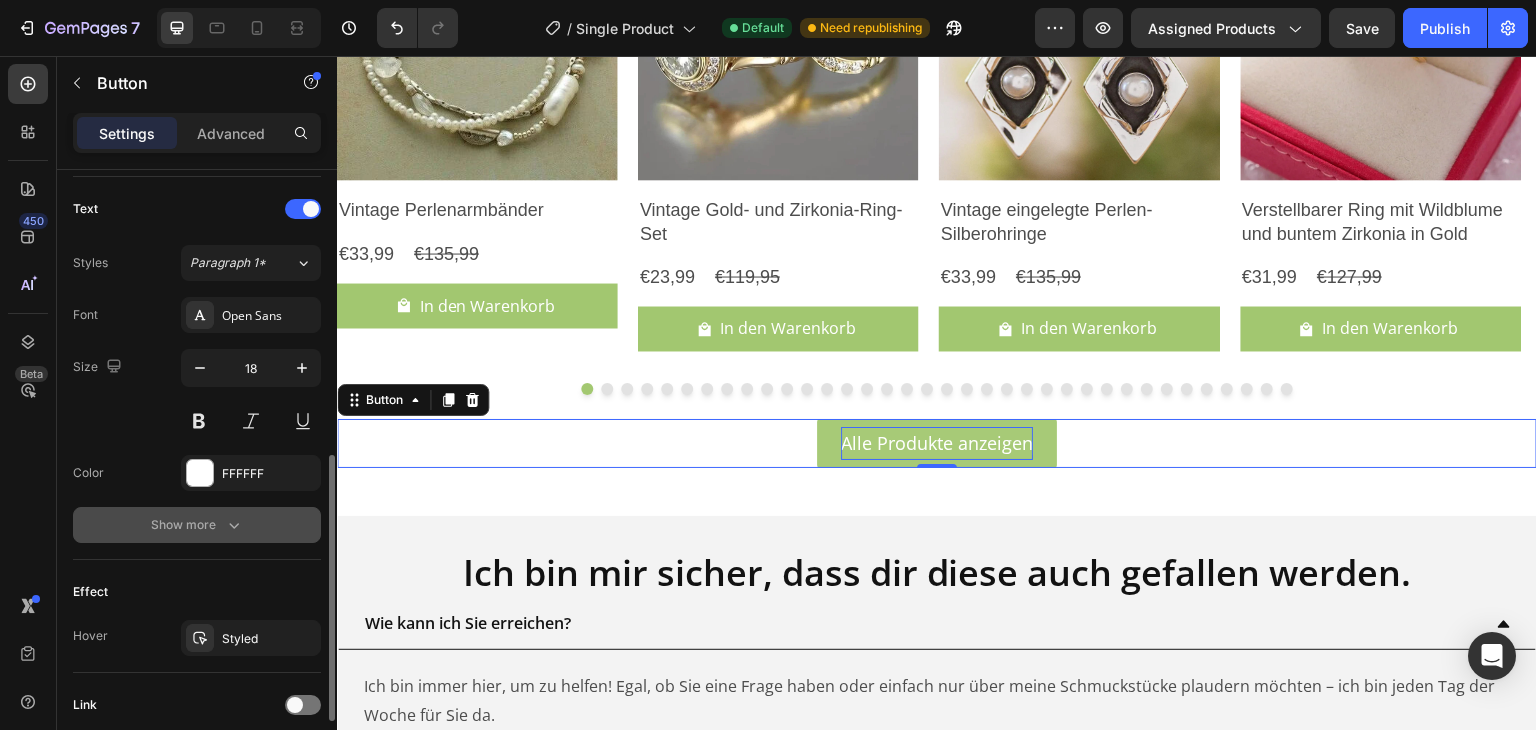 click on "Show more" at bounding box center [197, 525] 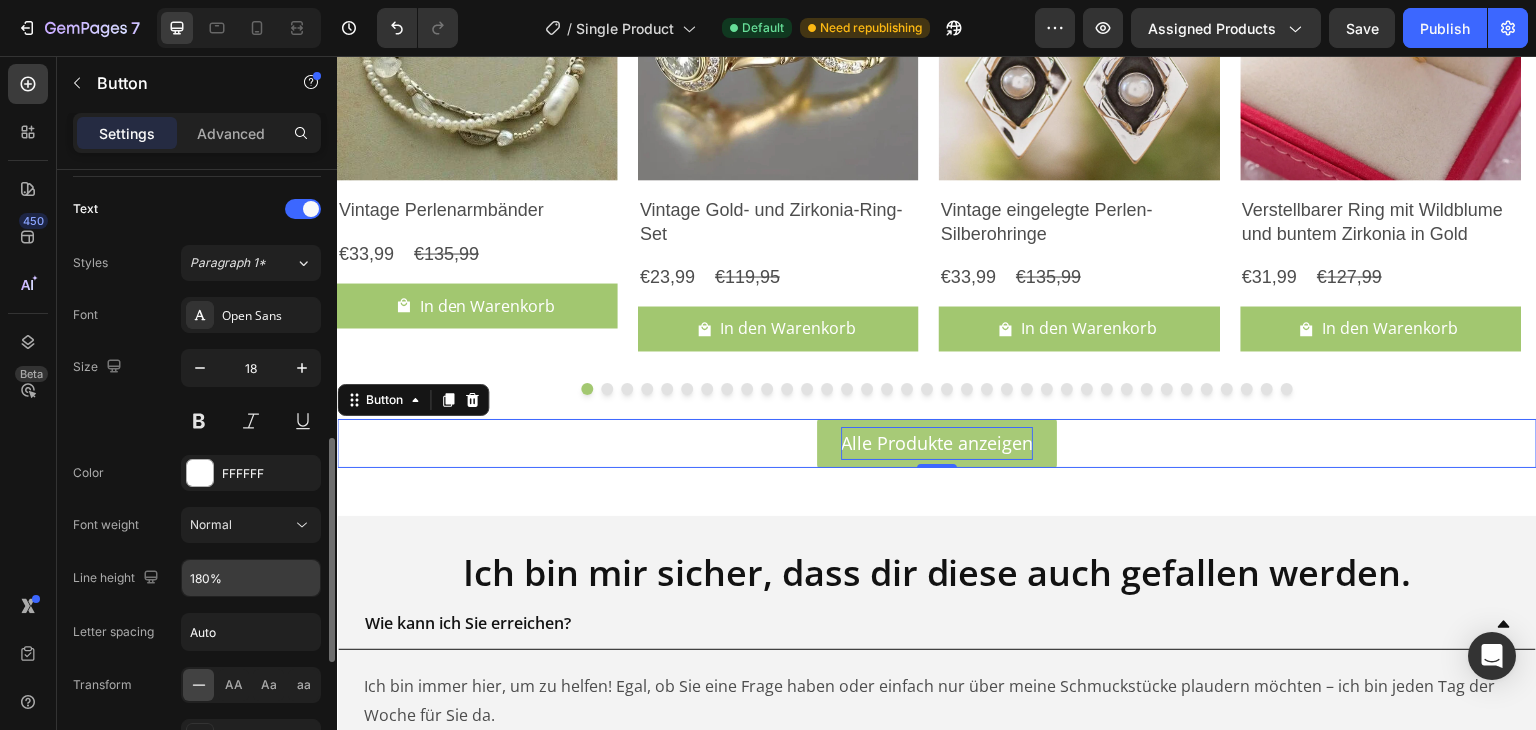 scroll, scrollTop: 774, scrollLeft: 0, axis: vertical 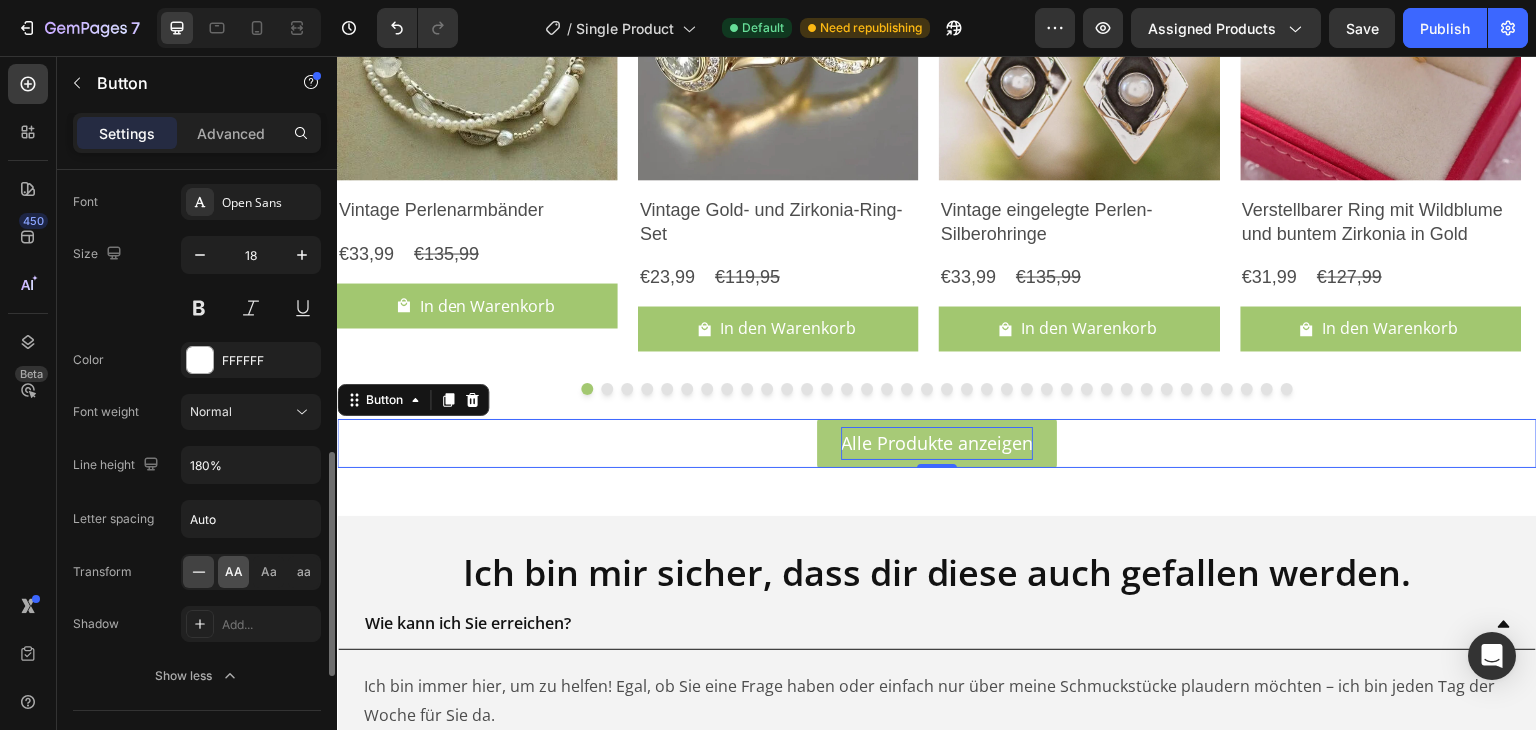 click on "AA" 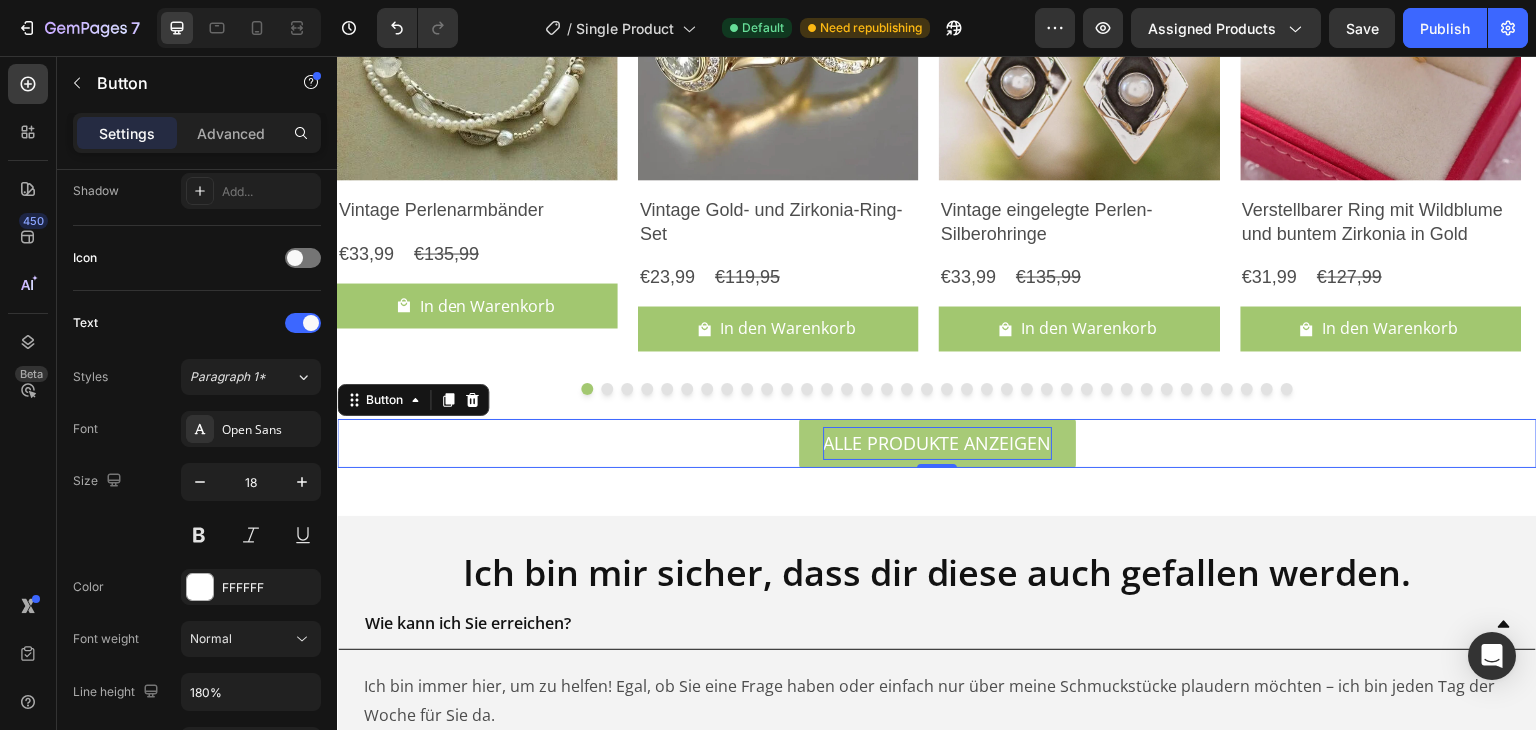 scroll, scrollTop: 0, scrollLeft: 0, axis: both 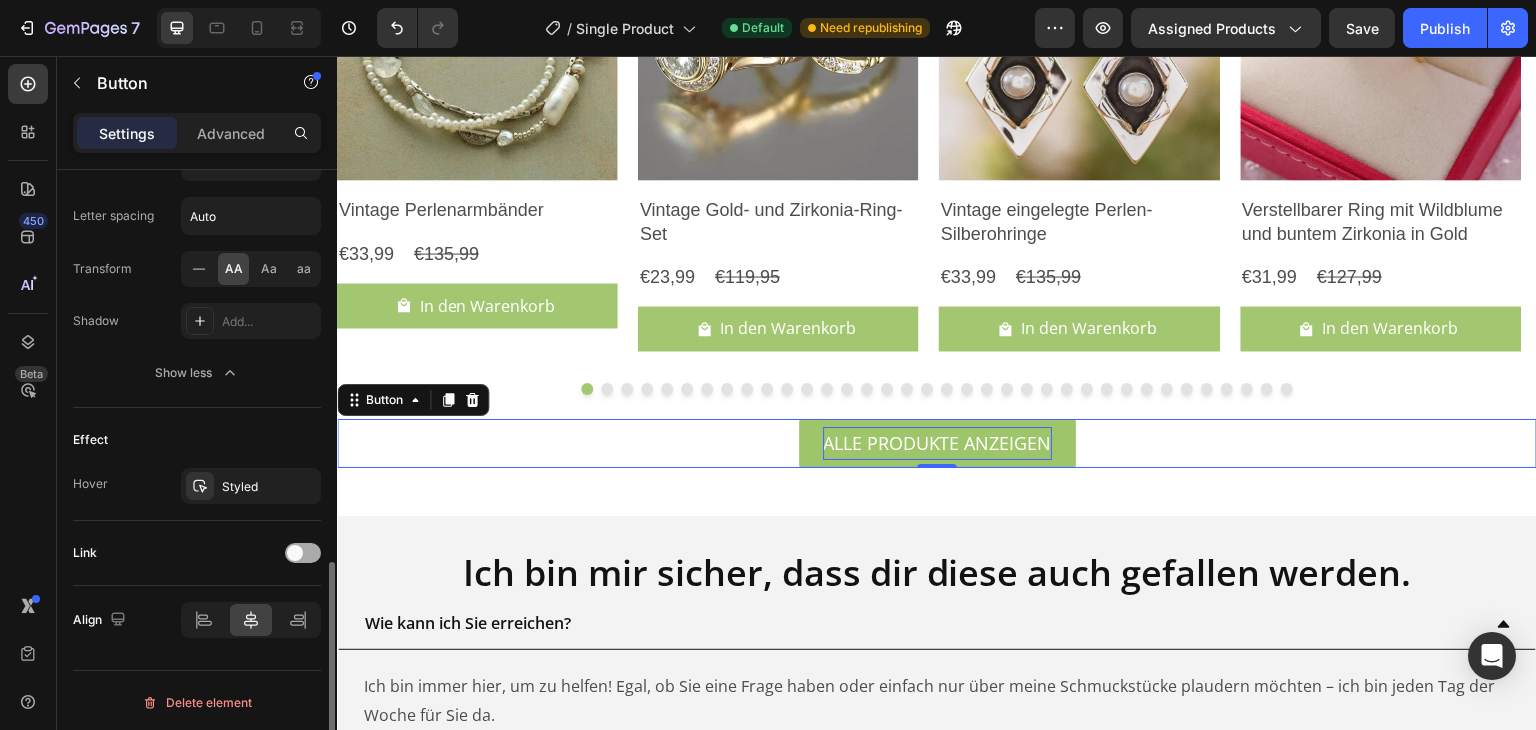 click at bounding box center [303, 553] 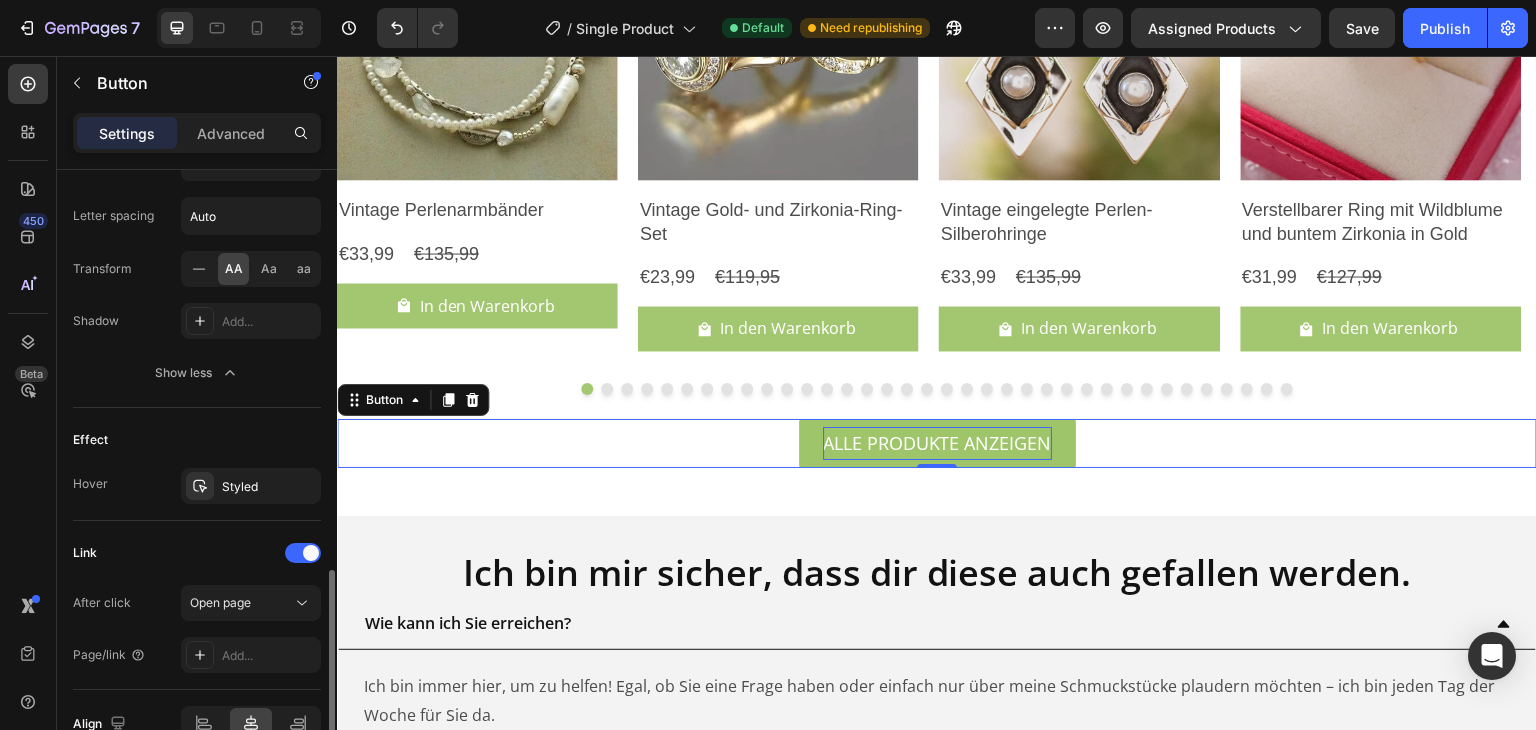 scroll, scrollTop: 1181, scrollLeft: 0, axis: vertical 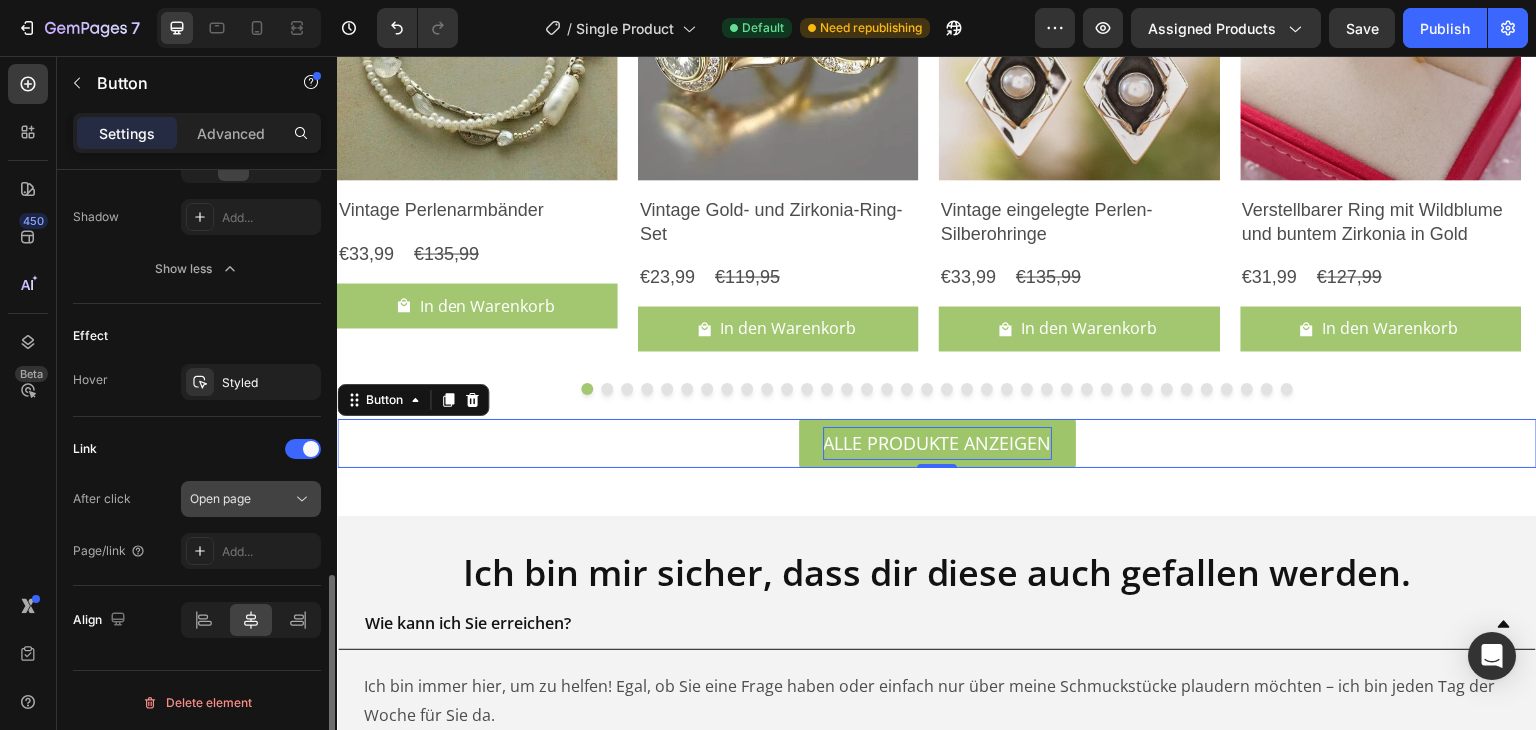 click on "Open page" 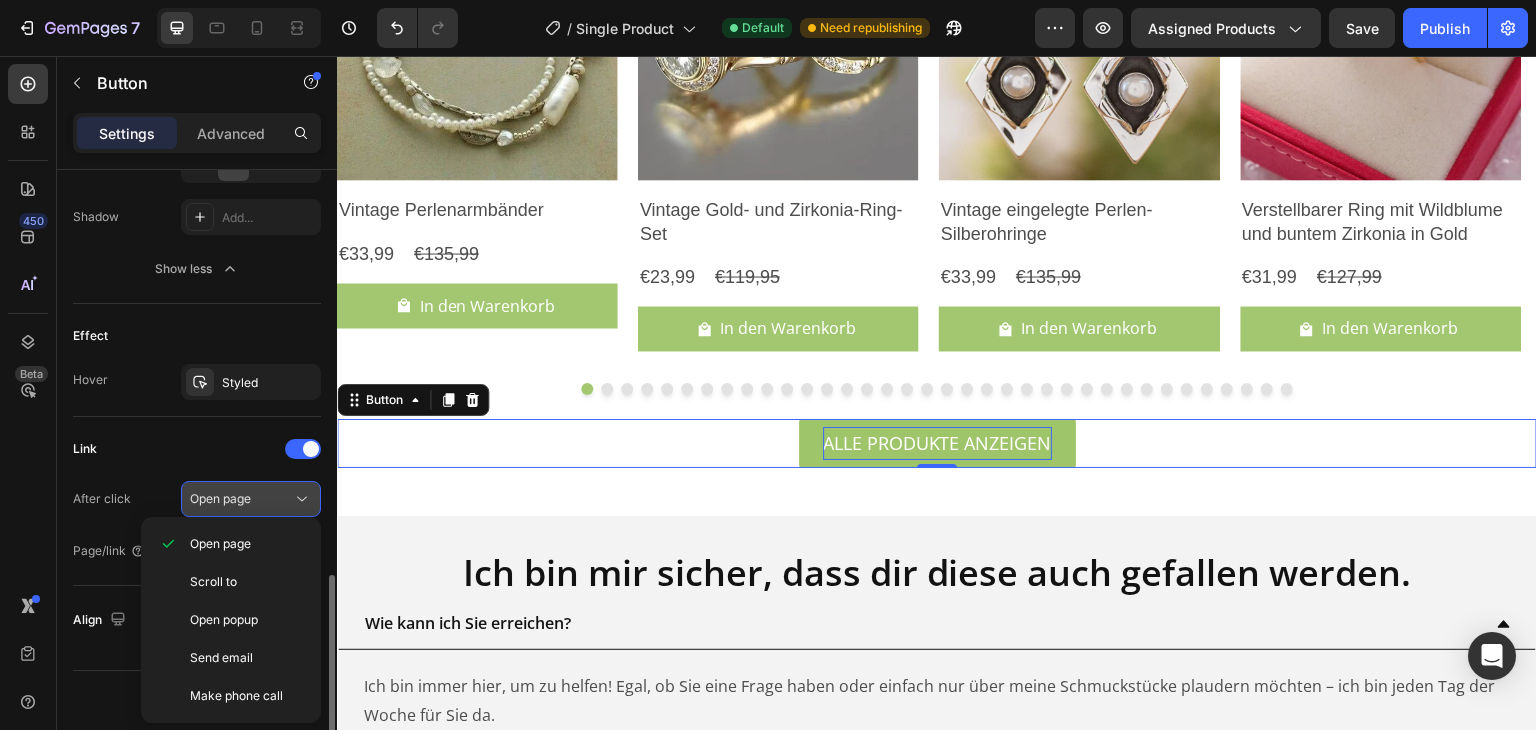 click on "Open page" 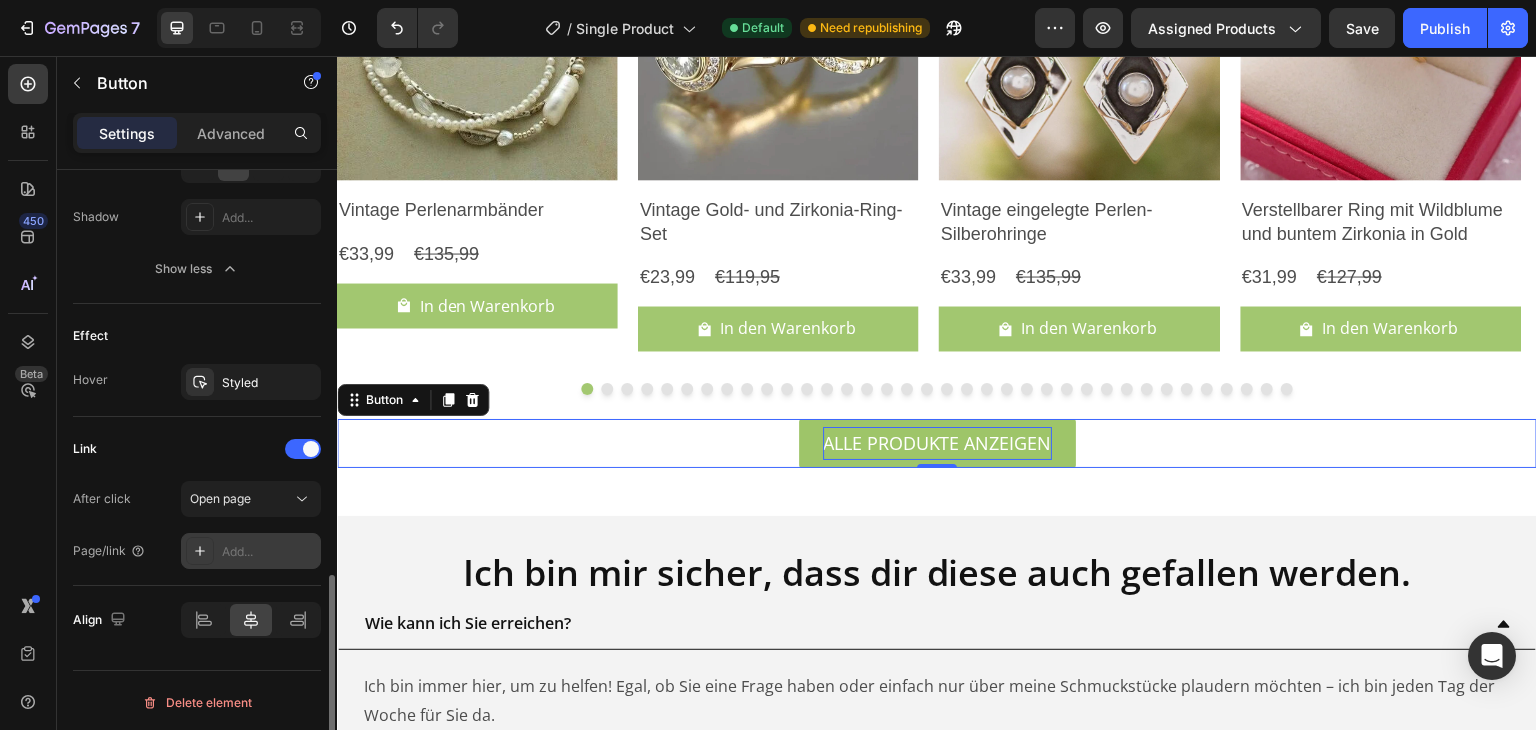 click on "Add..." at bounding box center [251, 551] 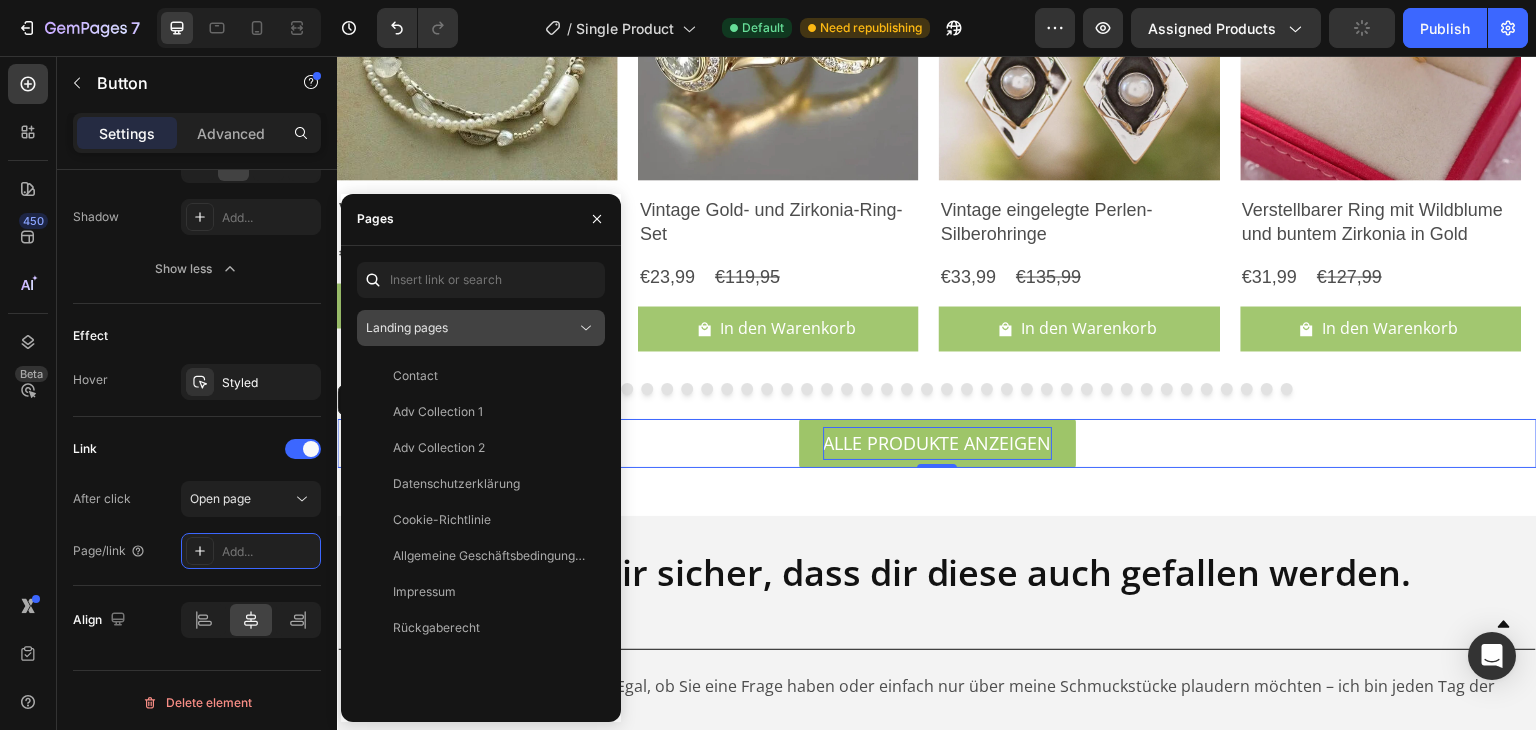 click on "Landing pages" at bounding box center [471, 328] 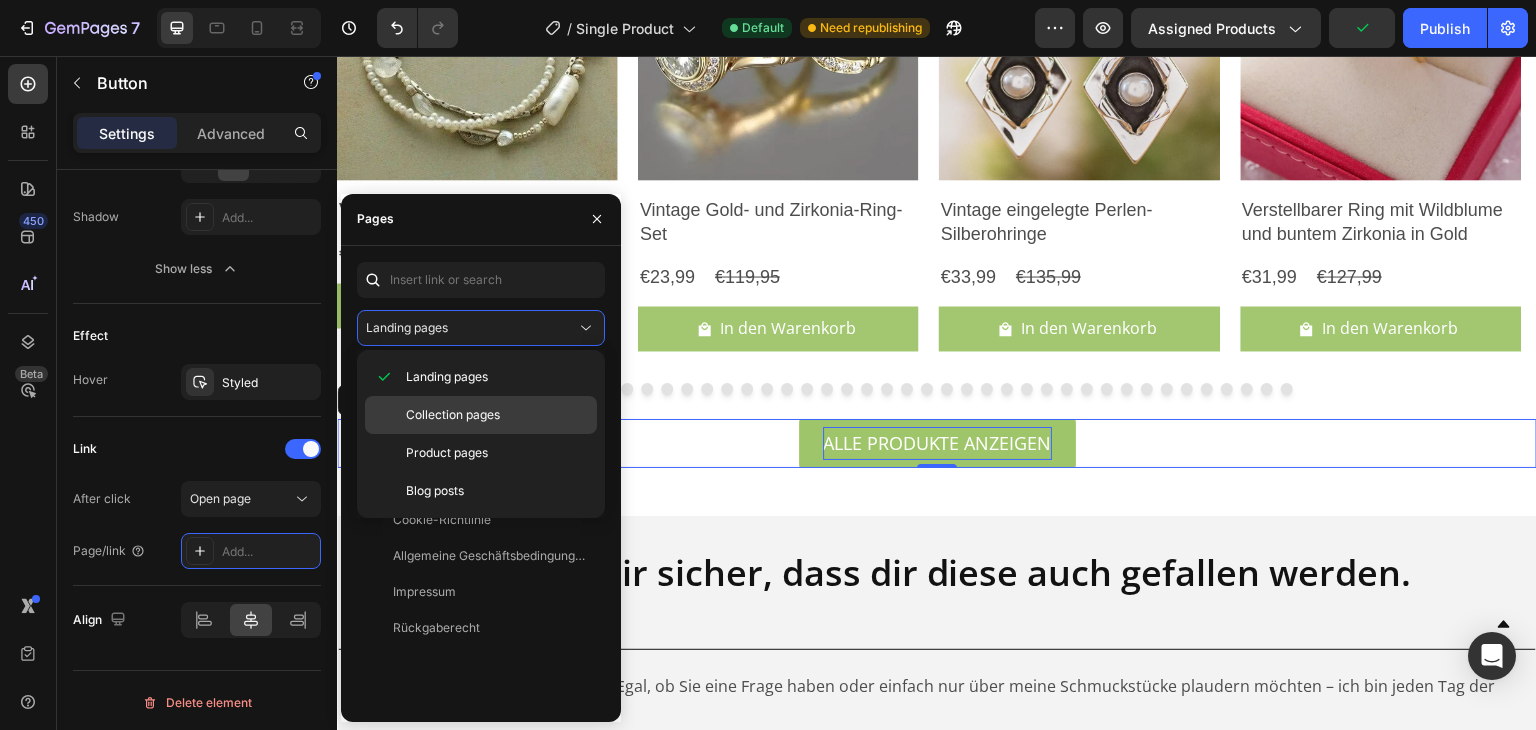 click on "Collection pages" at bounding box center [453, 415] 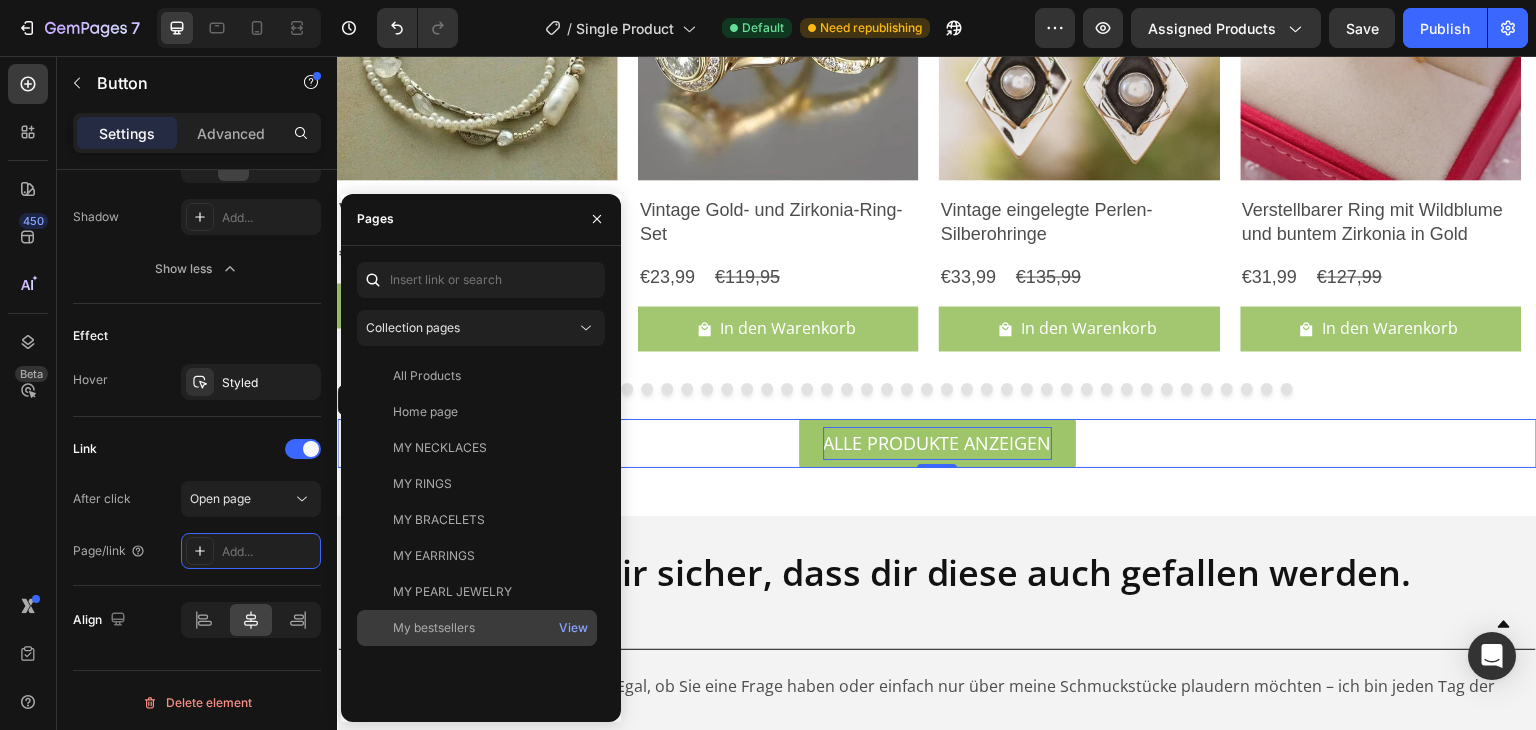 click on "My bestsellers" 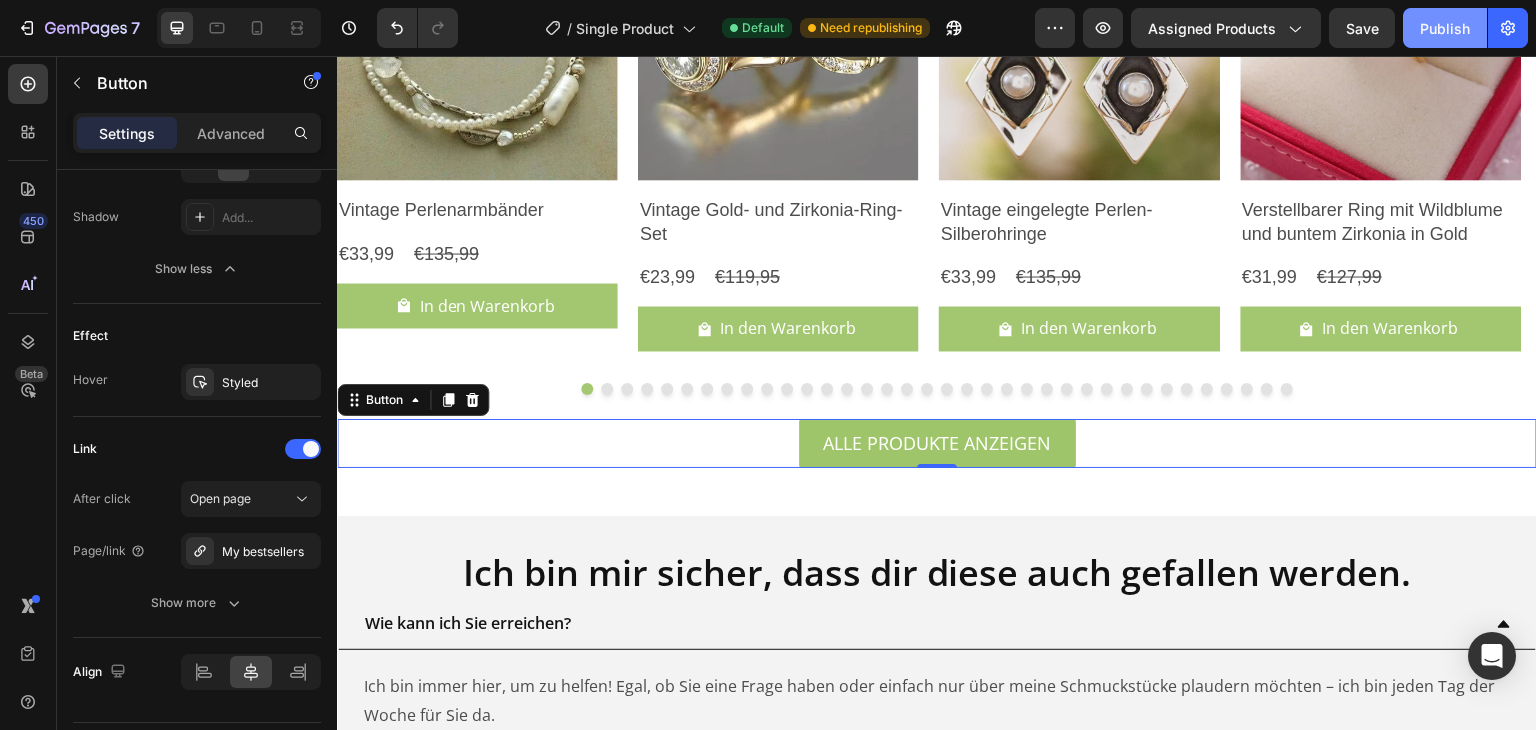 click on "Publish" at bounding box center (1445, 28) 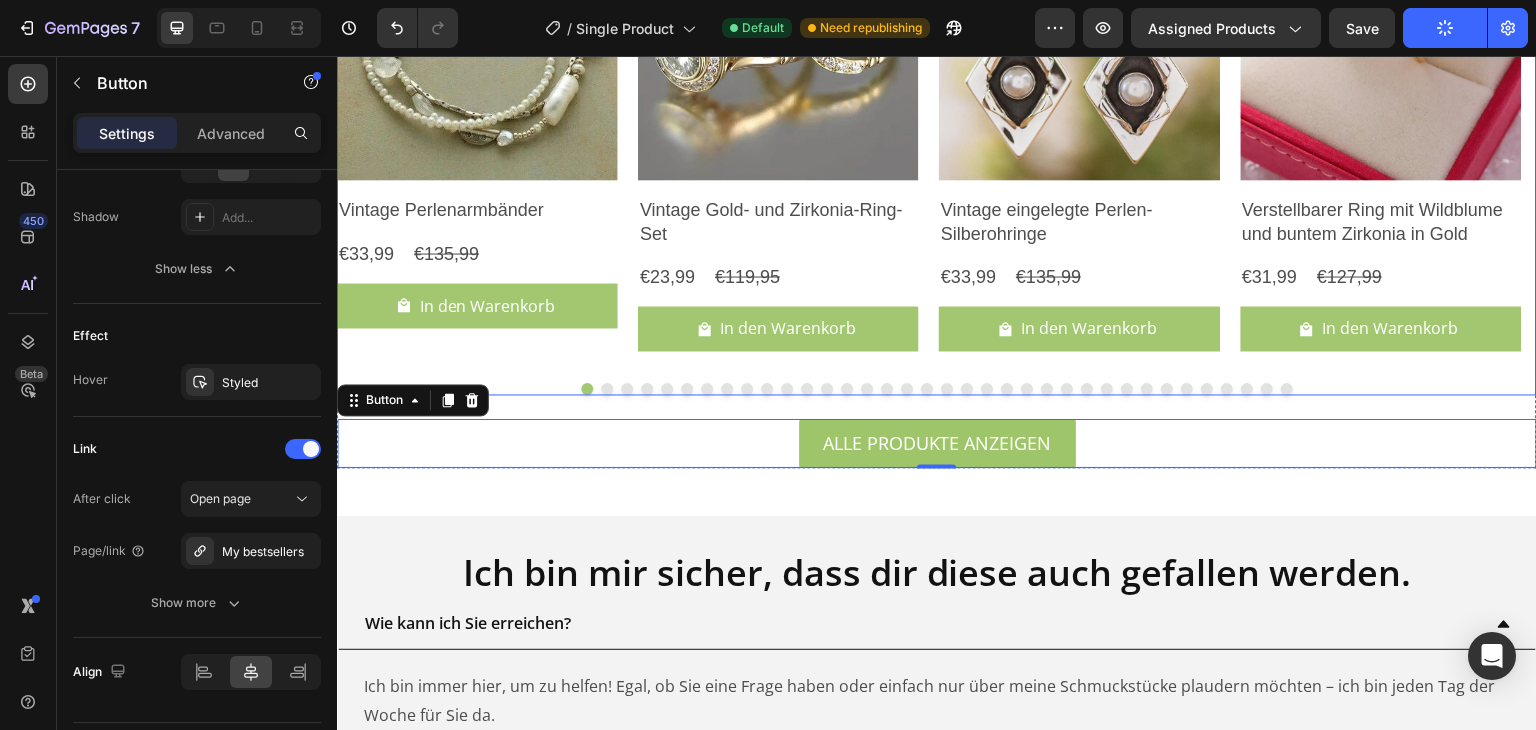 click on "Product Images Vintage Perlenarmbänder Product Title €33,99 Product Price Product Price €135,99 Product Price Product Price Row In den Warenkorb Product Cart Button Row Product List" at bounding box center (477, 133) 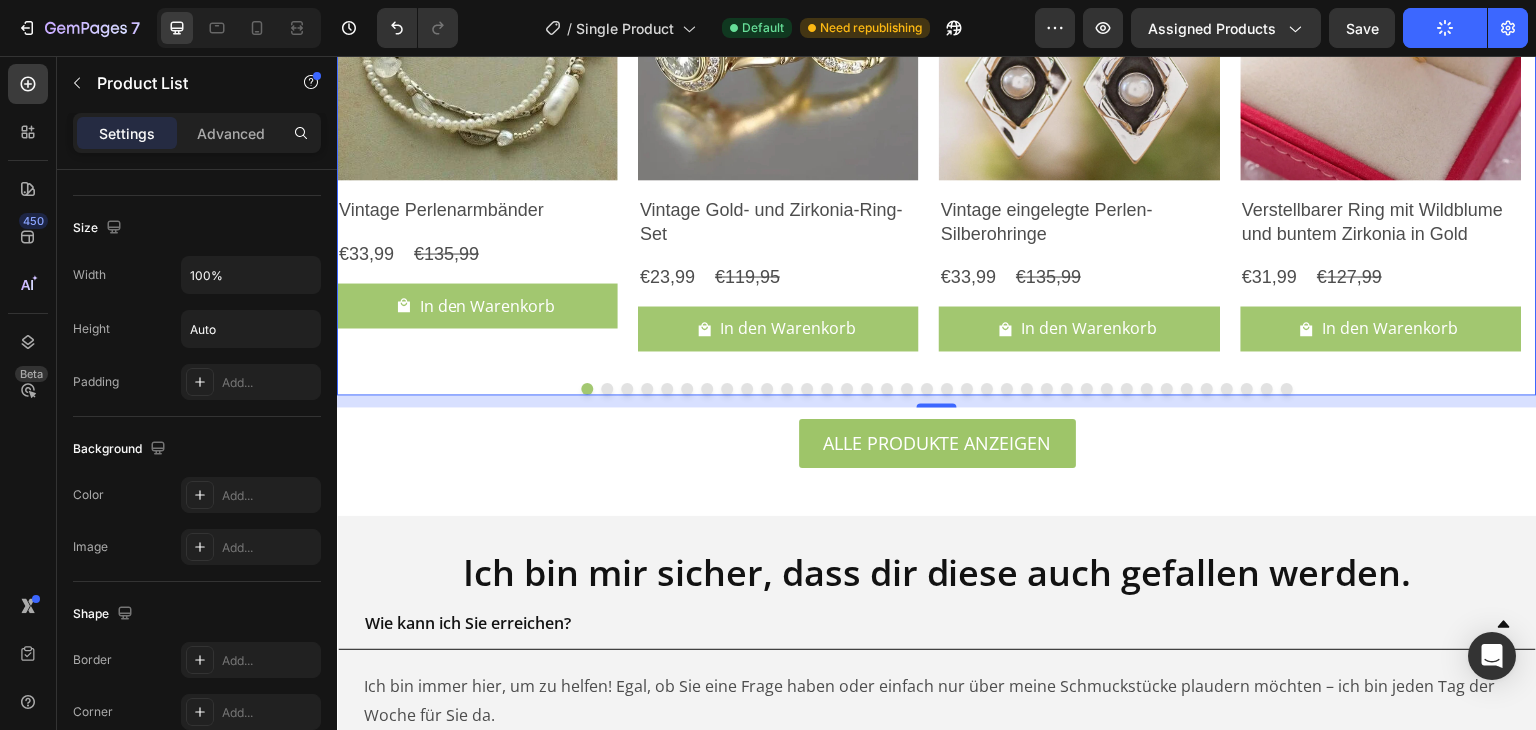 scroll, scrollTop: 0, scrollLeft: 0, axis: both 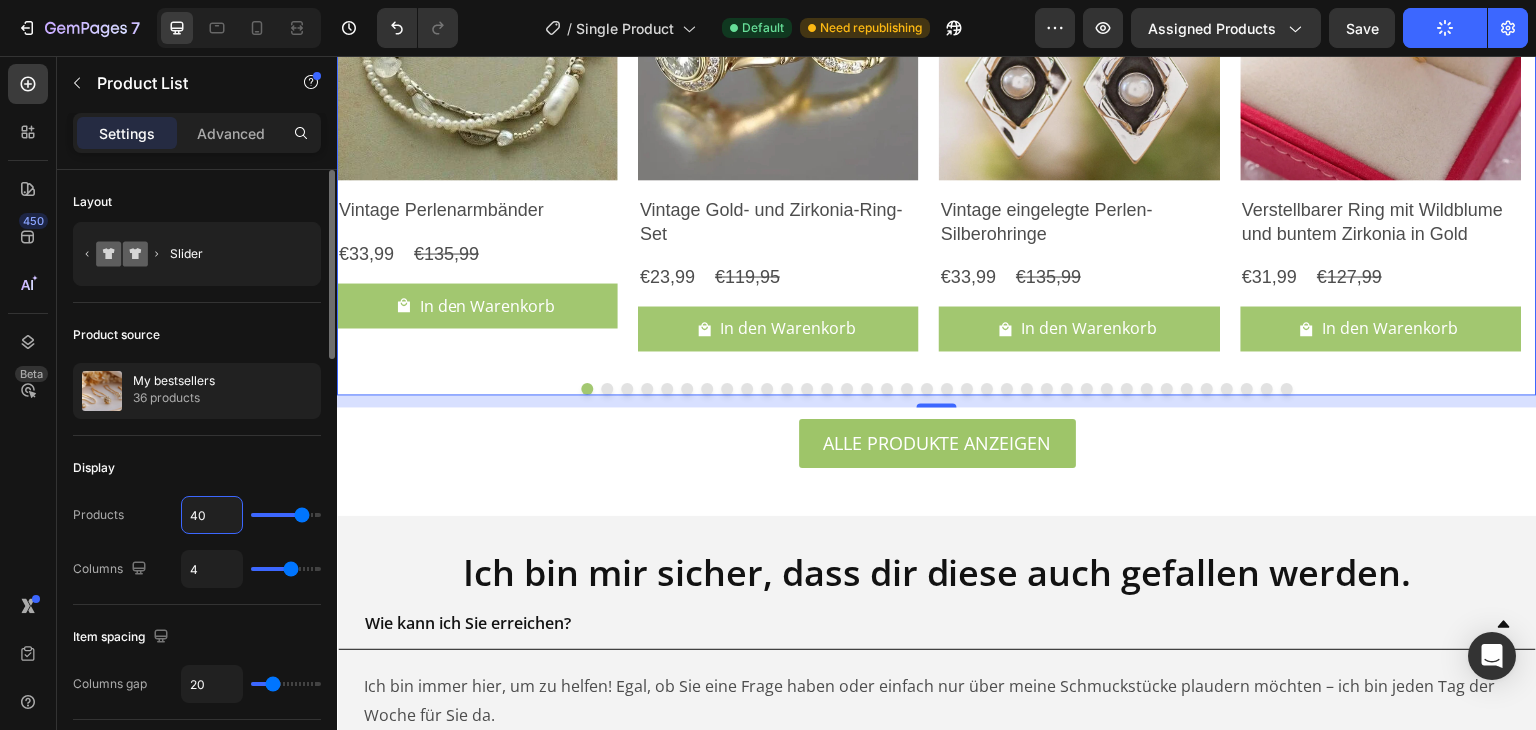 click on "40" at bounding box center [212, 515] 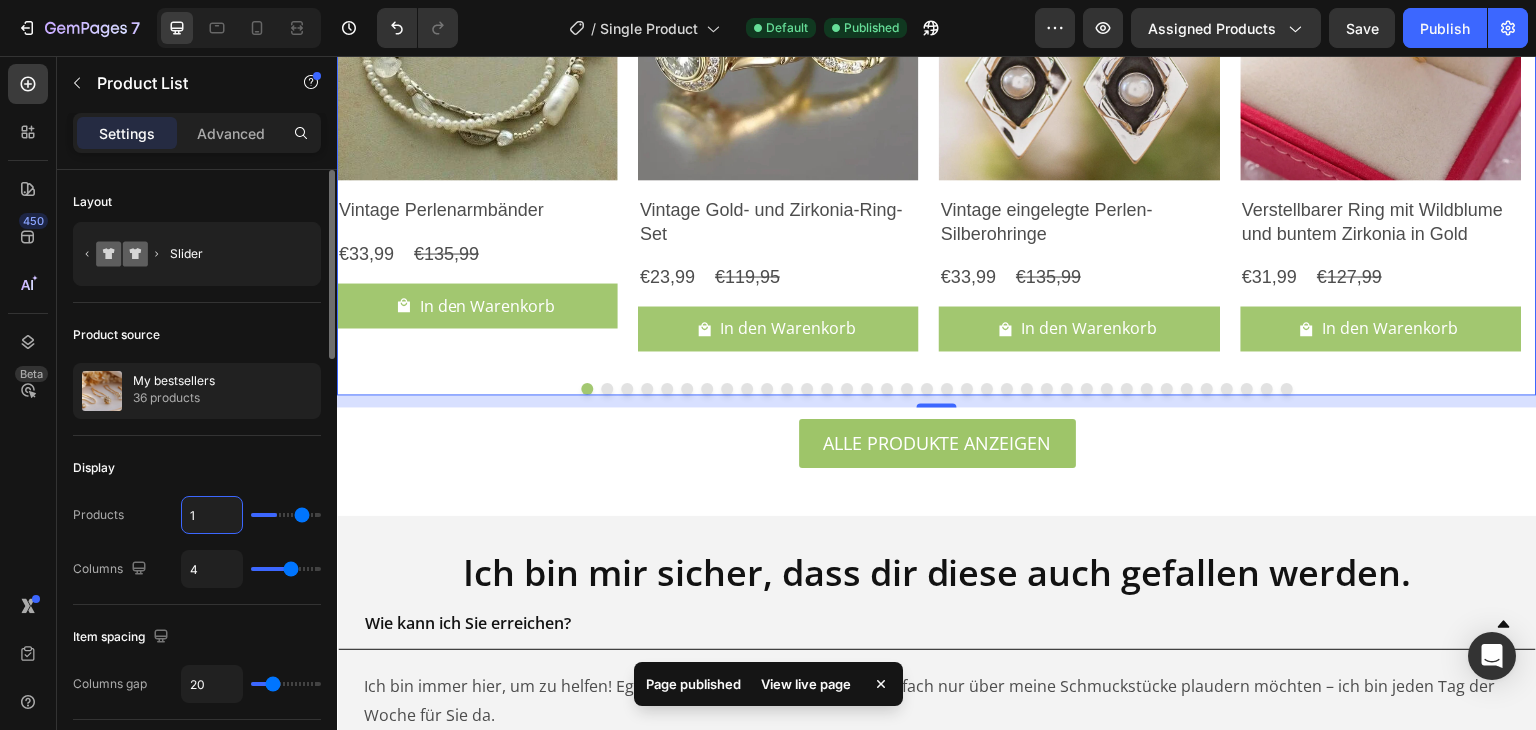 type on "16" 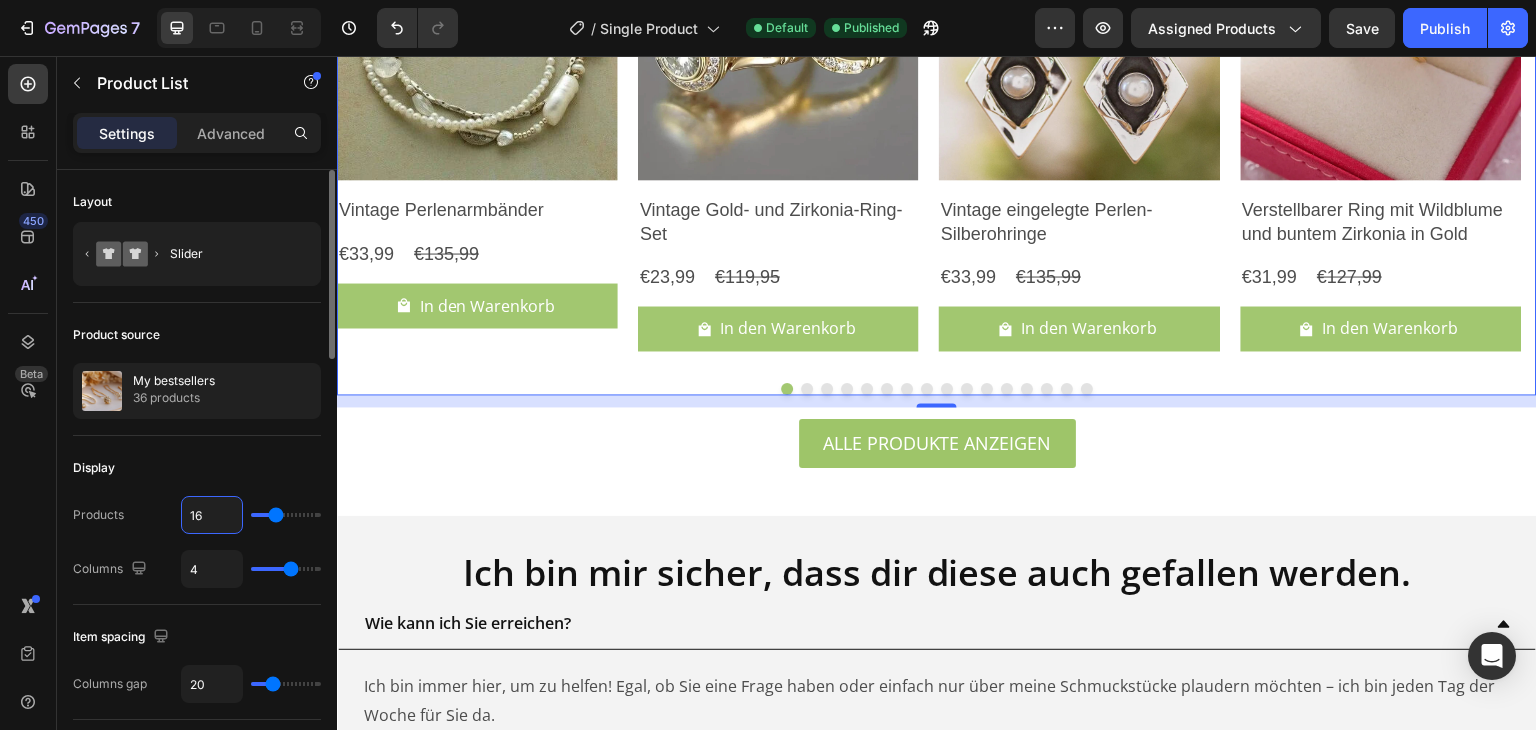 drag, startPoint x: 215, startPoint y: 510, endPoint x: 100, endPoint y: 545, distance: 120.20815 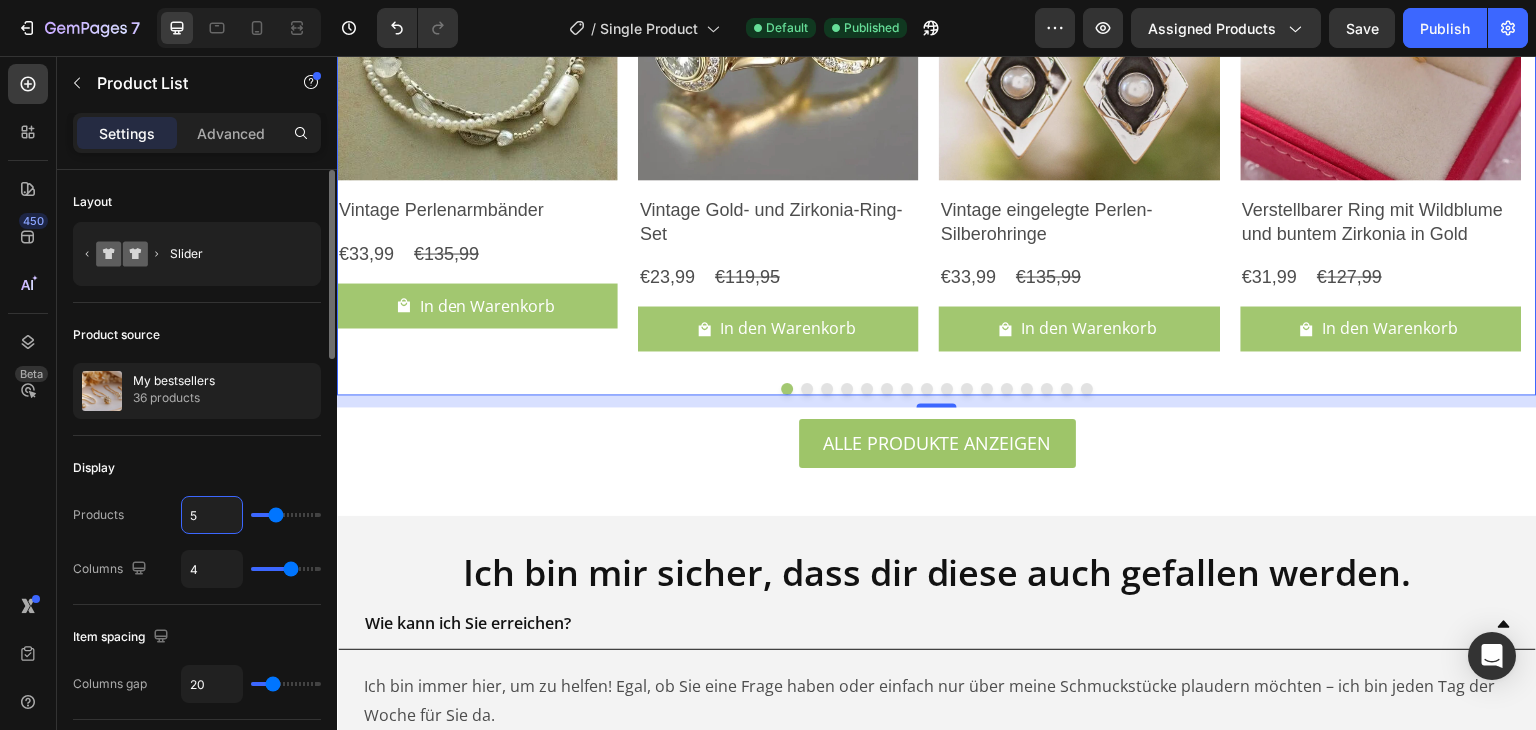 type on "5" 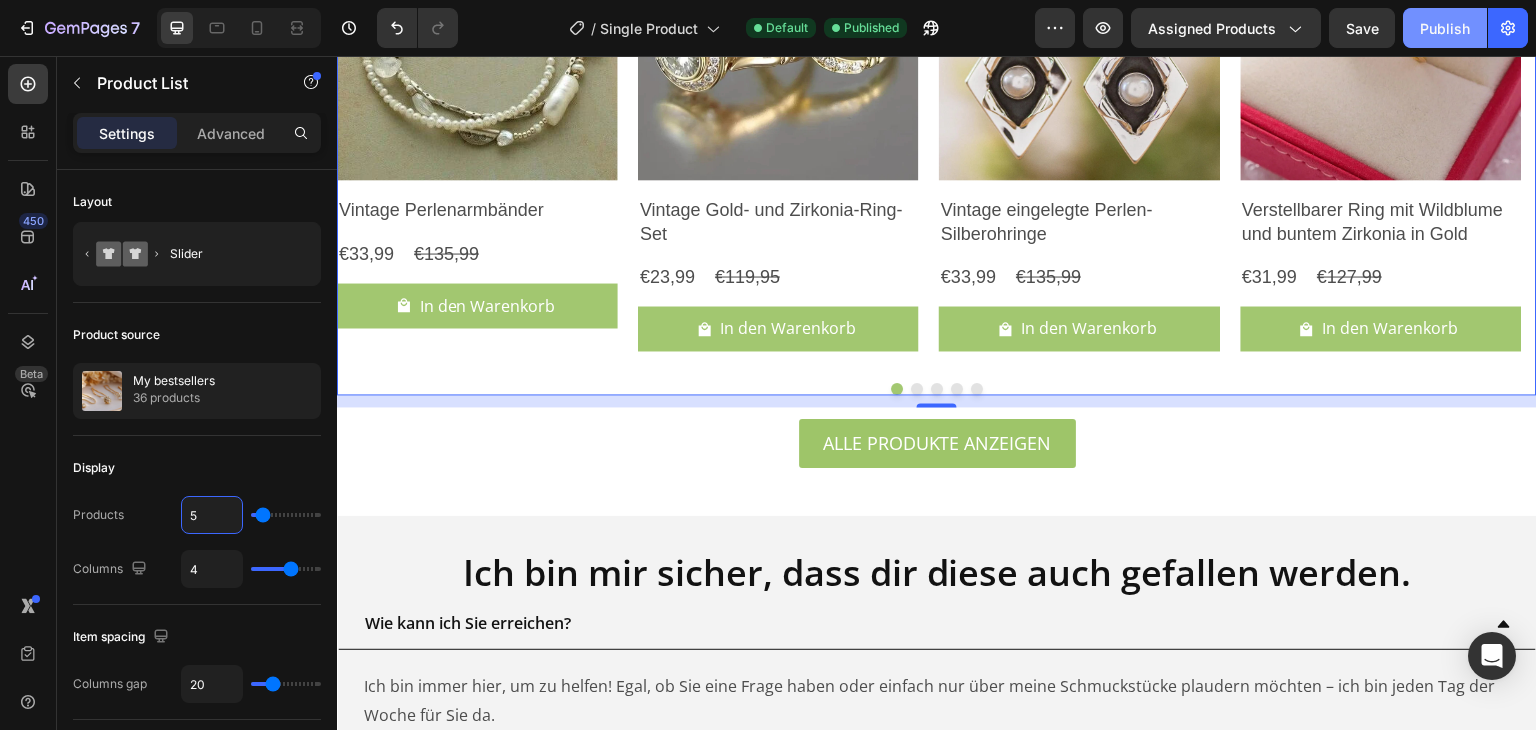type on "5" 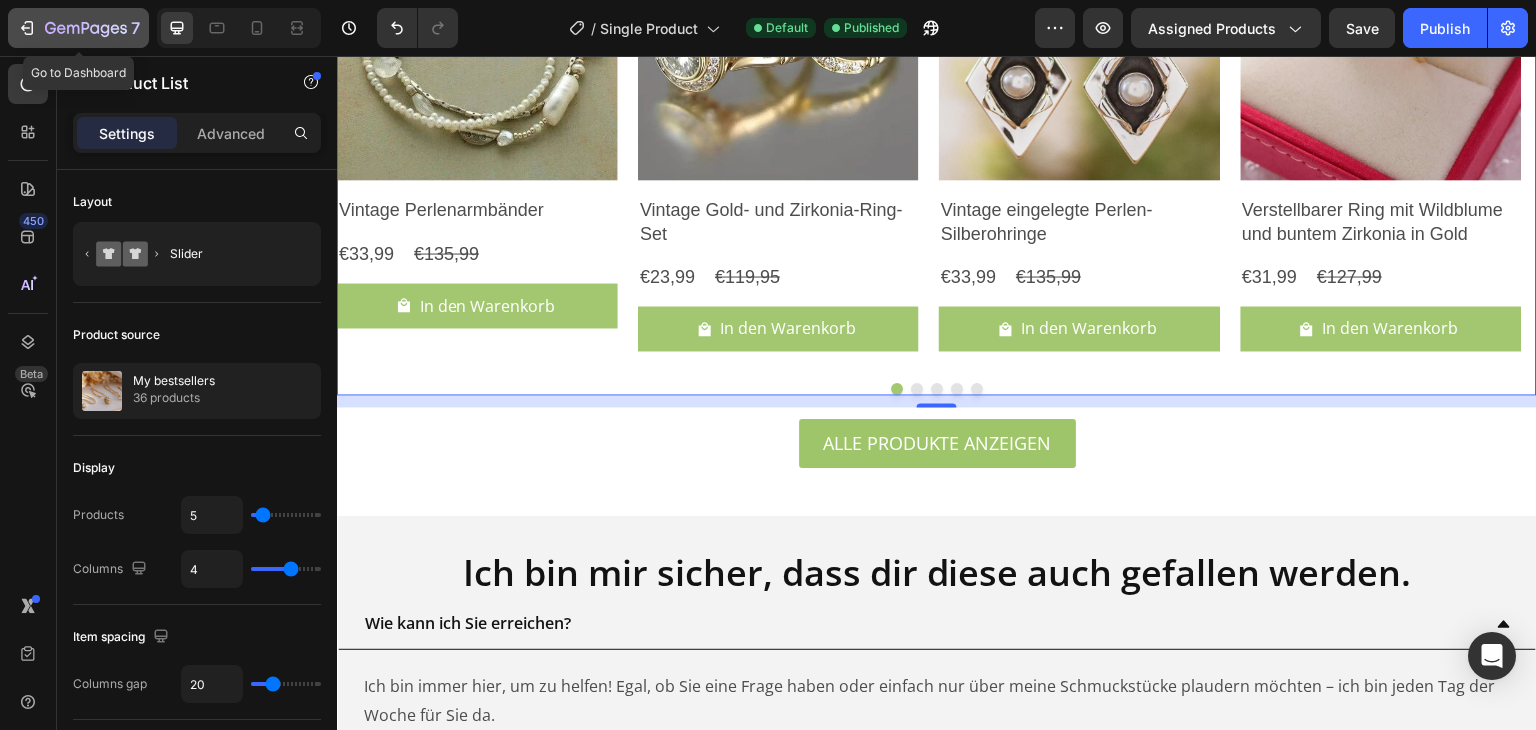 click 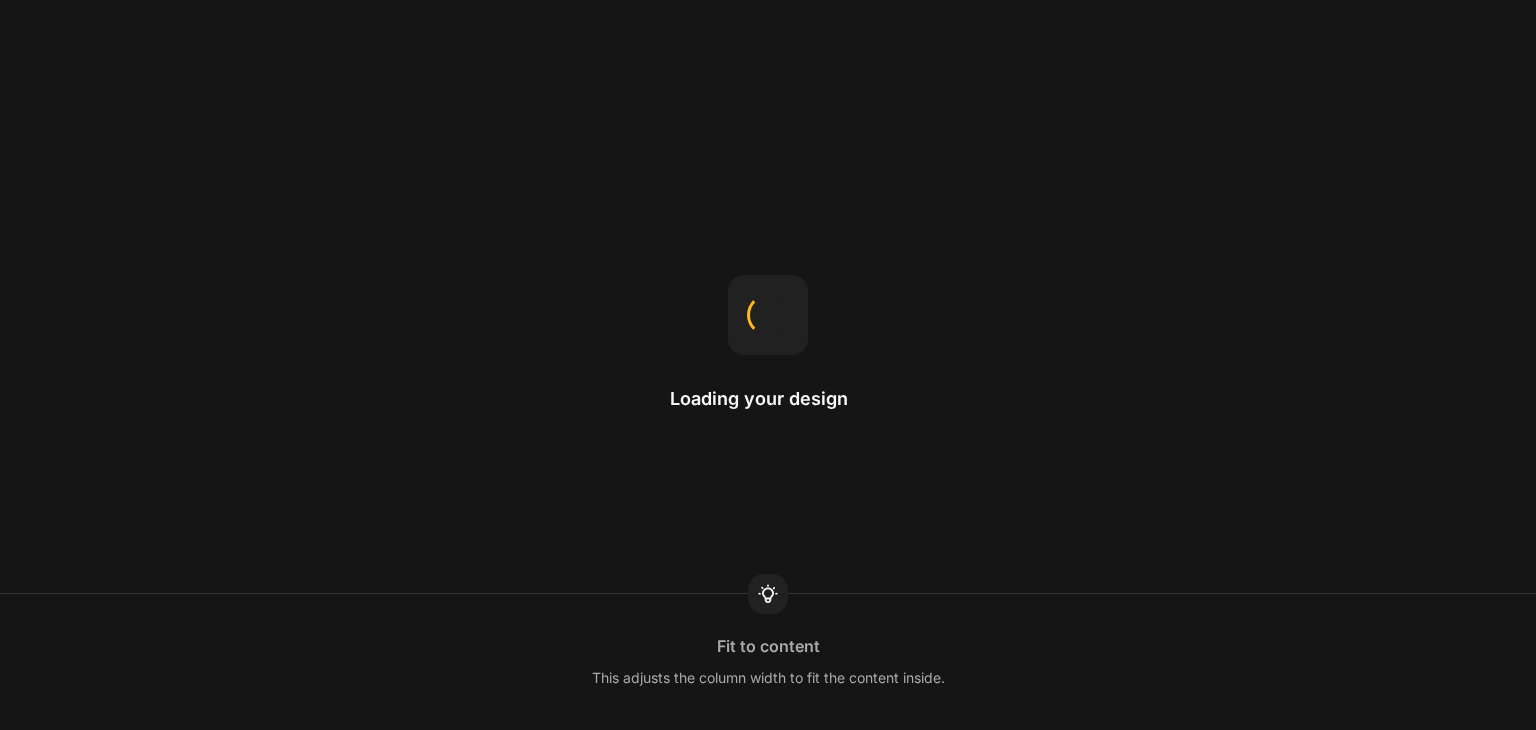 scroll, scrollTop: 0, scrollLeft: 0, axis: both 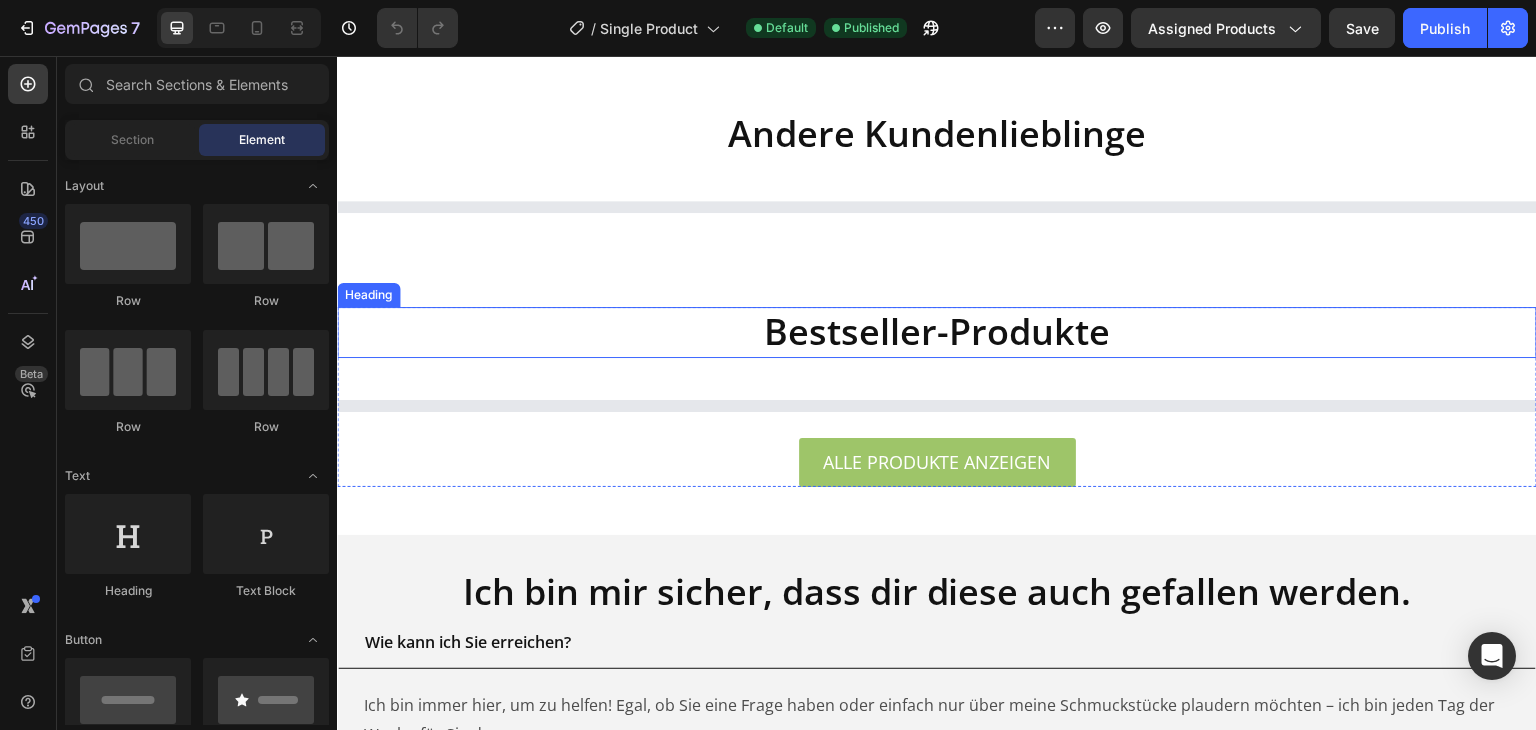 click on "Bestseller-Produkte" at bounding box center (937, 332) 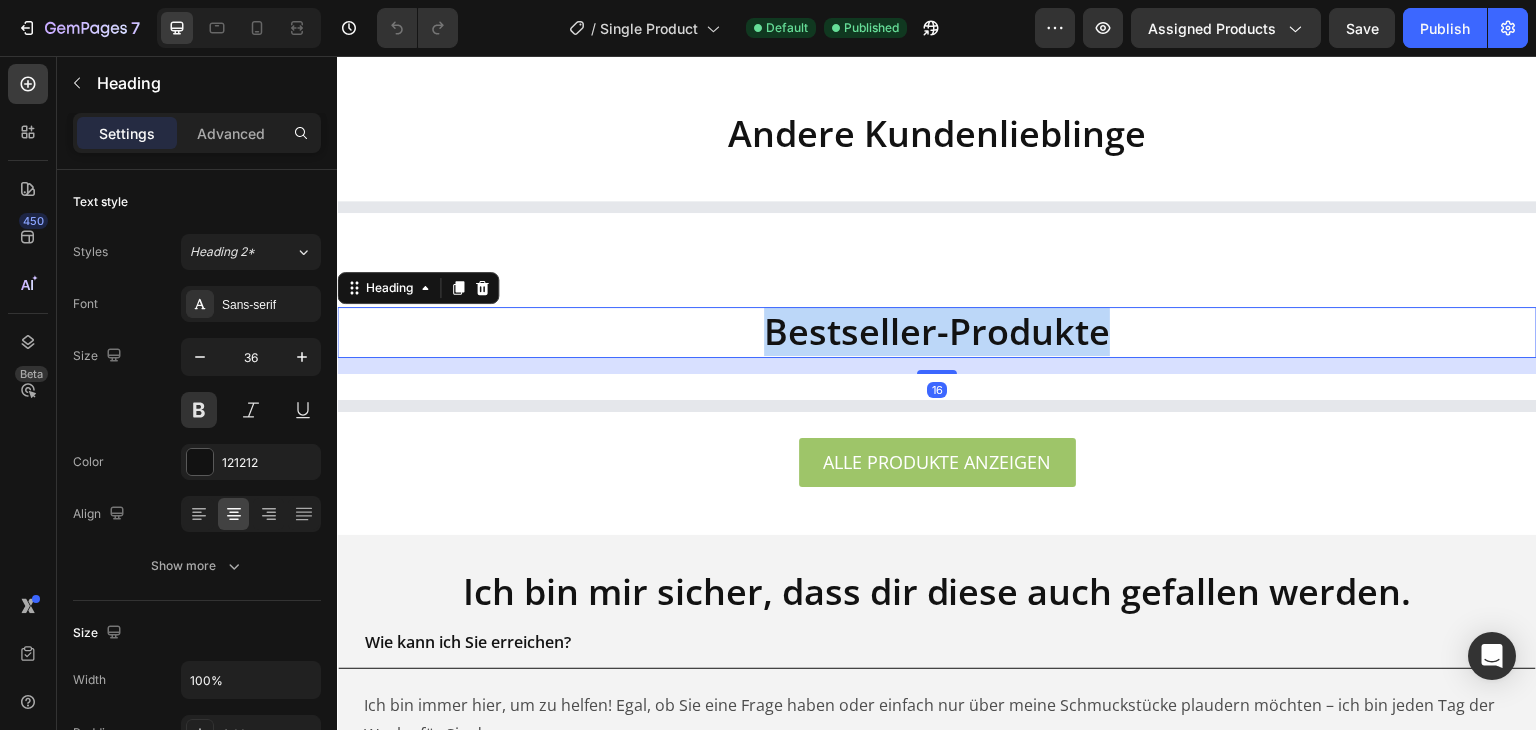 click on "Bestseller-Produkte" at bounding box center [937, 332] 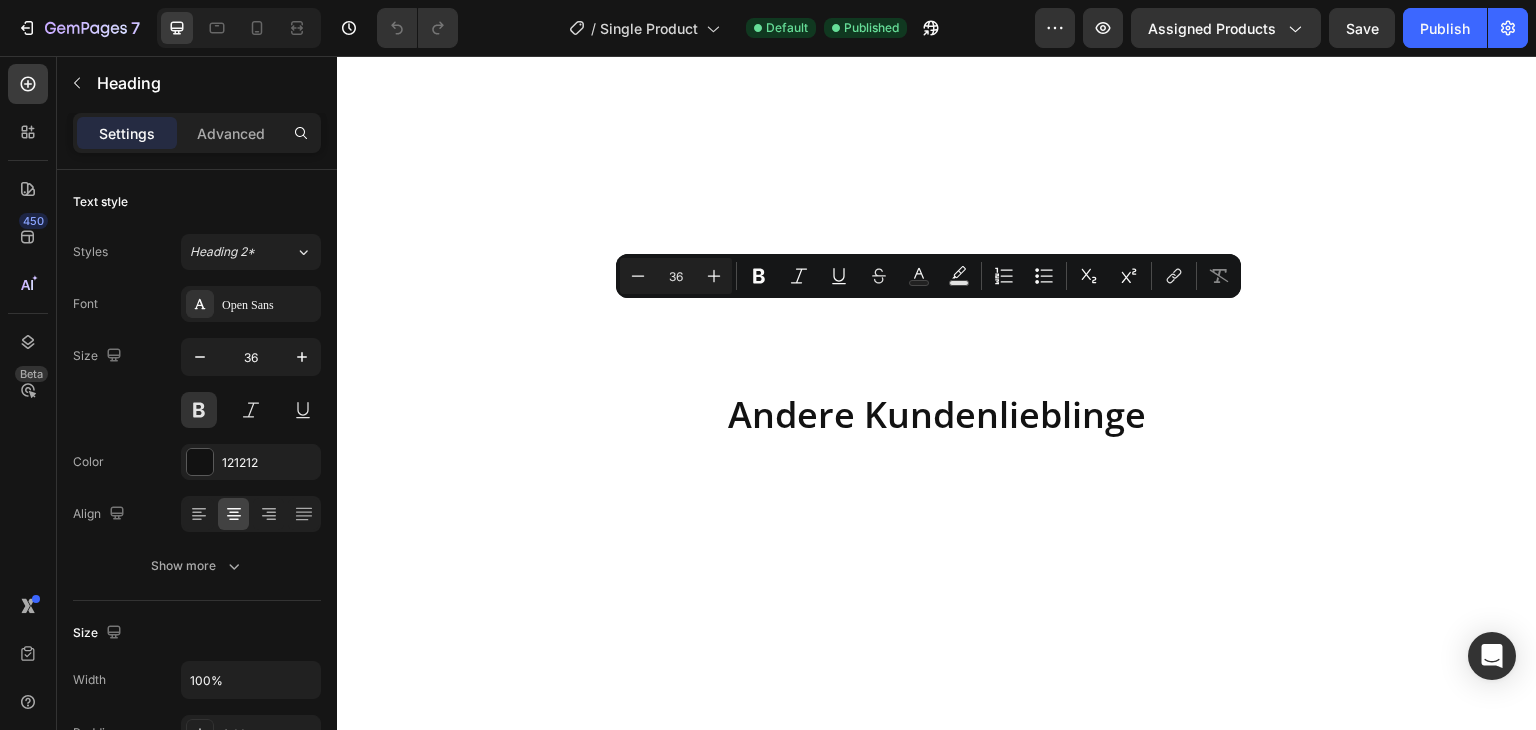 scroll, scrollTop: 3202, scrollLeft: 0, axis: vertical 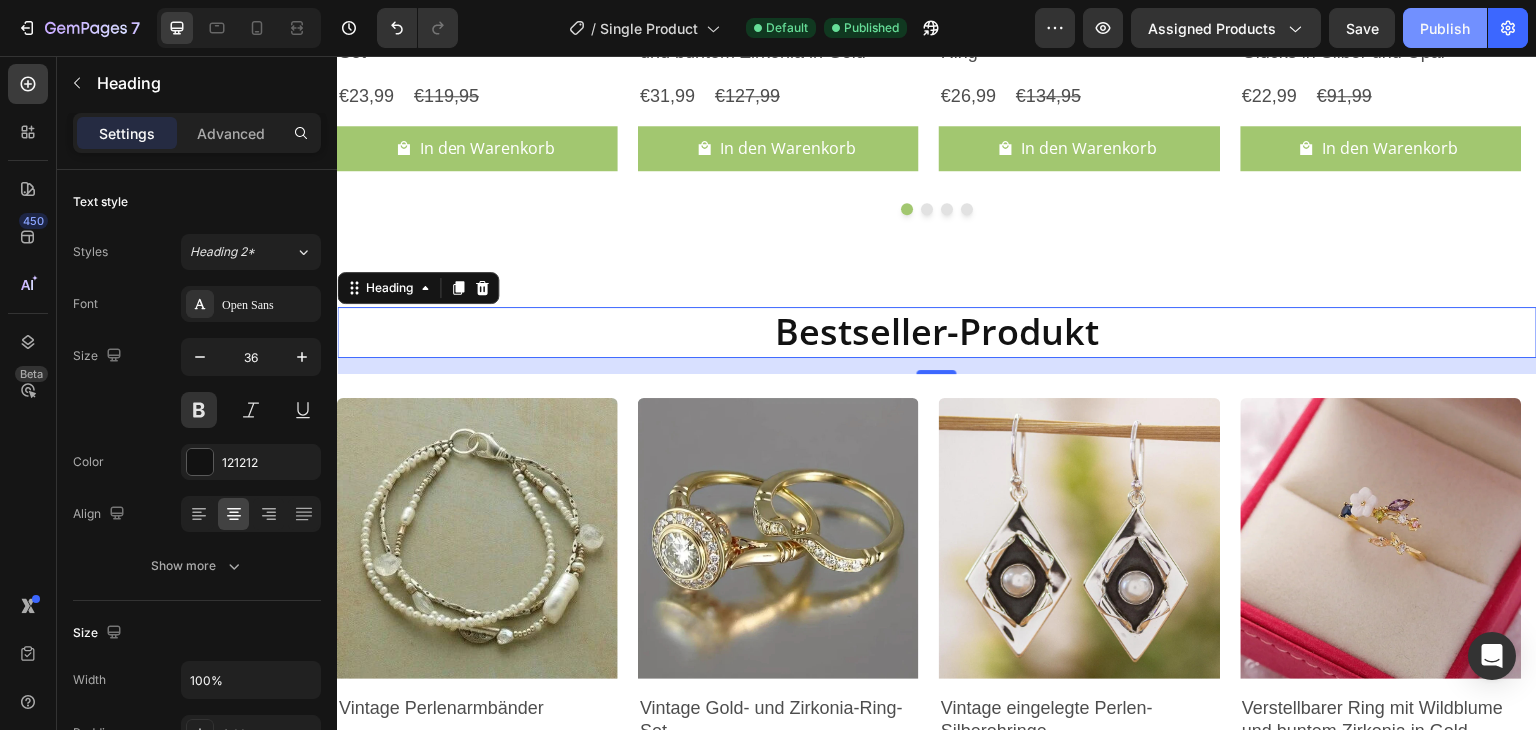 click on "Publish" at bounding box center (1445, 28) 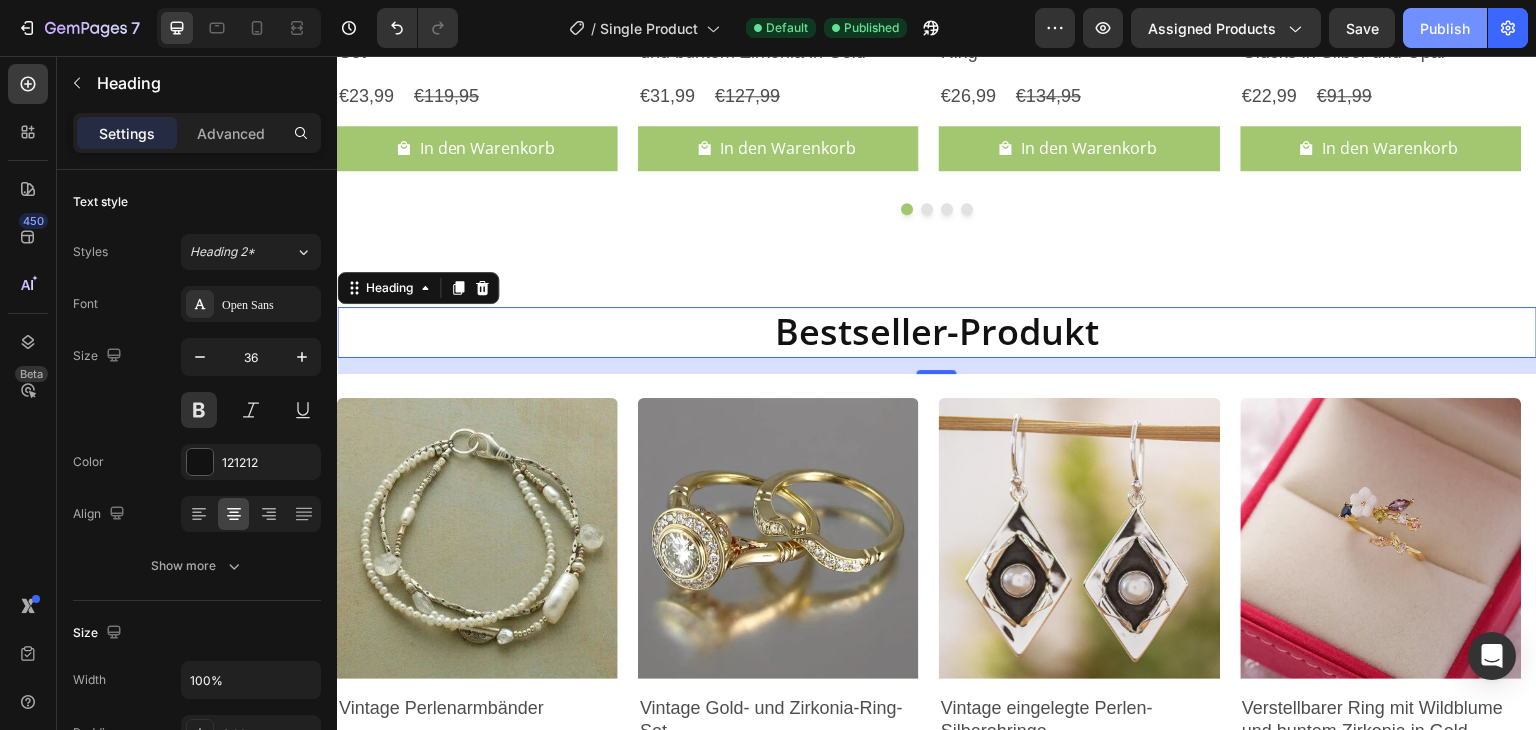 click on "Publish" at bounding box center (1445, 28) 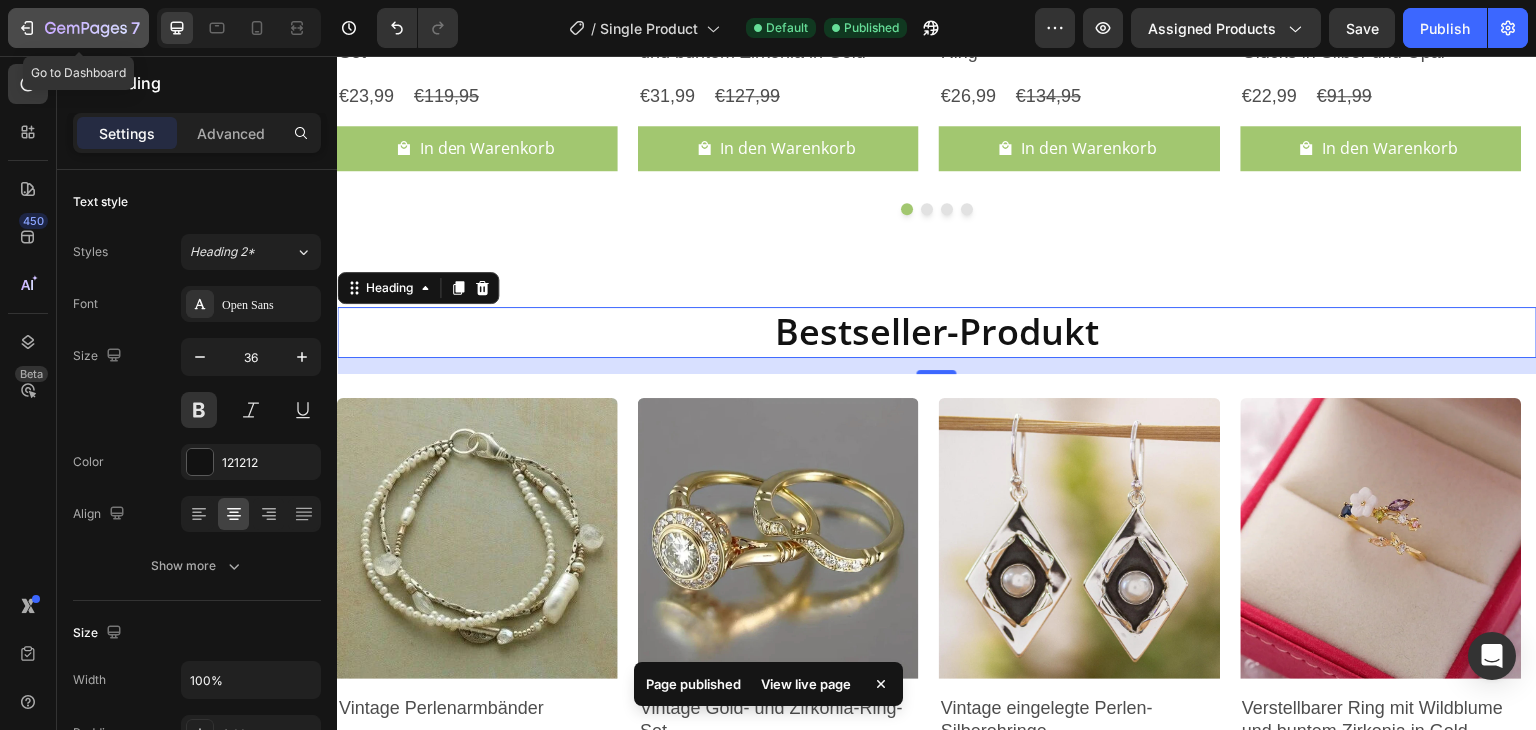 click 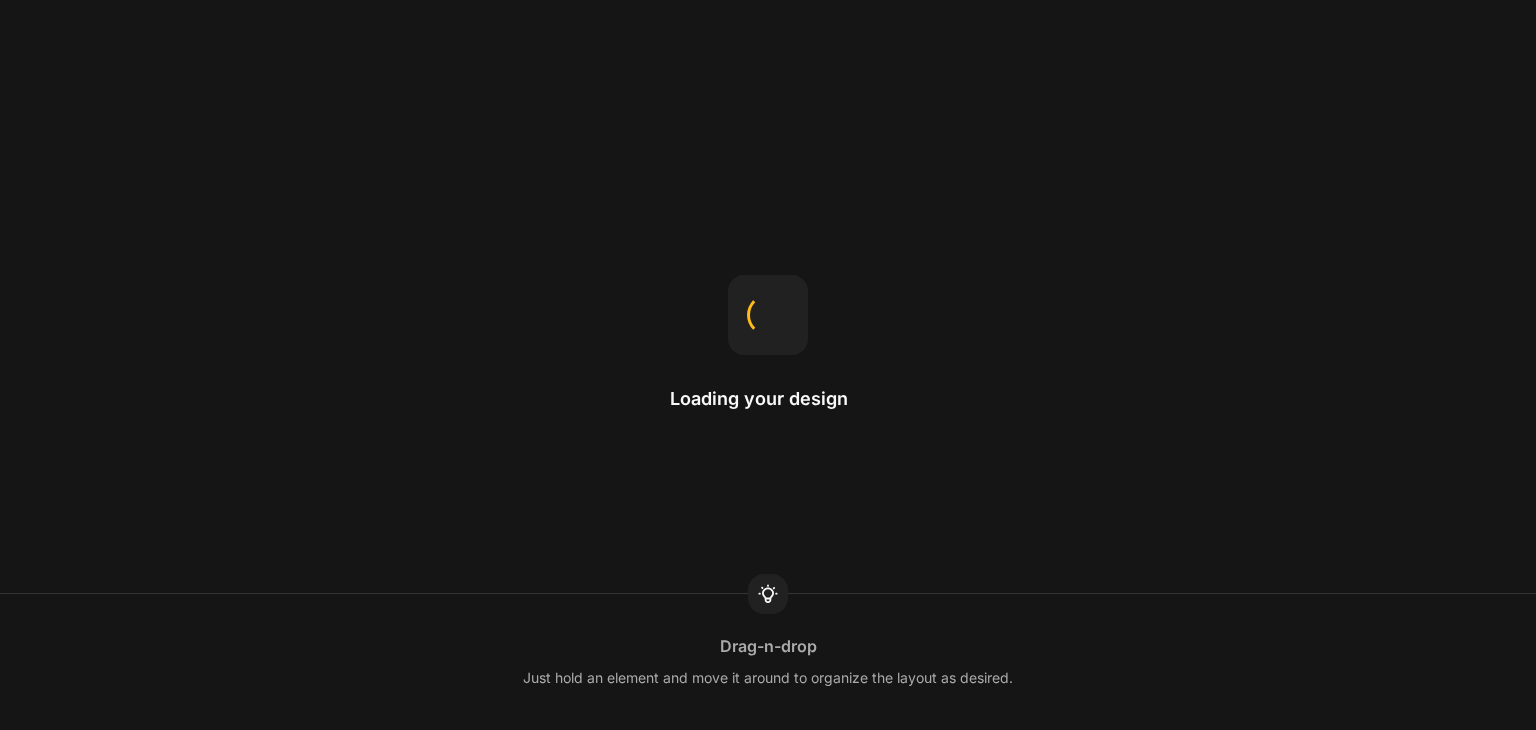 scroll, scrollTop: 0, scrollLeft: 0, axis: both 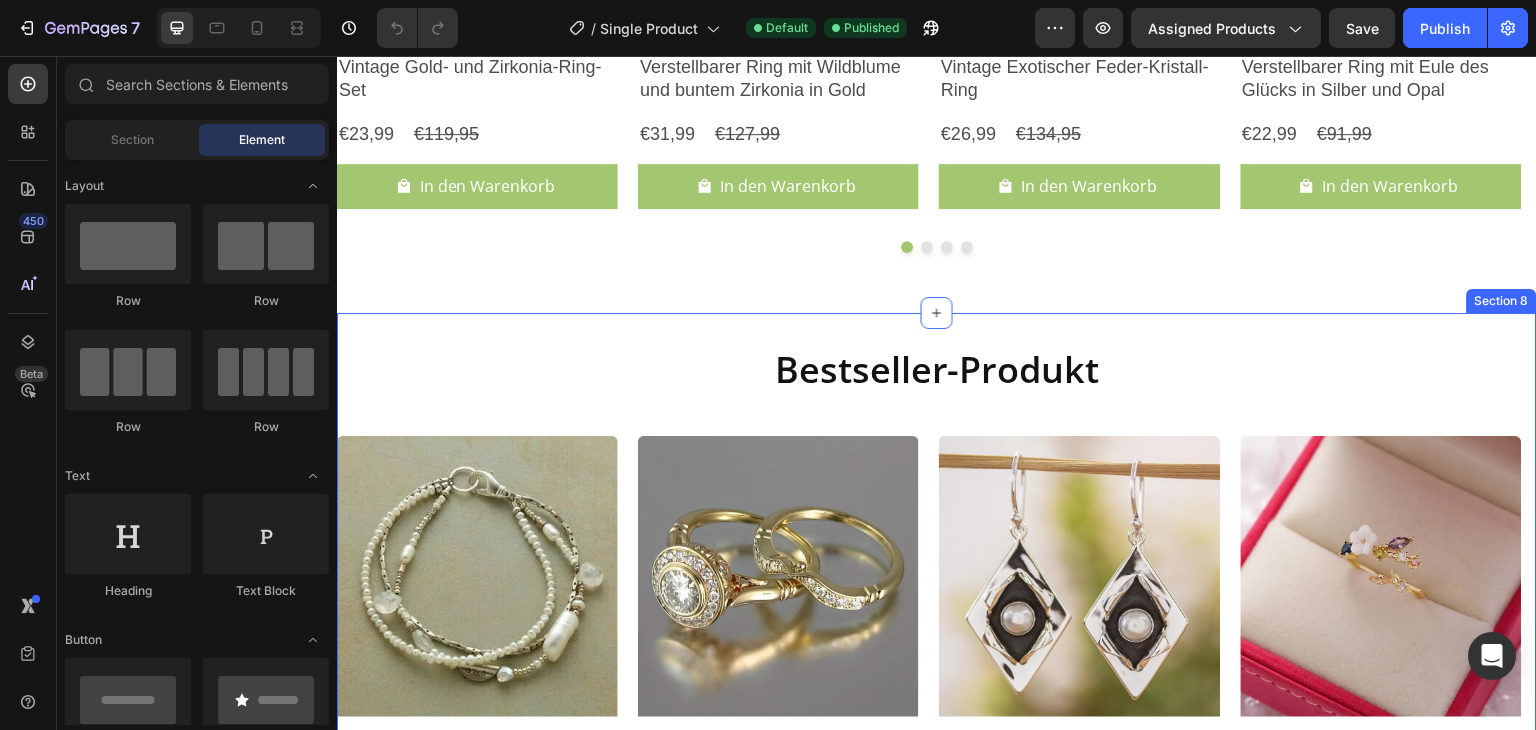click on "Bestseller-Produkt Heading Product Images Vintage Perlenarmbänder Product Title €33,99 Product Price Product Price €135,99 Product Price Product Price Row In den Warenkorb Product Cart Button Row Product List Product Images Vintage Gold- und Zirkonia-Ring-Set Product Title €23,99 Product Price Product Price €119,95 Product Price Product Price Row In den Warenkorb Product Cart Button Row Product List Product Images Vintage eingelegte Perlen-Silberohringe Product Title €33,99 Product Price Product Price €135,99 Product Price Product Price Row In den Warenkorb Product Cart Button Row Product List Product Images Verstellbarer Ring mit Wildblume und buntem Zirkonia in Gold Product Title €31,99 Product Price Product Price €127,99 Product Price Product Price Row In den Warenkorb Product Cart Button Row Product List Product Images Vintage Gold- und Diamantohrringe Product Title €38,95 Product Price Product Price €136,95 Product Price Product Price Row In den Warenkorb Product Cart Button Row Row" at bounding box center (937, 682) 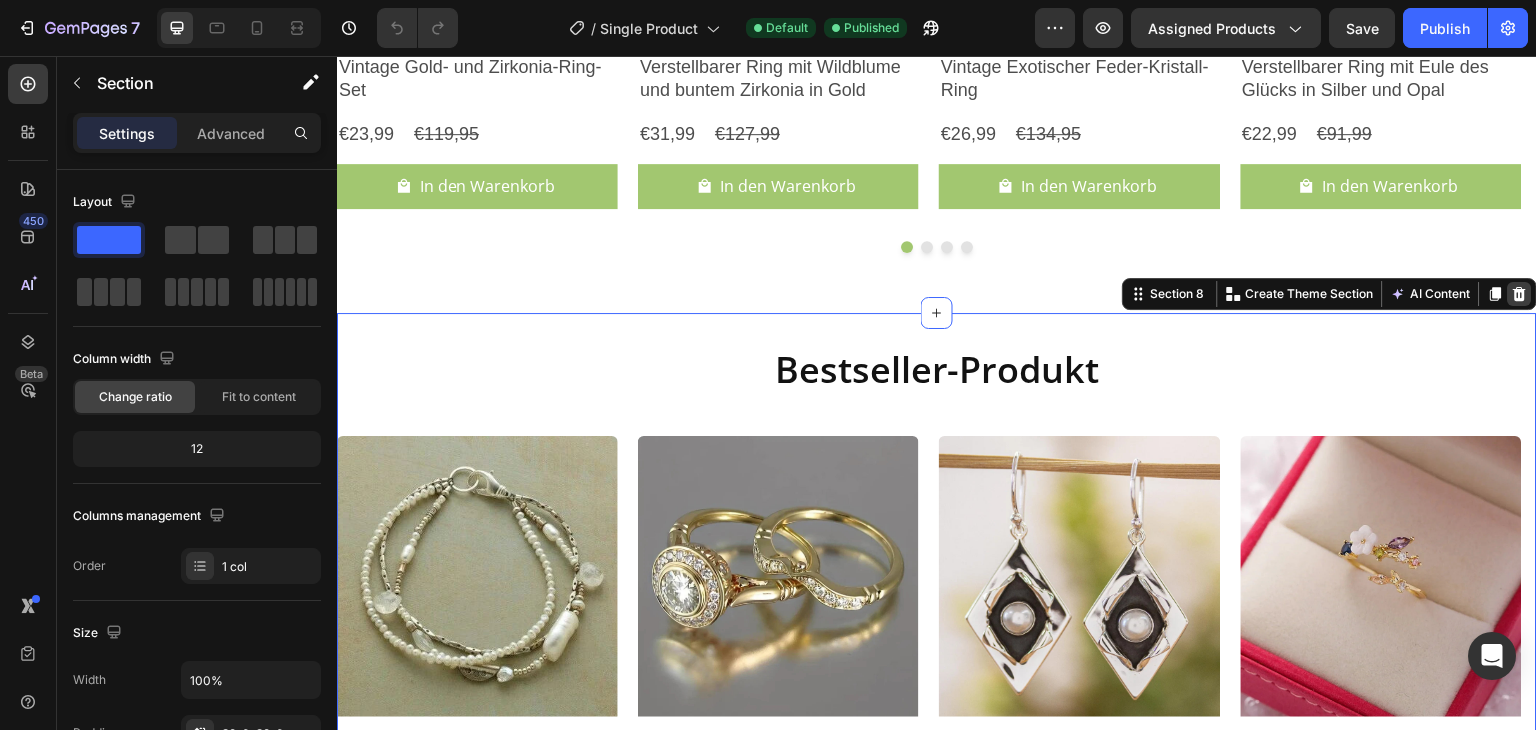 click at bounding box center (1520, 294) 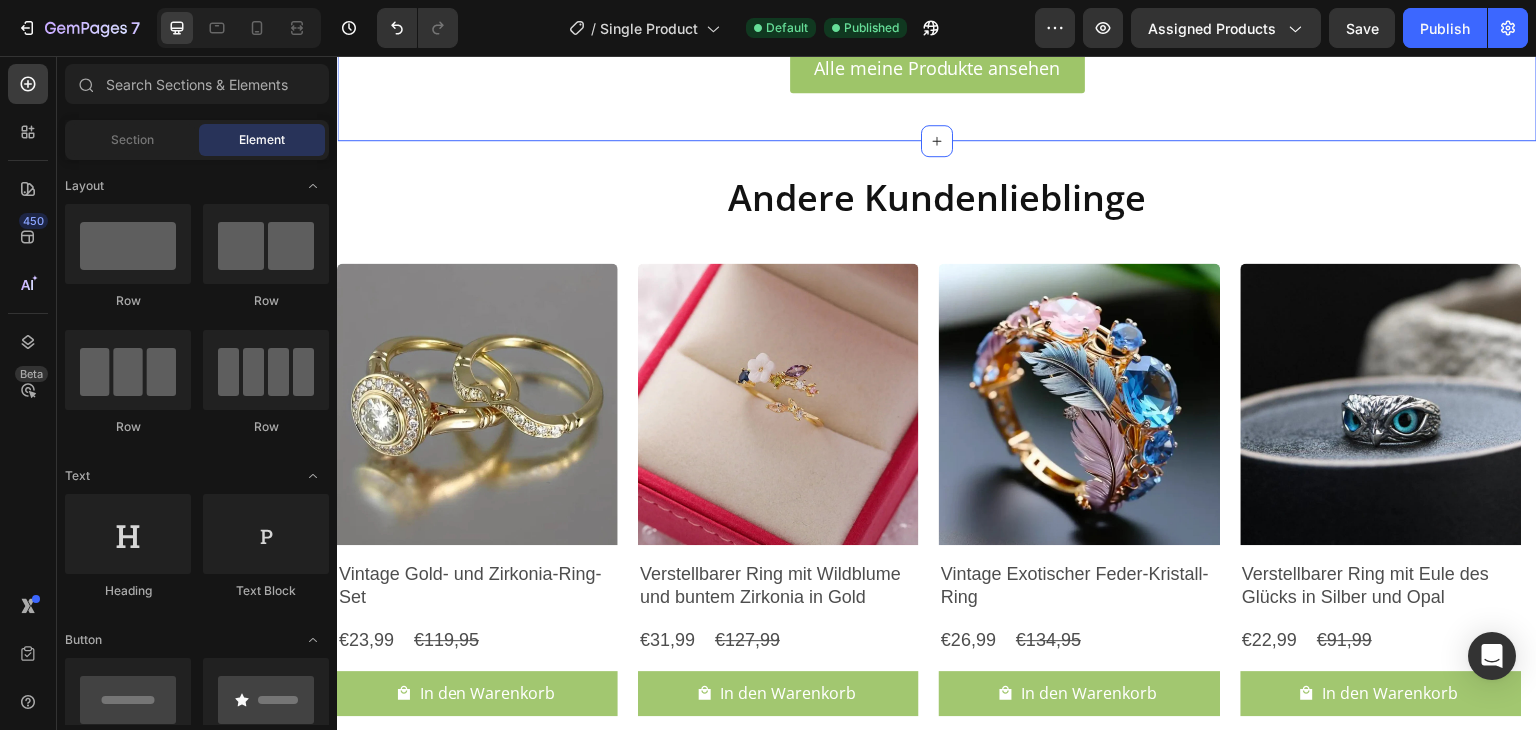 scroll, scrollTop: 2831, scrollLeft: 0, axis: vertical 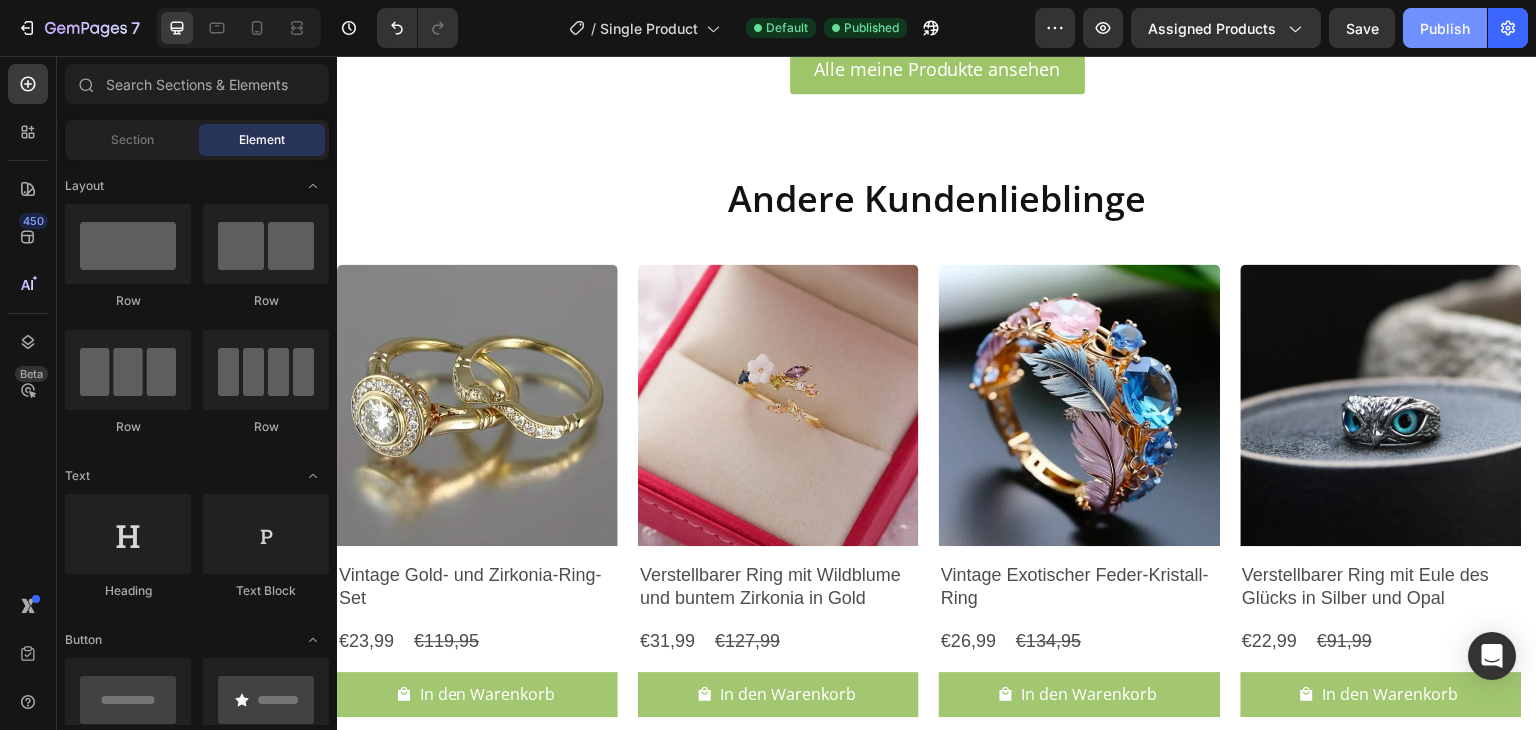 click on "Publish" 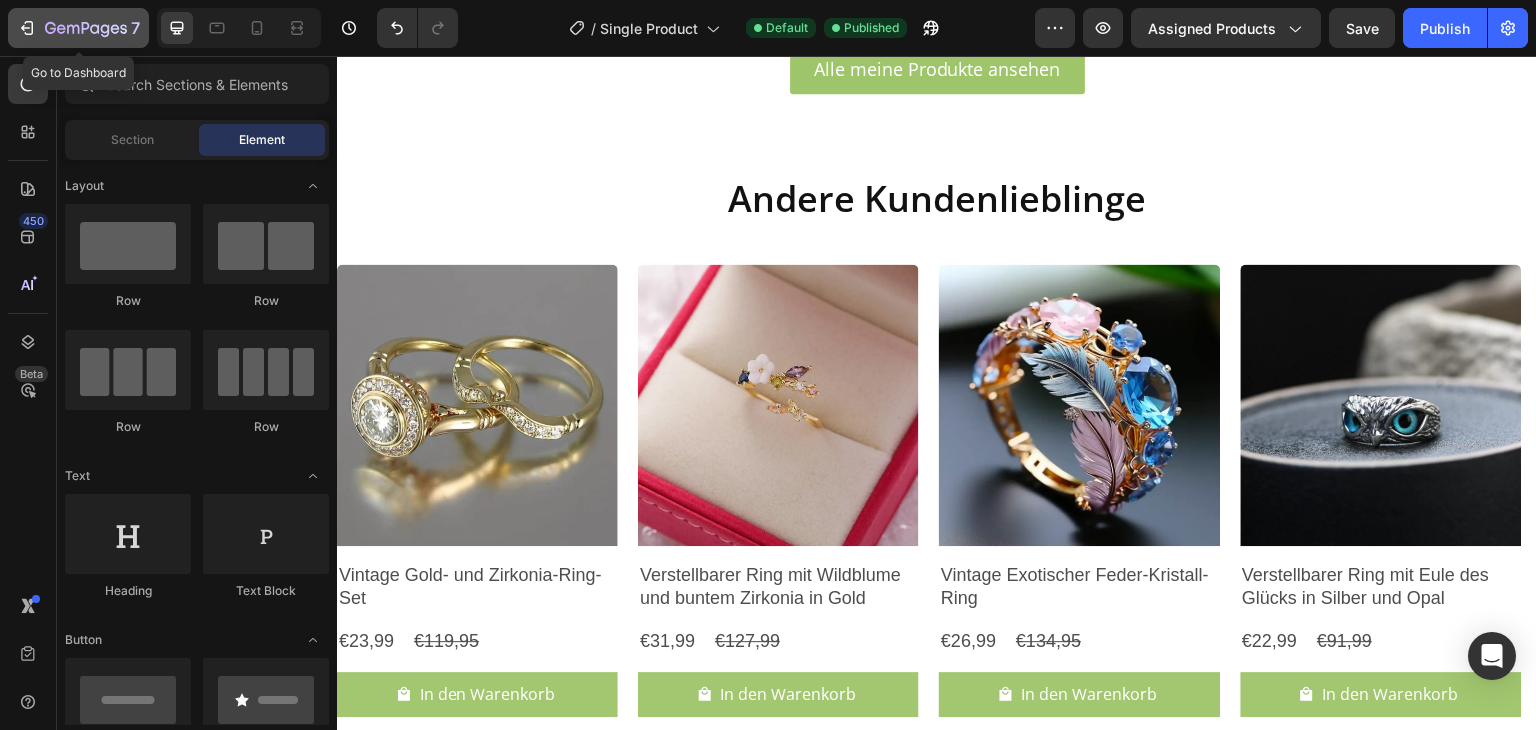click 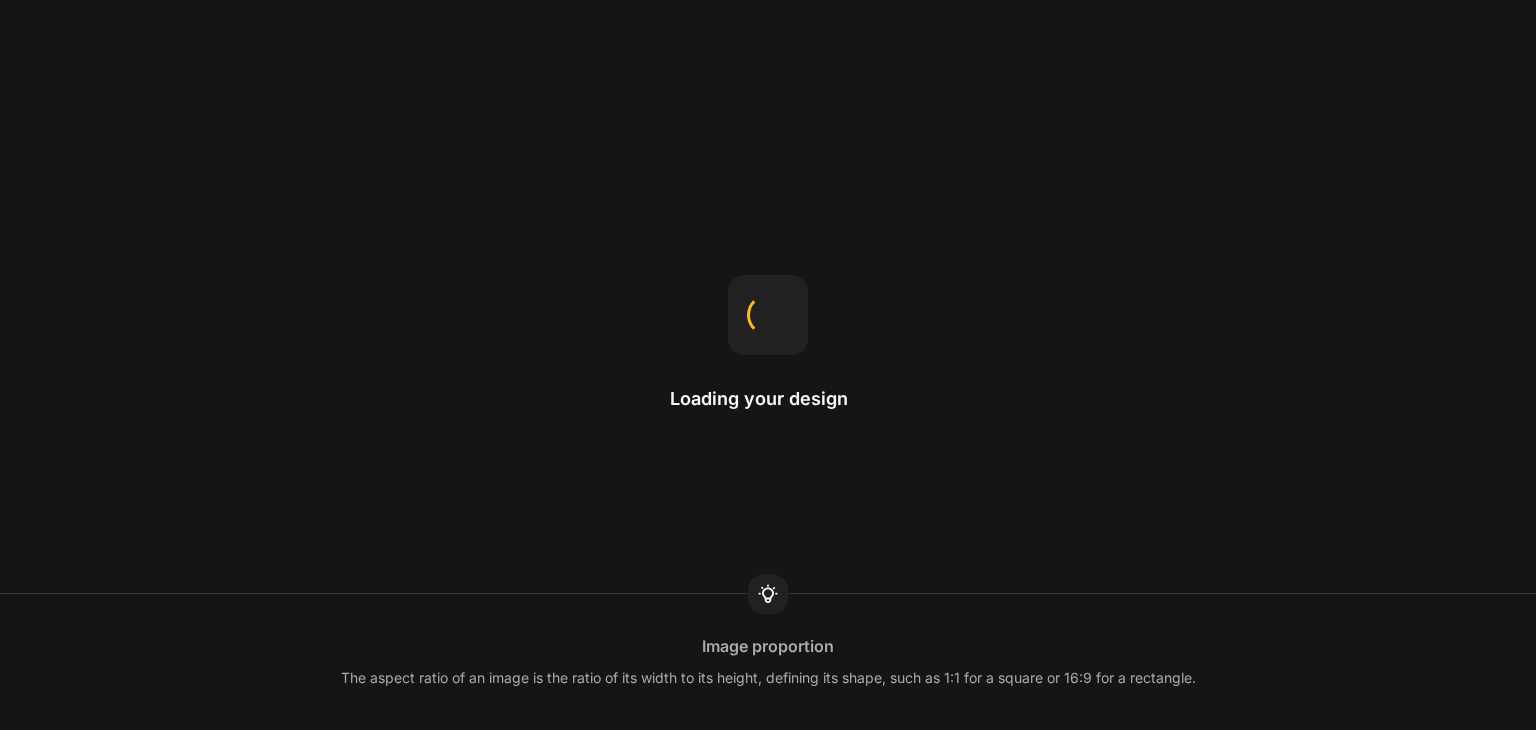 scroll, scrollTop: 0, scrollLeft: 0, axis: both 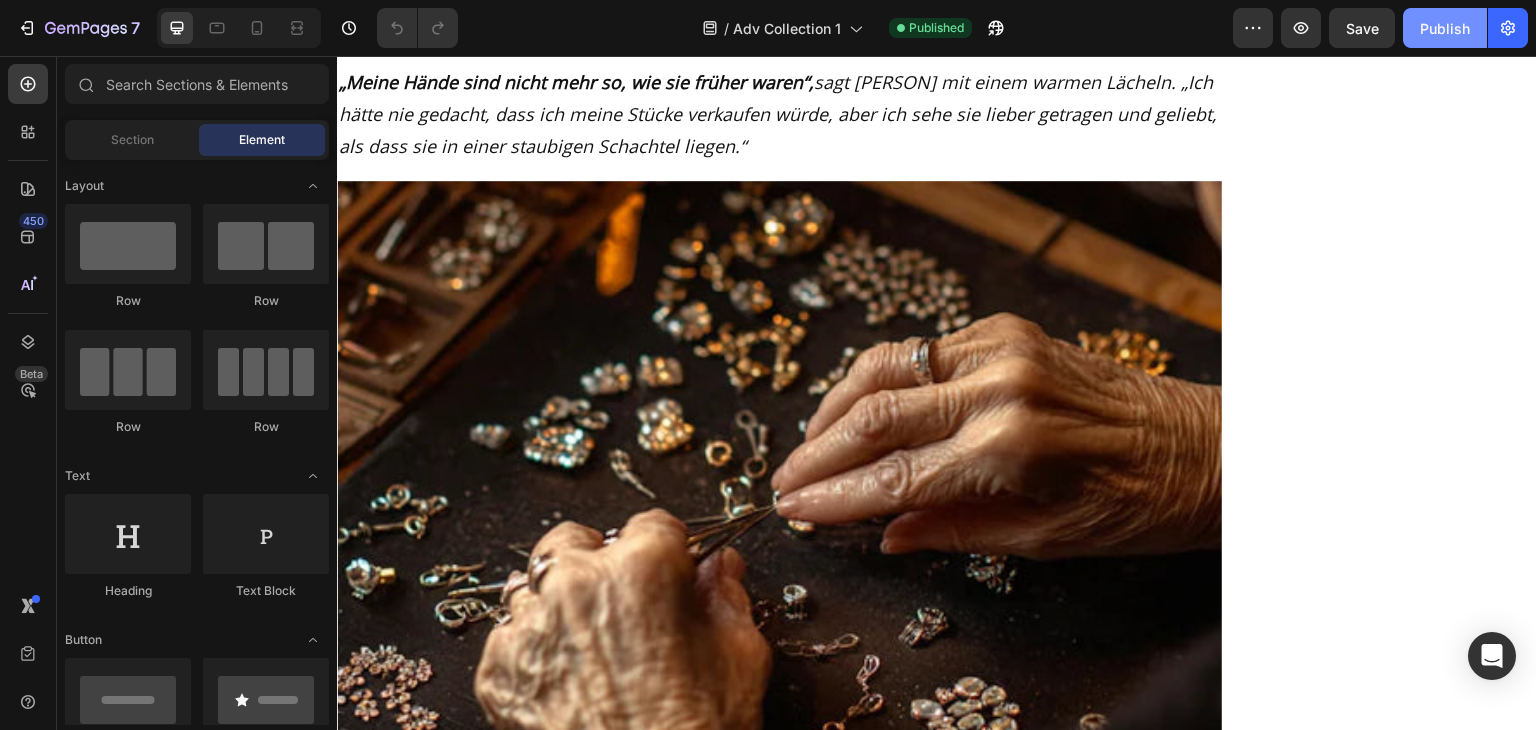click on "Publish" 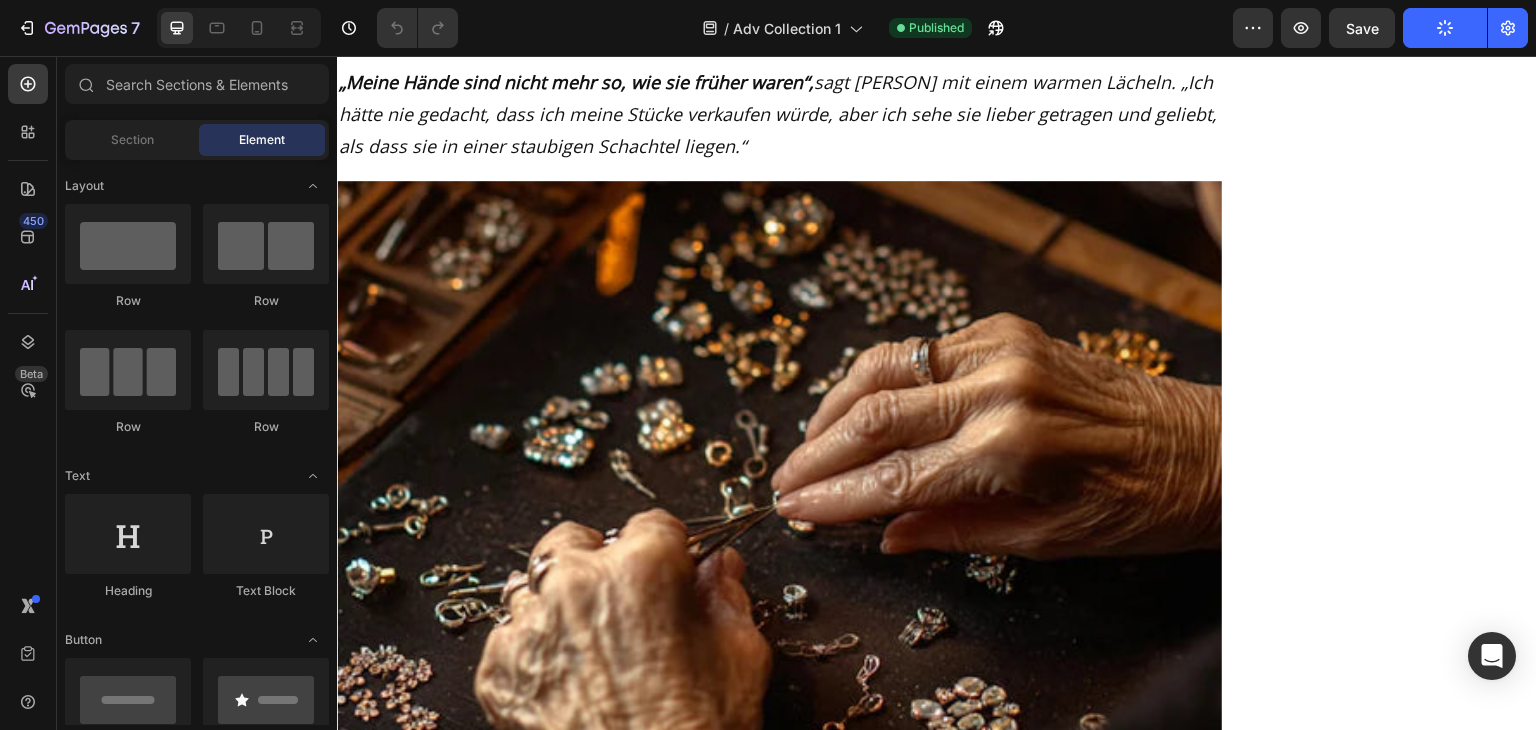 scroll, scrollTop: 0, scrollLeft: 0, axis: both 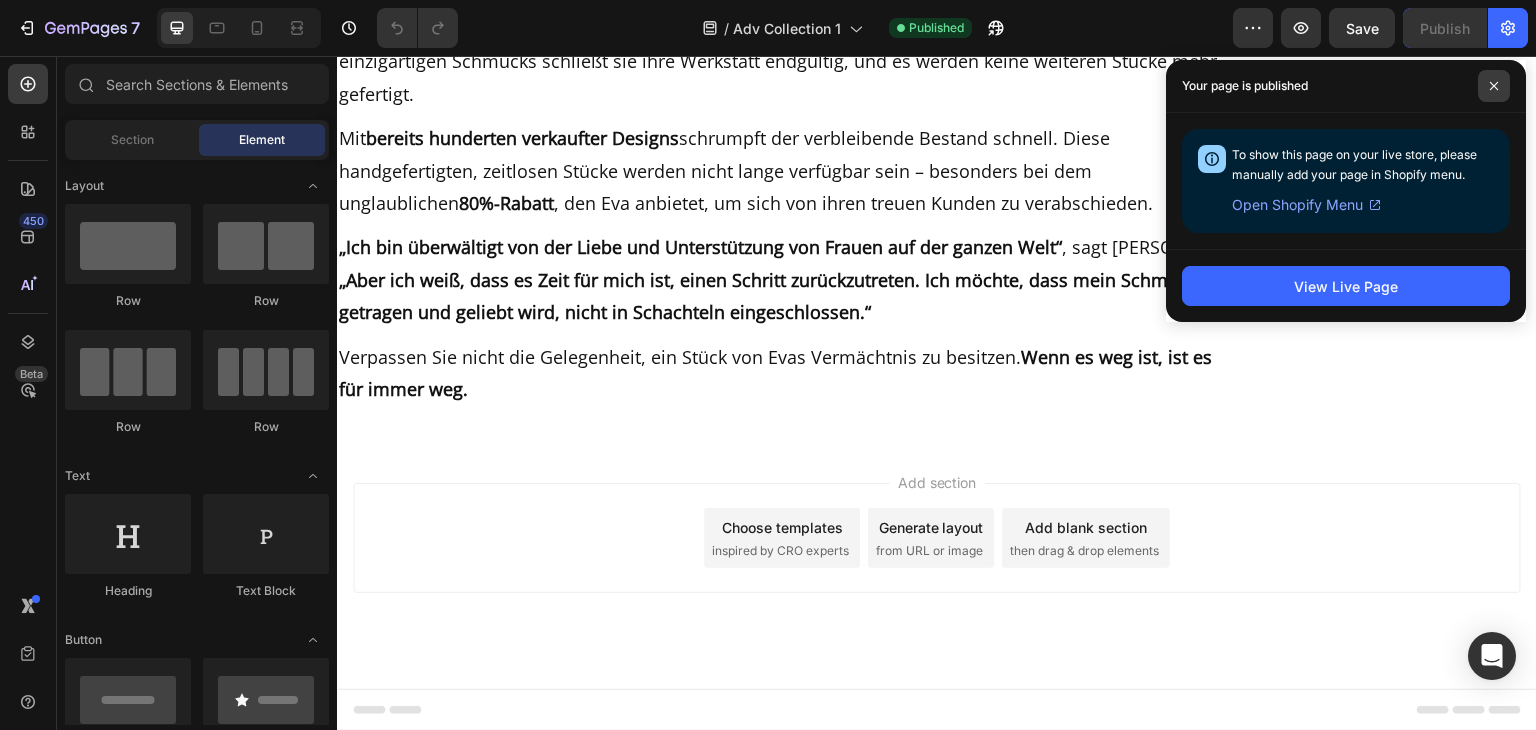 click 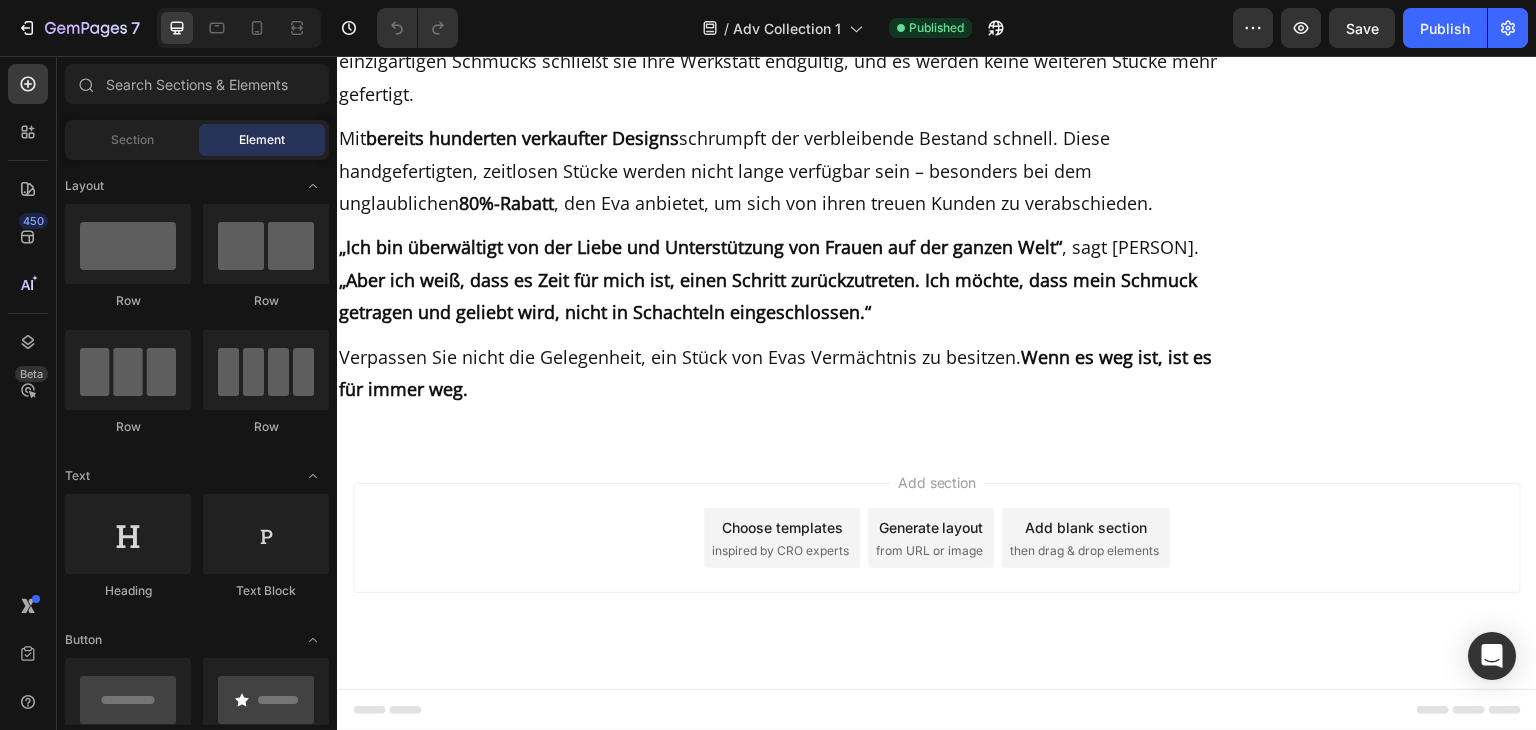 click on "then drag & drop elements" at bounding box center (1084, 551) 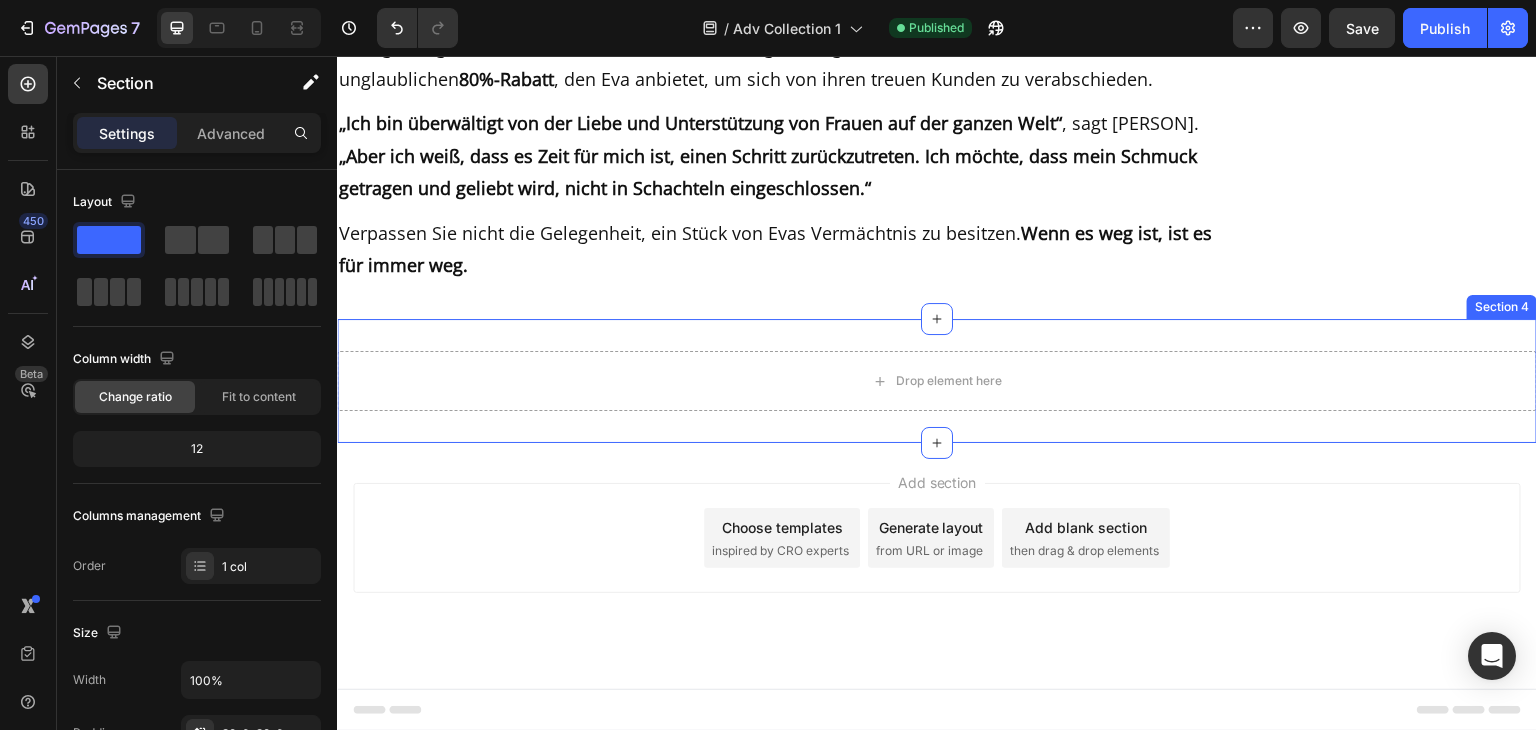 click on "Drop element here Section 4" at bounding box center [937, 381] 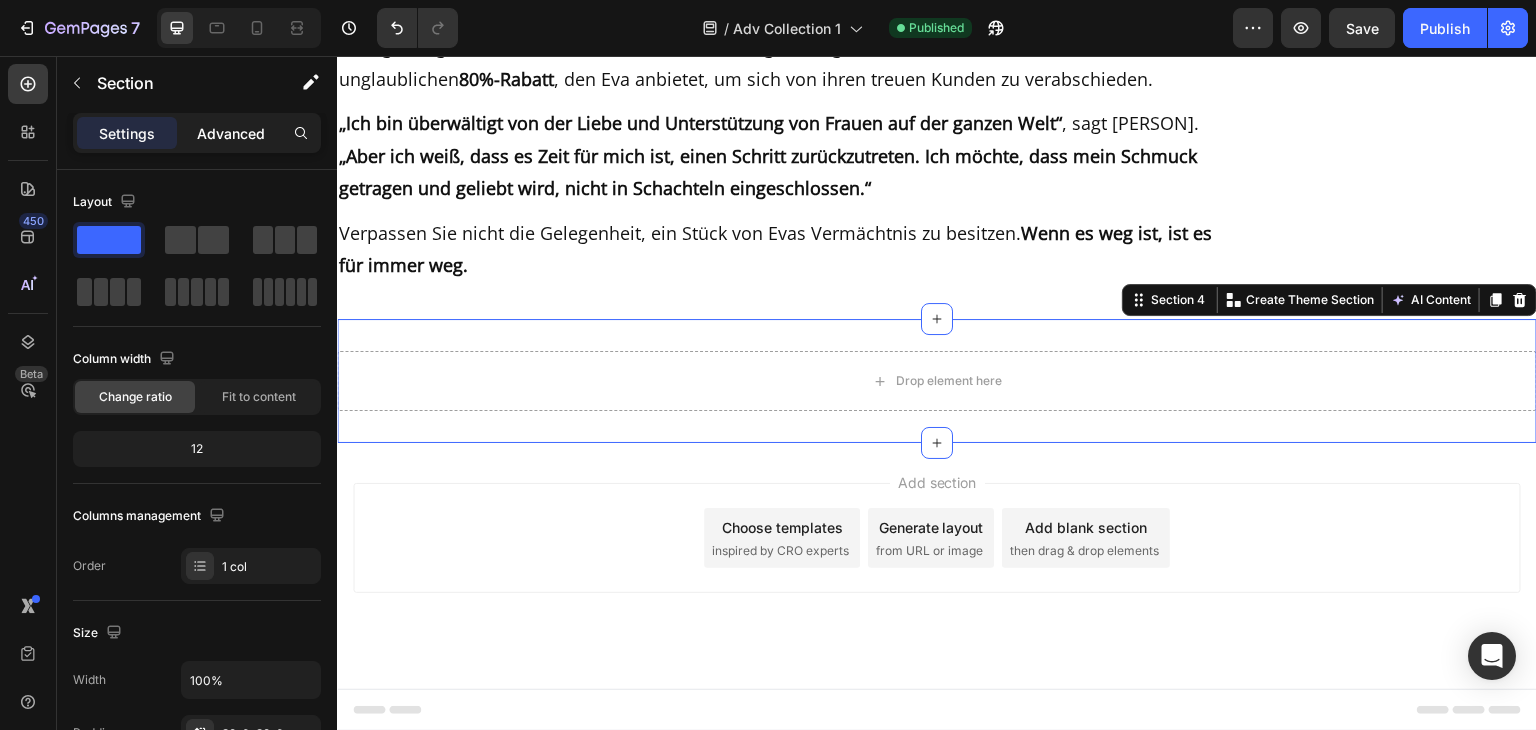click on "Advanced" at bounding box center [231, 133] 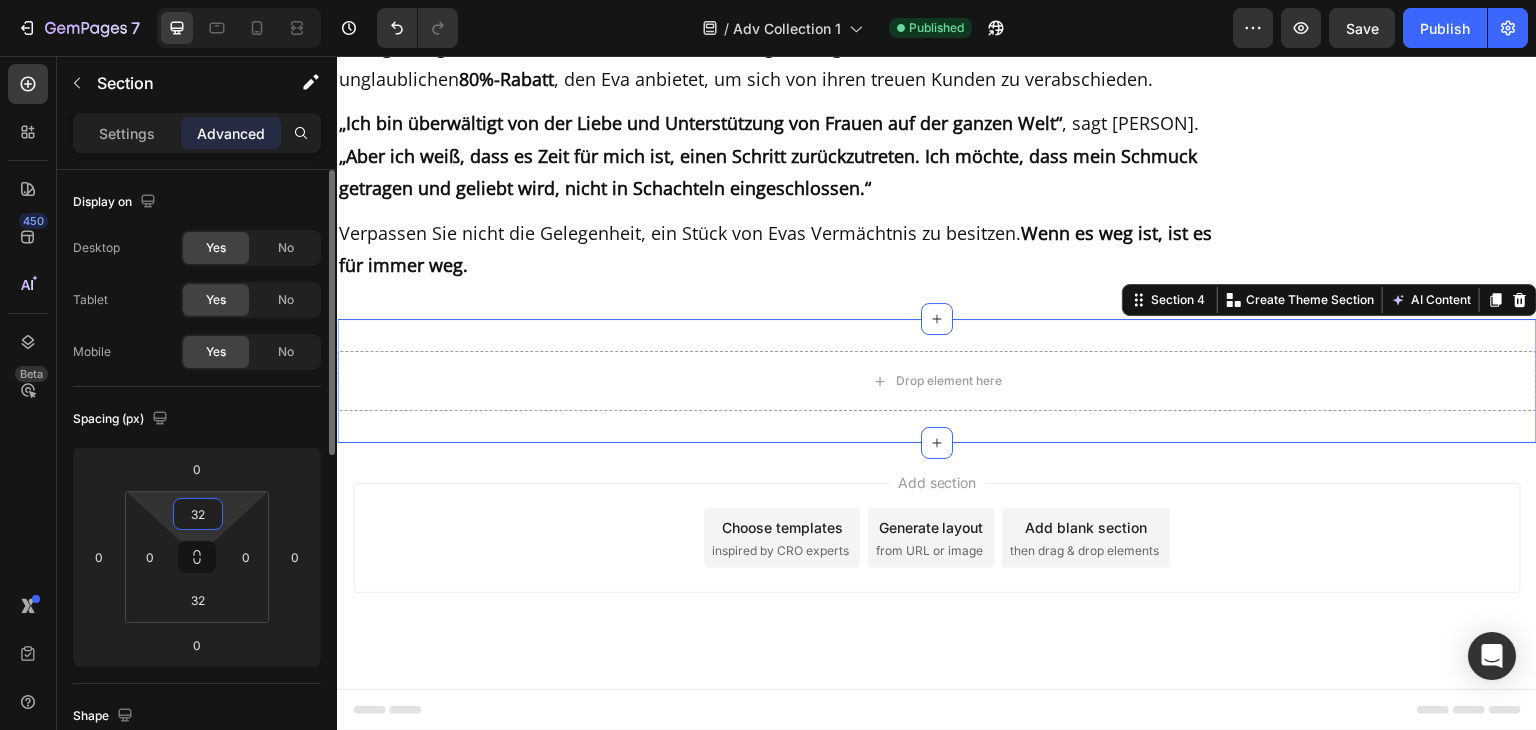 click on "32" at bounding box center (198, 514) 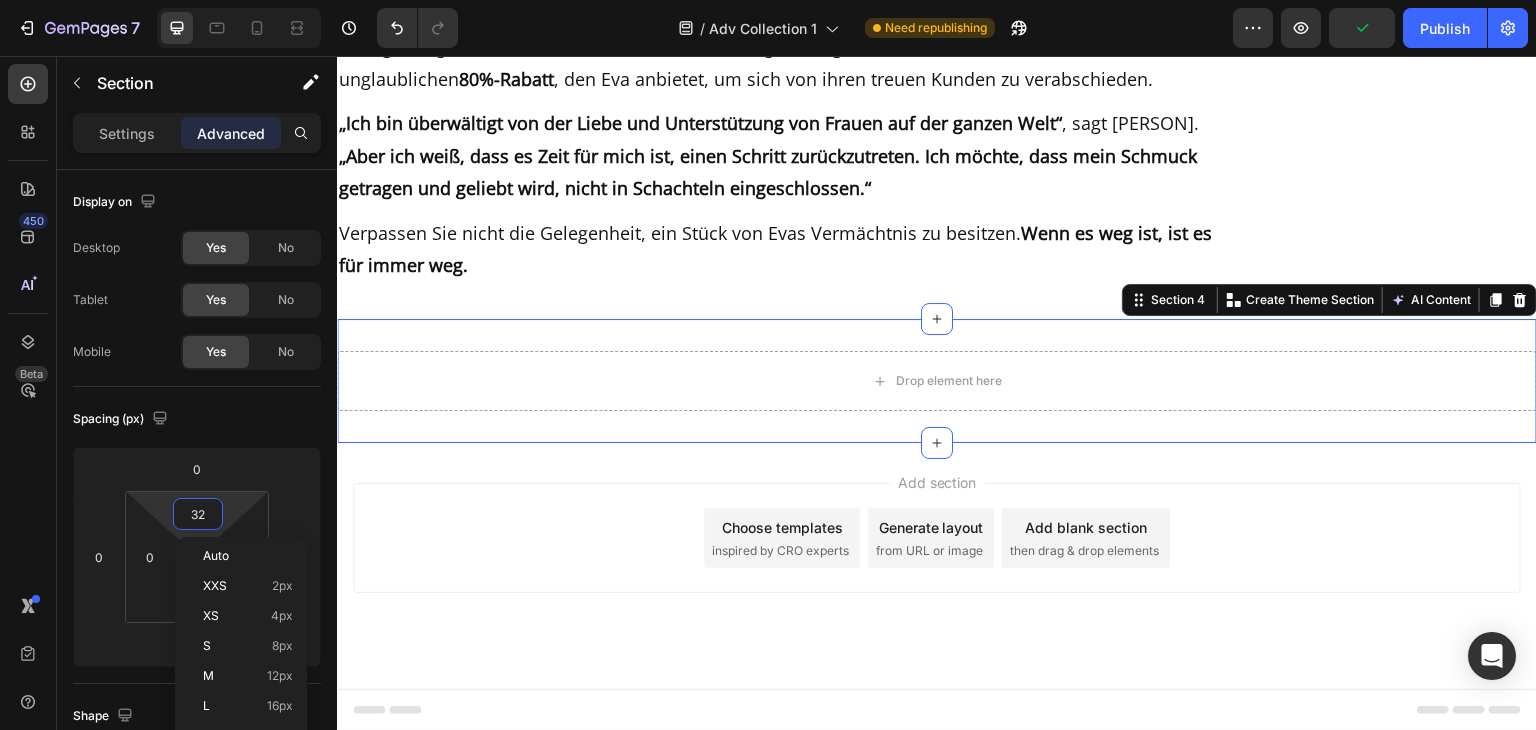 scroll, scrollTop: 4645, scrollLeft: 0, axis: vertical 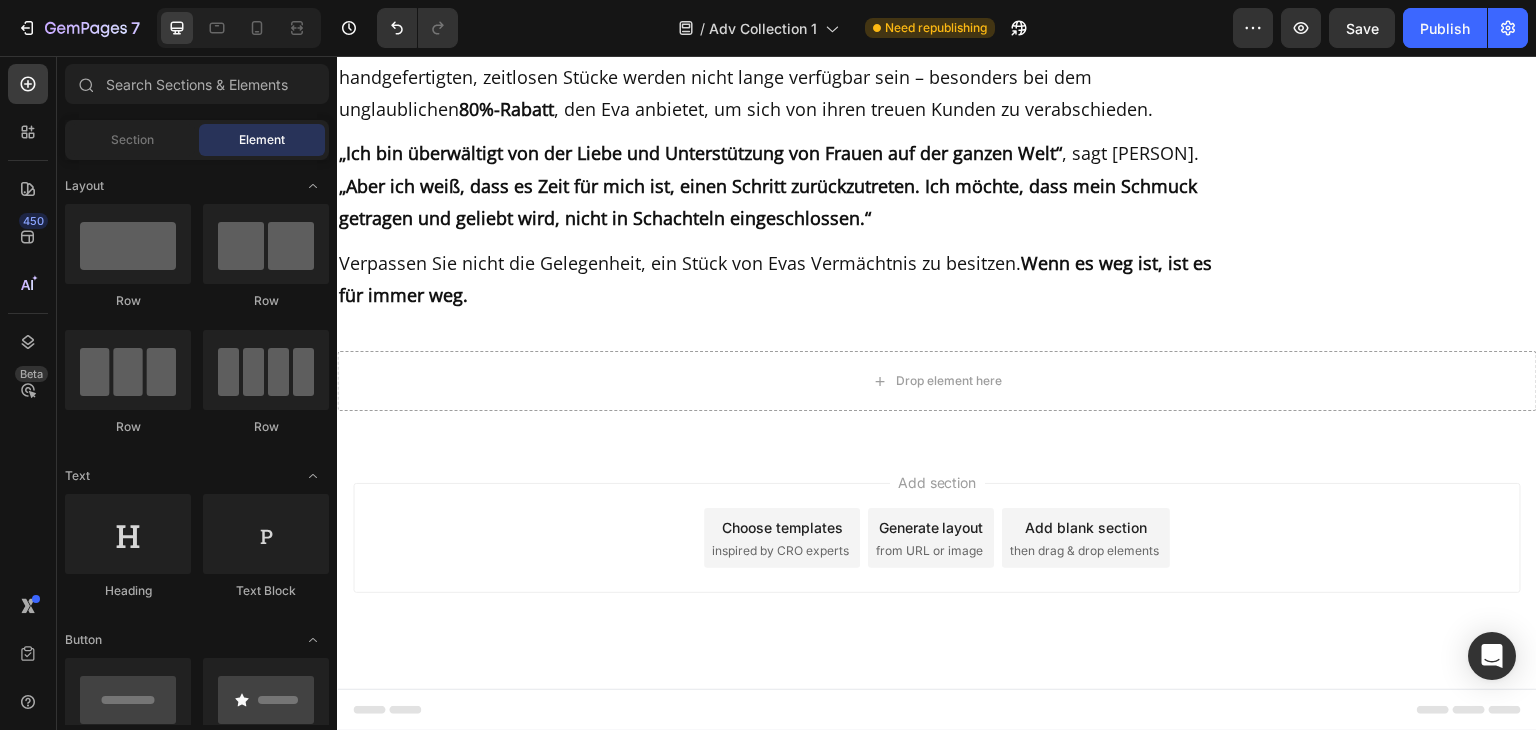 click on "Add section Choose templates inspired by CRO experts Generate layout from URL or image Add blank section then drag & drop elements" at bounding box center (937, 566) 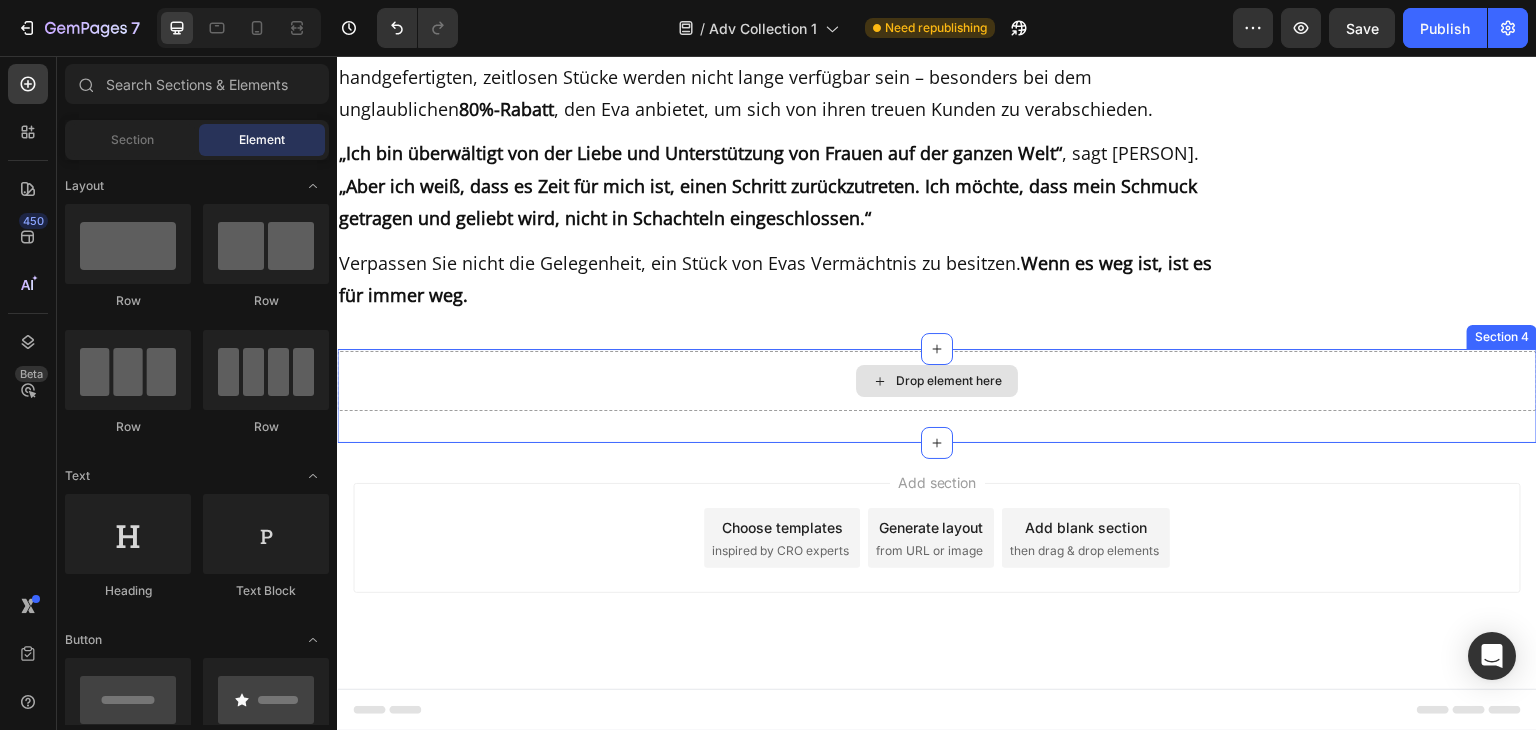 click on "Drop element here" at bounding box center (937, 381) 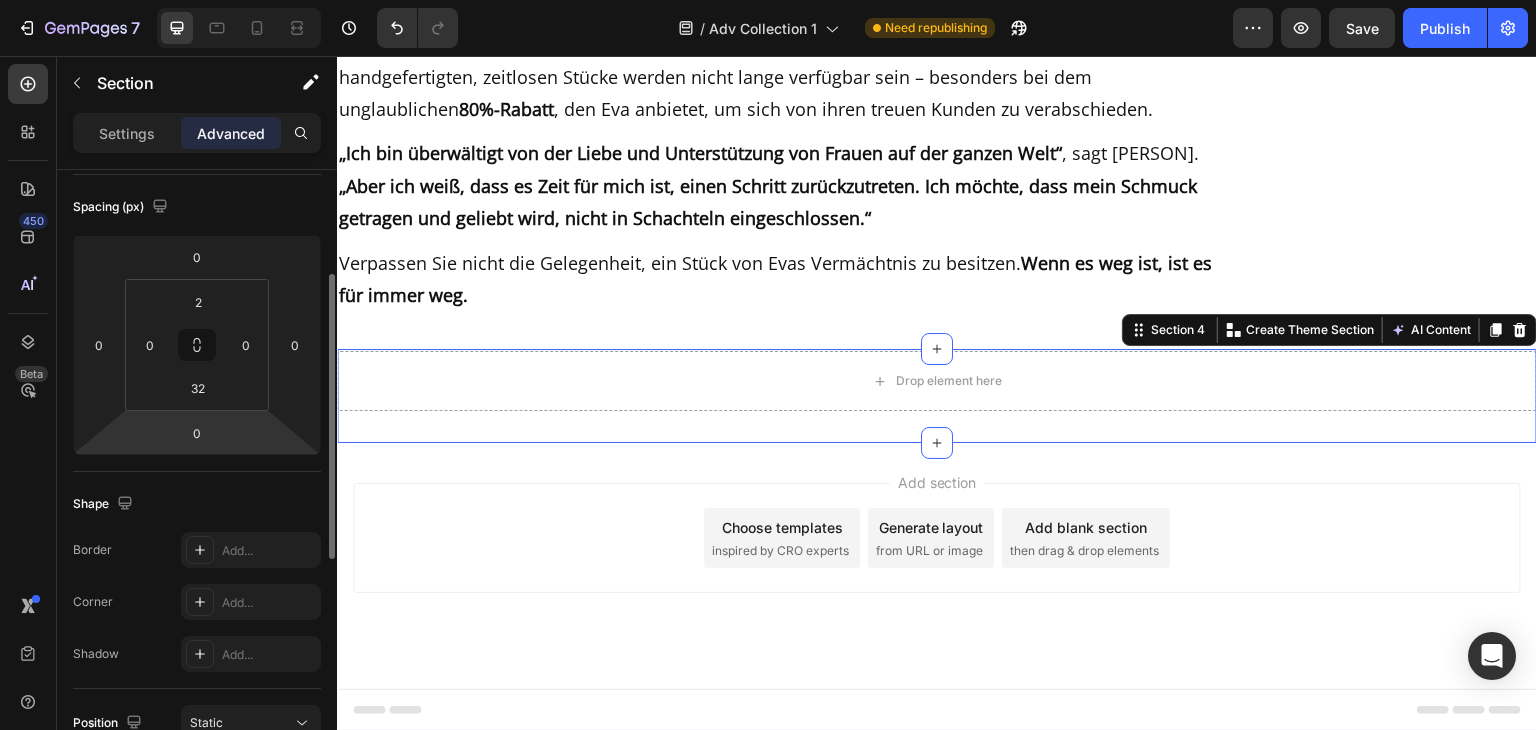 scroll, scrollTop: 216, scrollLeft: 0, axis: vertical 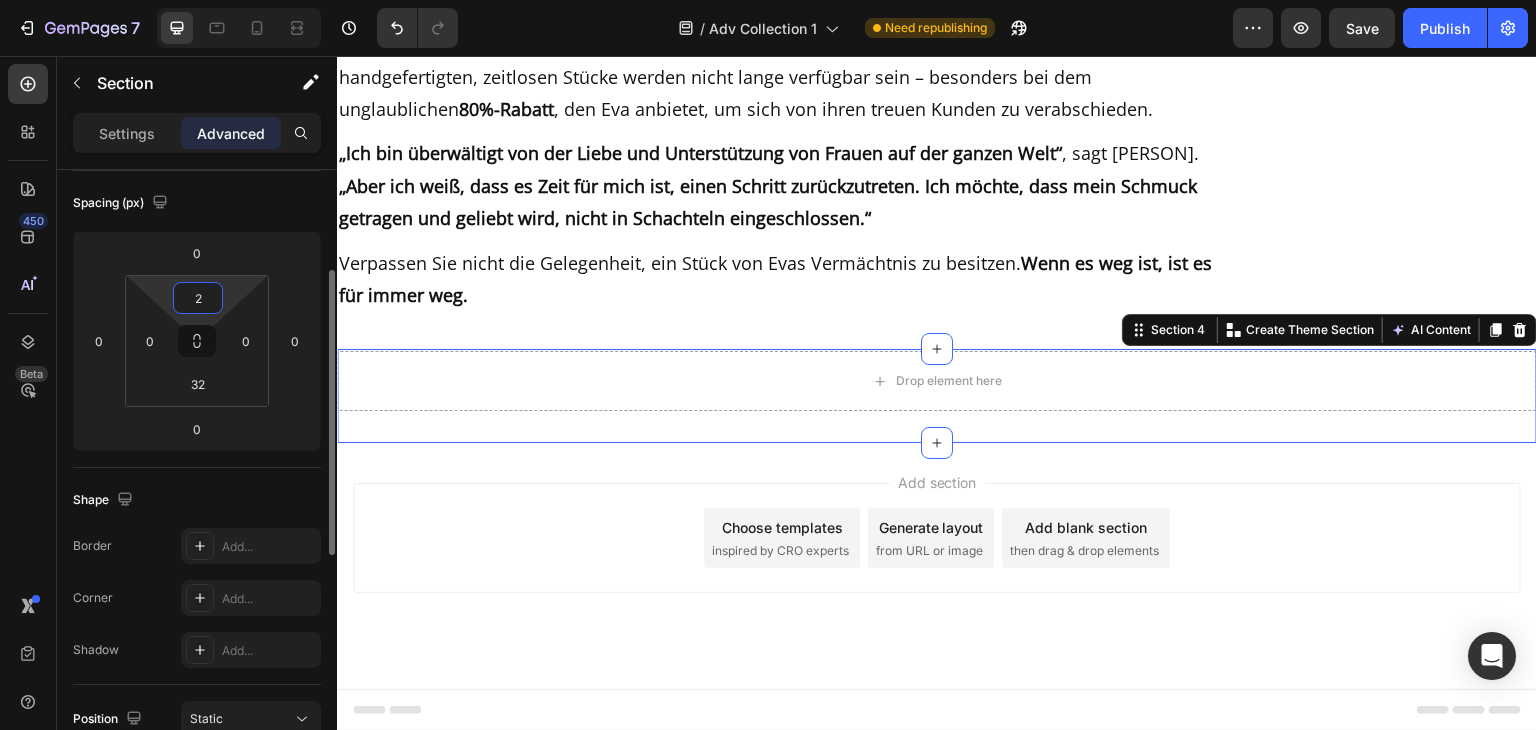 click on "2" at bounding box center [198, 298] 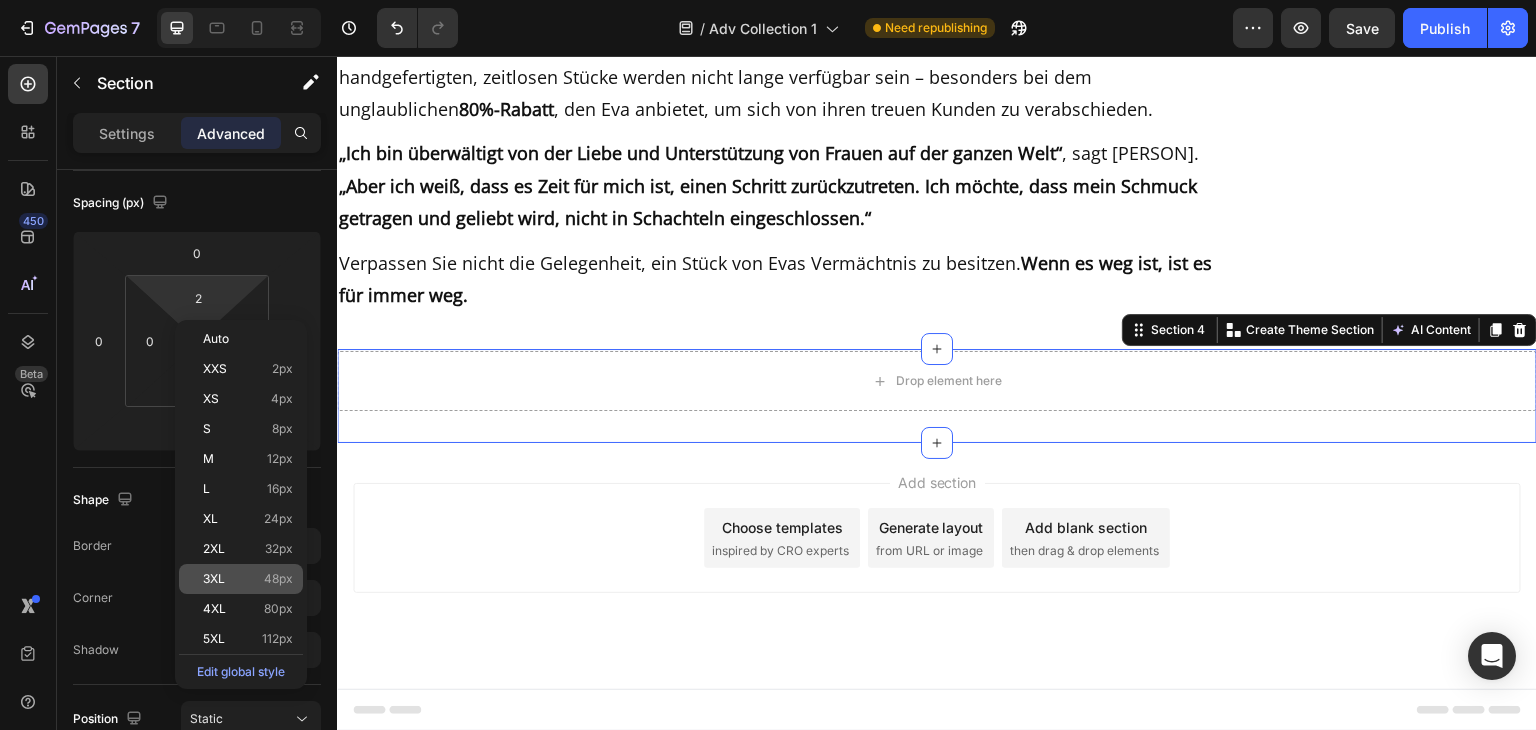 click on "3XL 48px" at bounding box center [248, 579] 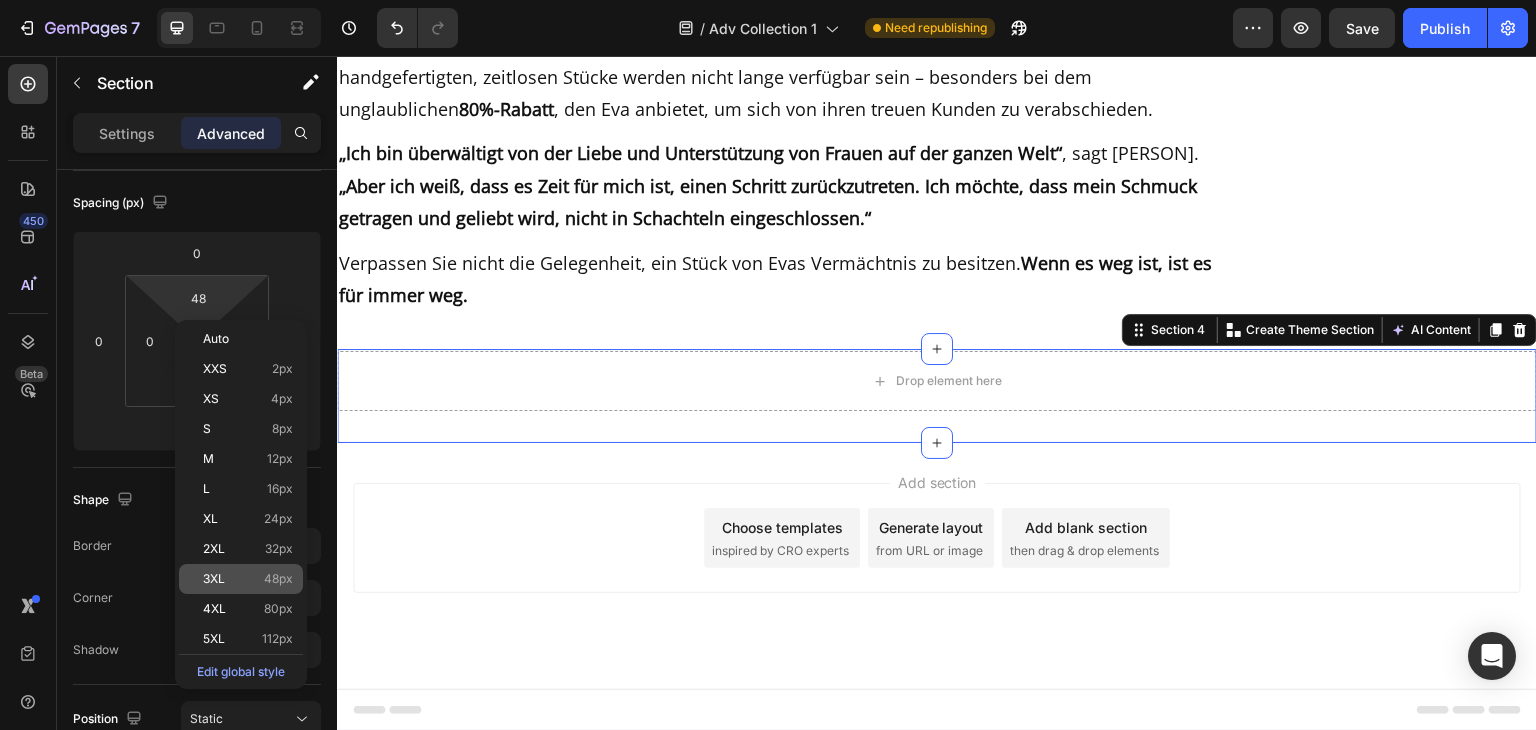 scroll, scrollTop: 4645, scrollLeft: 0, axis: vertical 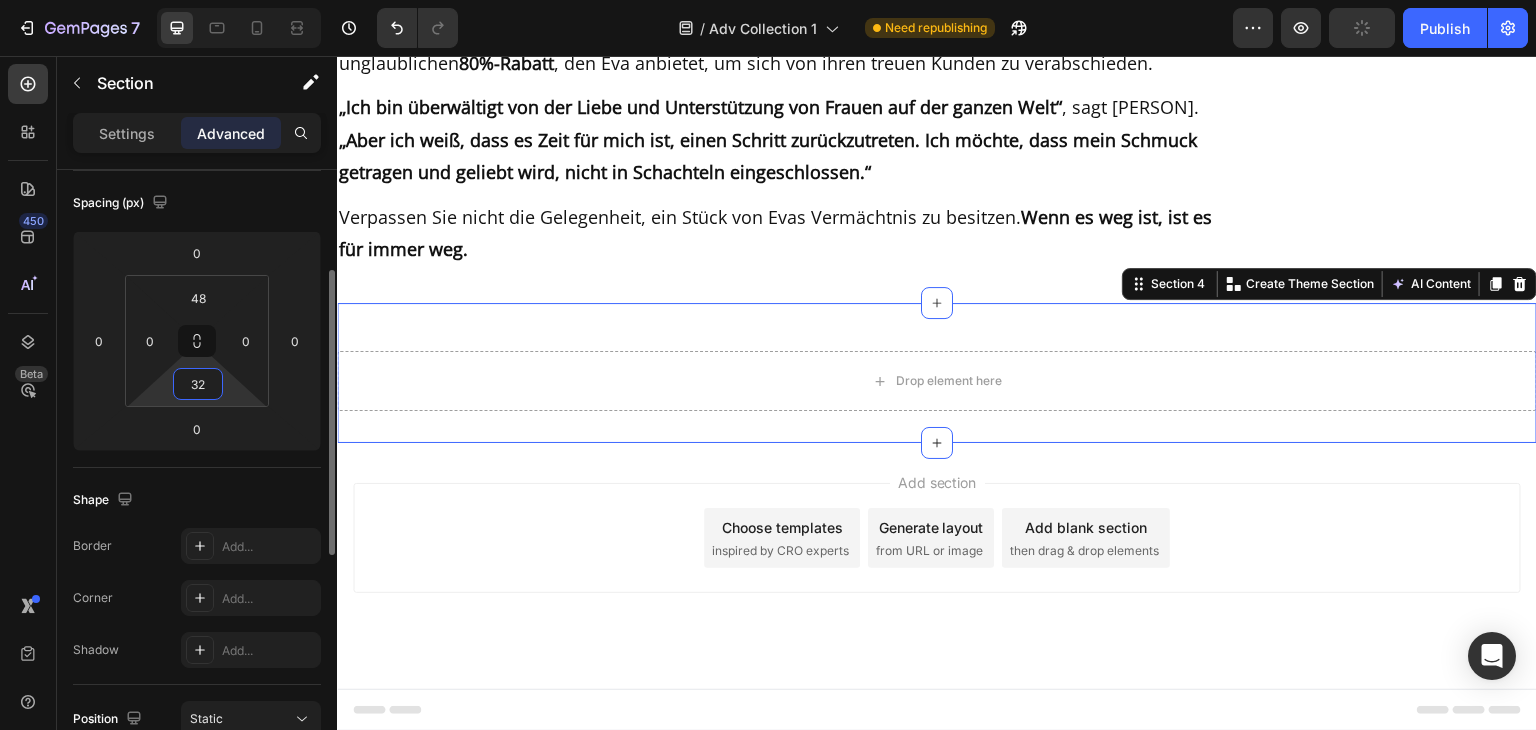 click on "32" at bounding box center [198, 384] 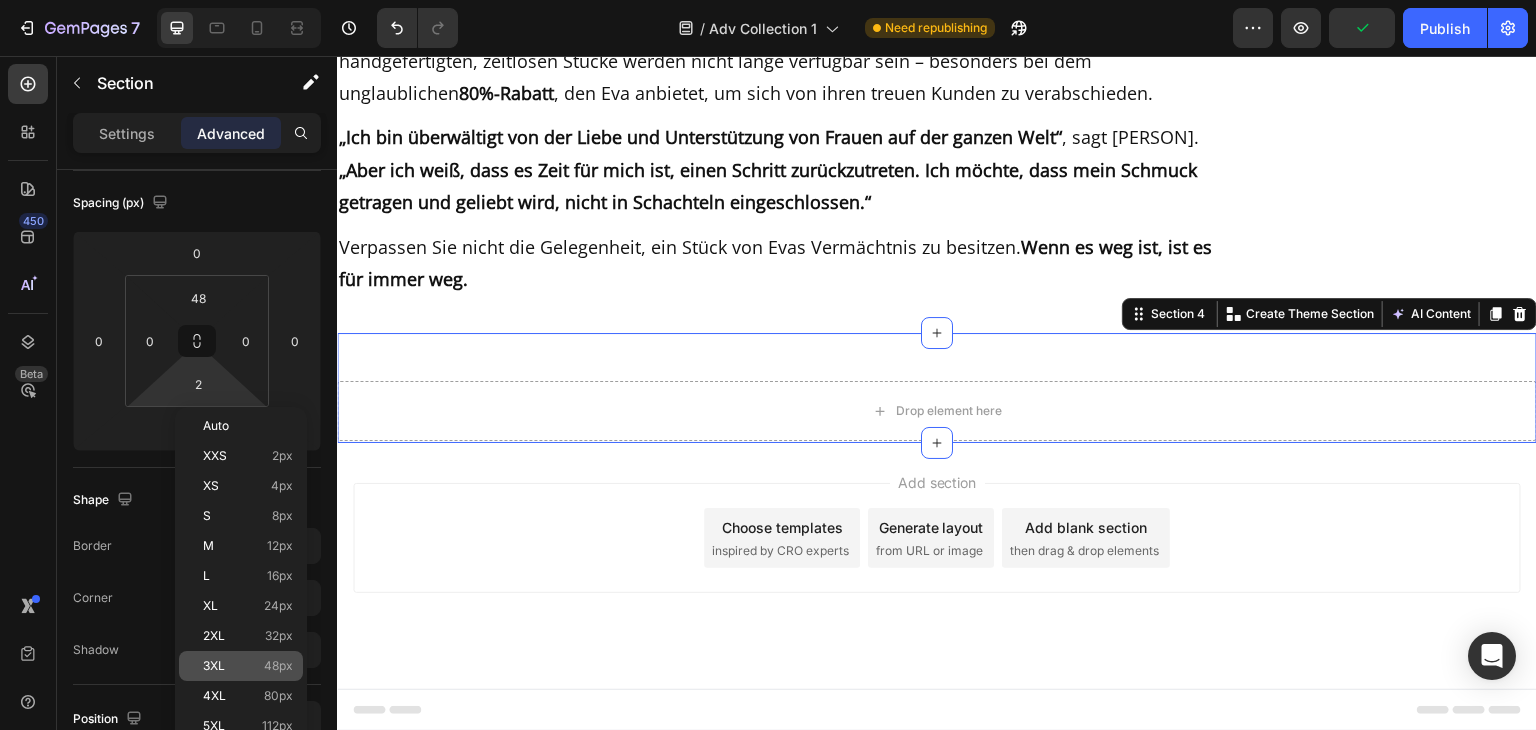 click on "3XL 48px" at bounding box center (248, 666) 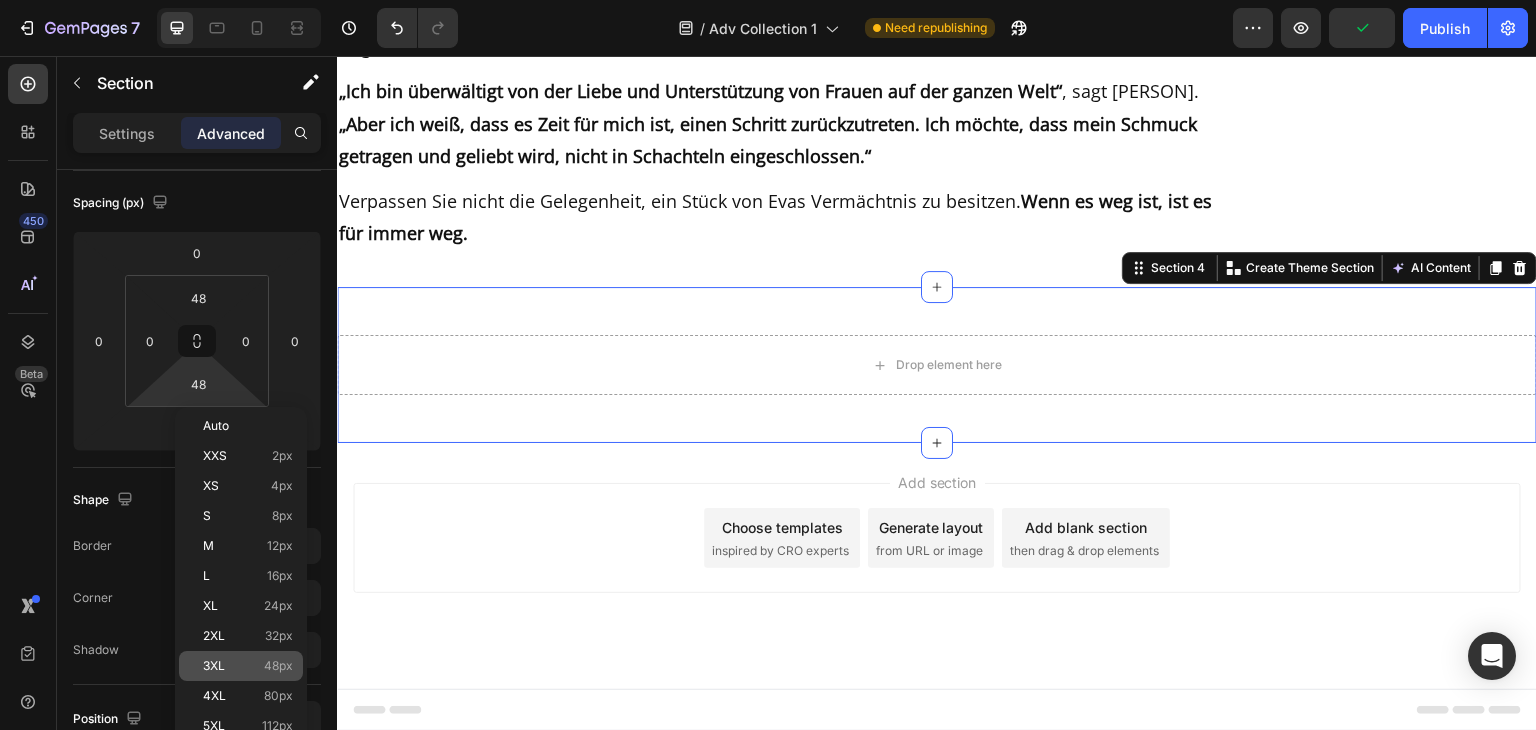 scroll, scrollTop: 4645, scrollLeft: 0, axis: vertical 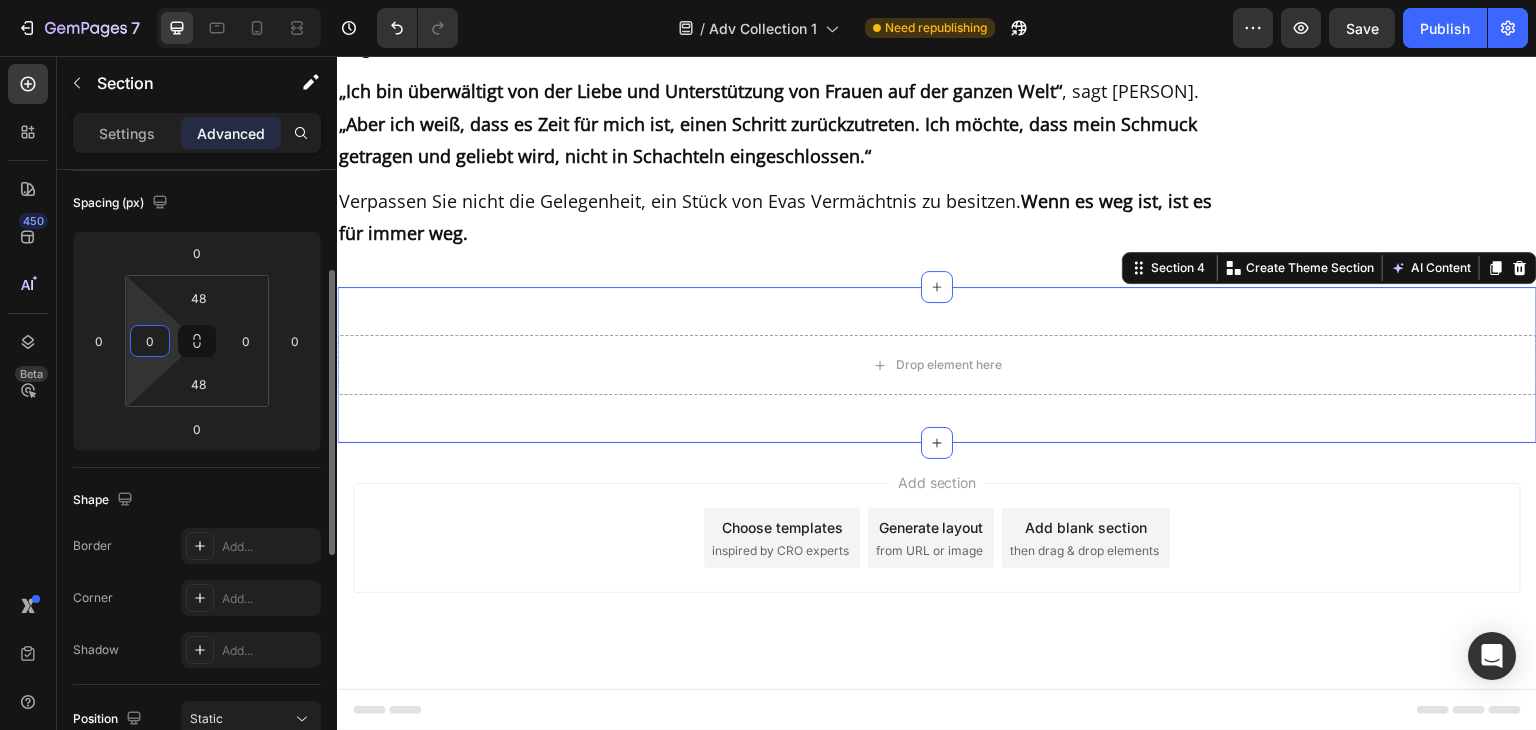 click on "0" at bounding box center (150, 341) 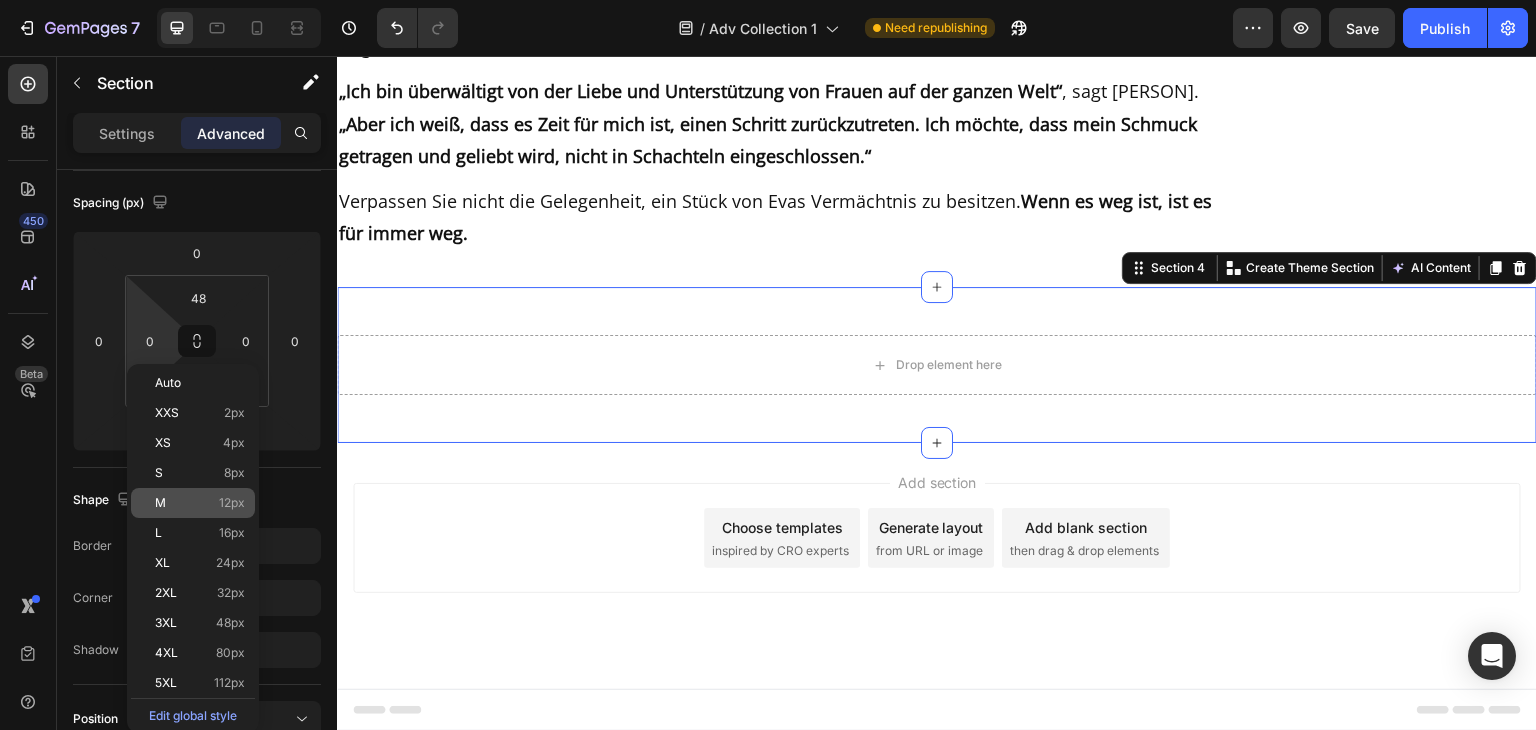 click on "M 12px" at bounding box center (200, 503) 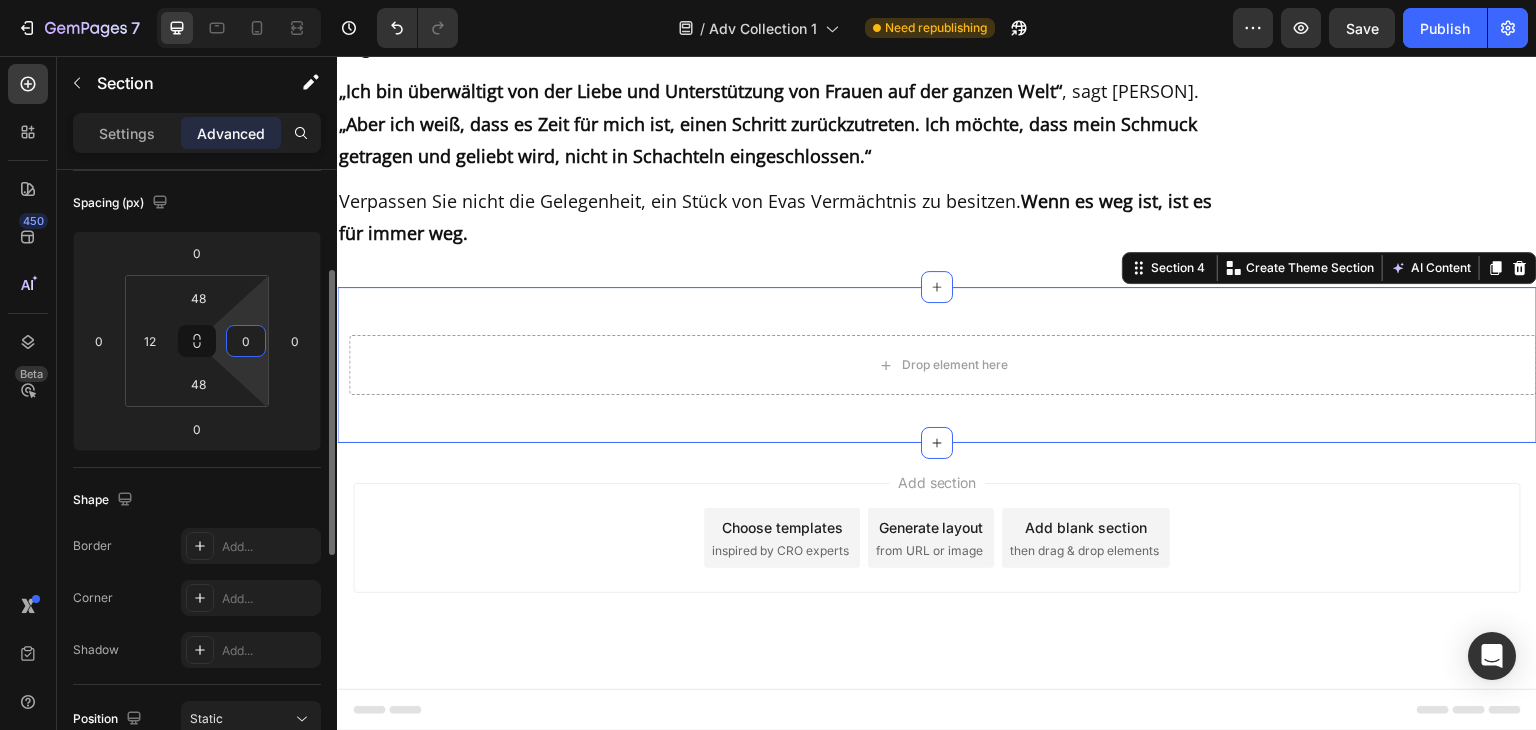 click on "0" at bounding box center [246, 341] 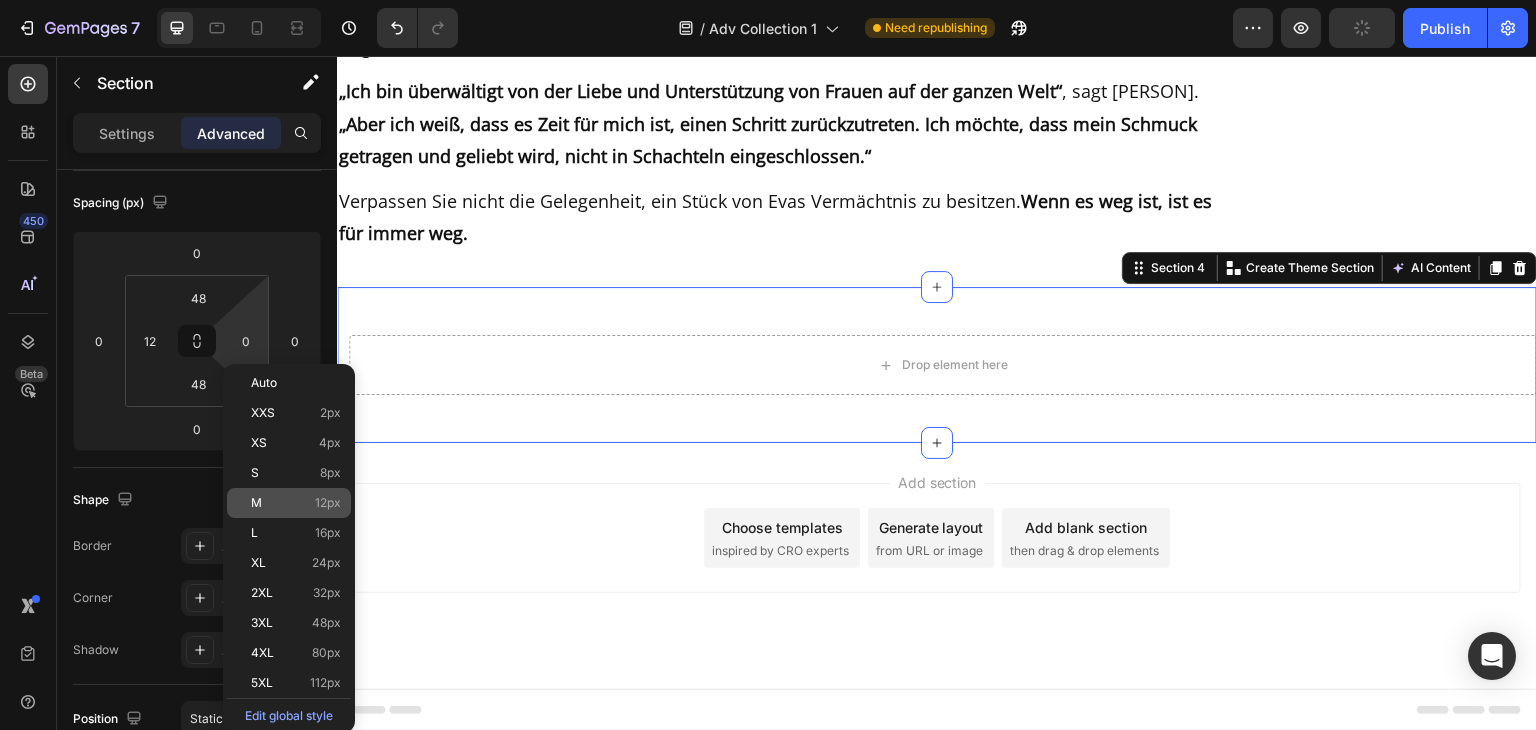 click on "M 12px" at bounding box center [296, 503] 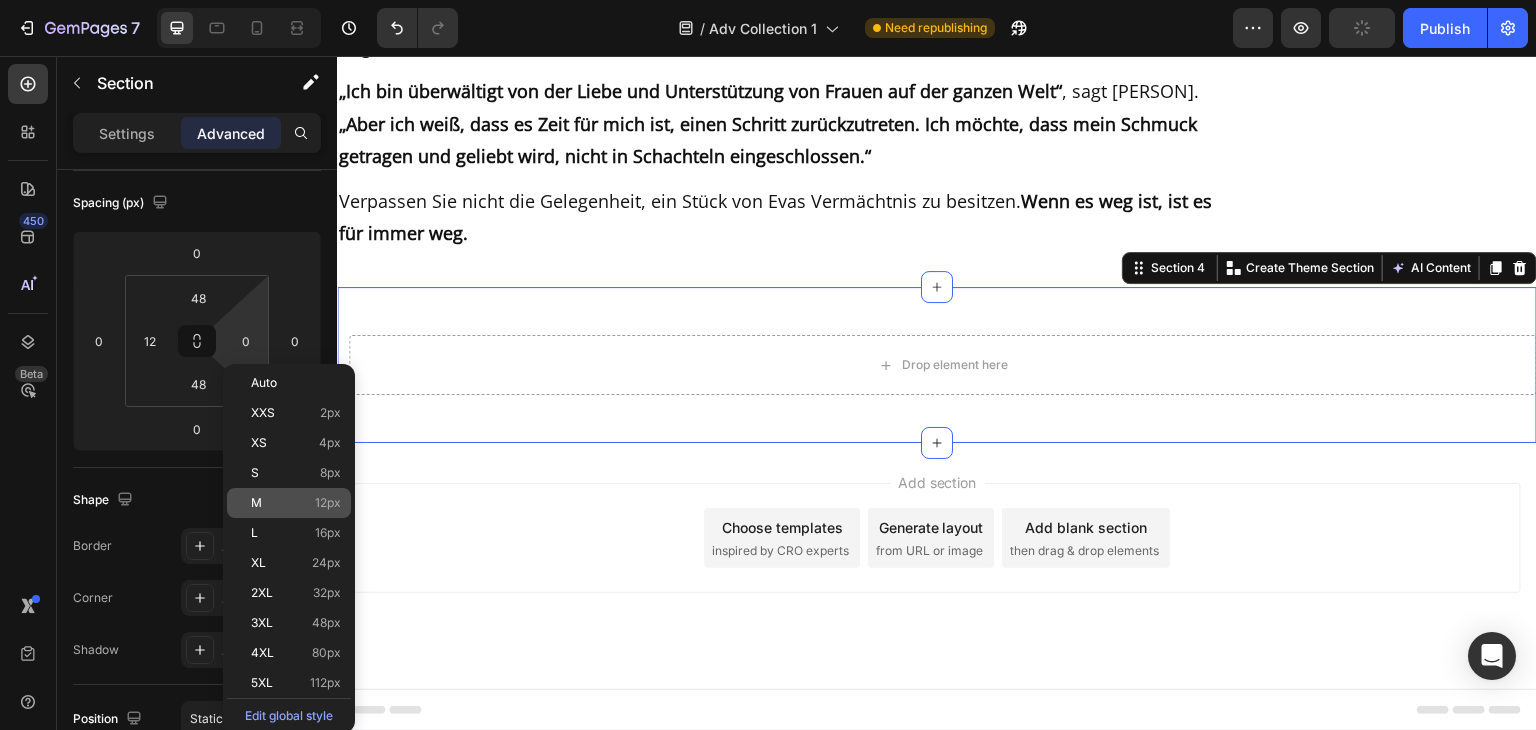 type on "12" 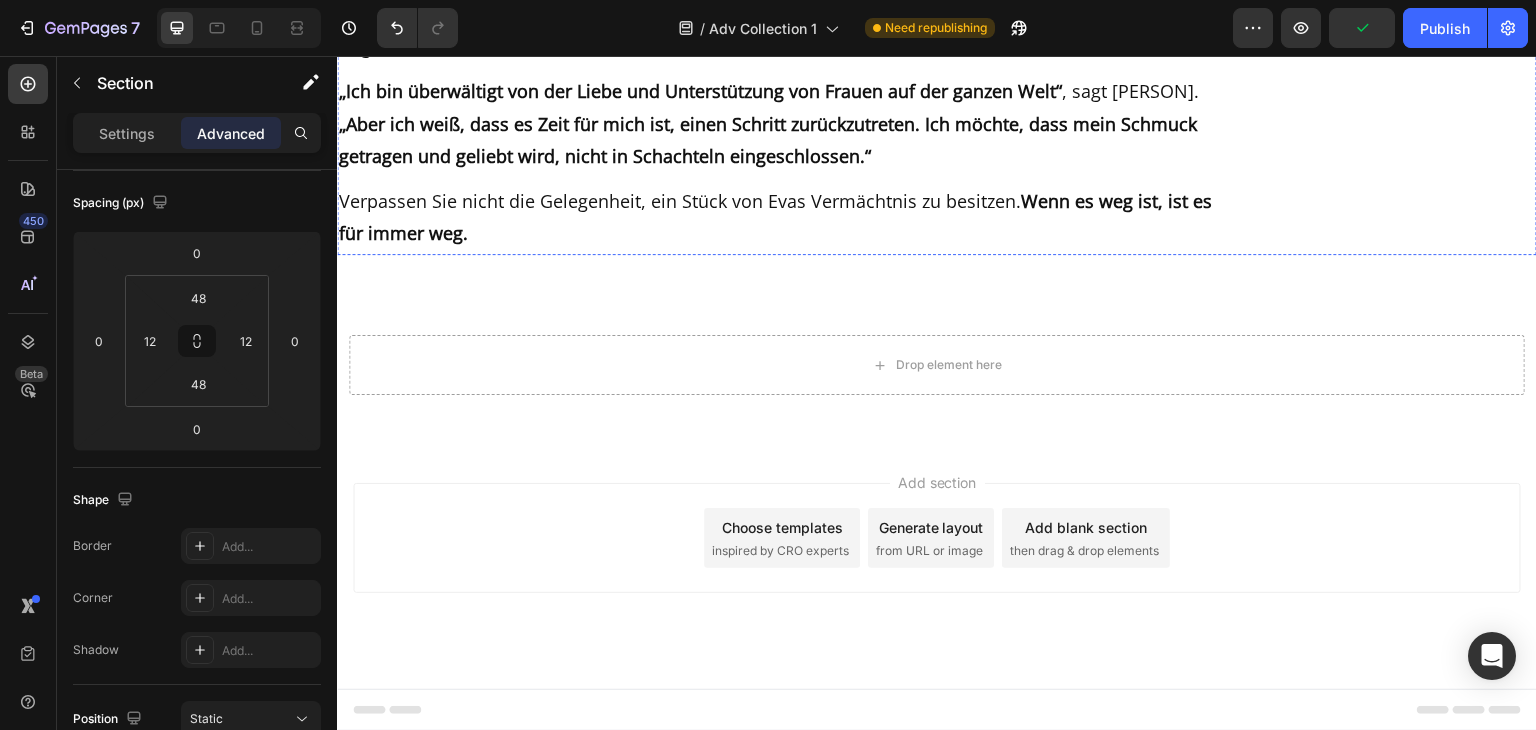 scroll, scrollTop: 4285, scrollLeft: 0, axis: vertical 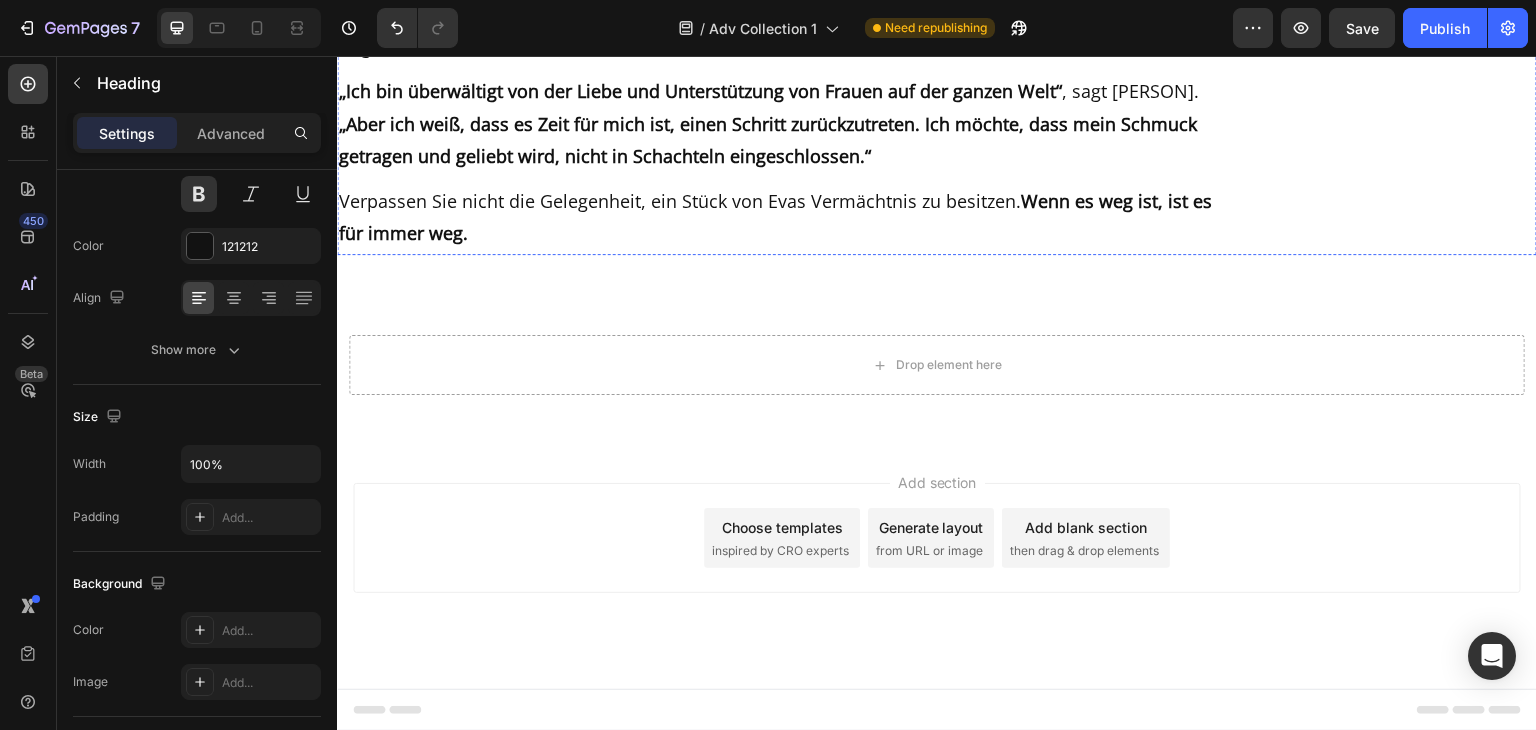 click on "Die letzte Kollektion – schnell ausverkauft" at bounding box center [779, -171] 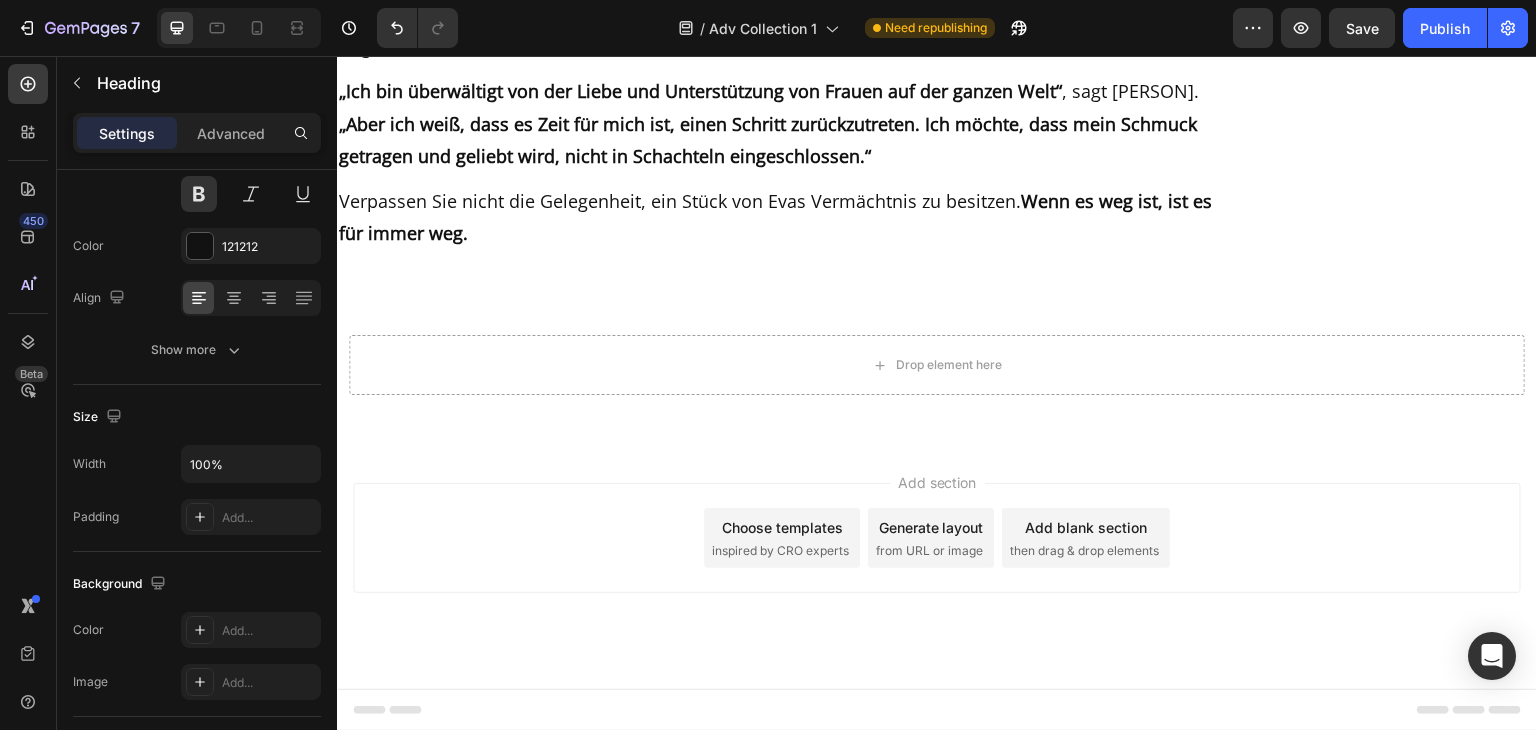 scroll, scrollTop: 0, scrollLeft: 0, axis: both 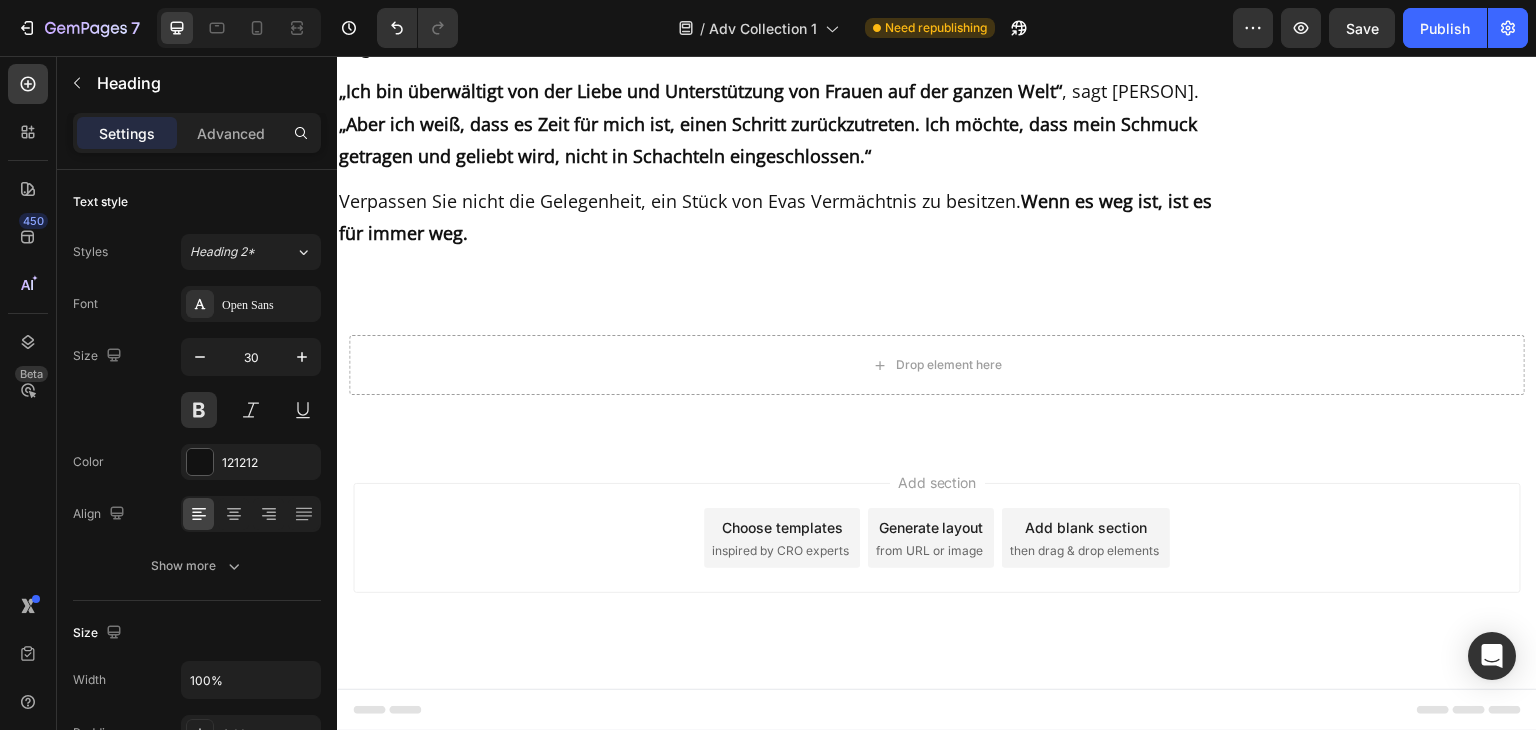 click 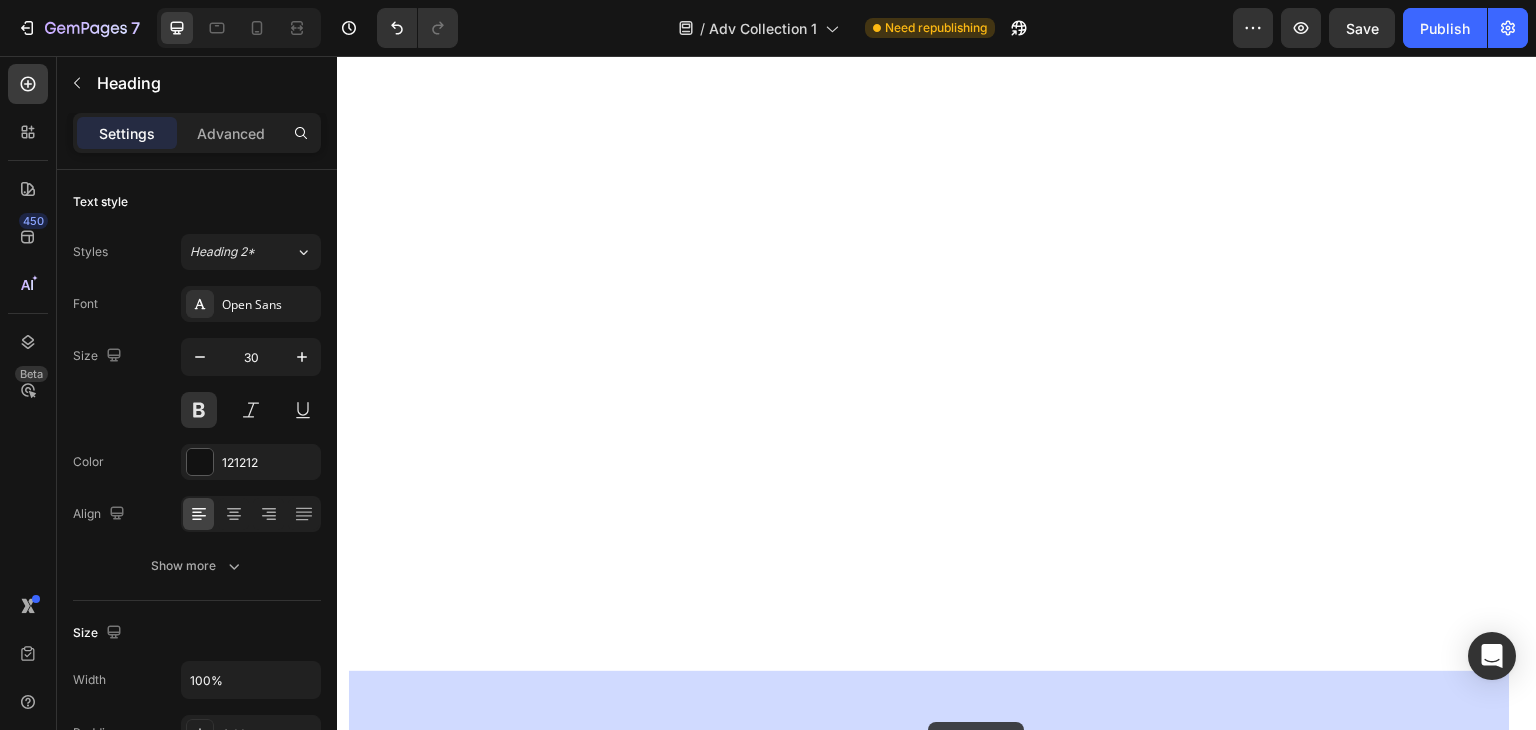 scroll, scrollTop: 4744, scrollLeft: 0, axis: vertical 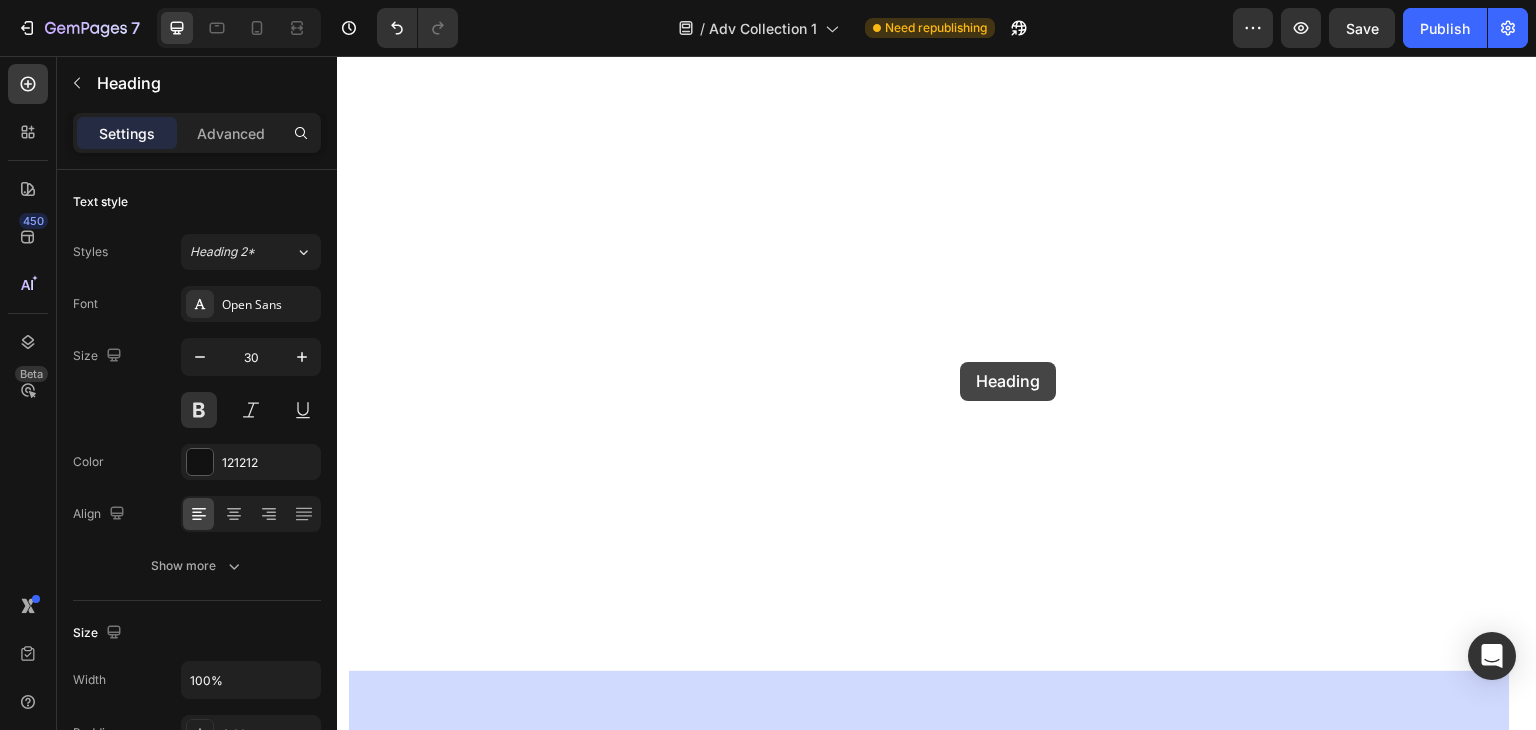 drag, startPoint x: 721, startPoint y: 285, endPoint x: 961, endPoint y: 362, distance: 252.04959 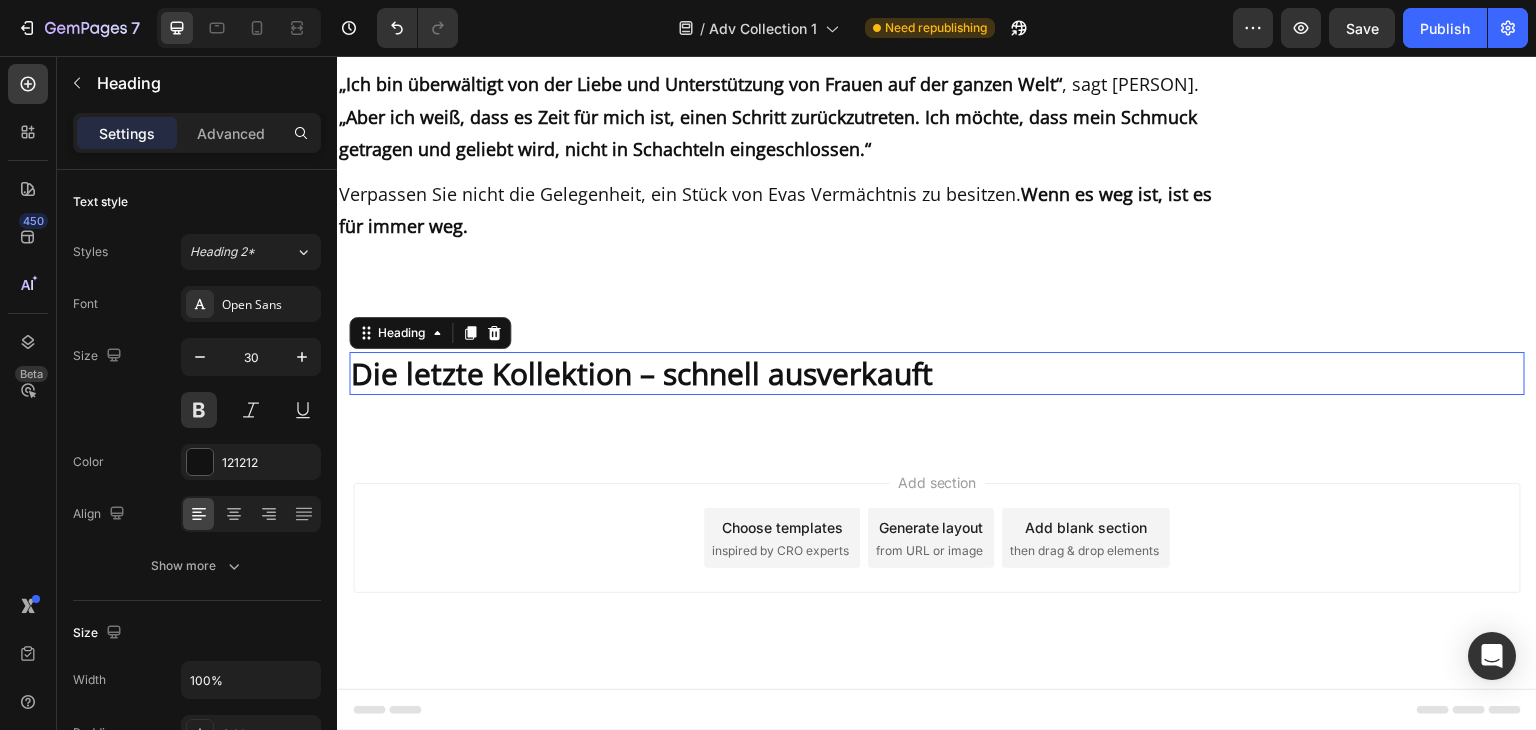 scroll, scrollTop: 4676, scrollLeft: 0, axis: vertical 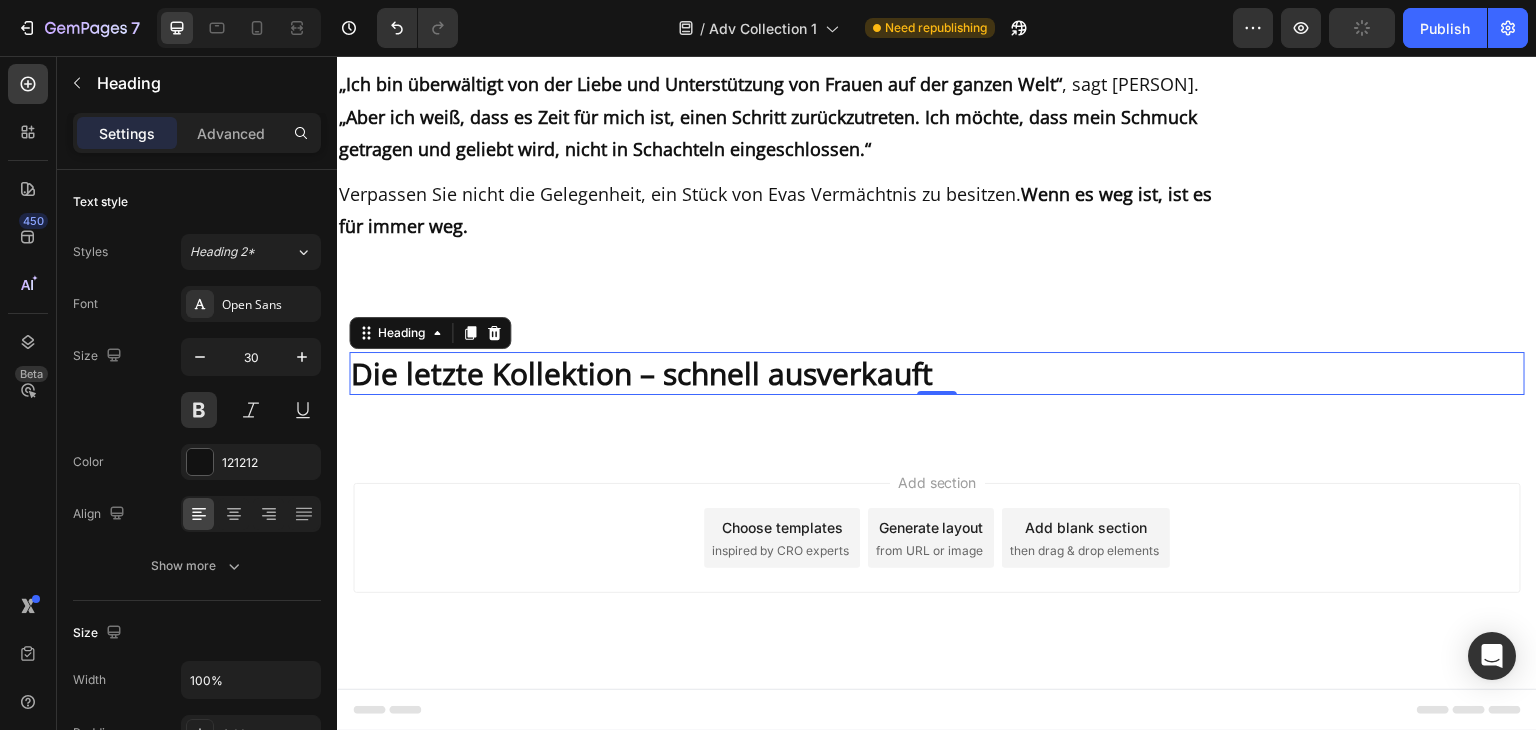 click on "Die letzte Kollektion – schnell ausverkauft" at bounding box center (937, 373) 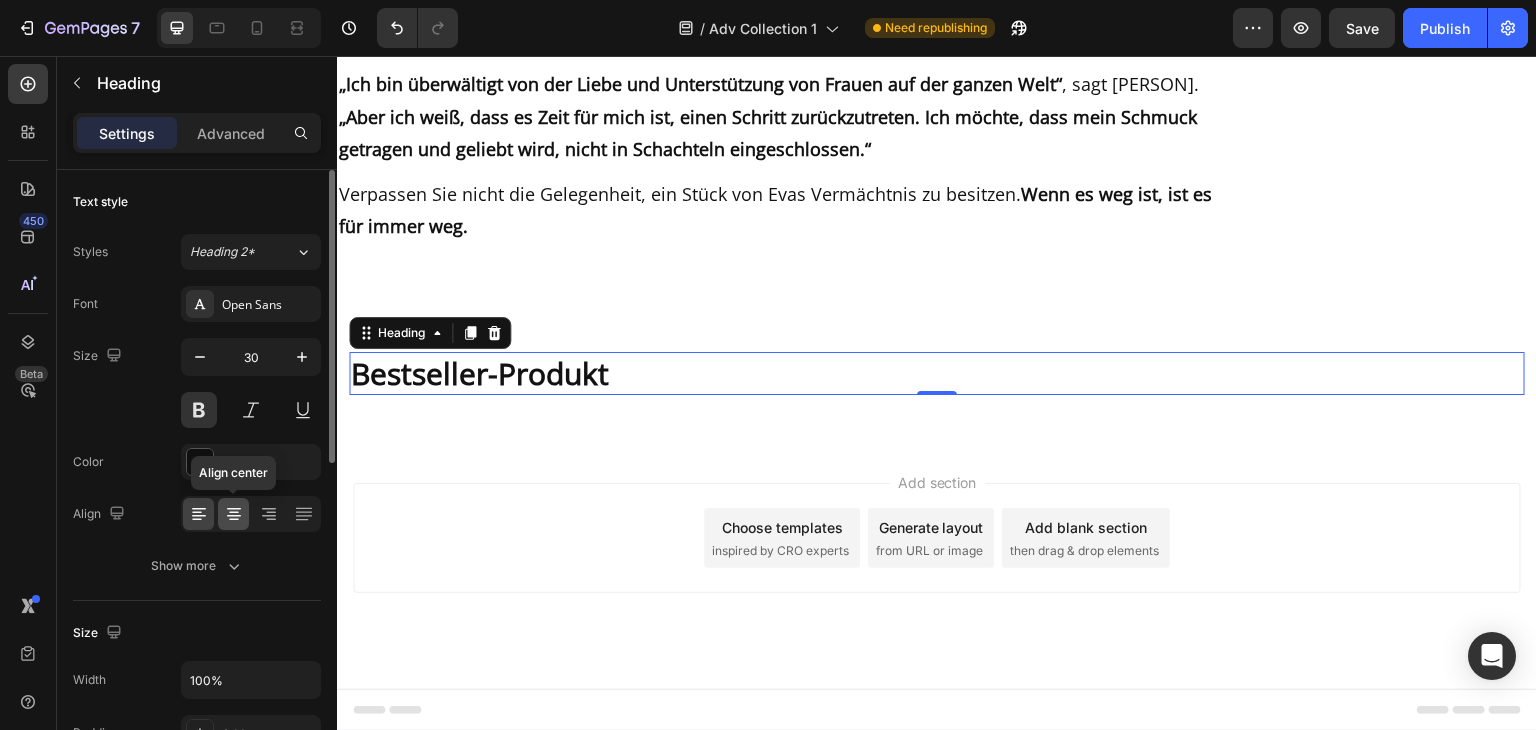 click 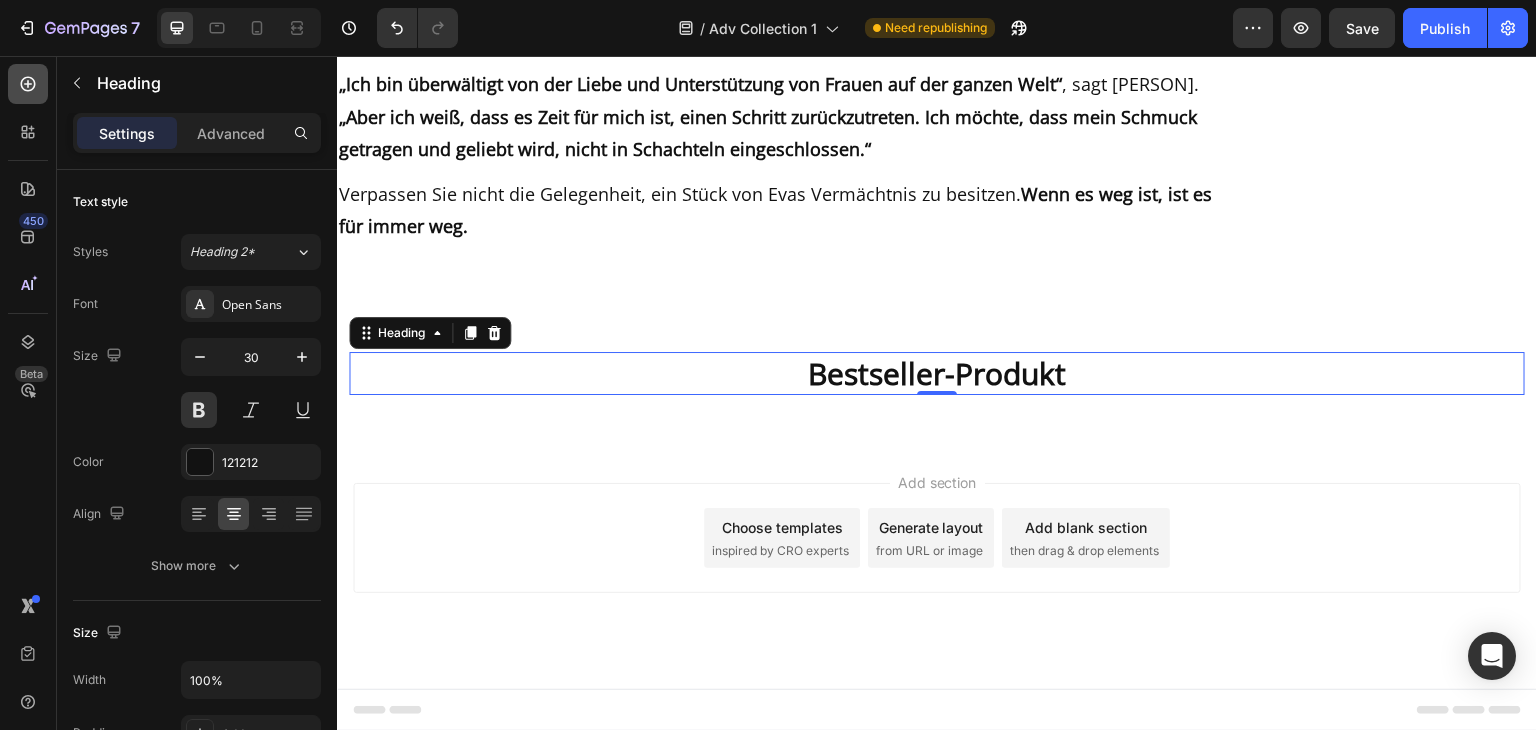 click 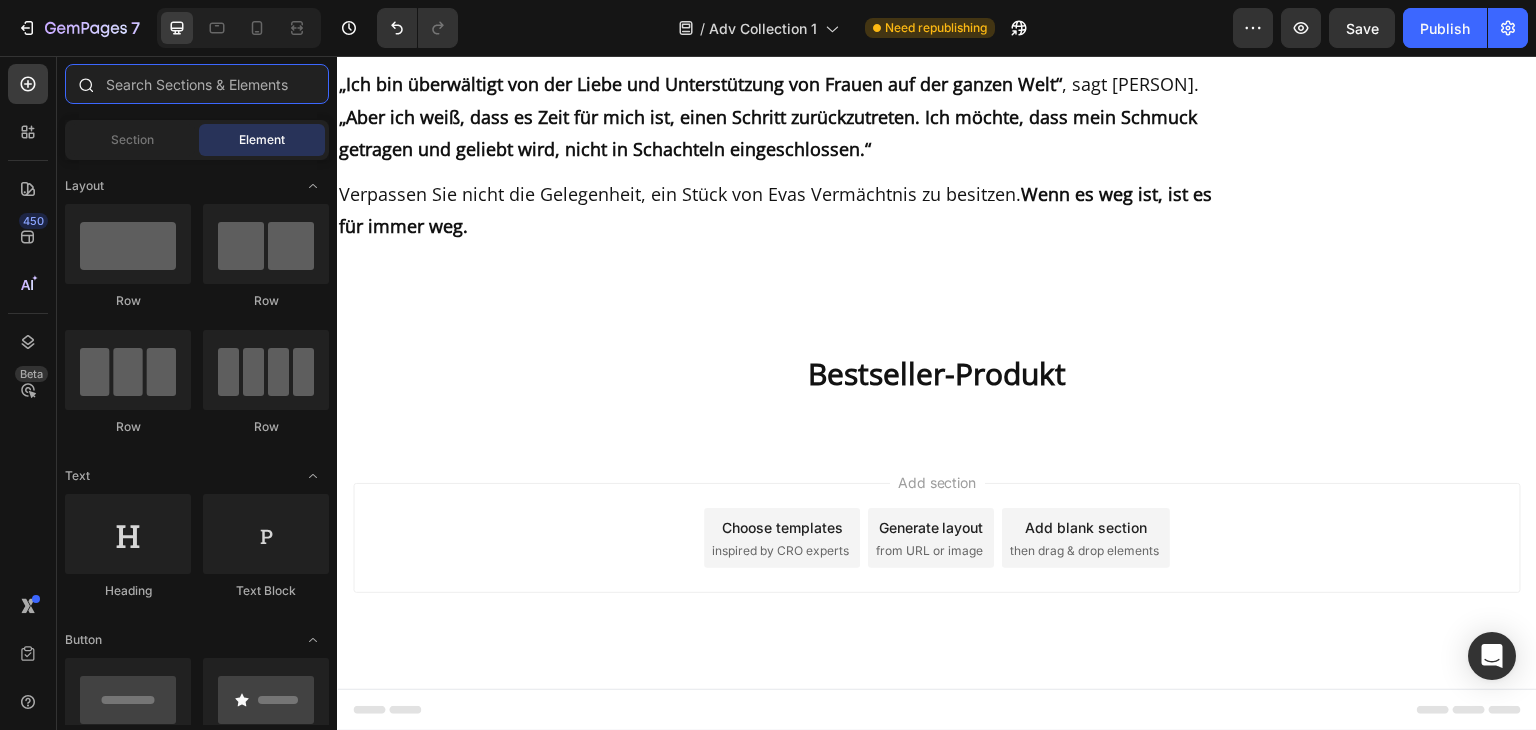 click at bounding box center [197, 84] 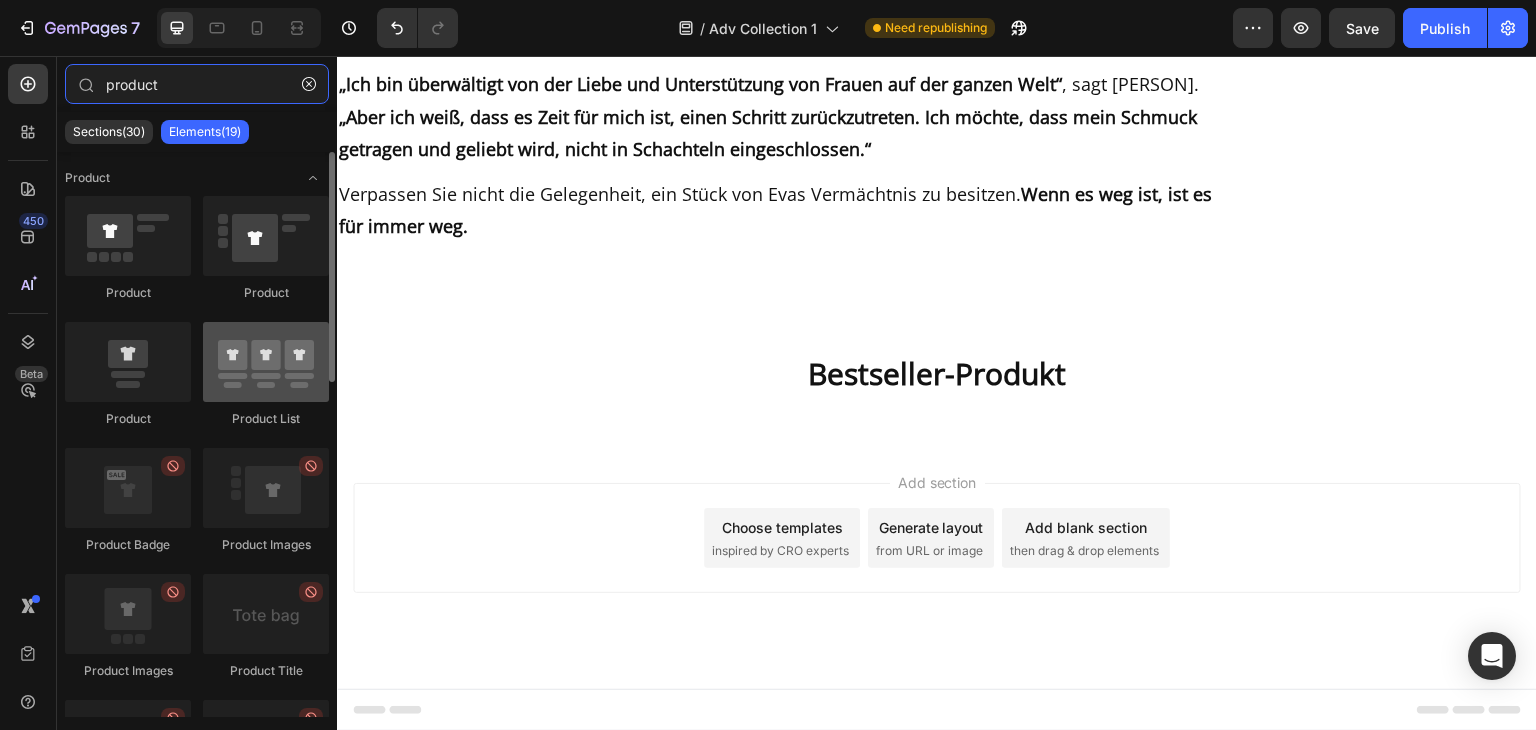 type on "product" 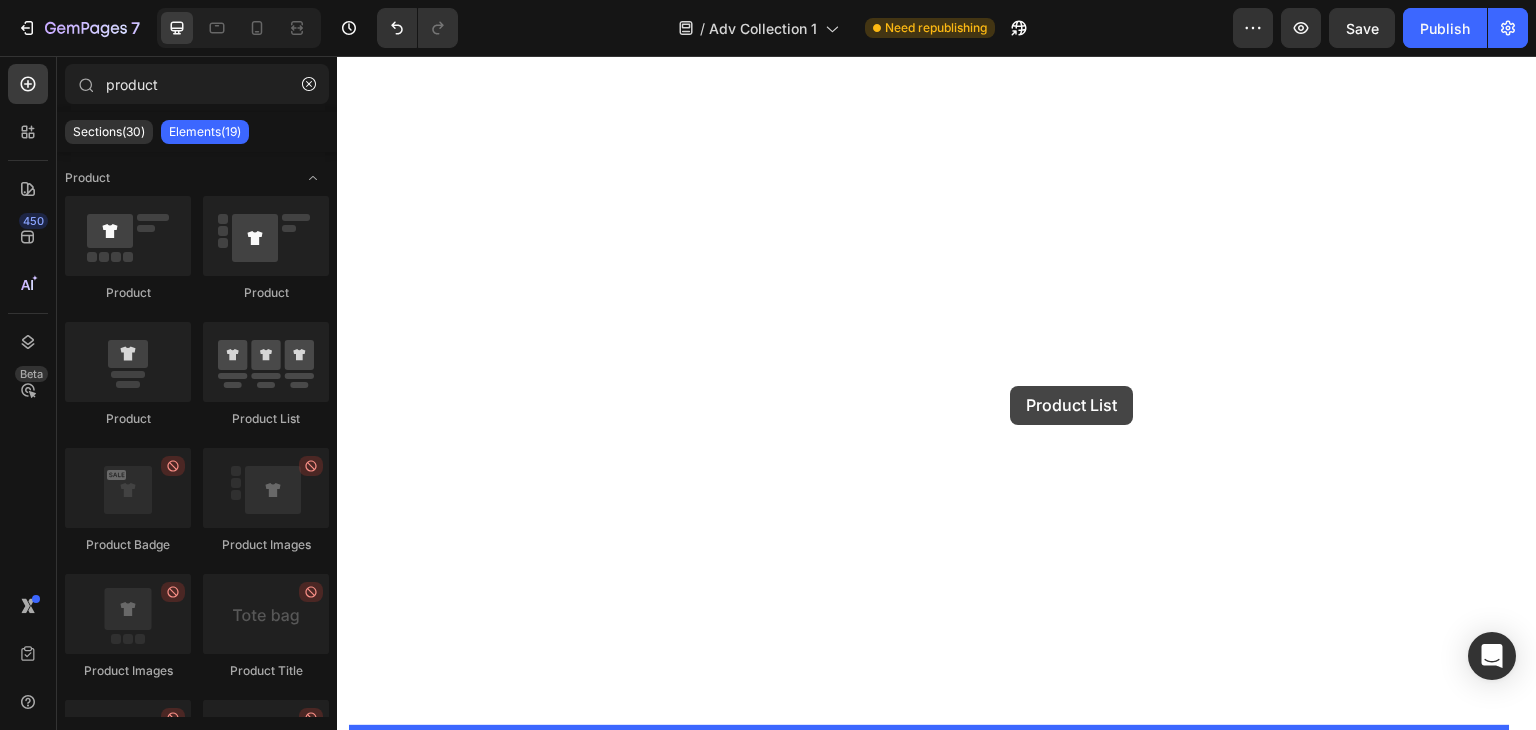 drag, startPoint x: 610, startPoint y: 437, endPoint x: 1011, endPoint y: 386, distance: 404.23013 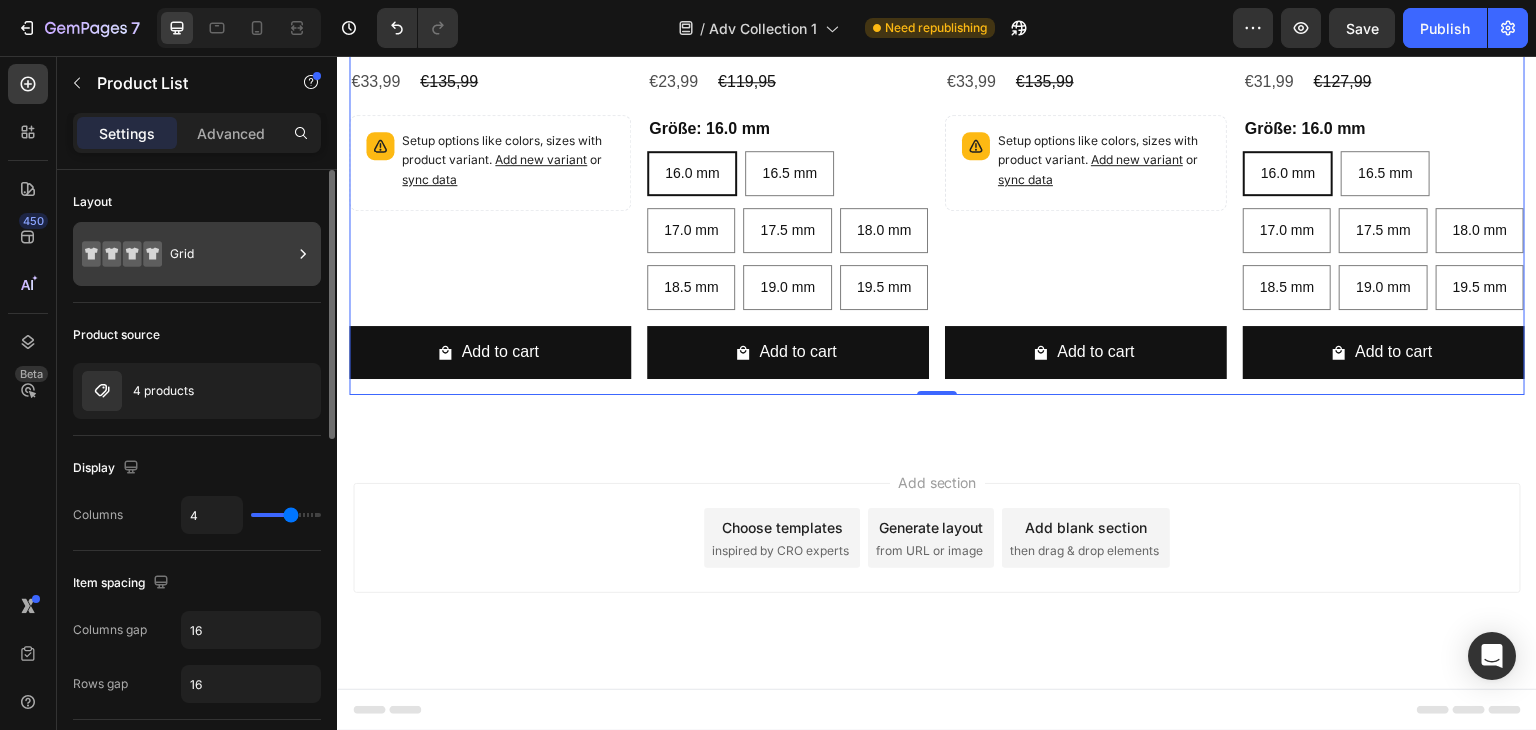 click on "Grid" at bounding box center (231, 254) 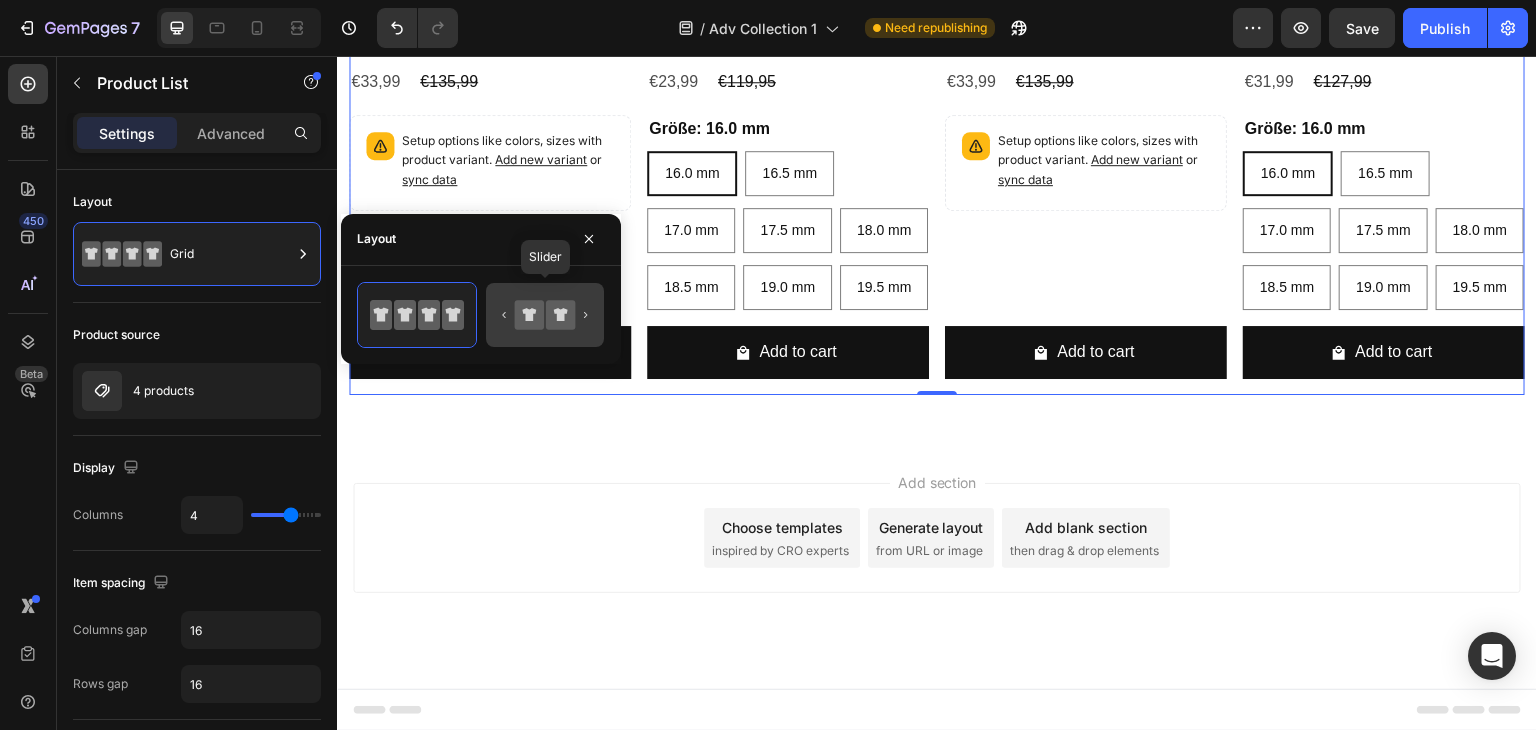 click 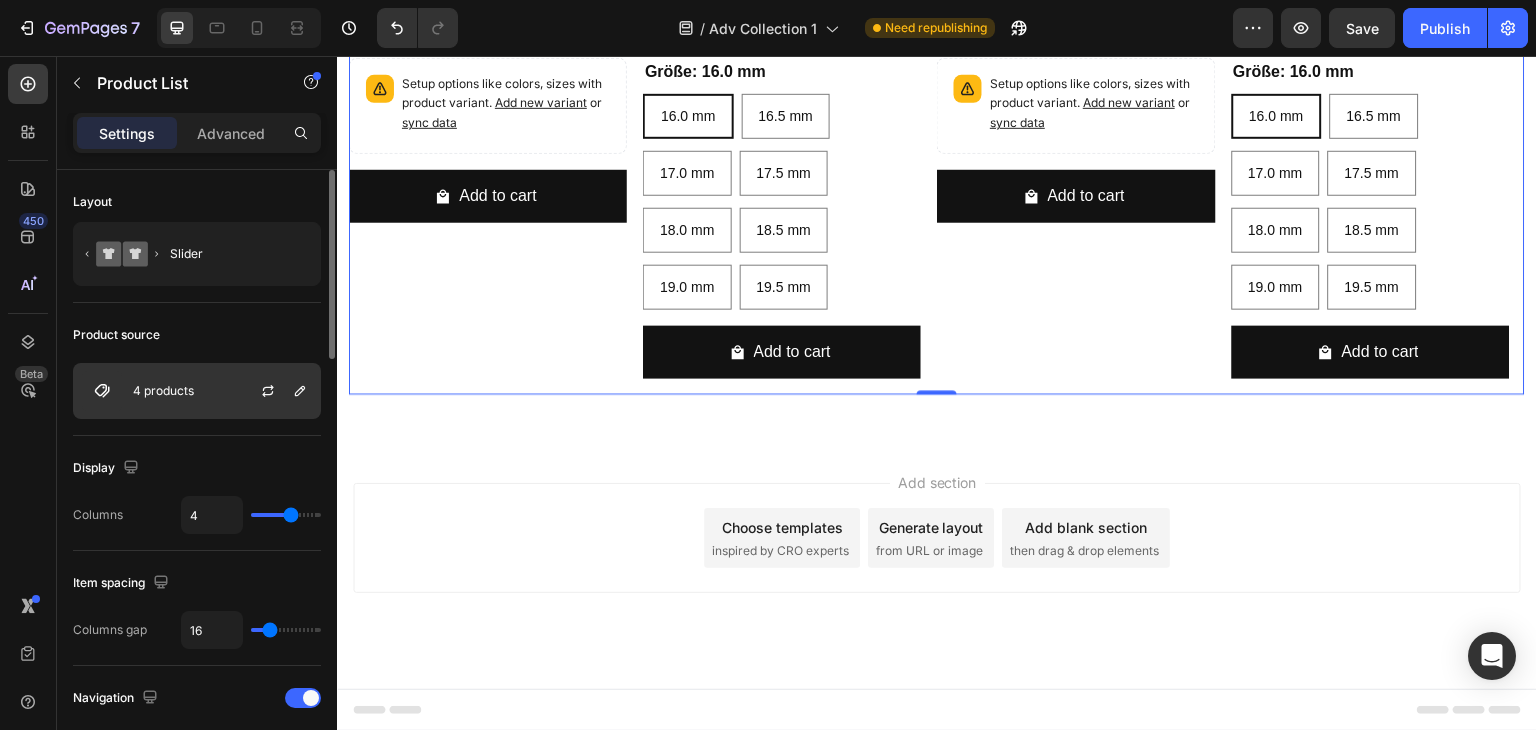 click on "4 products" at bounding box center [197, 391] 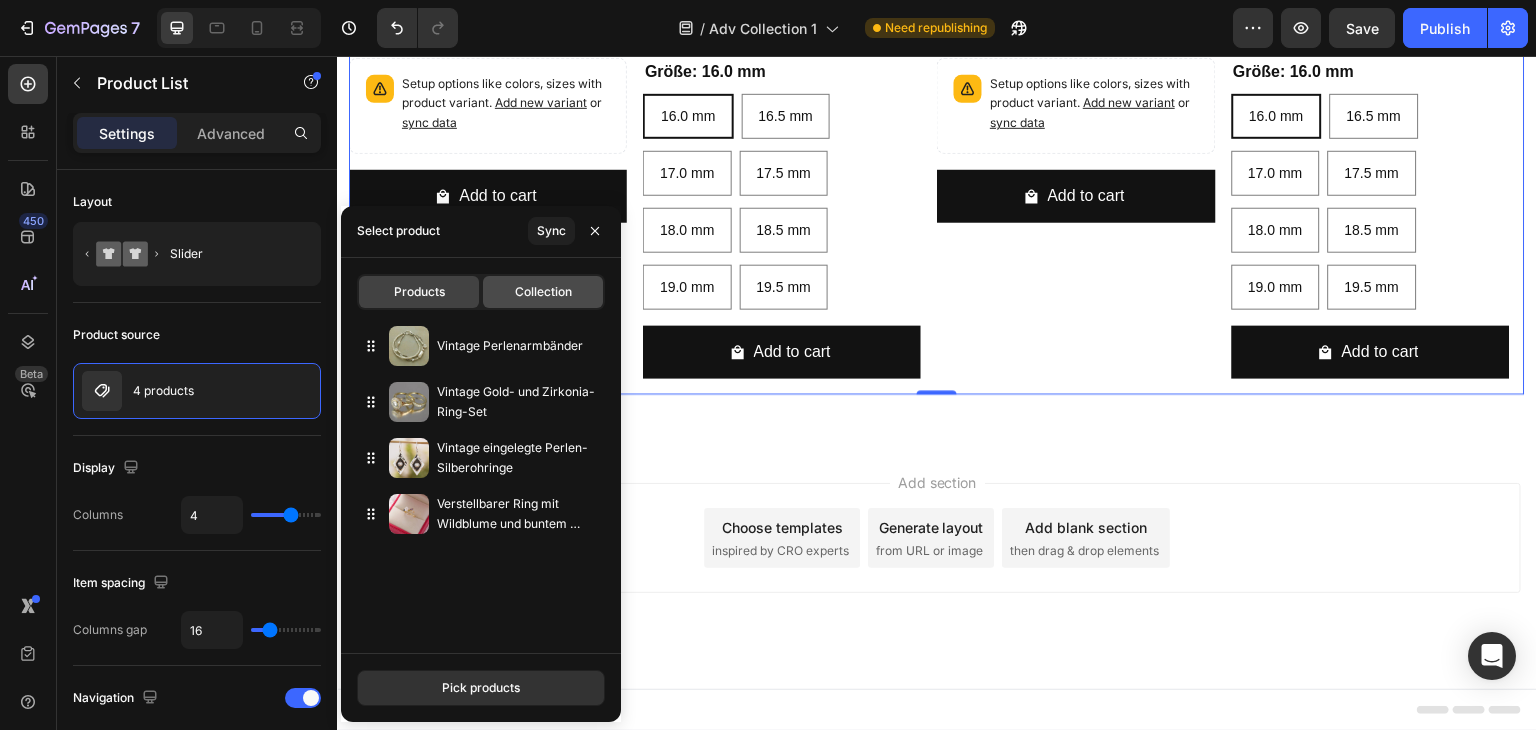 click on "Collection" 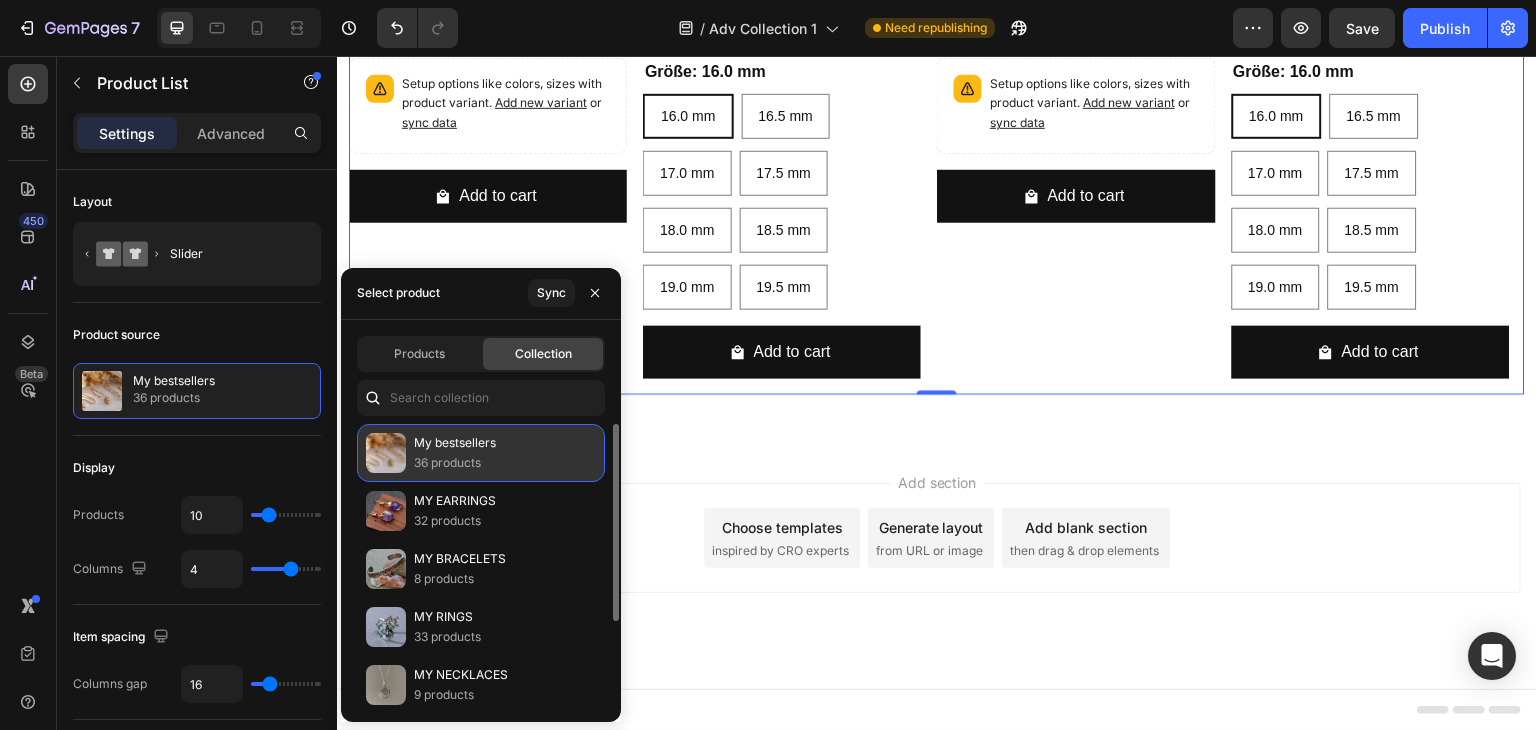 click on "My bestsellers" at bounding box center [455, 443] 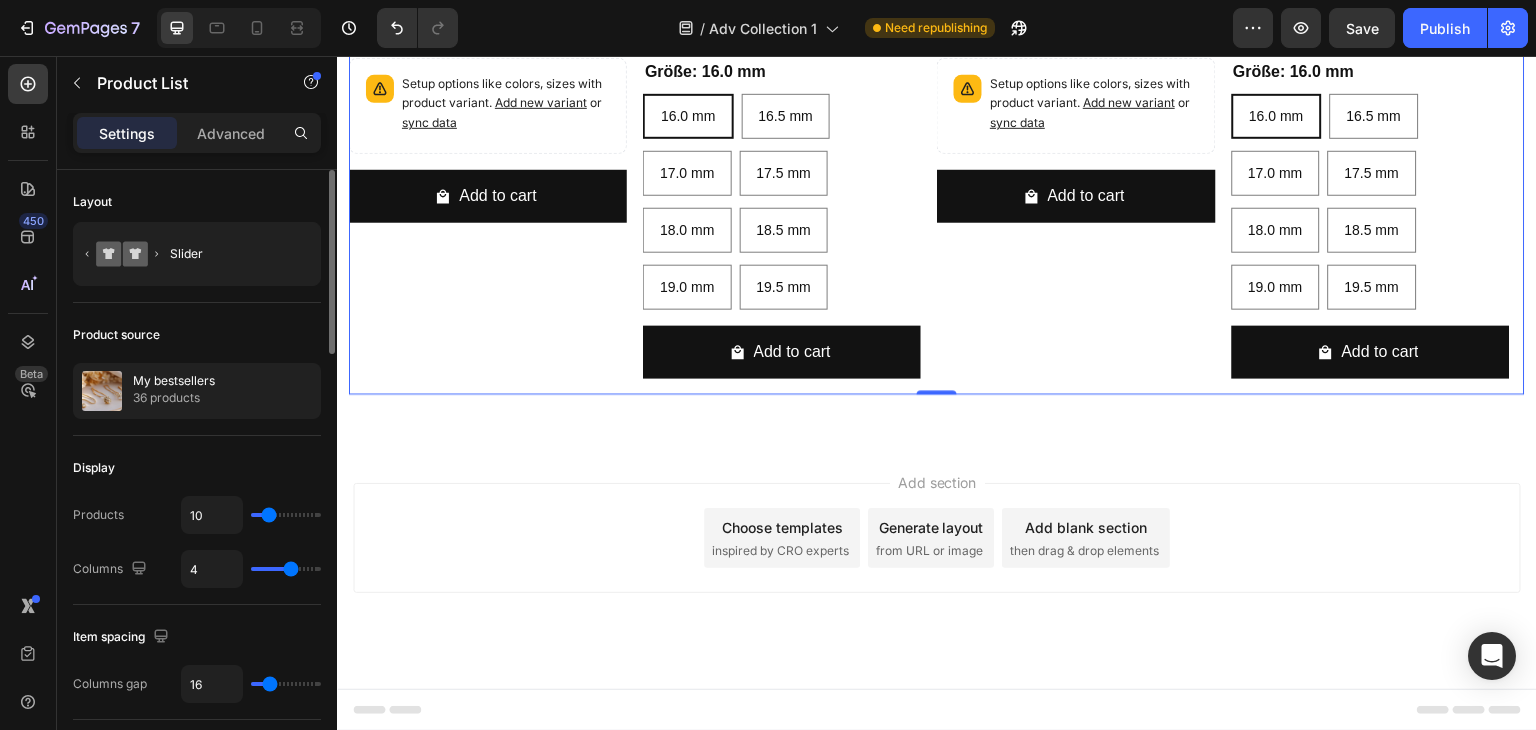 click on "Display" at bounding box center (197, 468) 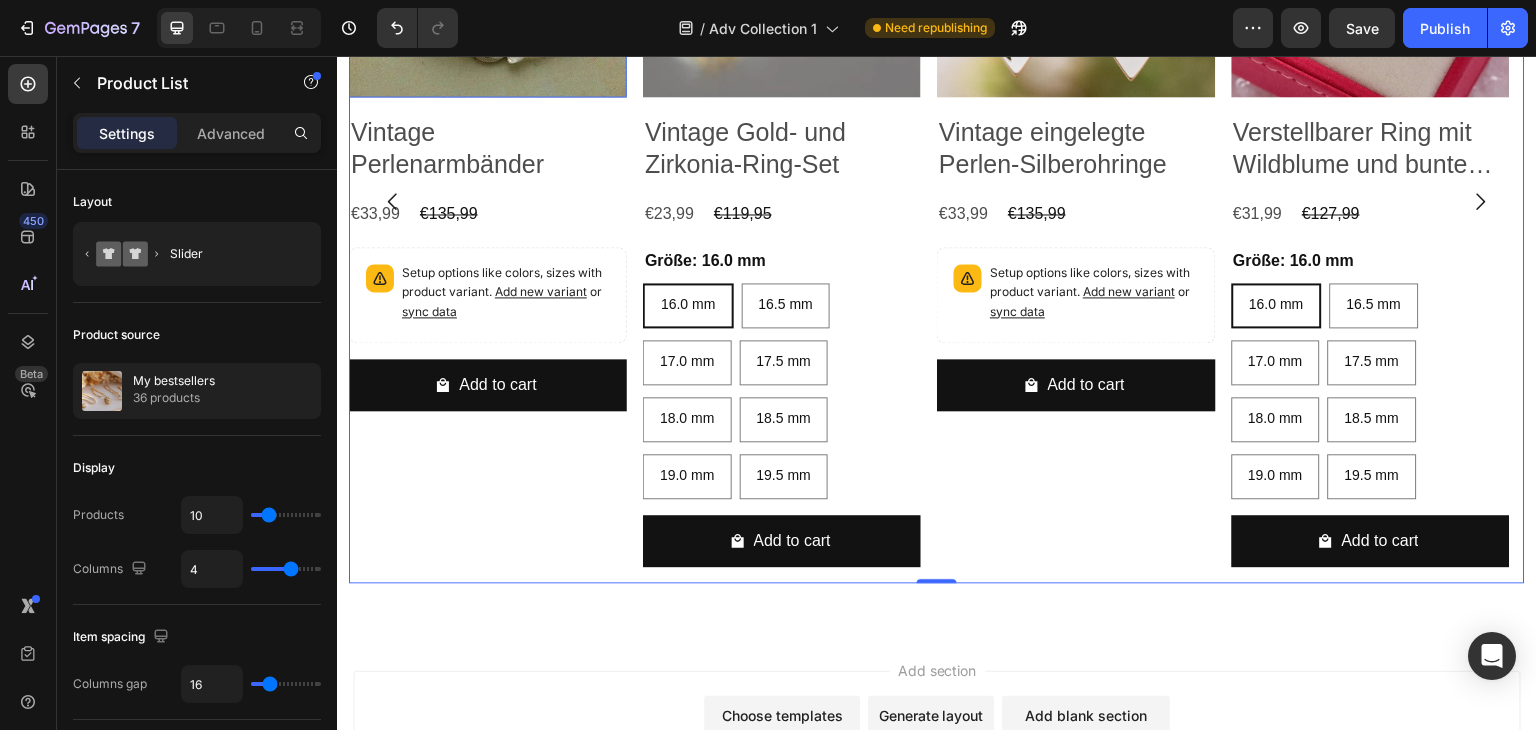 scroll, scrollTop: 5267, scrollLeft: 0, axis: vertical 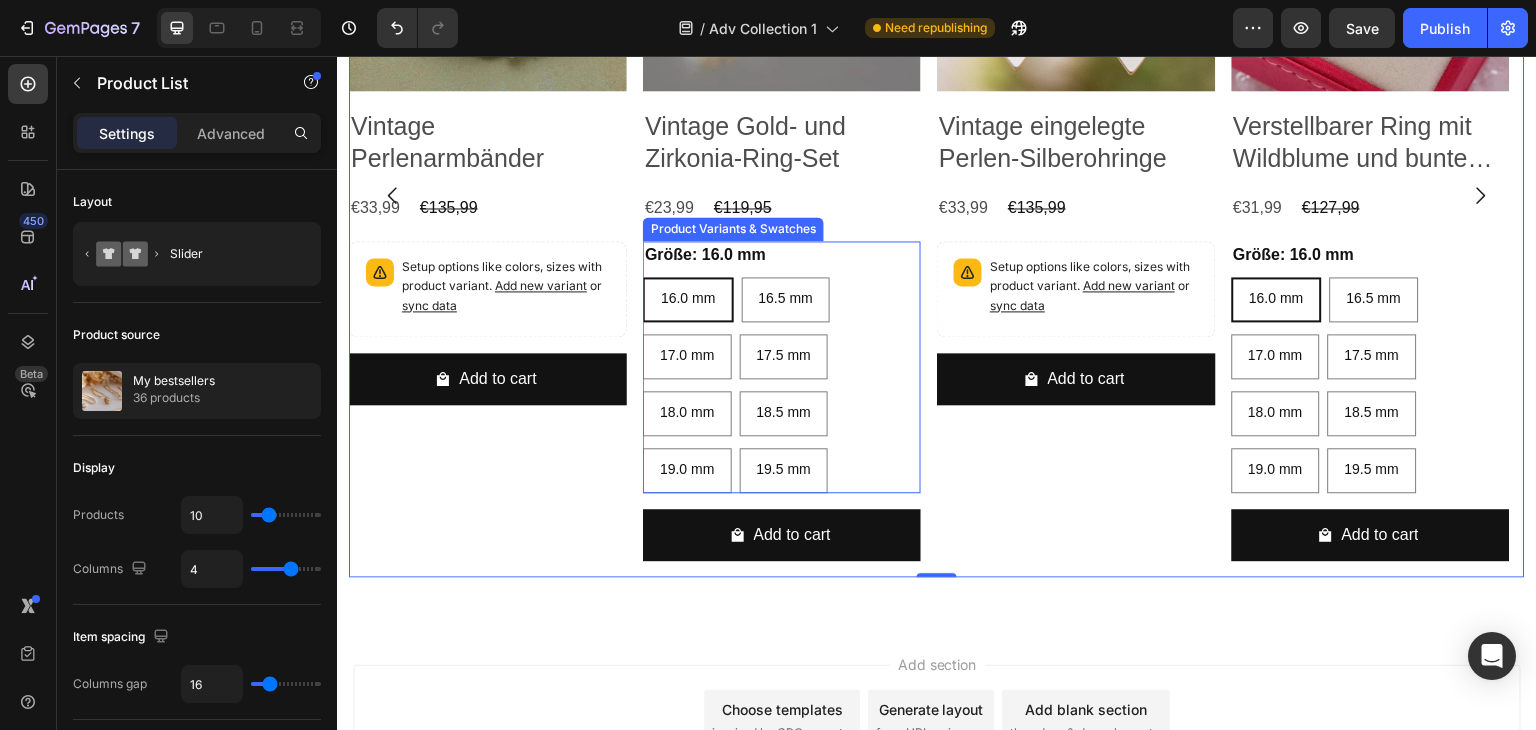 click on "16.0 mm 16.0 mm 16.0 mm 16.5 mm 16.5 mm 16.5 mm 17.0 mm 17.0 mm 17.0 mm 17.5 mm 17.5 mm 17.5 mm 18.0 mm 18.0 mm 18.0 mm 18.5 mm 18.5 mm 18.5 mm 19.0 mm 19.0 mm 19.0 mm 19.5 mm 19.5 mm 19.5 mm" at bounding box center [782, 385] 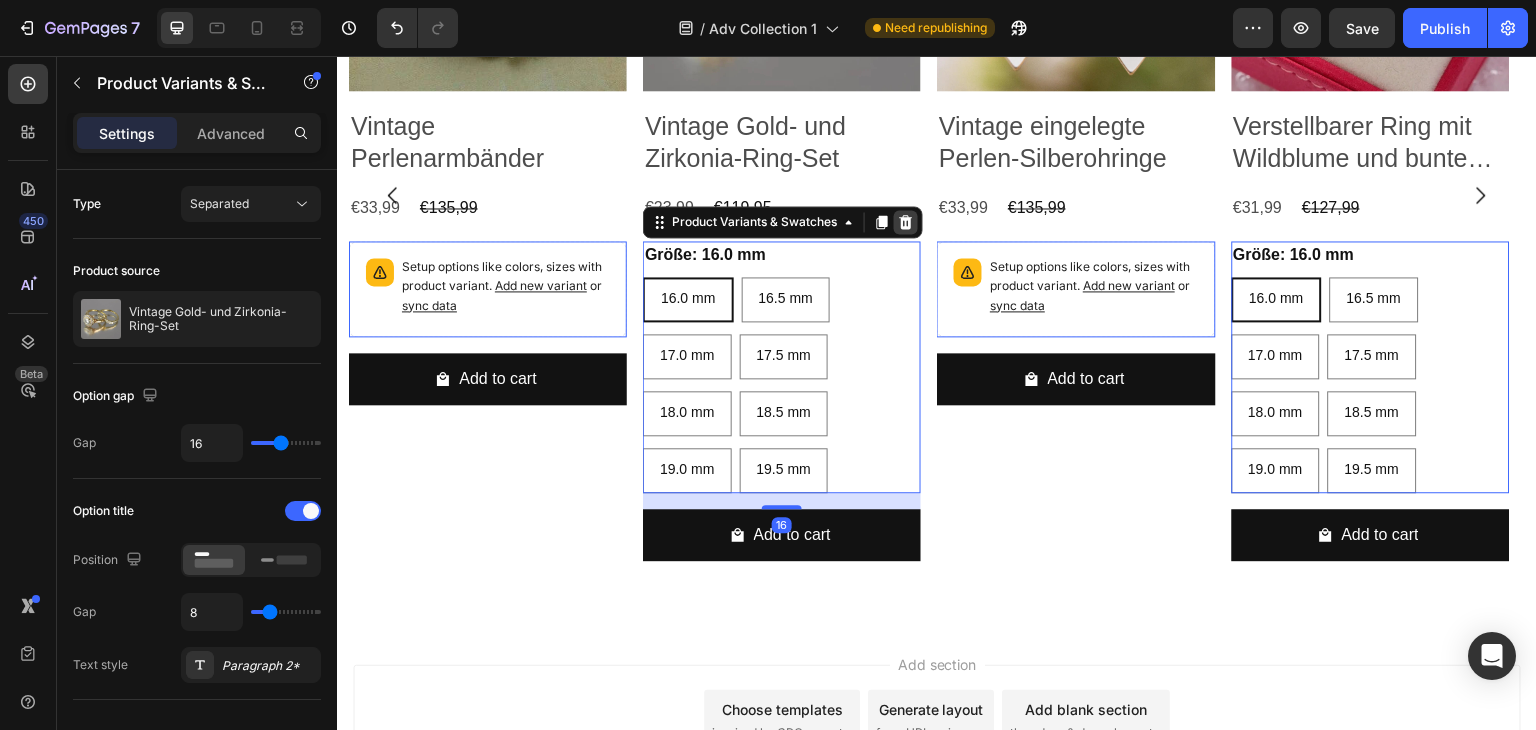 click 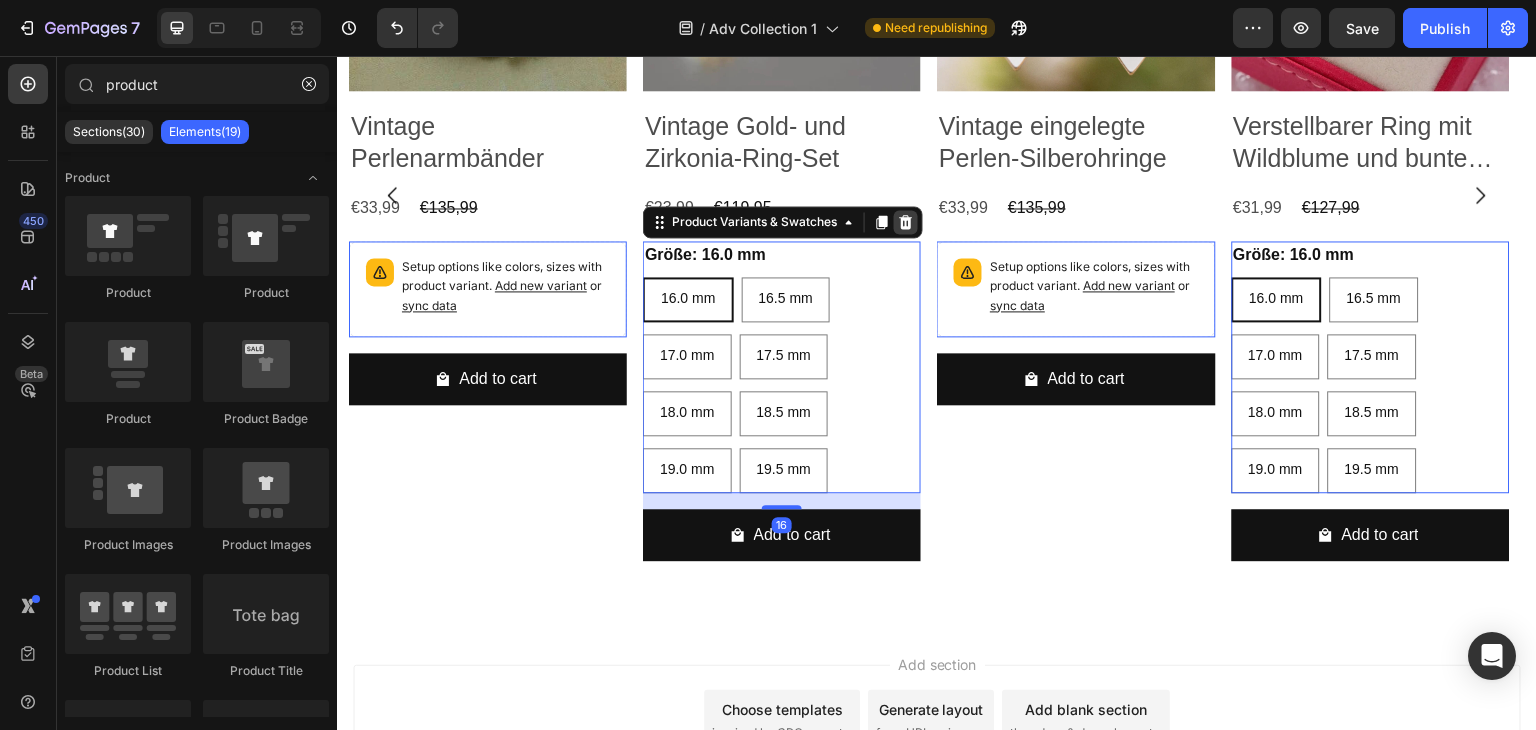 scroll, scrollTop: 5133, scrollLeft: 0, axis: vertical 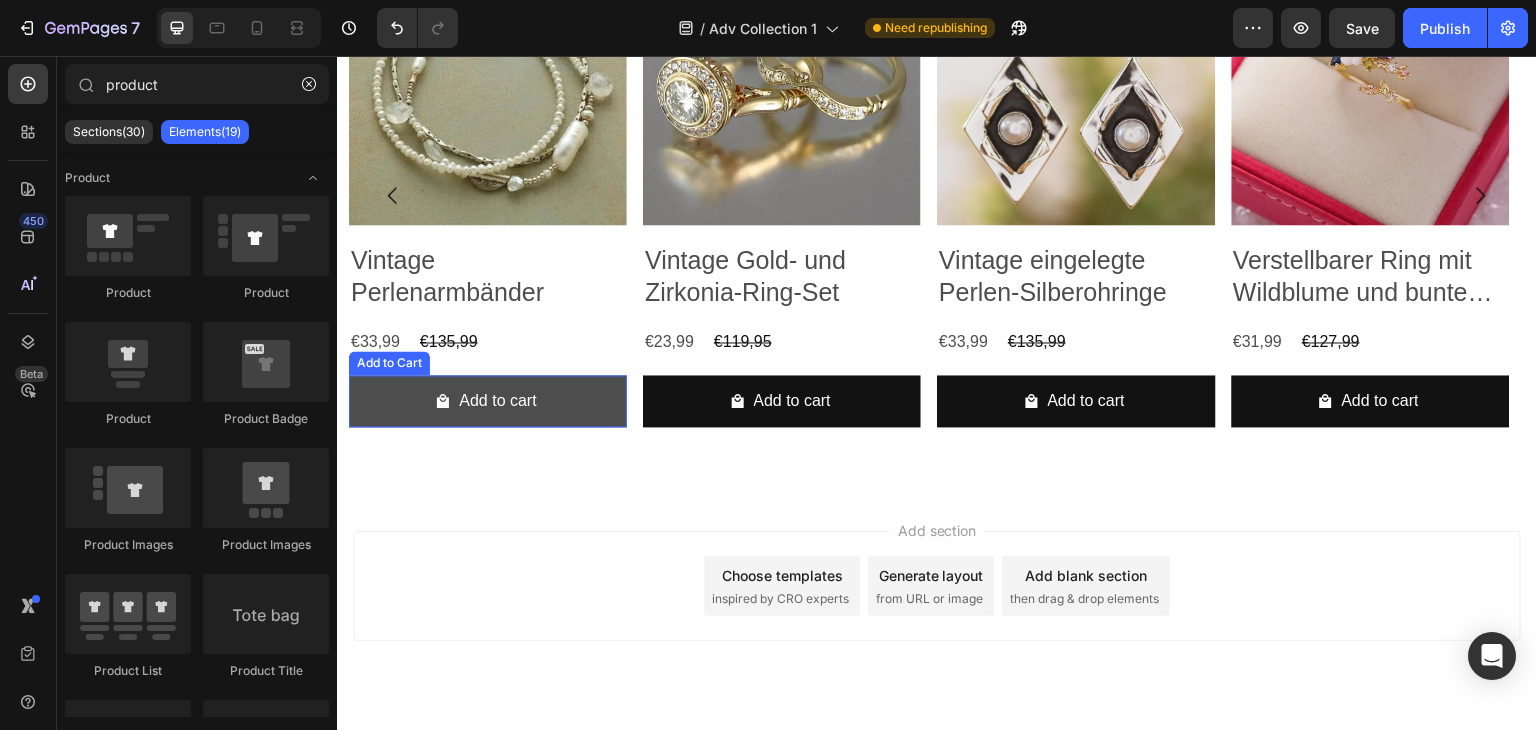 click on "Add to cart" at bounding box center (488, 401) 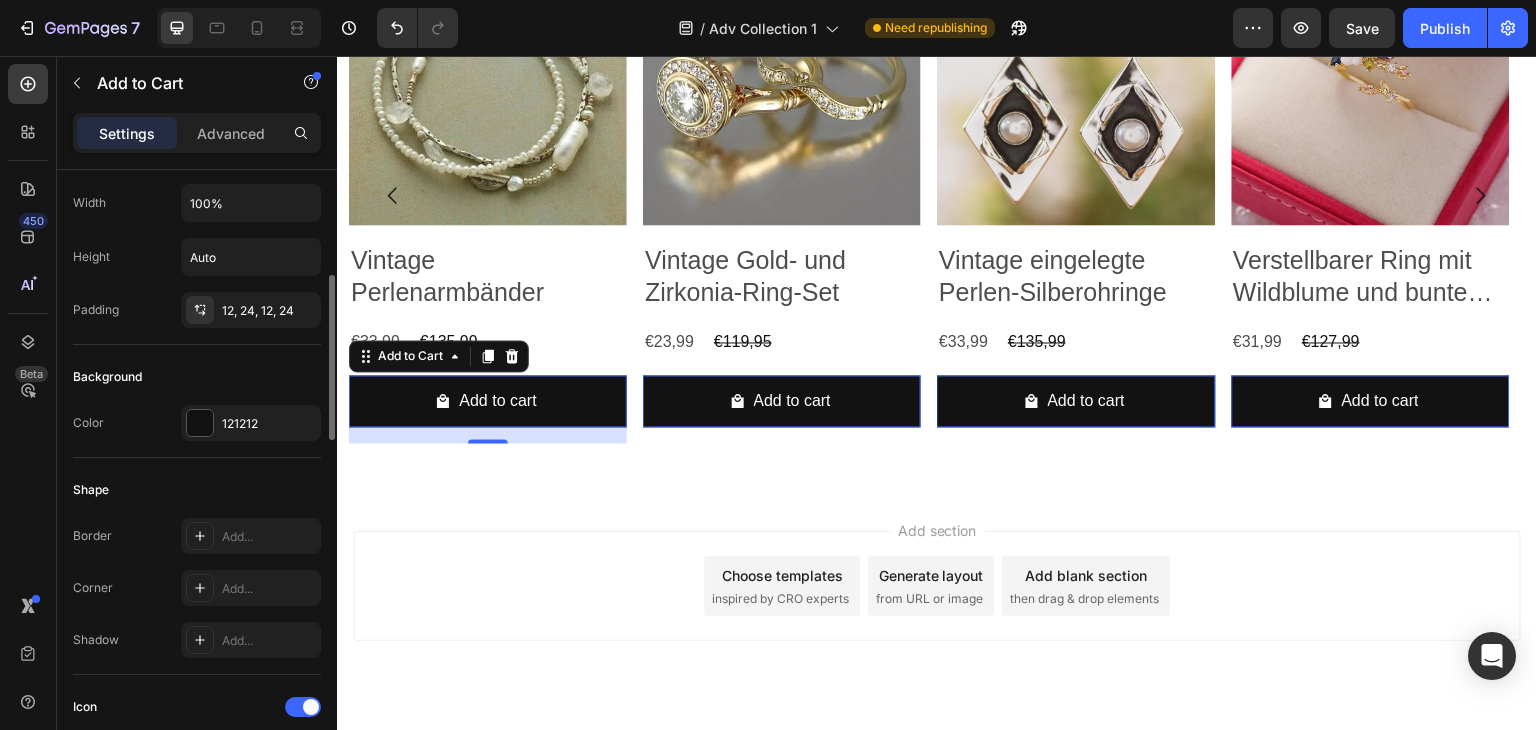 scroll, scrollTop: 421, scrollLeft: 0, axis: vertical 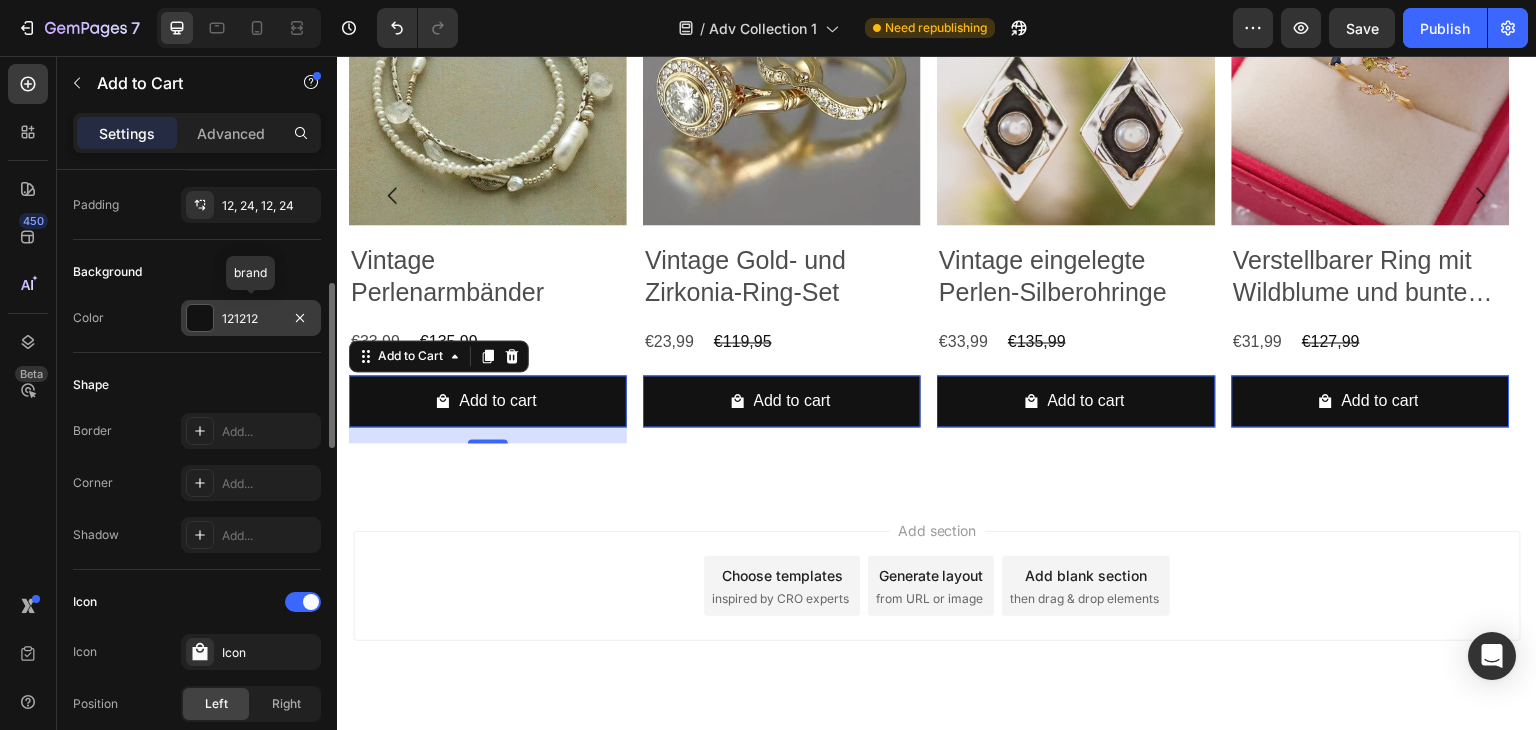 click at bounding box center [200, 318] 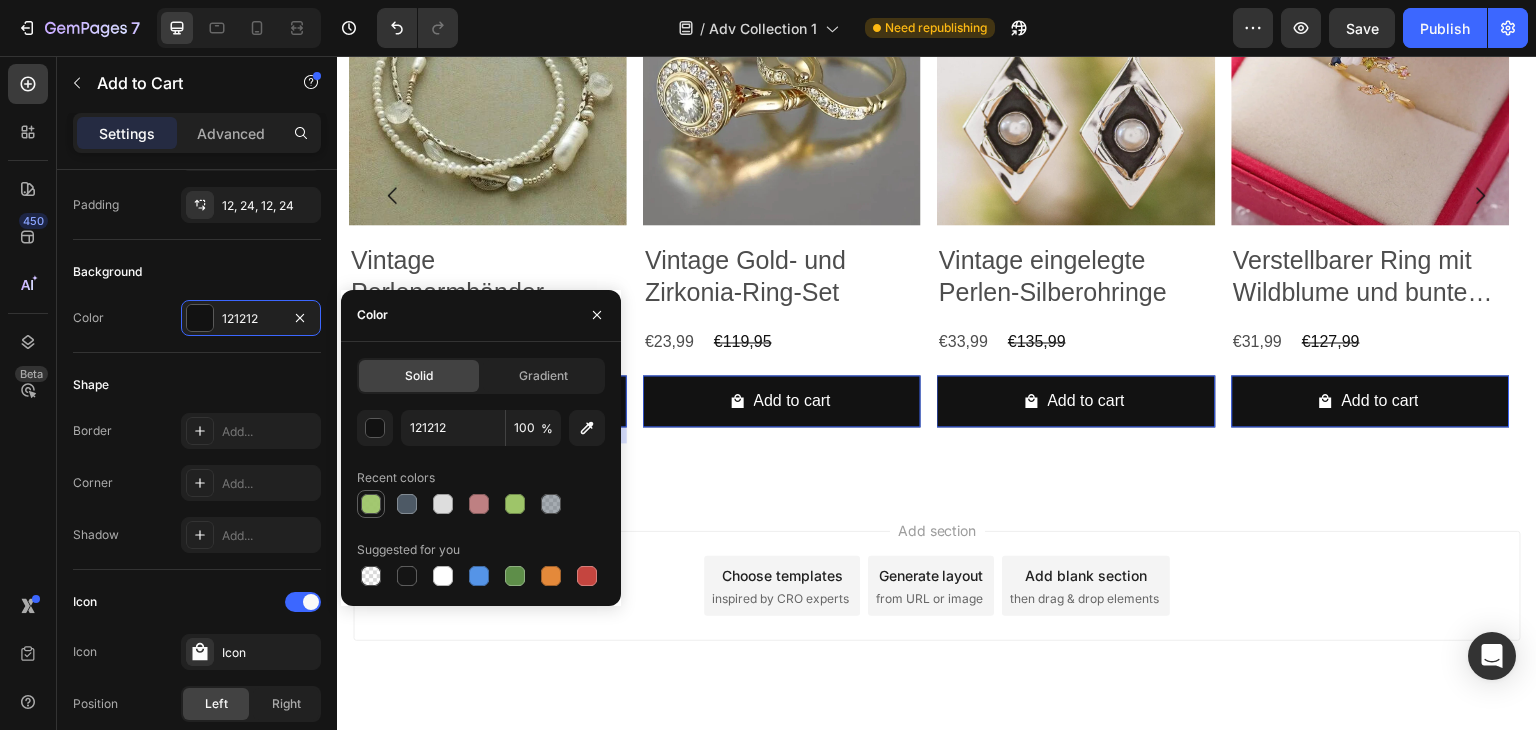 click at bounding box center (371, 504) 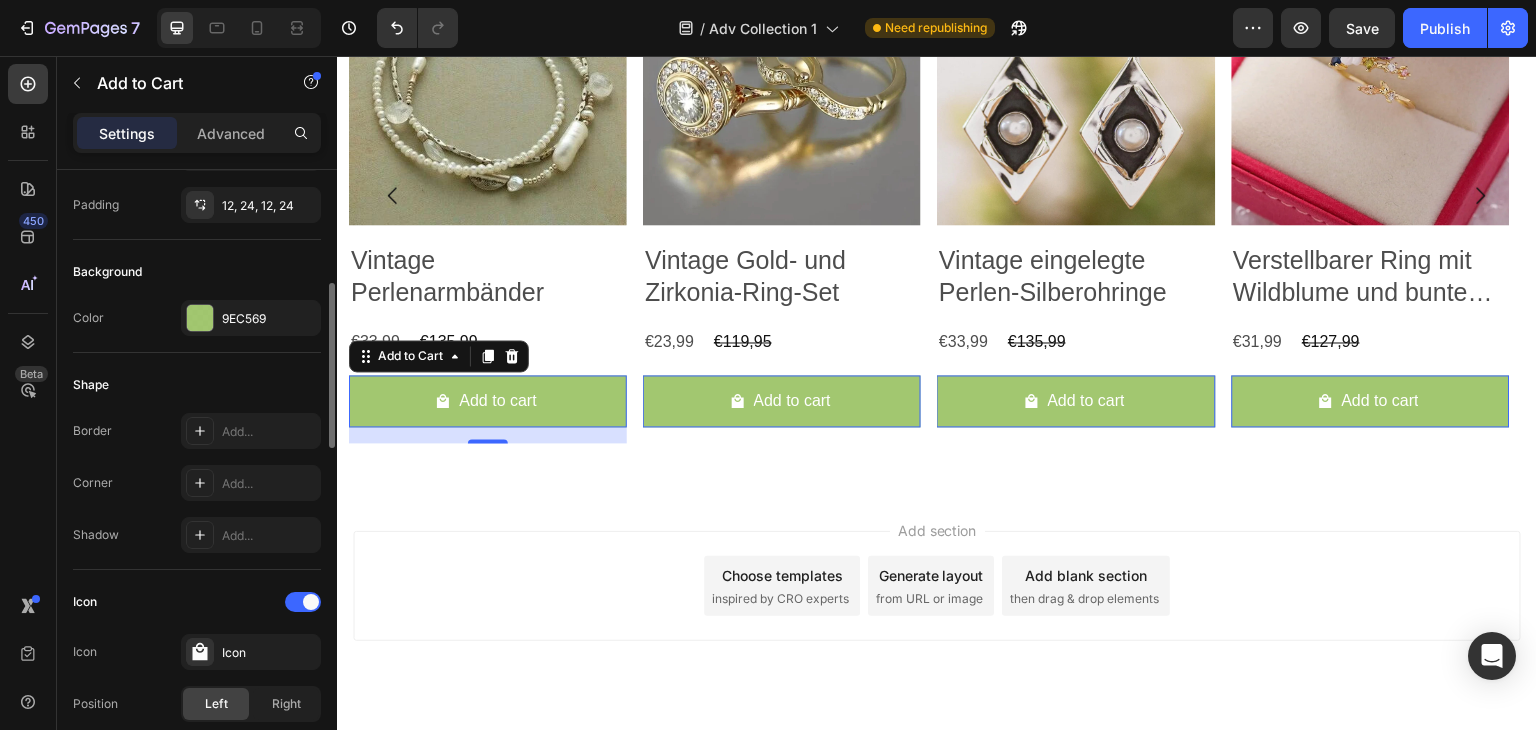 click on "Shape Border Add... Corner Add... Shadow Add..." 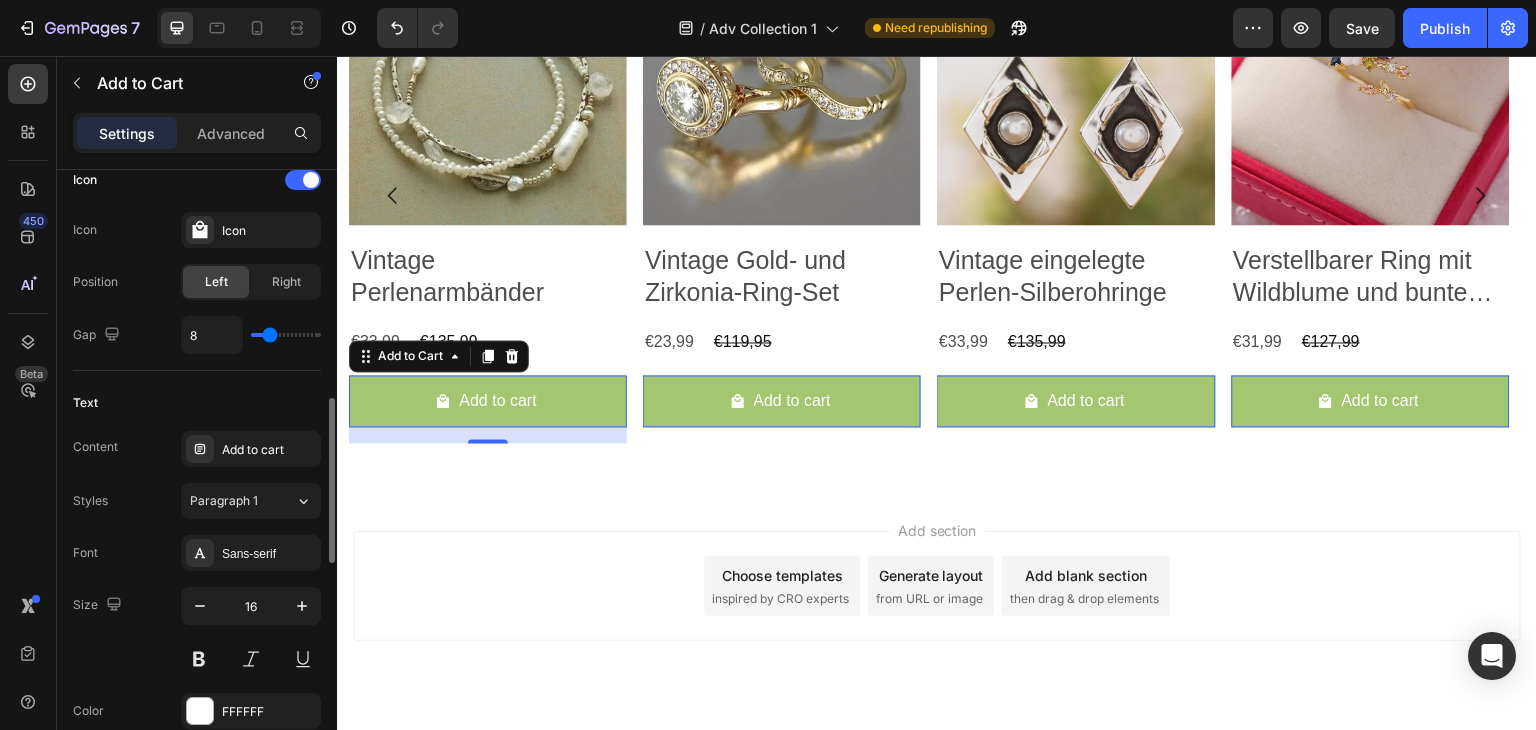 scroll, scrollTop: 844, scrollLeft: 0, axis: vertical 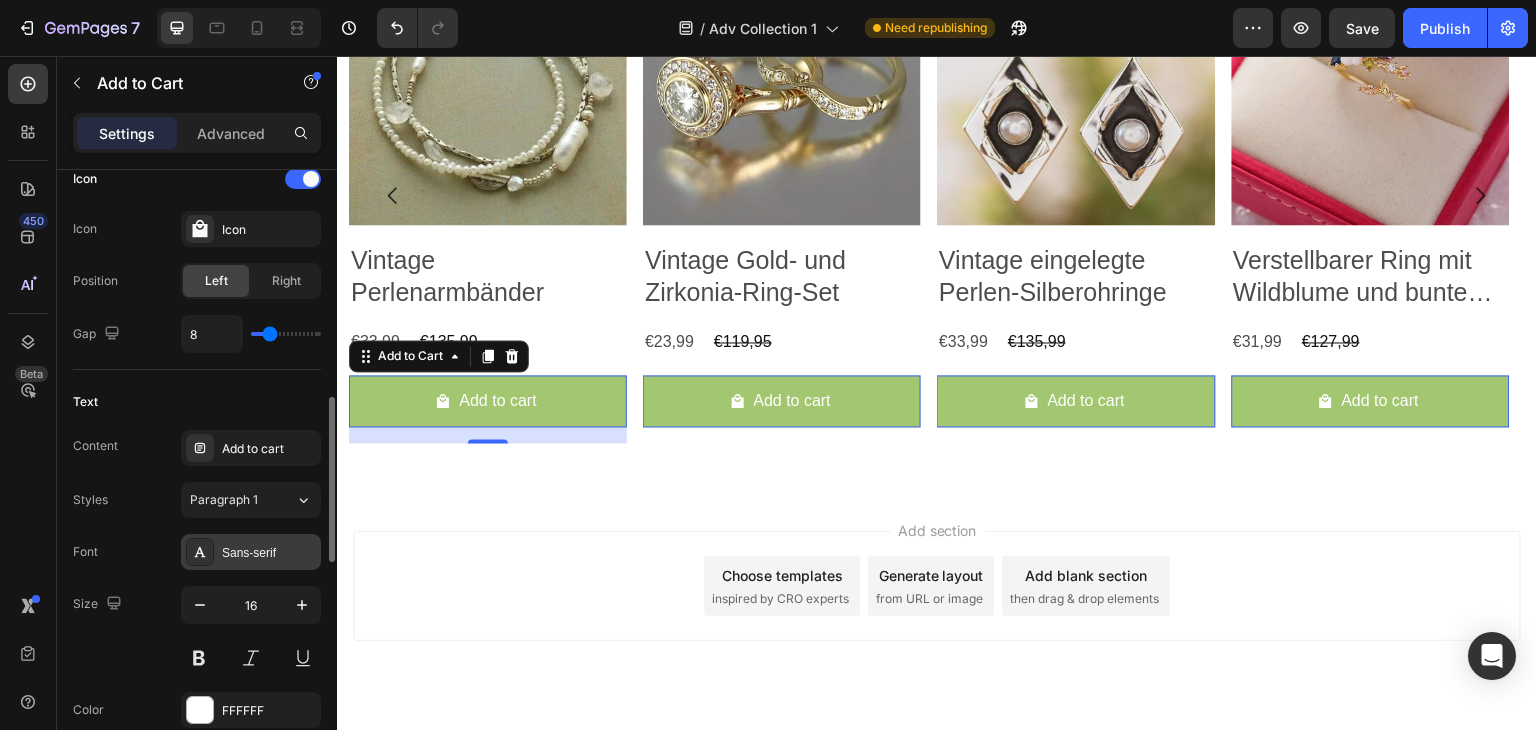 click on "Sans-serif" at bounding box center [269, 553] 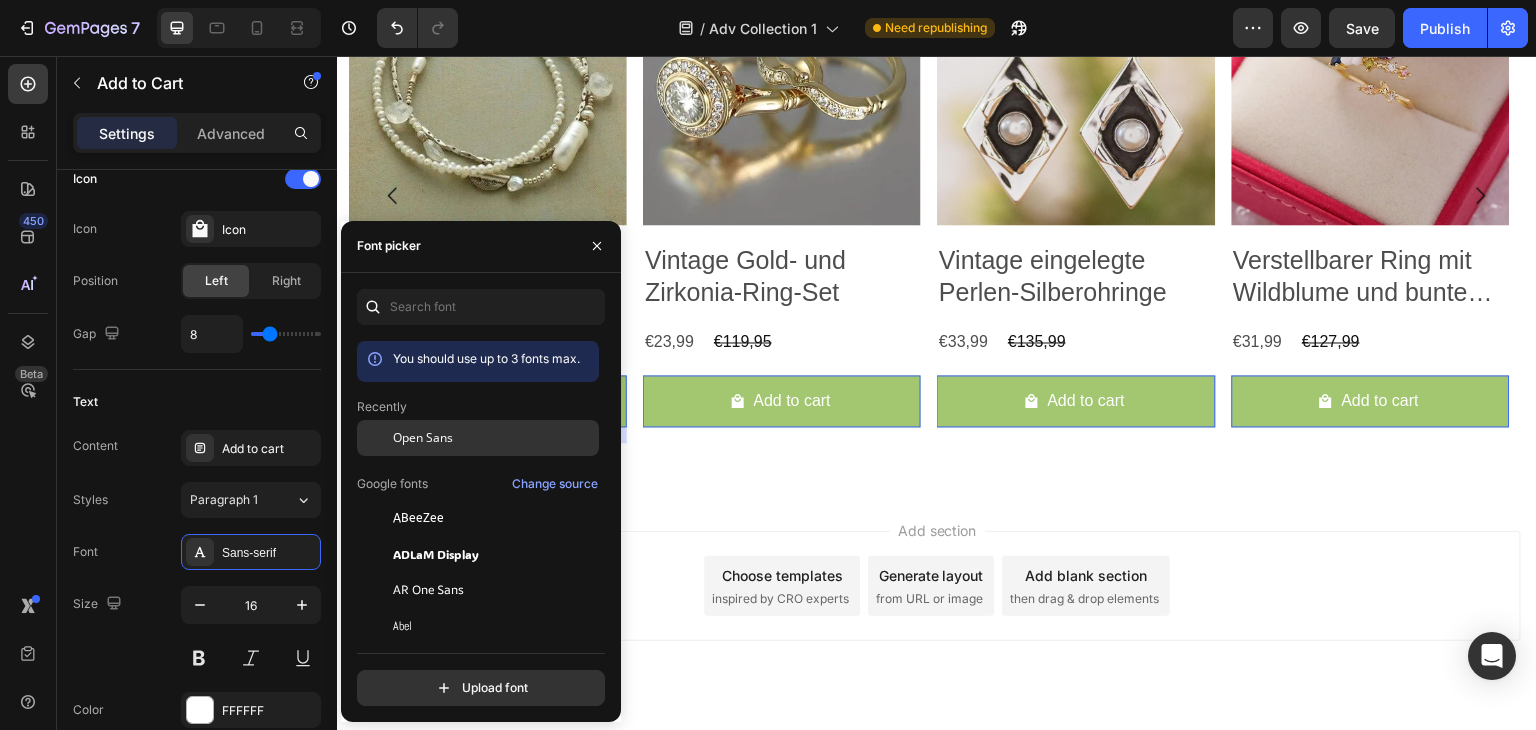 click on "Open Sans" at bounding box center [423, 438] 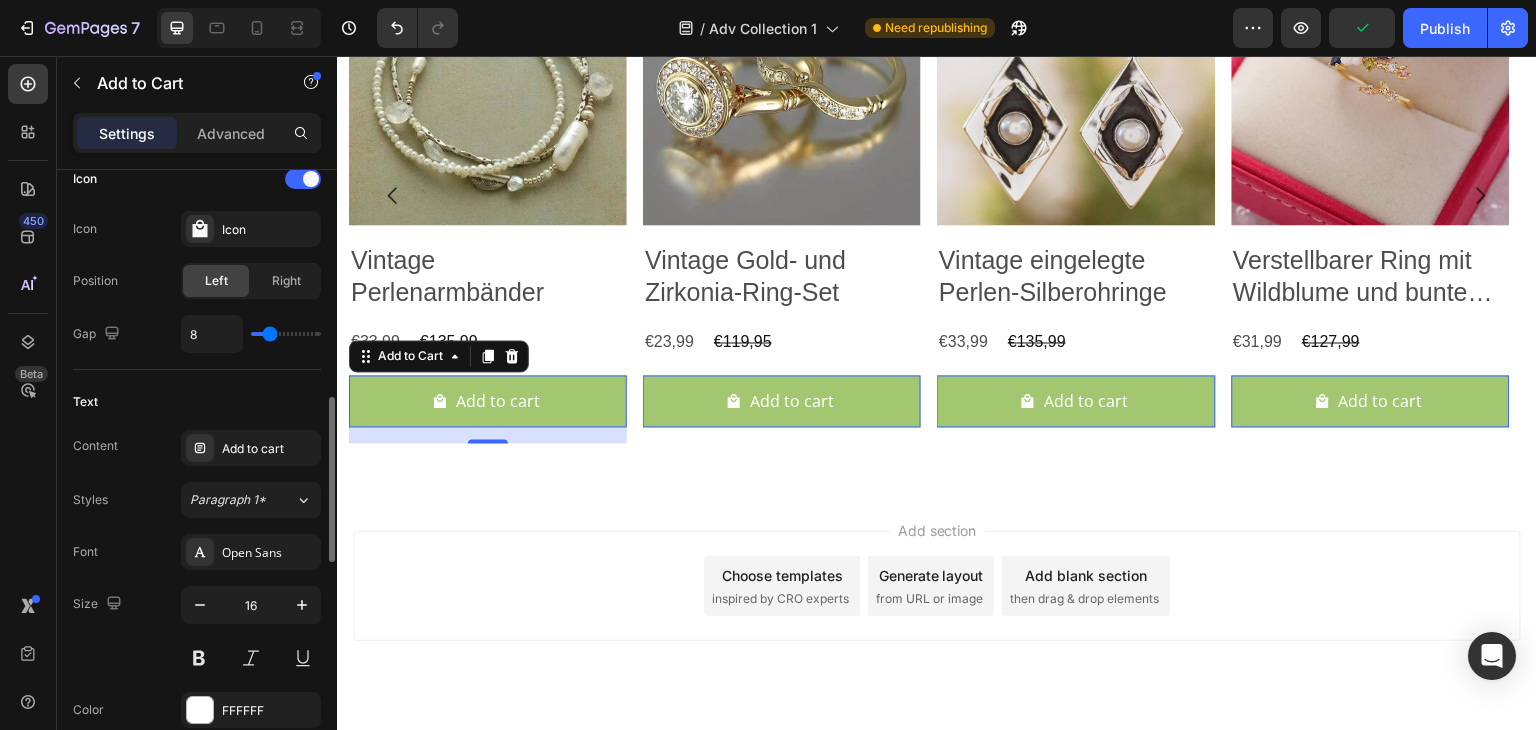 click on "Styles Paragraph 1* Font Open Sans Size 16 Color FFFFFF Show more" at bounding box center [197, 631] 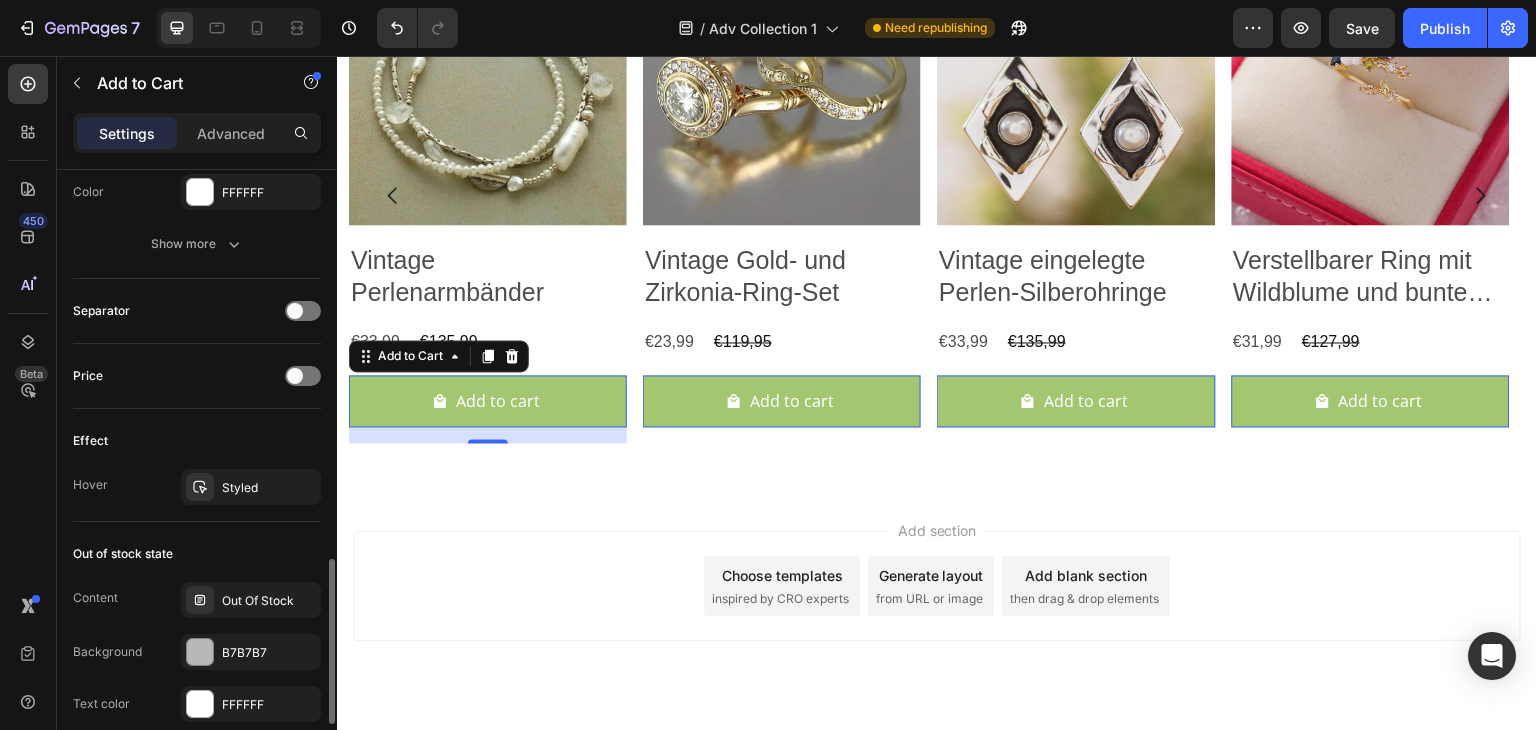 scroll, scrollTop: 1381, scrollLeft: 0, axis: vertical 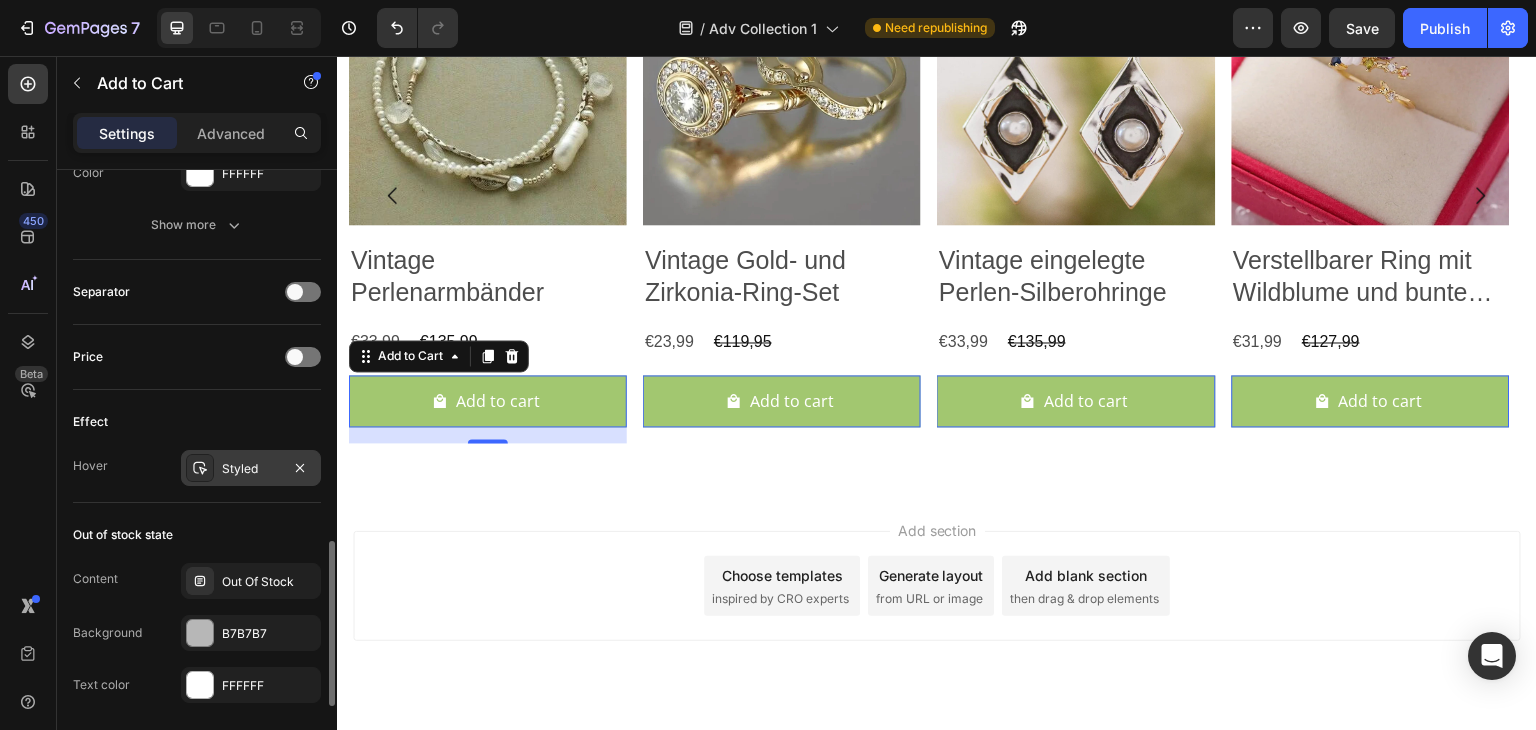 click 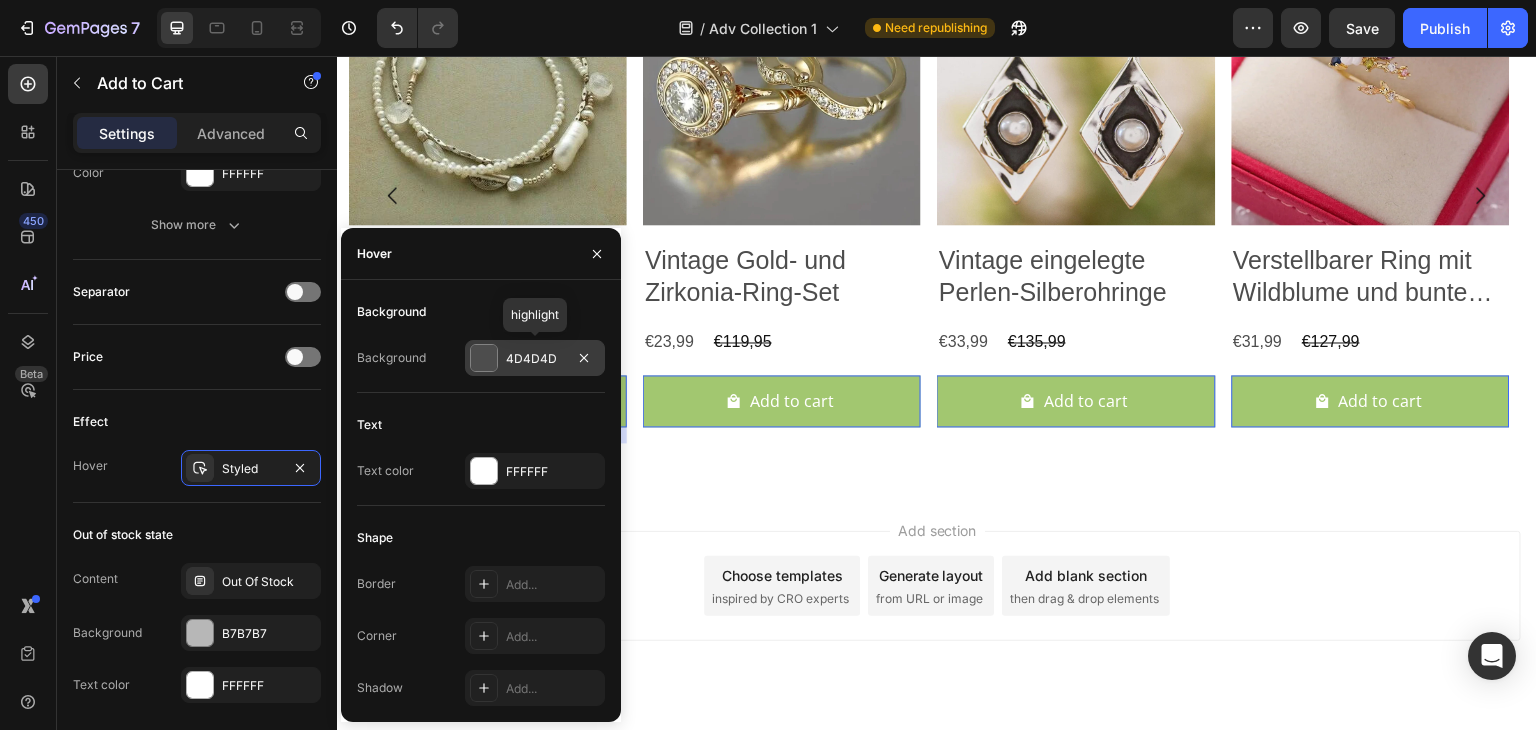 click at bounding box center (484, 358) 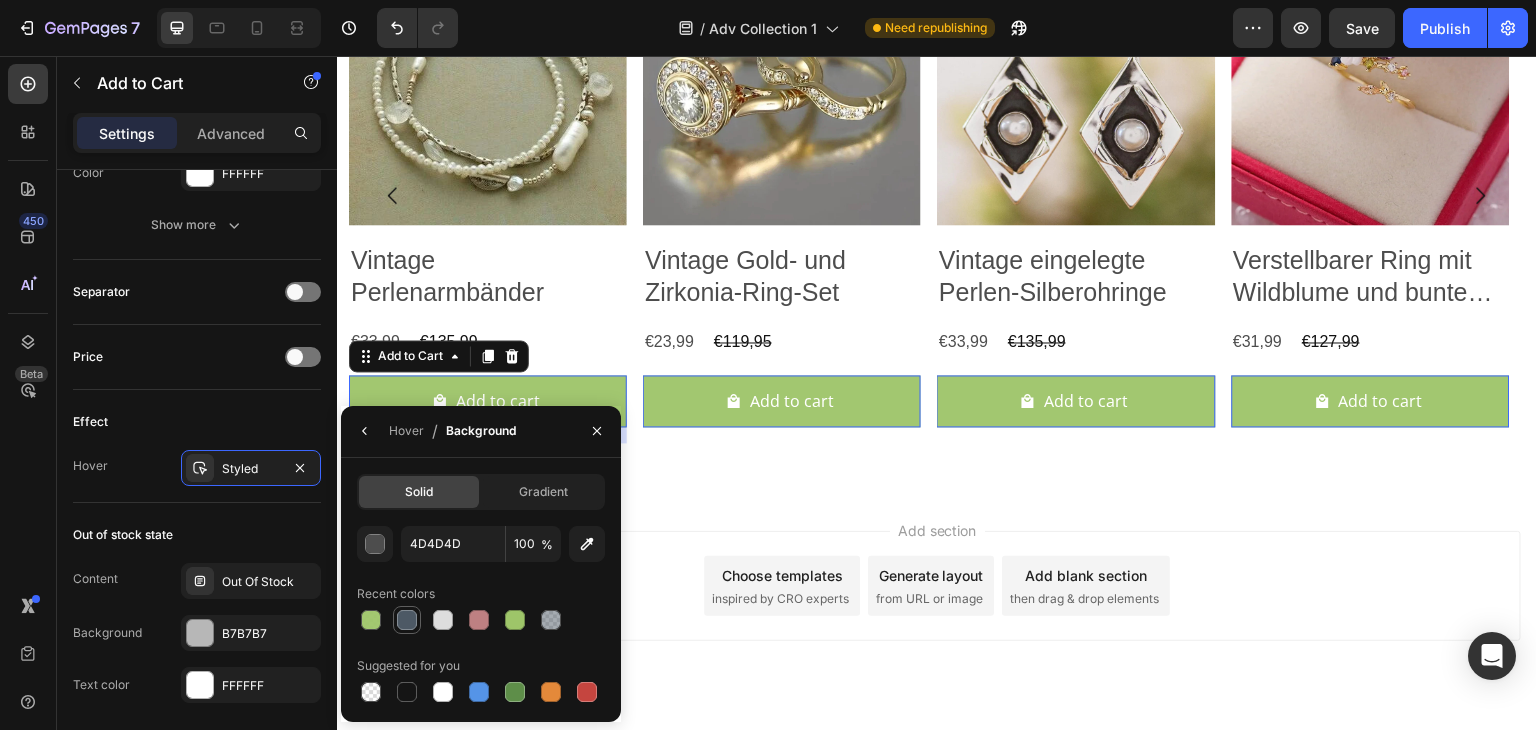 click at bounding box center (407, 620) 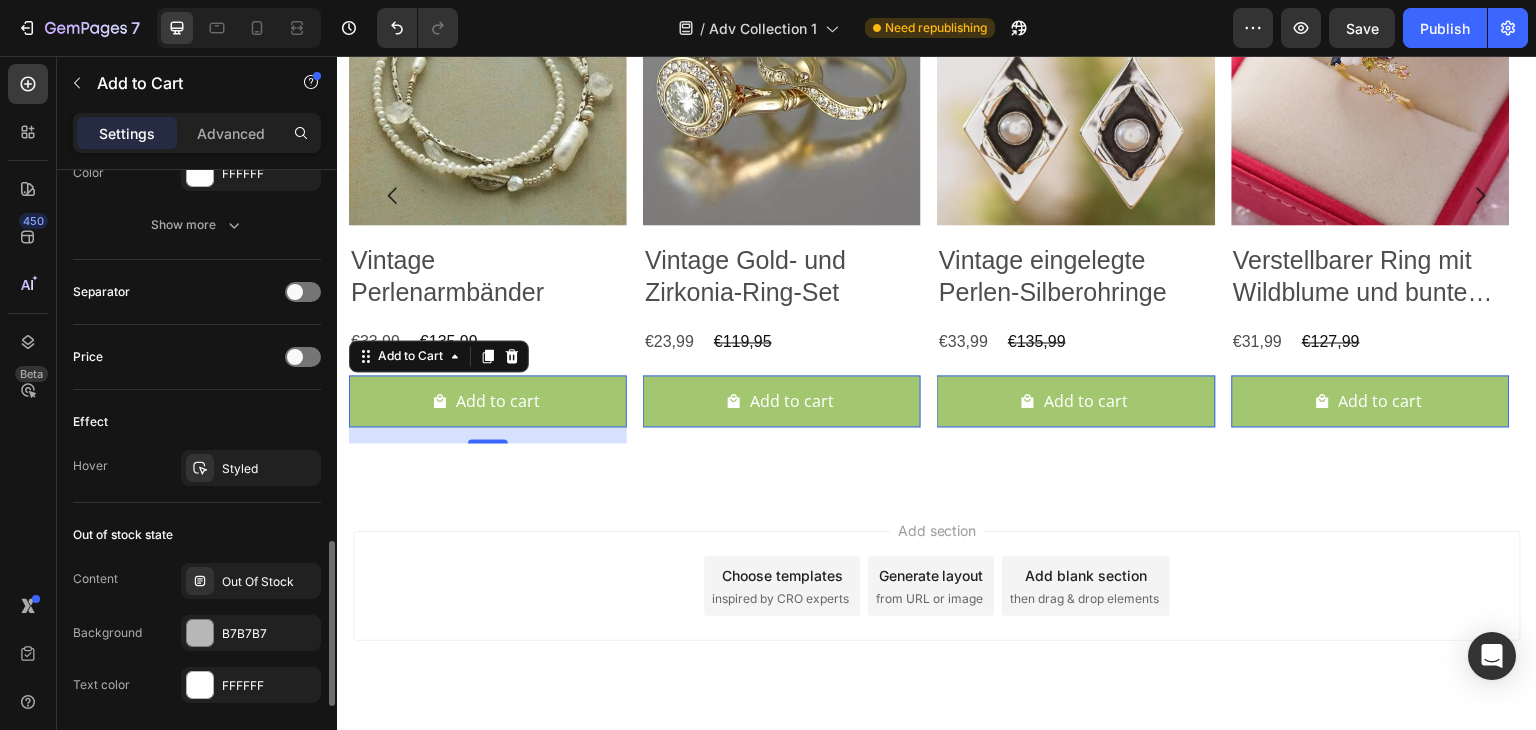 click on "Hover Styled" at bounding box center (197, 468) 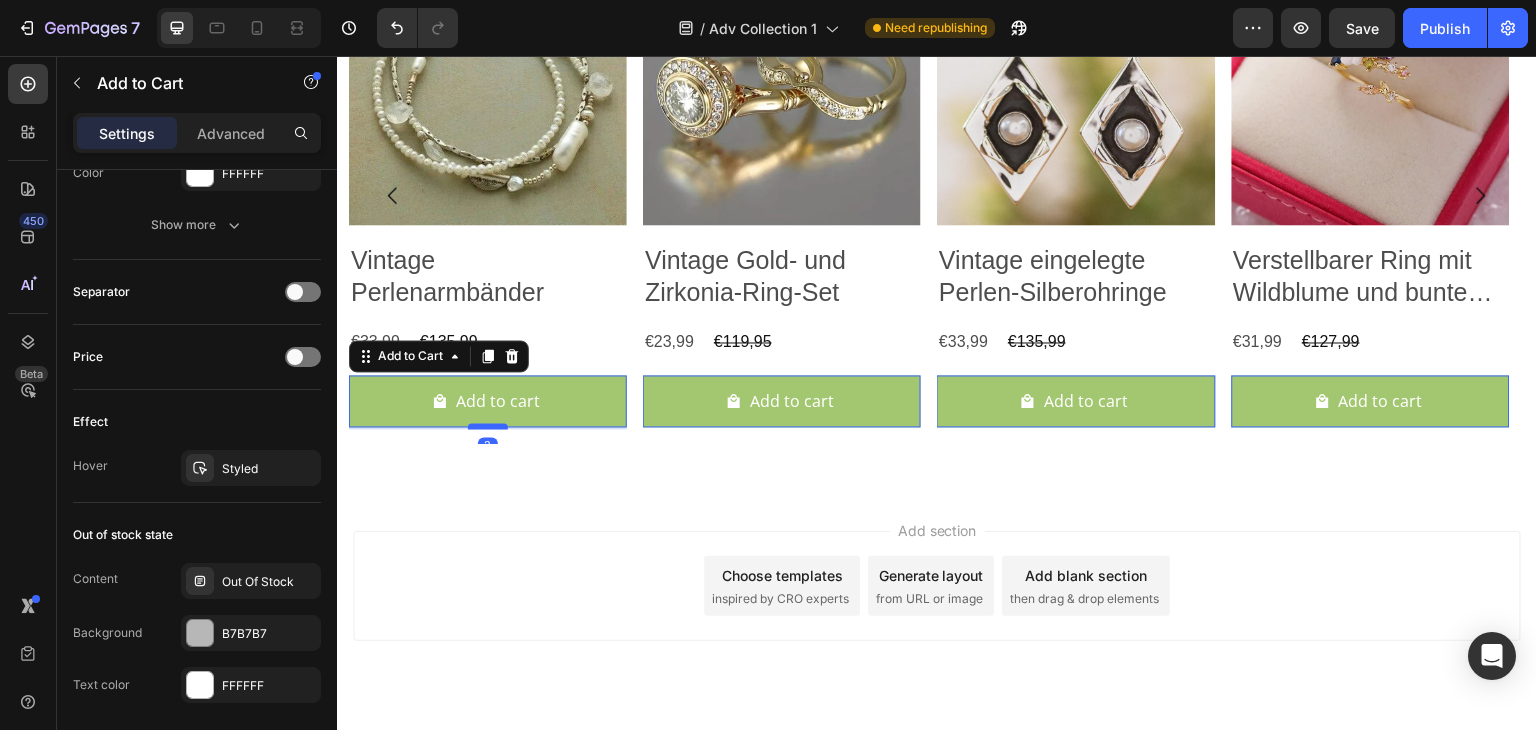 drag, startPoint x: 488, startPoint y: 440, endPoint x: 502, endPoint y: 426, distance: 19.79899 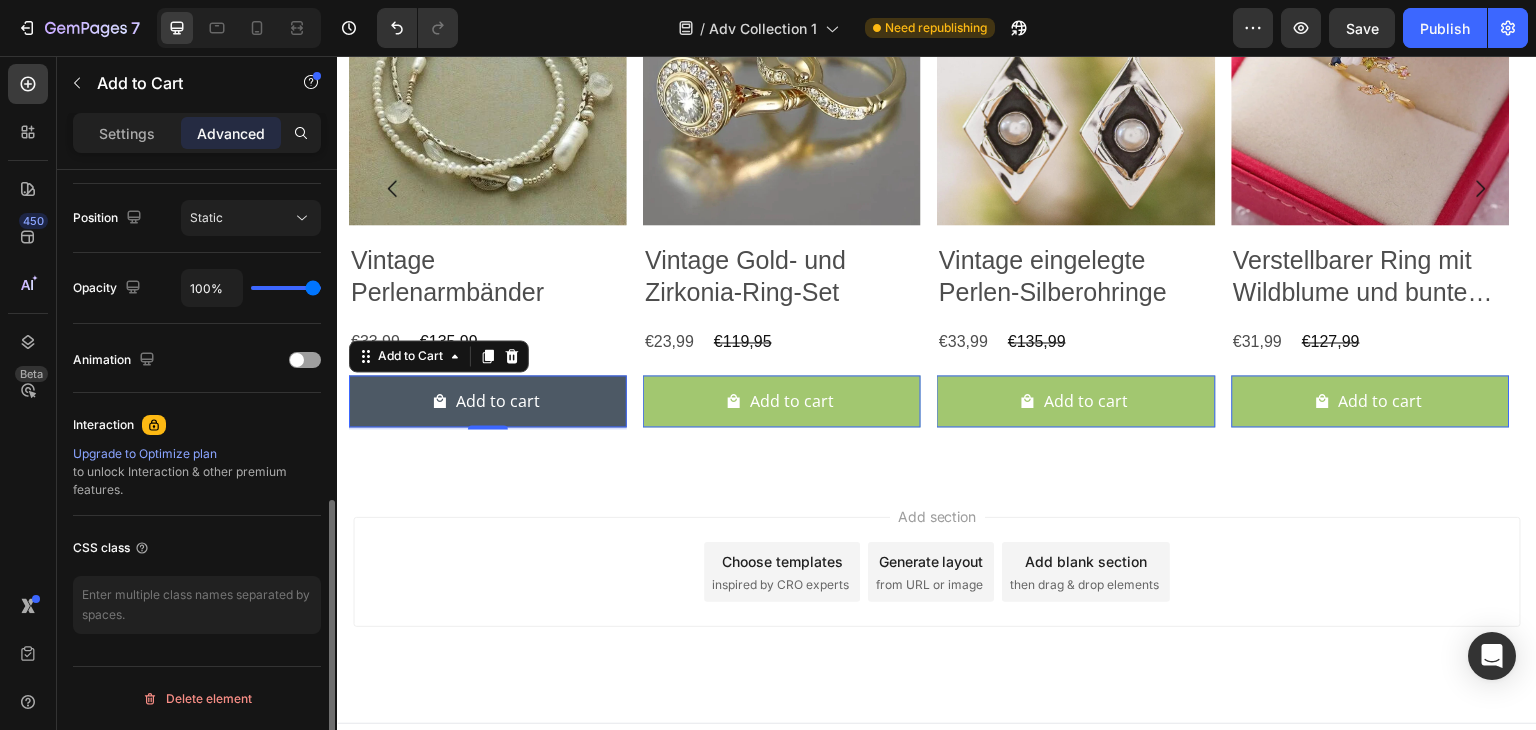 scroll, scrollTop: 5126, scrollLeft: 0, axis: vertical 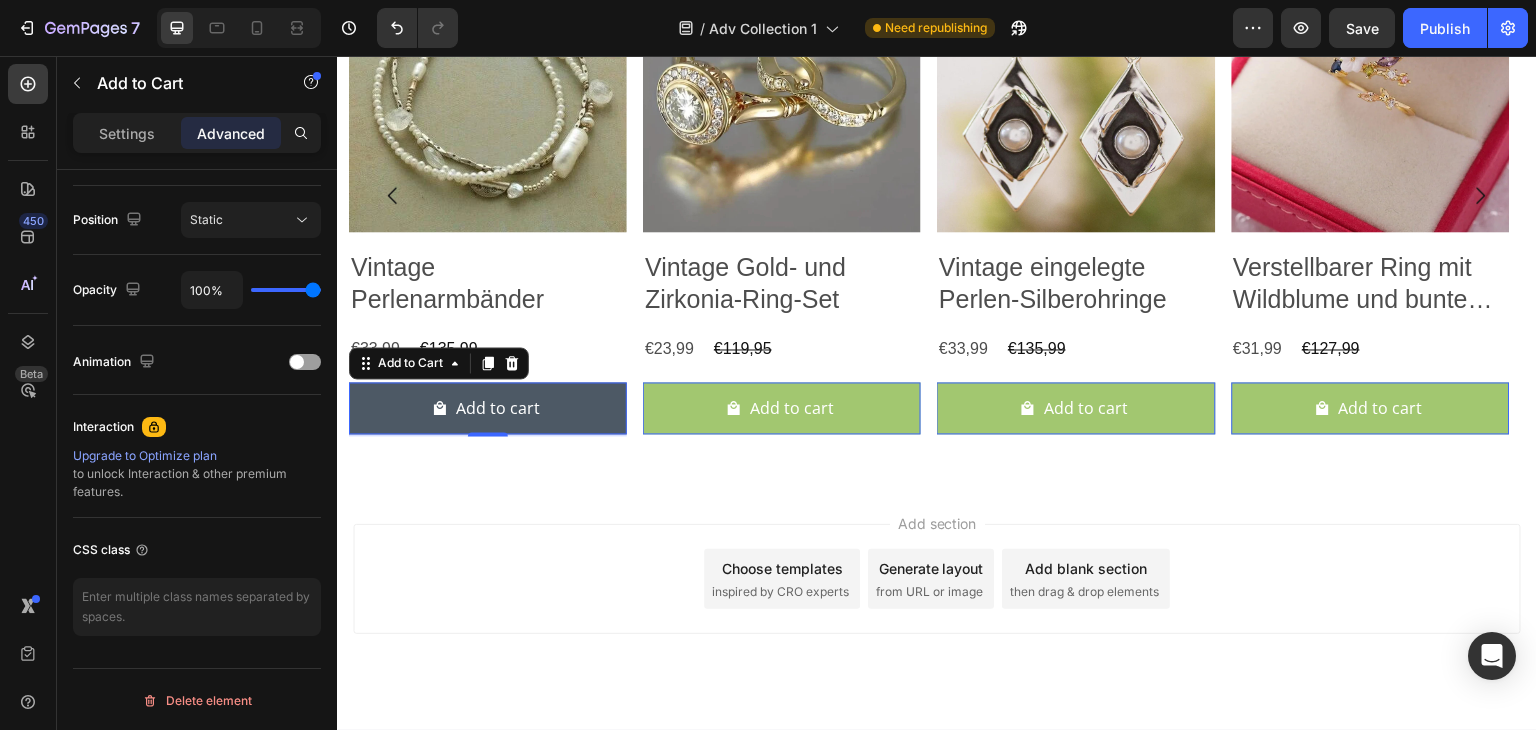 click on "Add to cart" at bounding box center [488, 408] 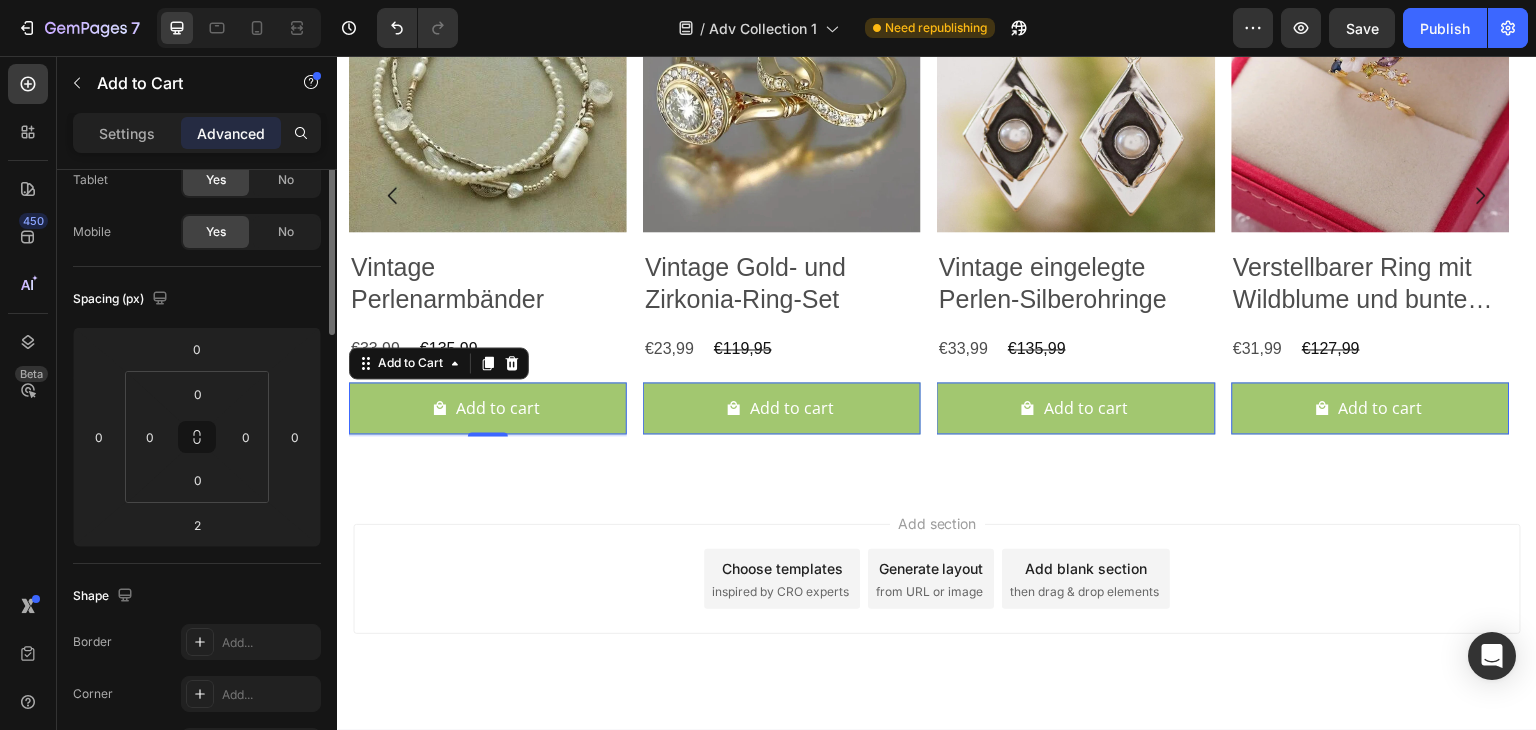 scroll, scrollTop: 0, scrollLeft: 0, axis: both 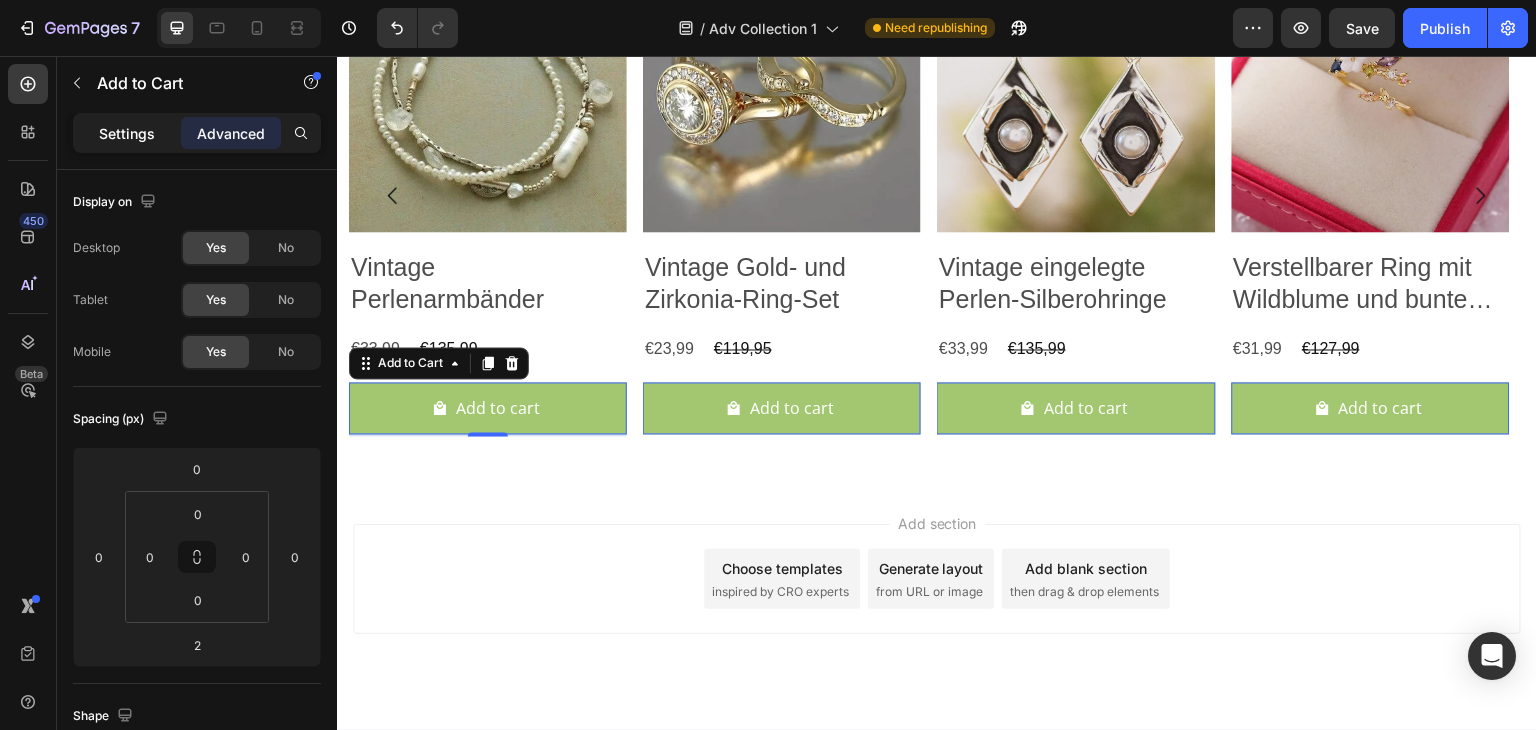click on "Settings" at bounding box center (127, 133) 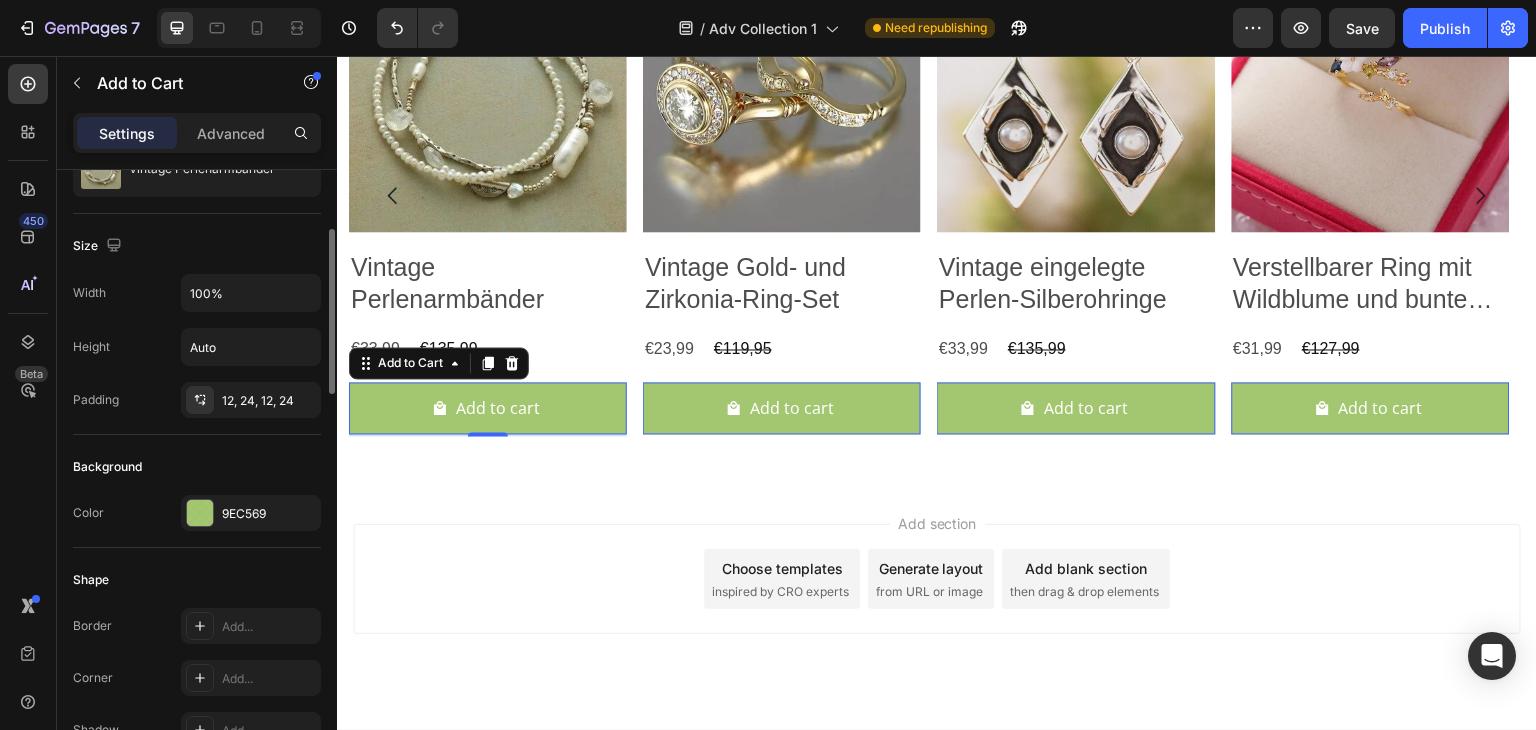 scroll, scrollTop: 227, scrollLeft: 0, axis: vertical 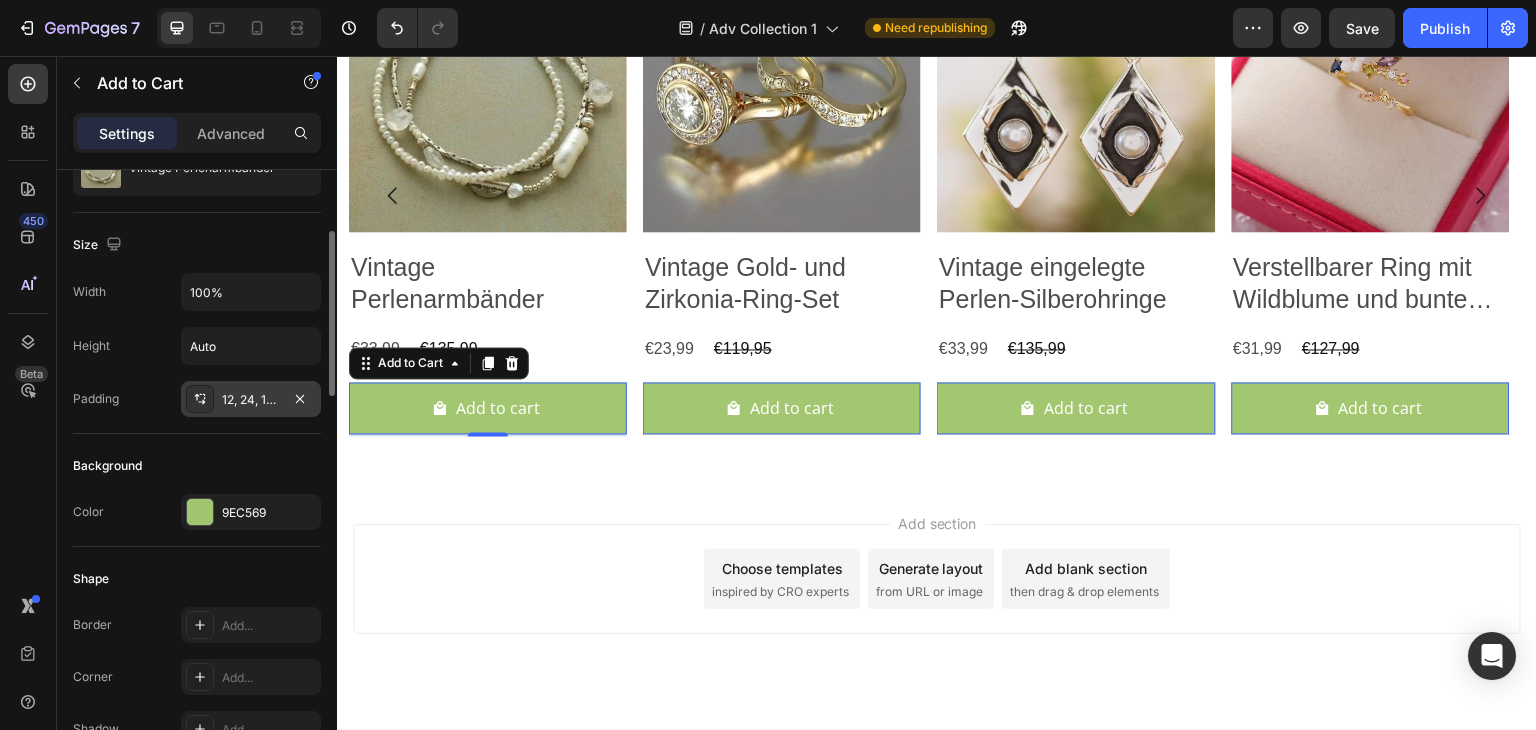 click on "12, 24, 12, 24" at bounding box center (251, 400) 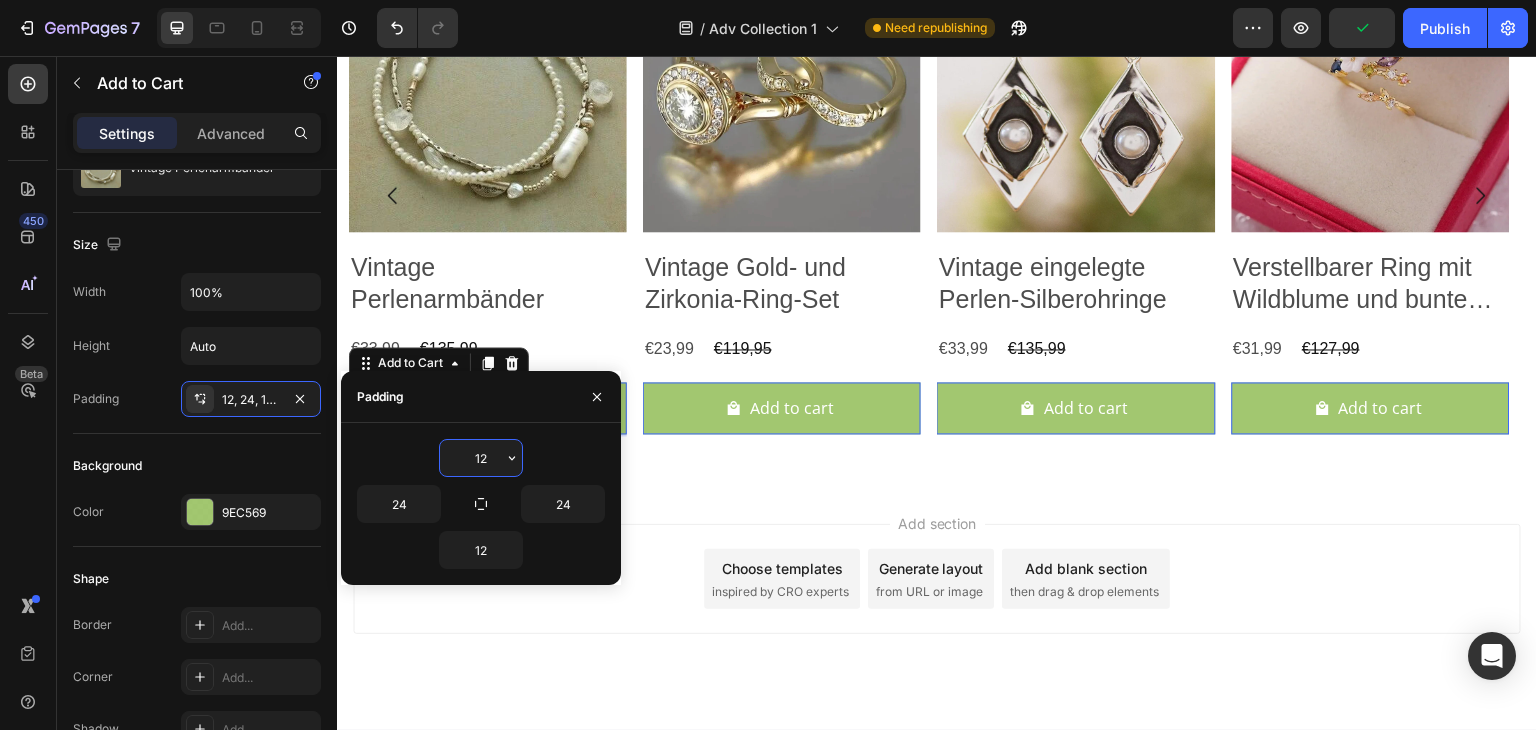 click on "12" at bounding box center (481, 458) 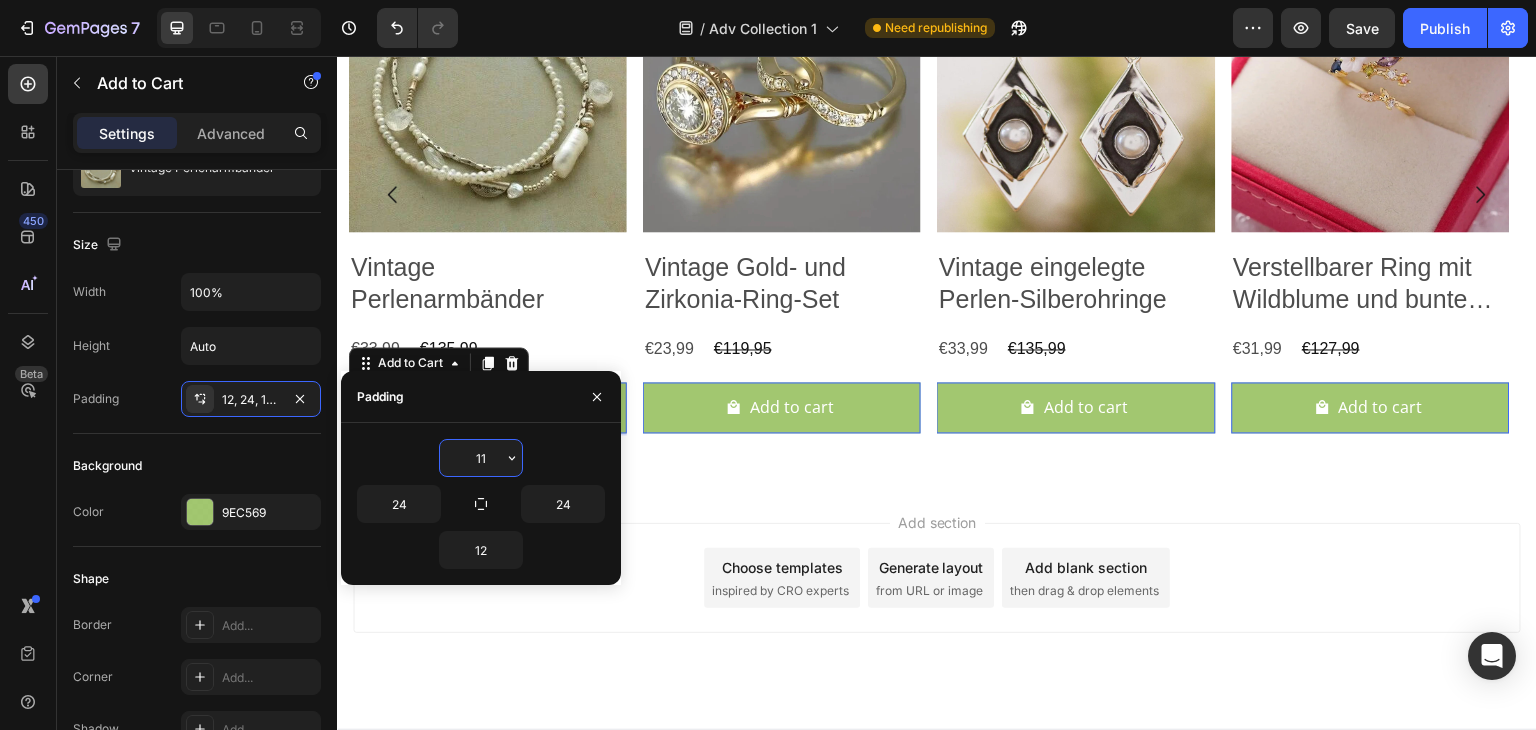 scroll, scrollTop: 5125, scrollLeft: 0, axis: vertical 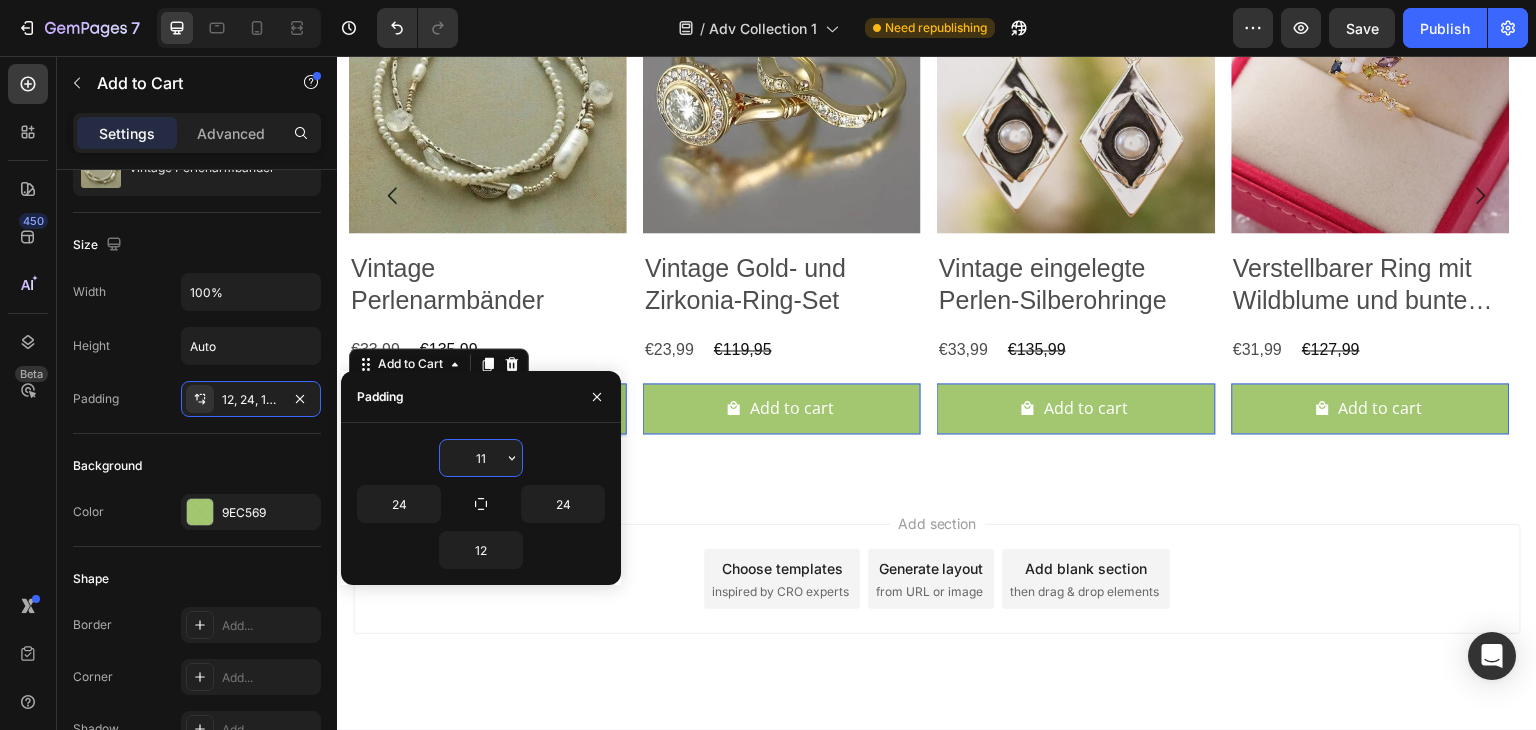 type on "10" 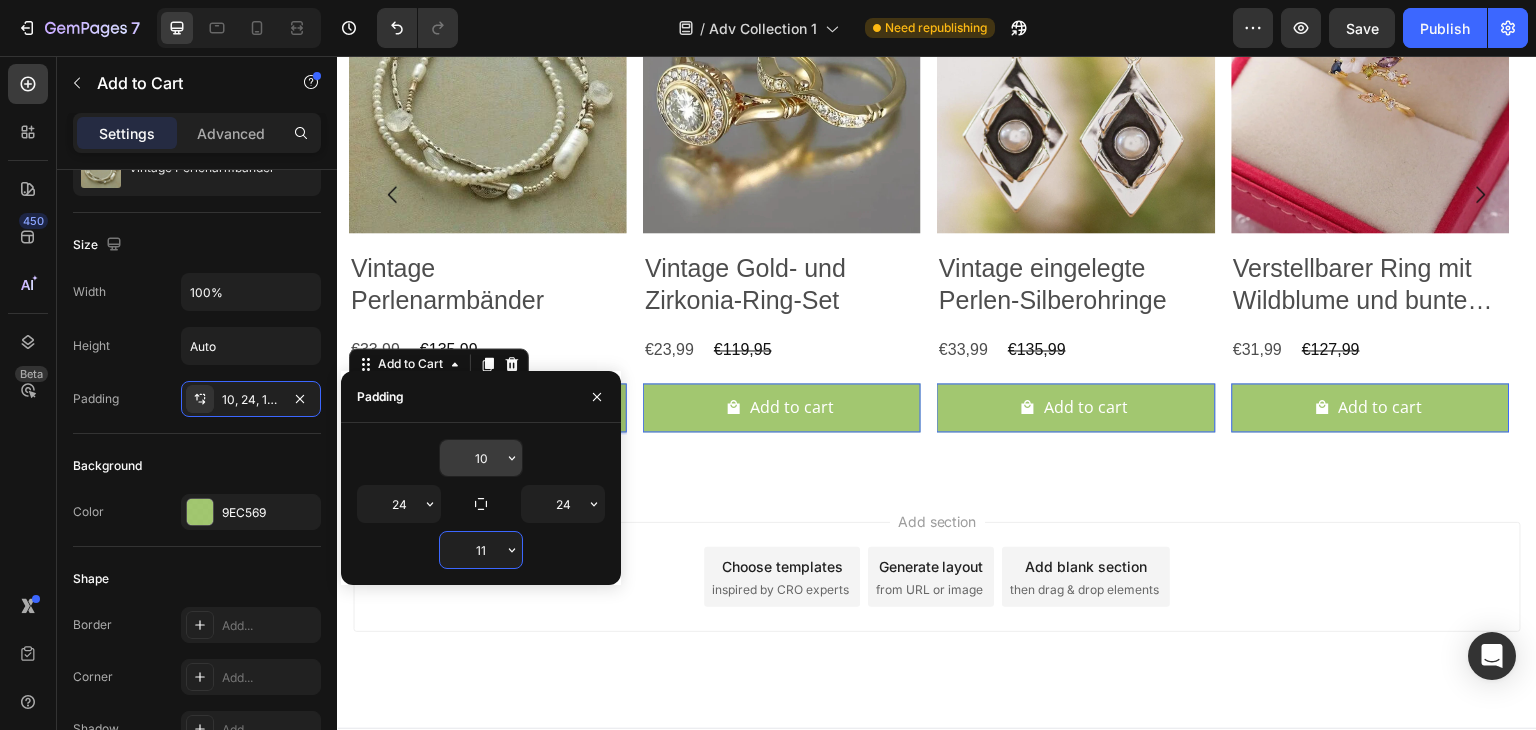 scroll, scrollTop: 5124, scrollLeft: 0, axis: vertical 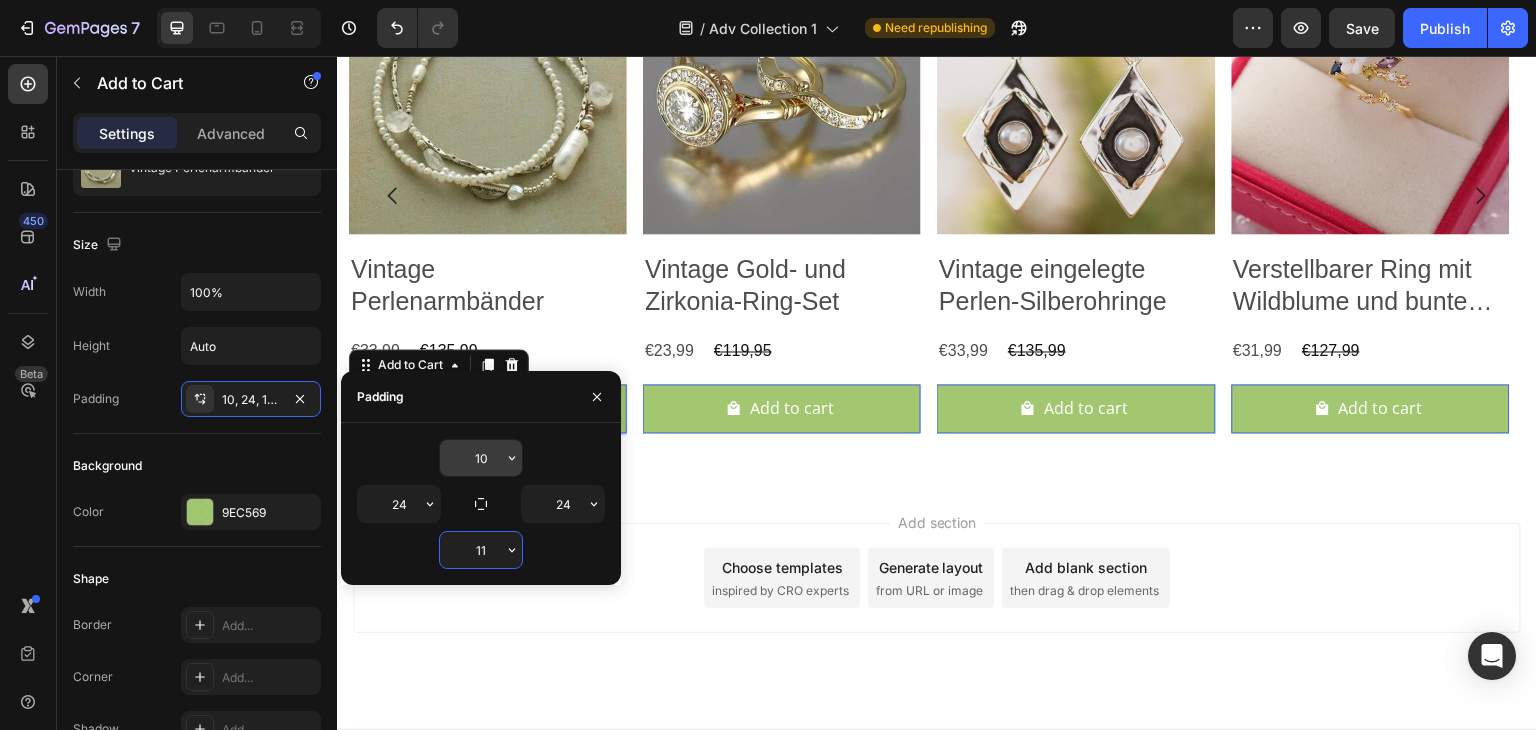 type on "10" 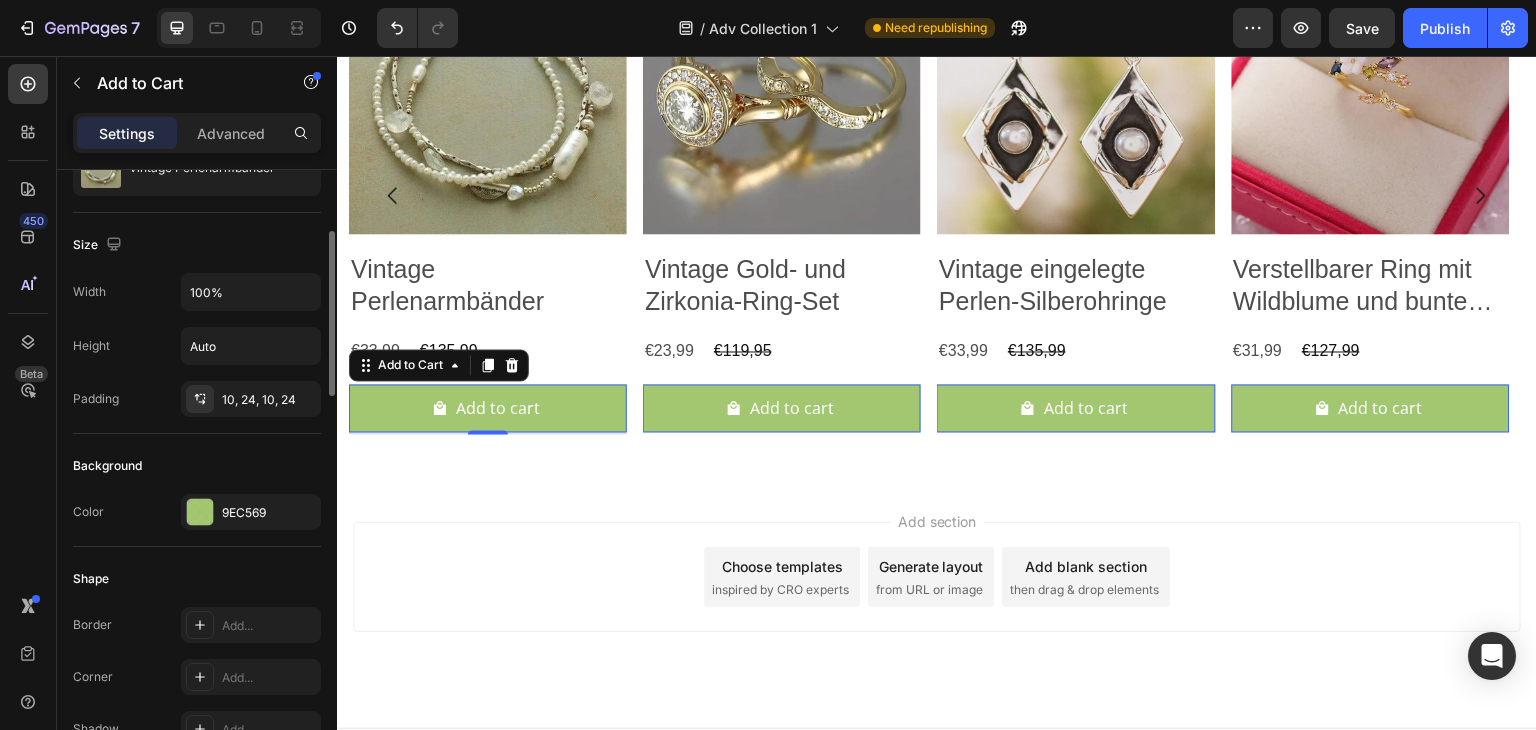 click on "Background Color 9EC569" 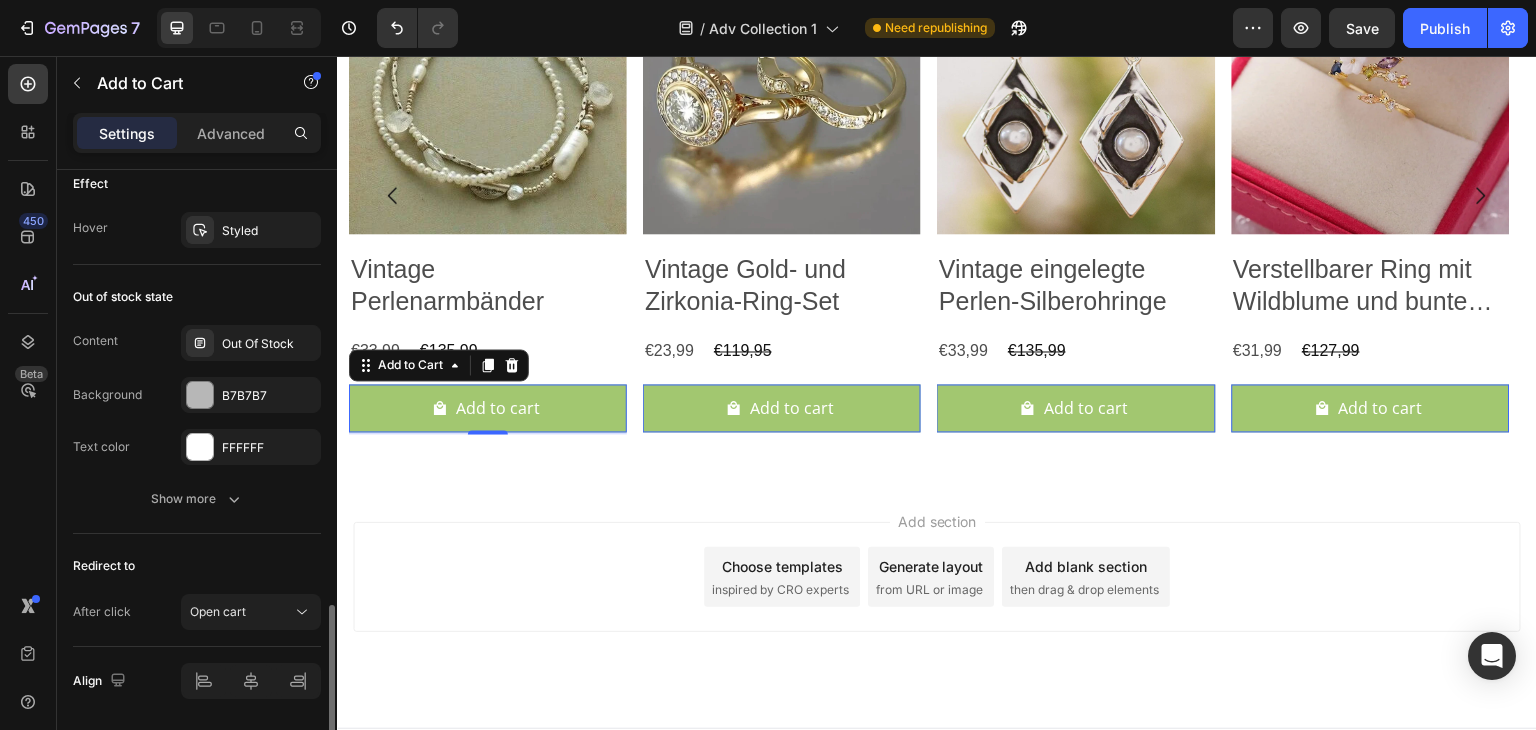 scroll, scrollTop: 1620, scrollLeft: 0, axis: vertical 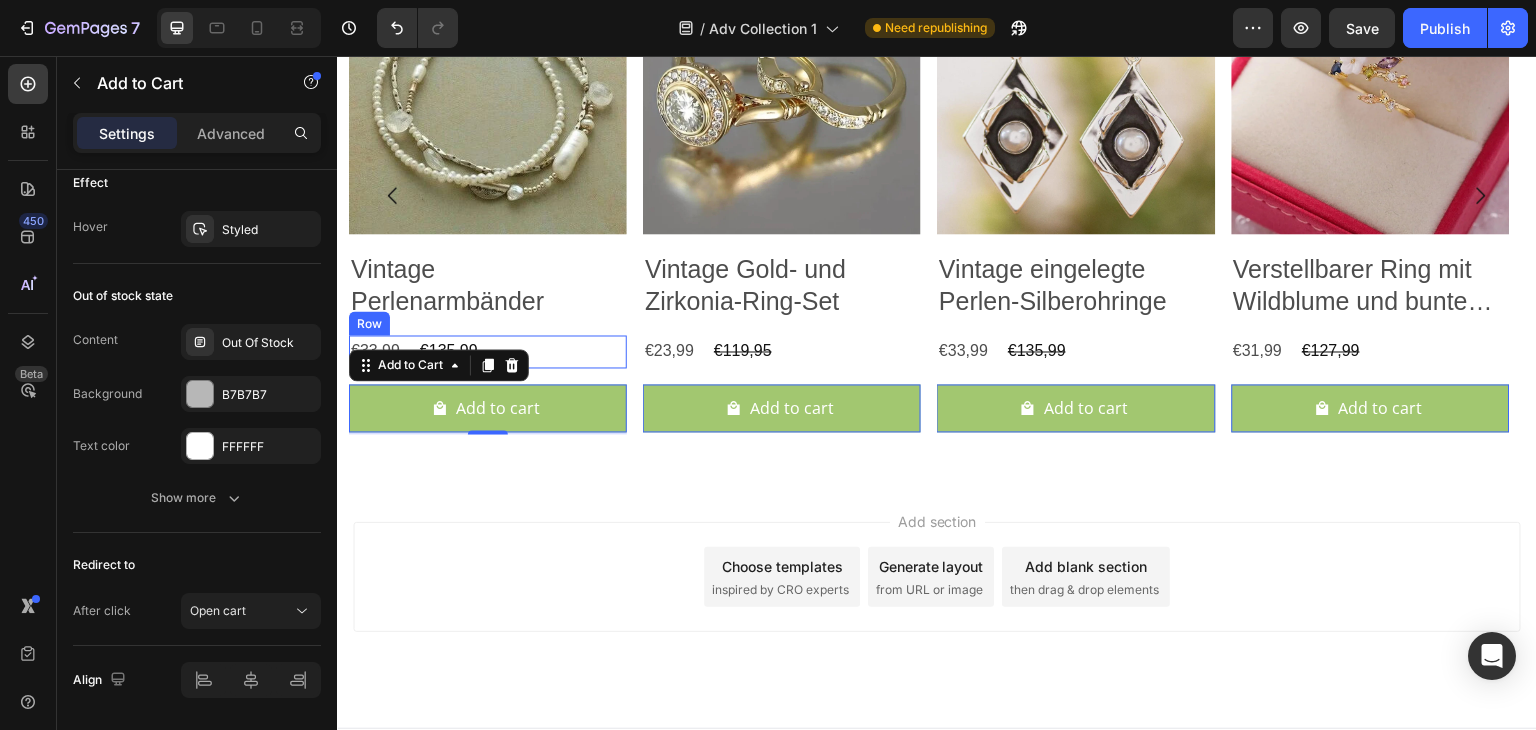 click on "€33,99 Product Price Product Price €135,99 Product Price Product Price Row" at bounding box center (488, 351) 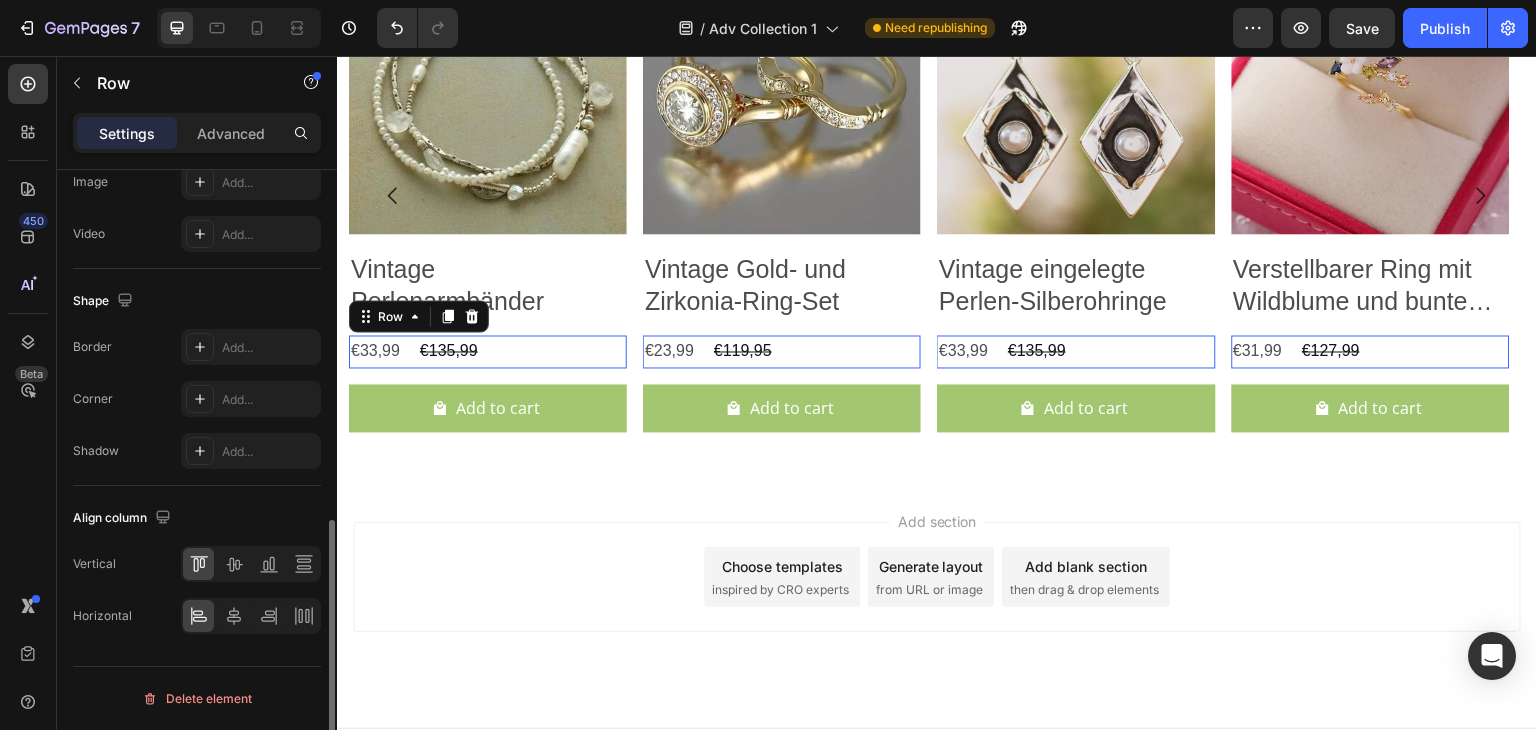 scroll, scrollTop: 0, scrollLeft: 0, axis: both 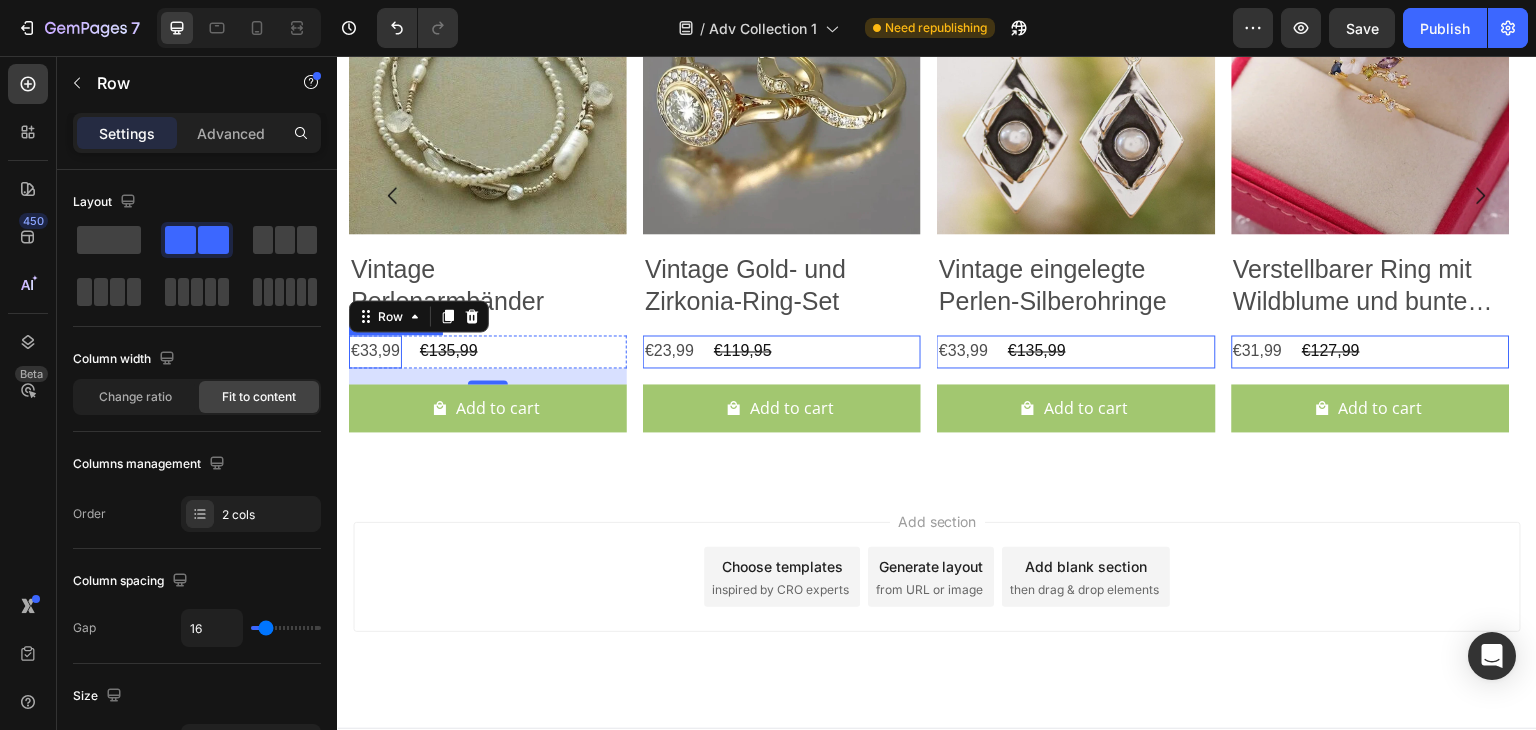click on "€33,99" at bounding box center [375, 351] 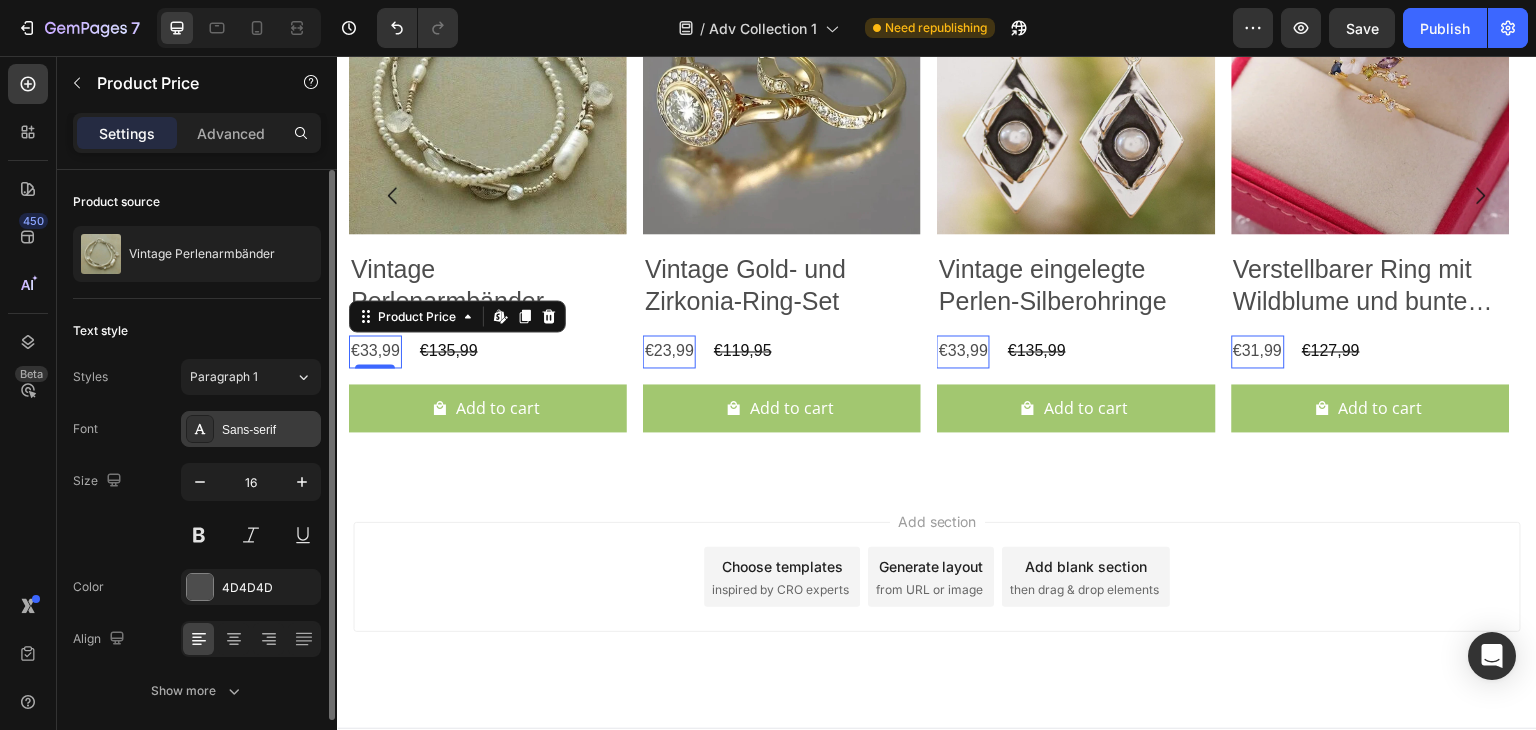 click on "Sans-serif" at bounding box center (269, 430) 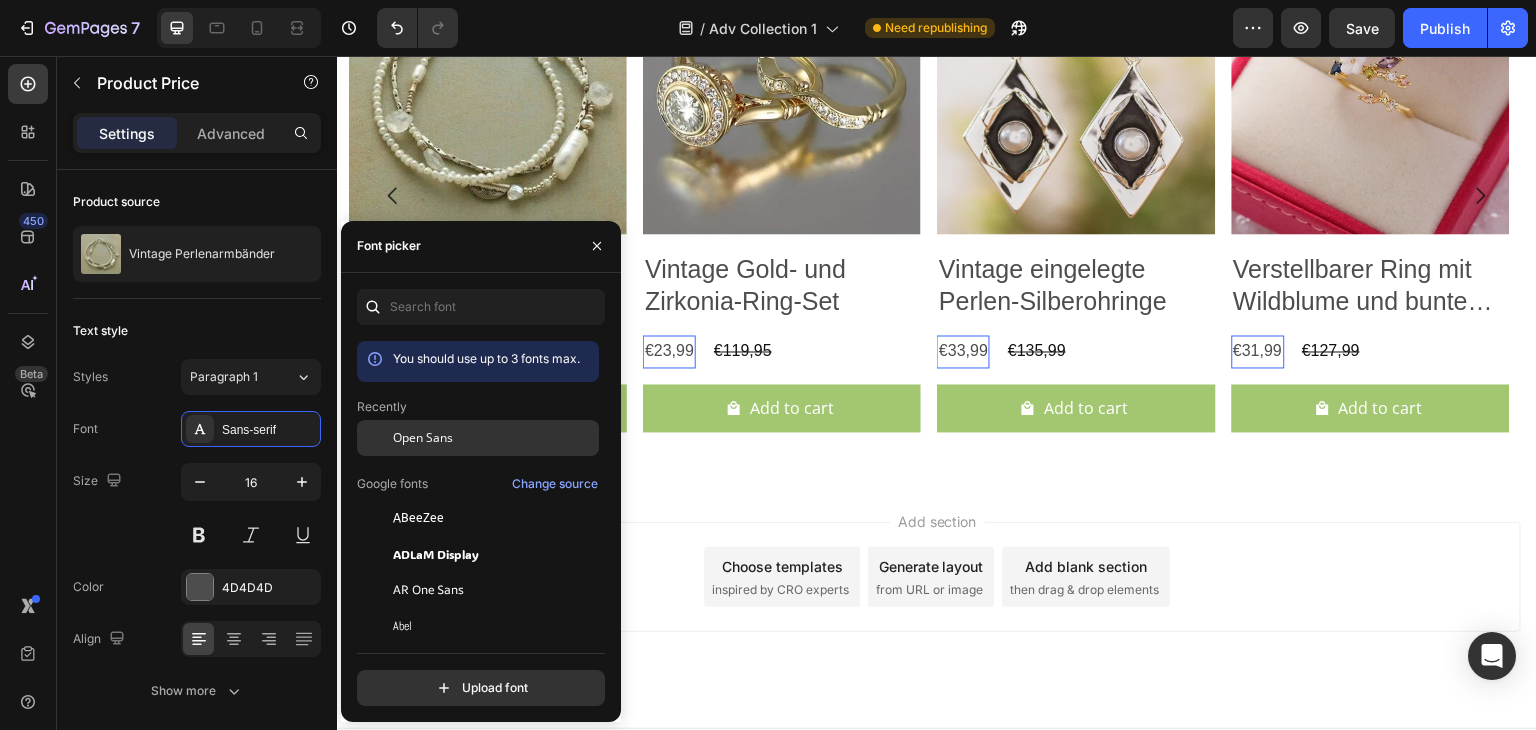 click on "Open Sans" at bounding box center [423, 438] 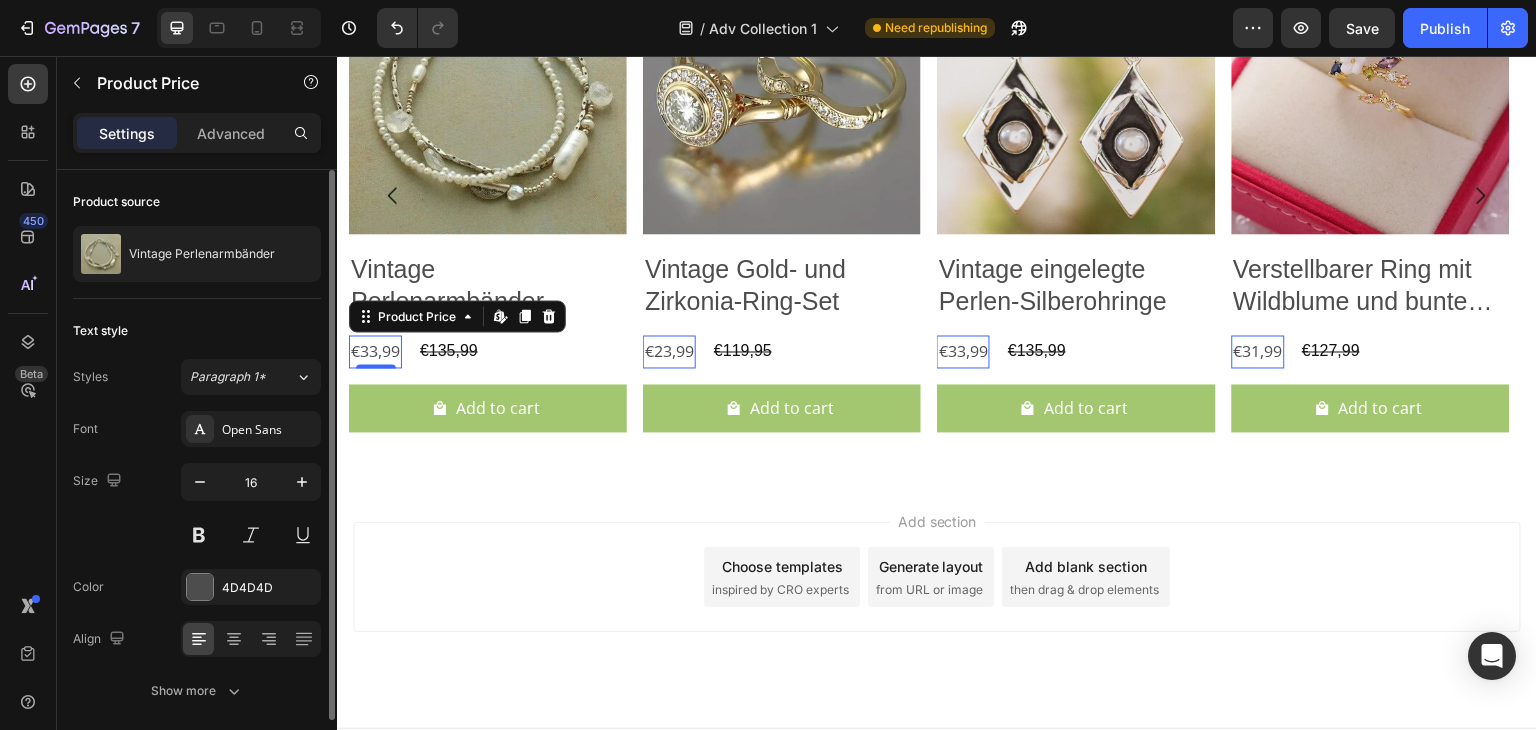 click on "Font Open Sans Size 16 Color 4D4D4D Align Show more" at bounding box center (197, 560) 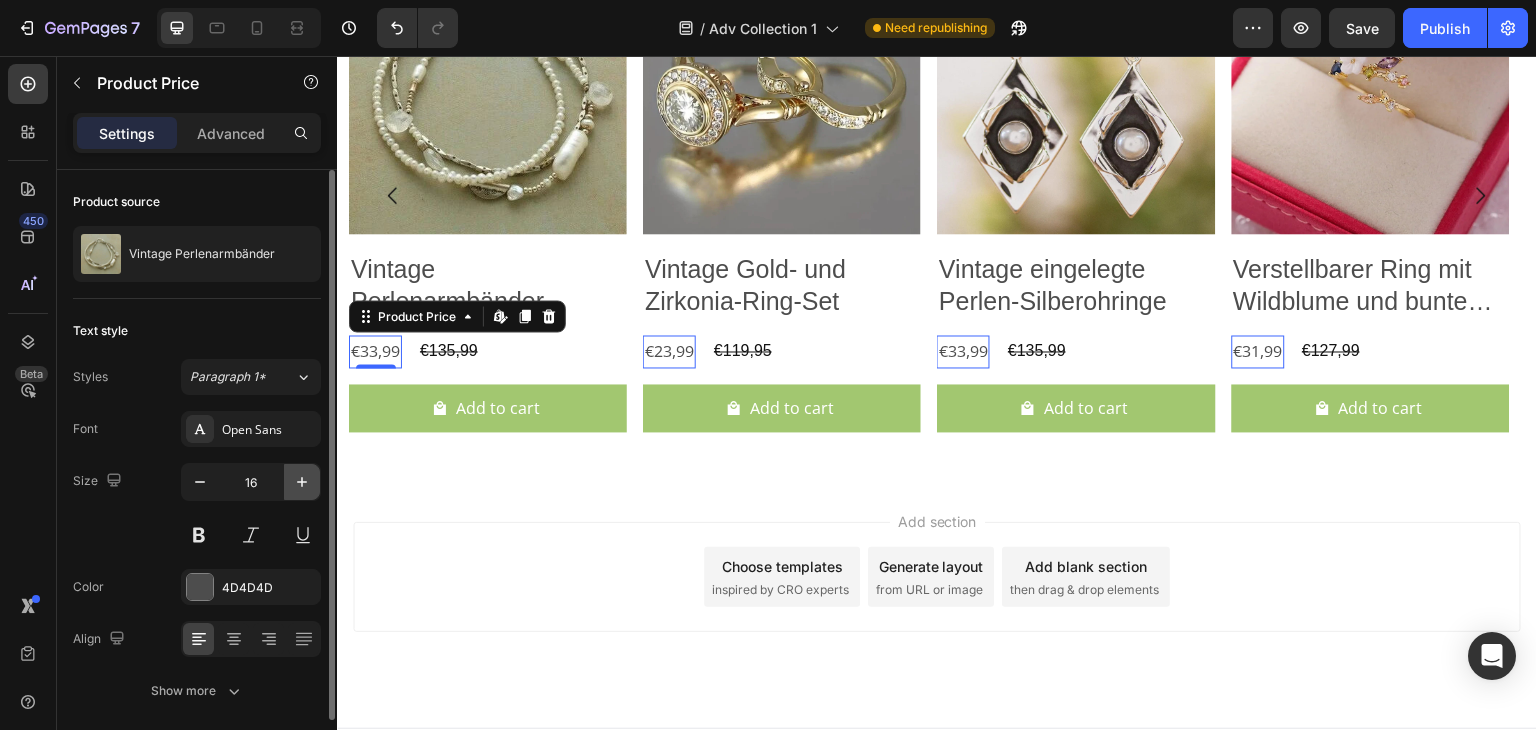 click 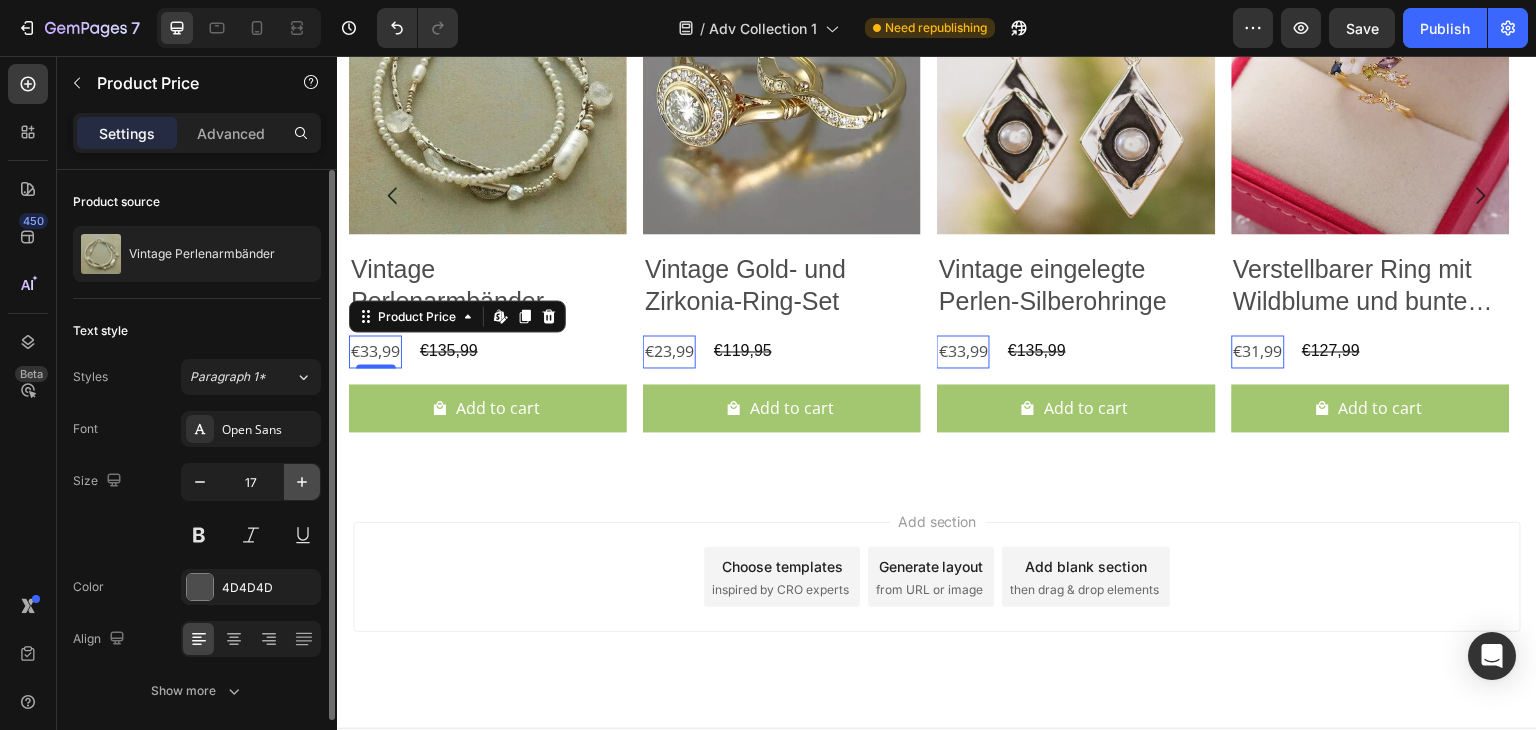 click 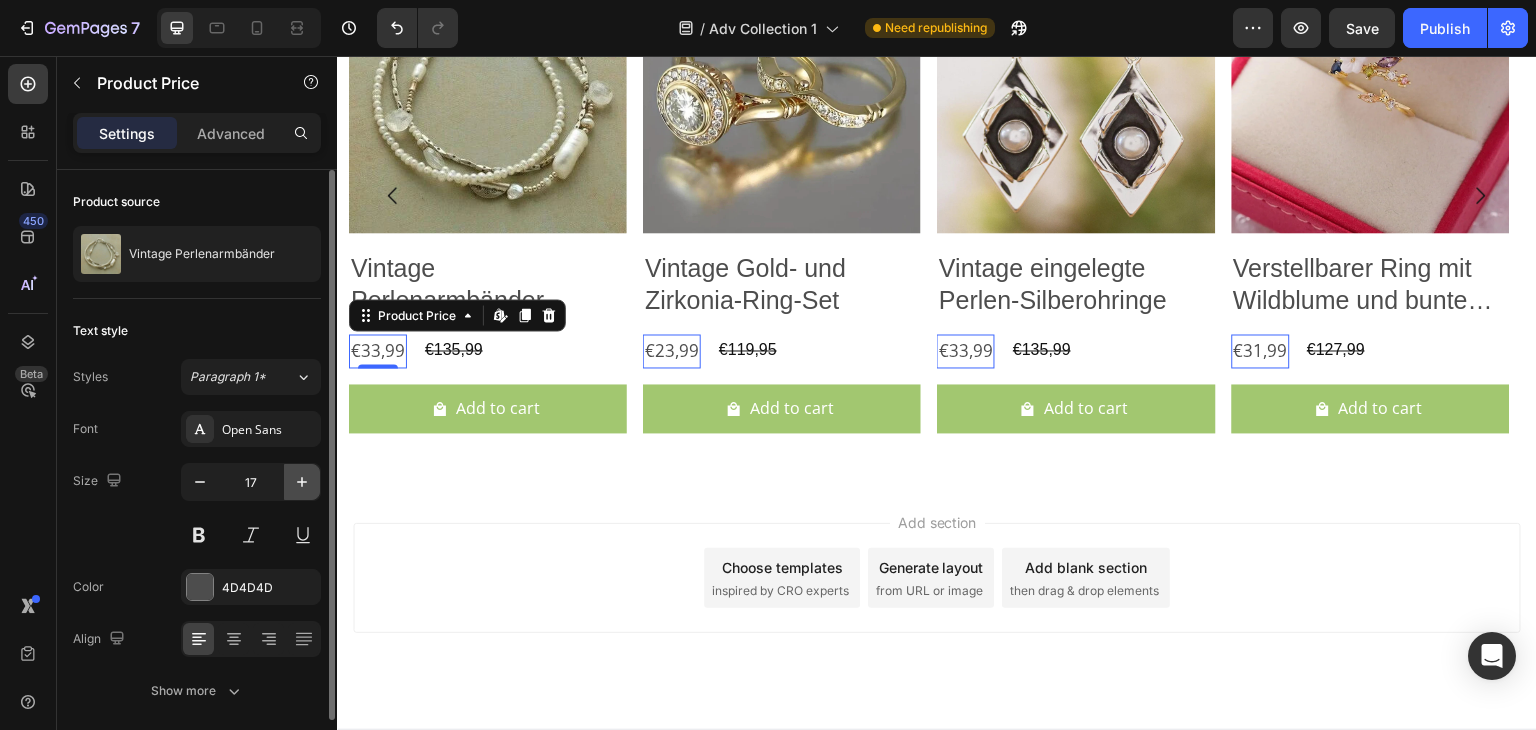 type on "18" 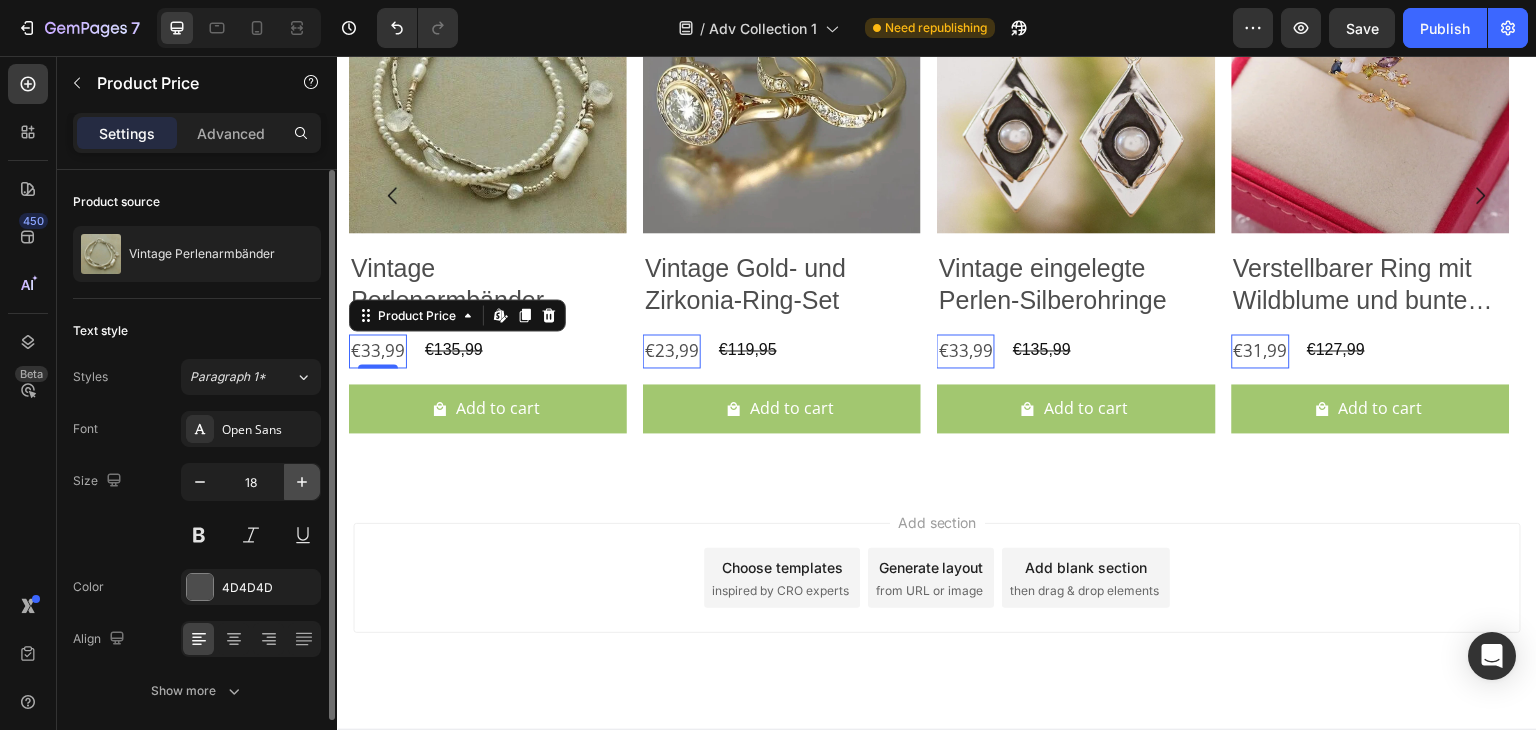 scroll, scrollTop: 5126, scrollLeft: 0, axis: vertical 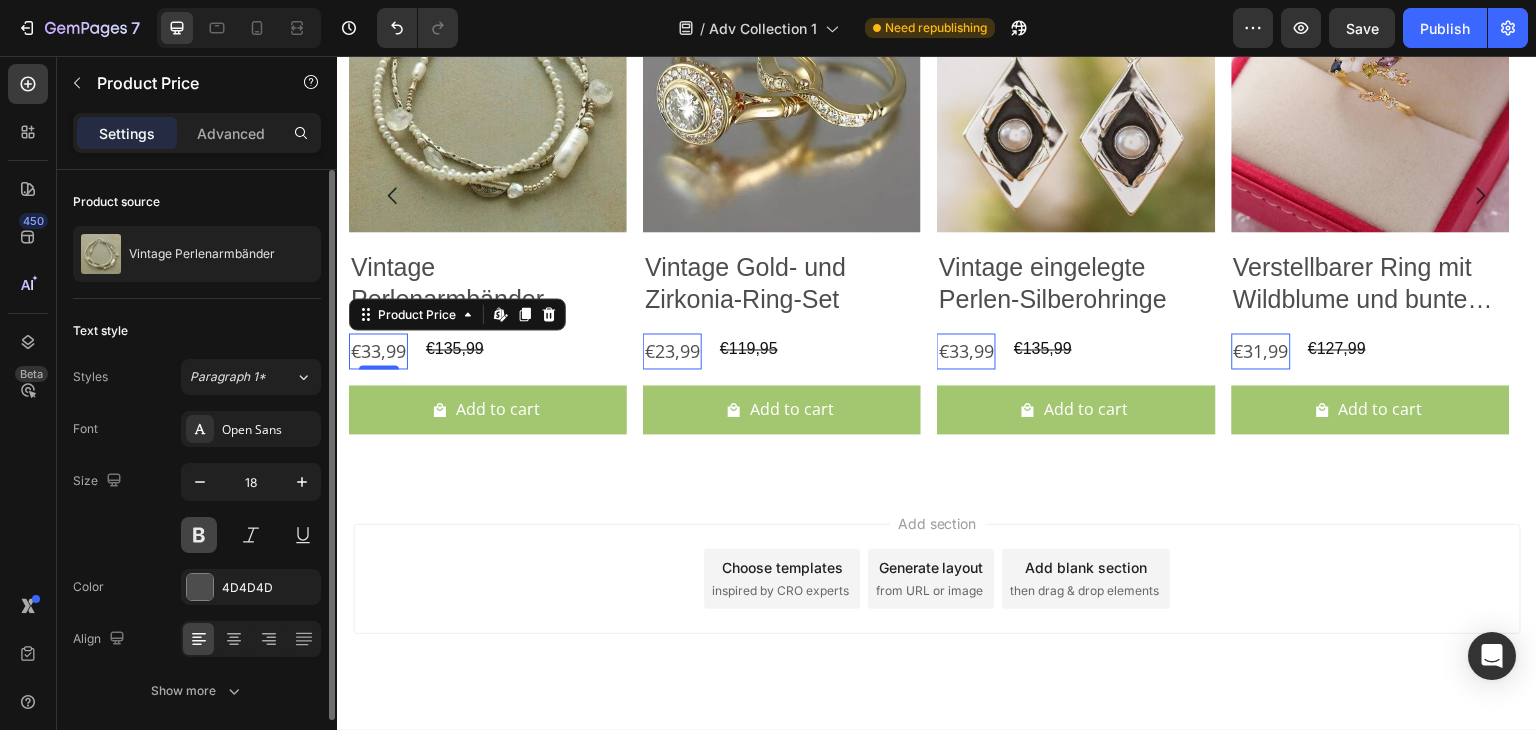 click at bounding box center [199, 535] 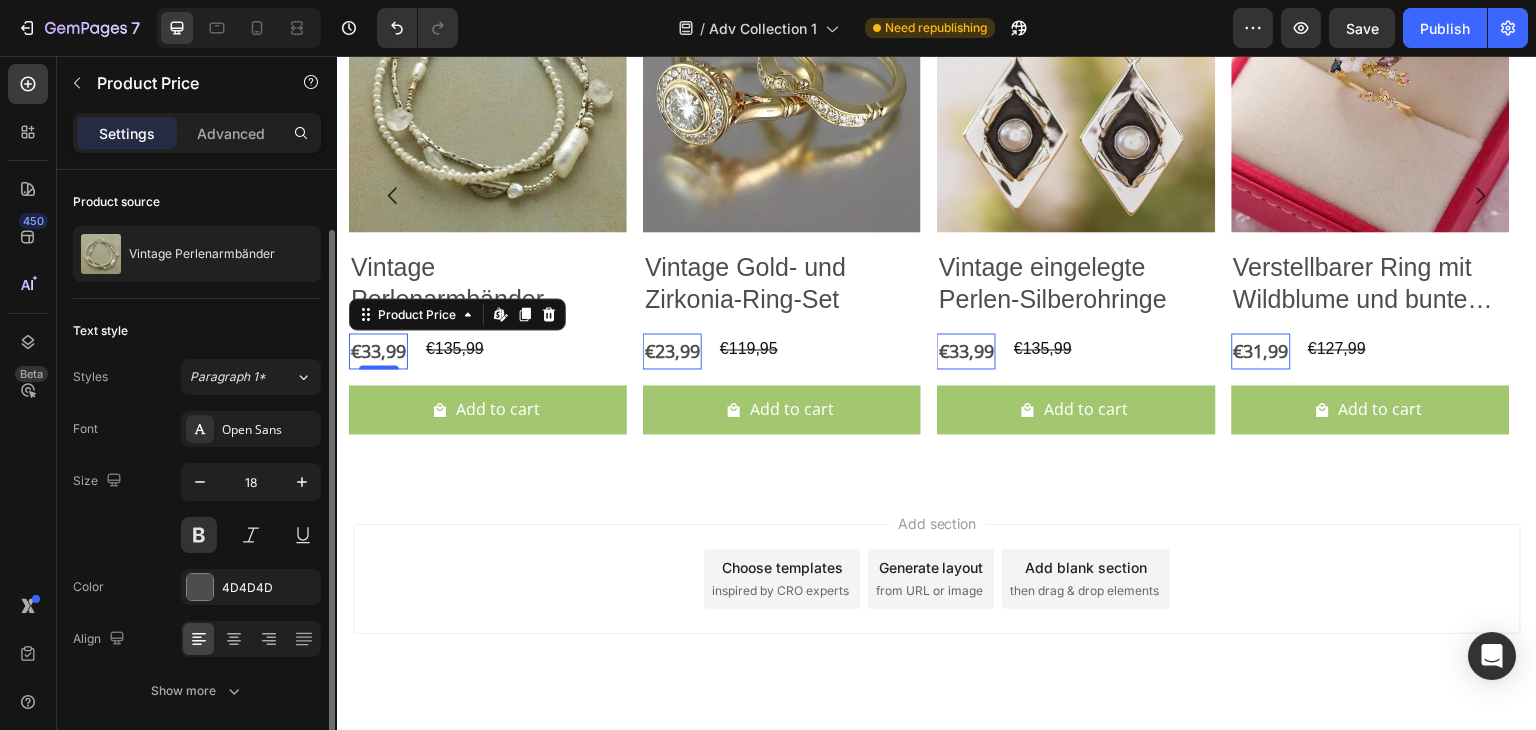 scroll, scrollTop: 74, scrollLeft: 0, axis: vertical 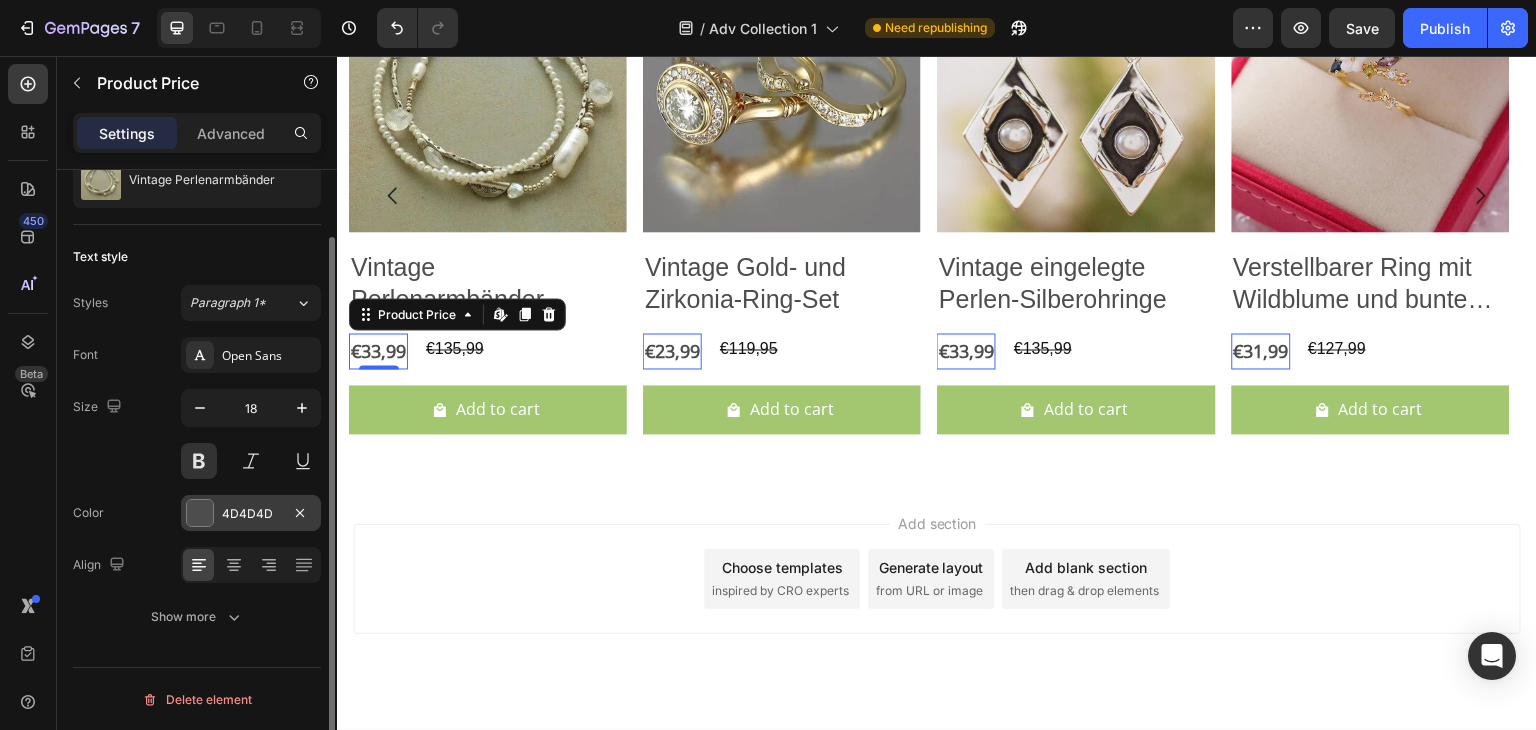 click at bounding box center (200, 513) 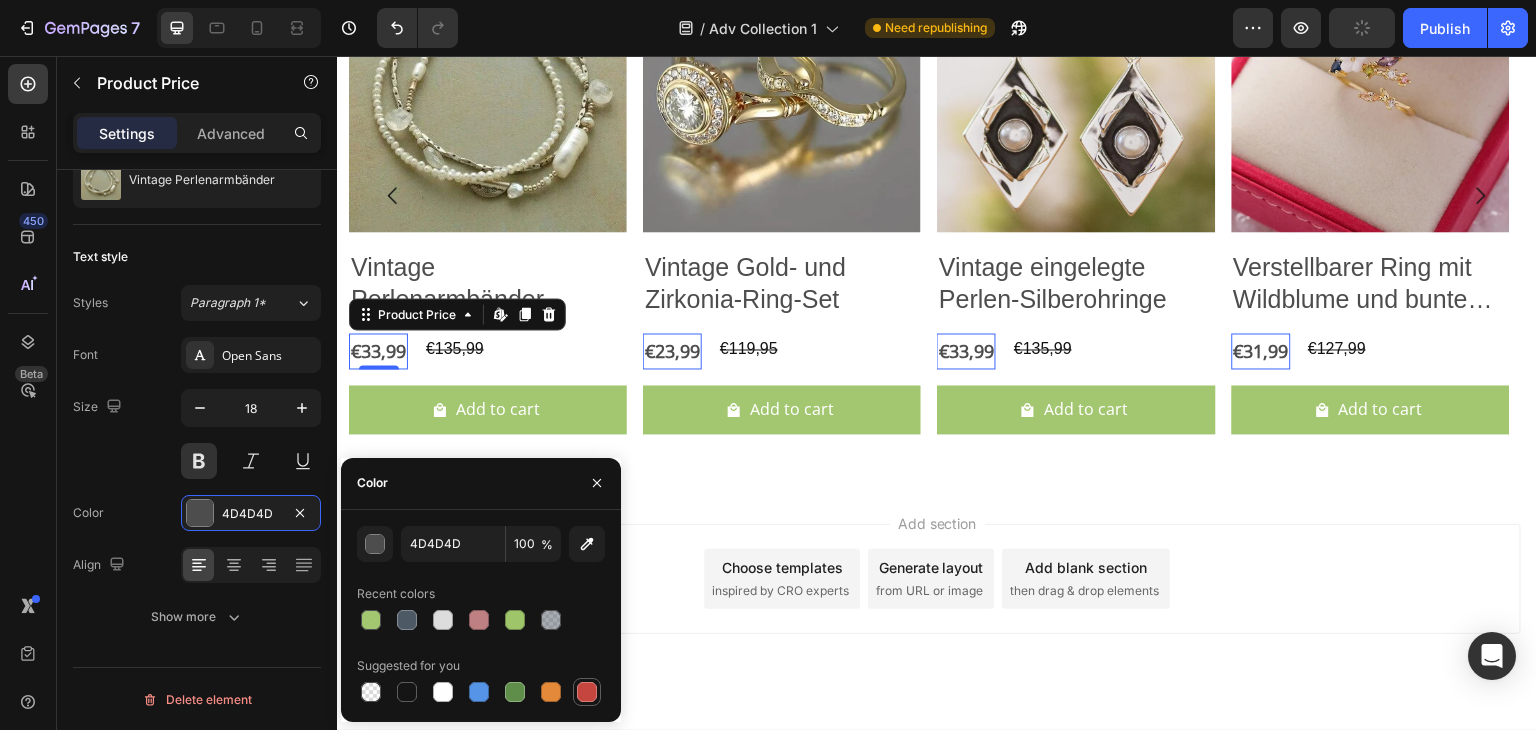 click at bounding box center [587, 692] 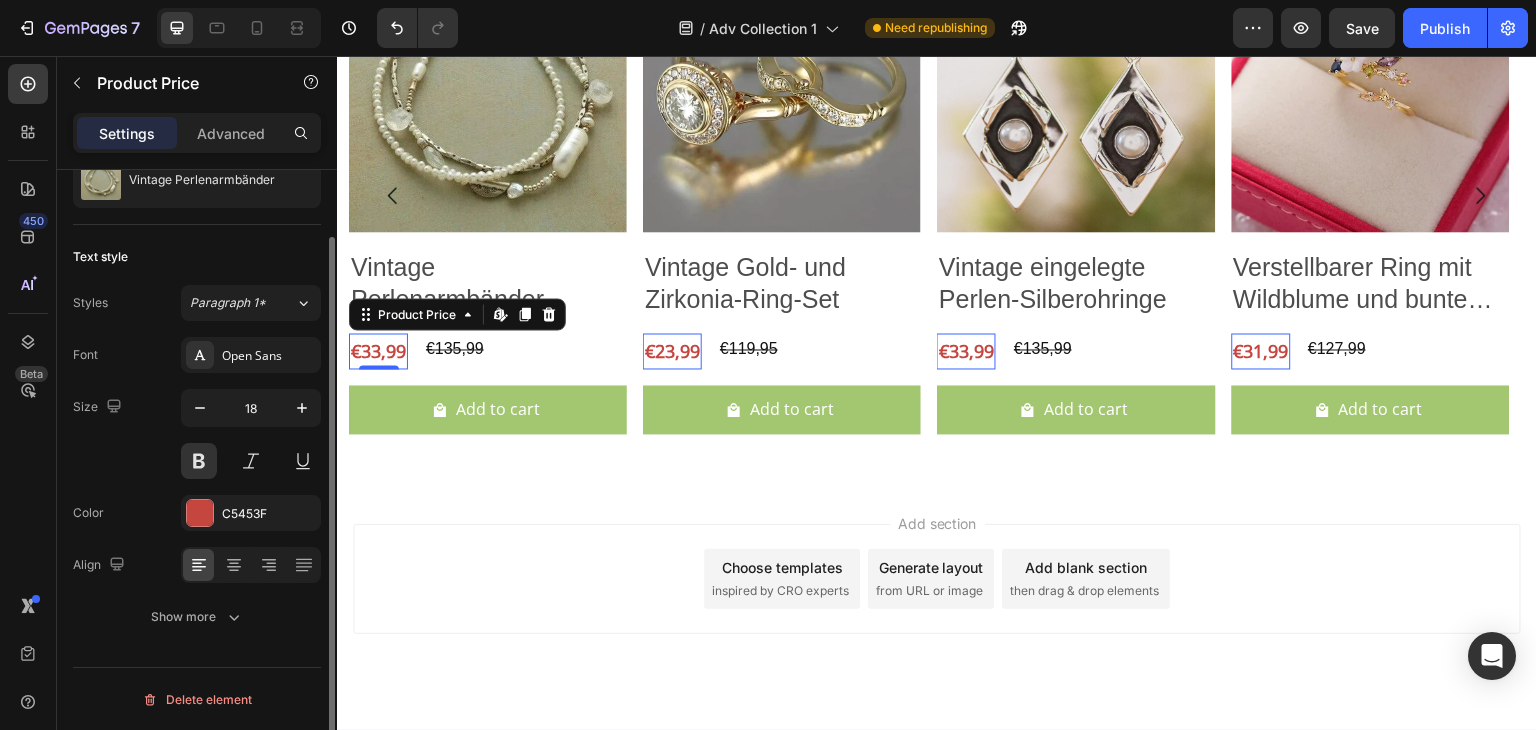click on "Font Open Sans Size 18 Color C5453F Align Show more" at bounding box center (197, 486) 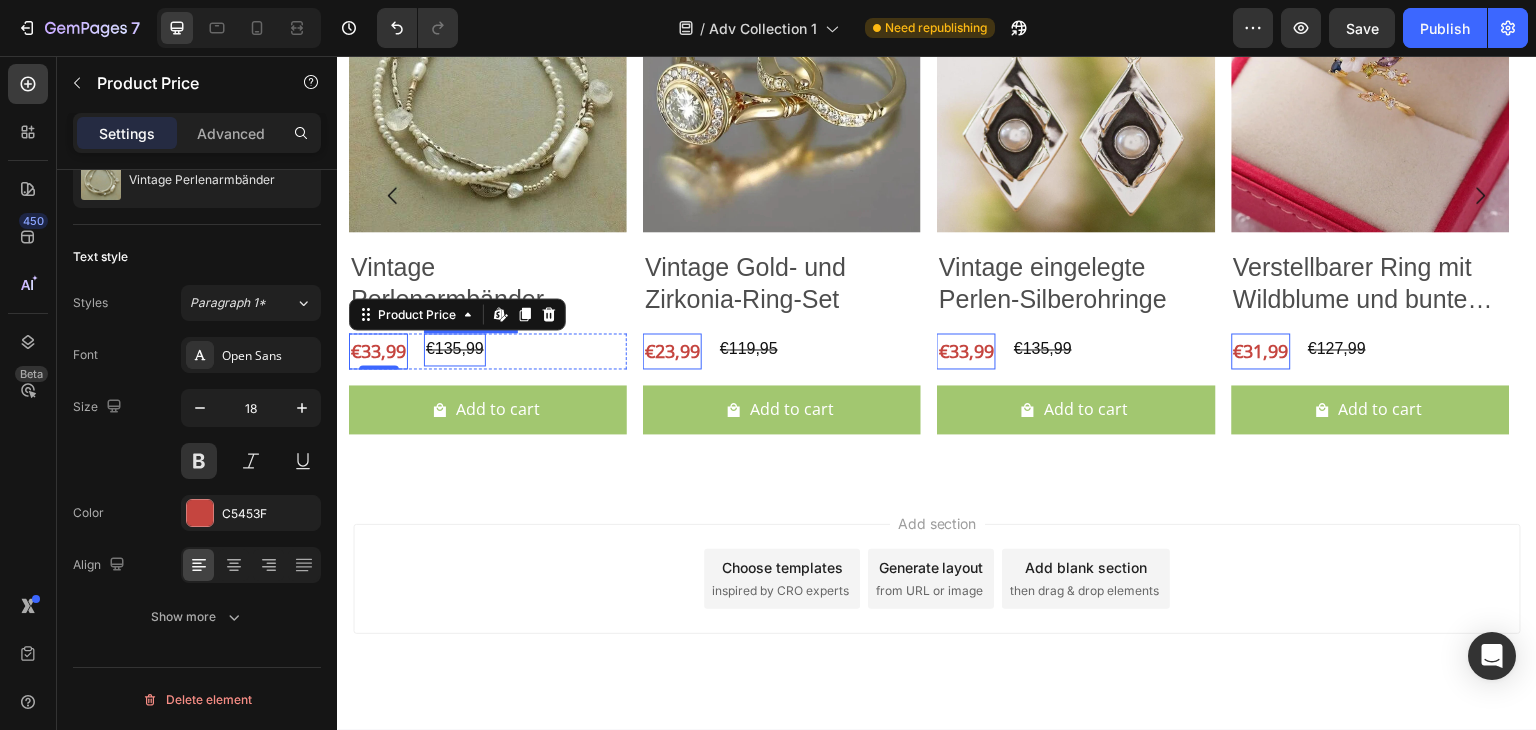 click on "€135,99" at bounding box center (455, 349) 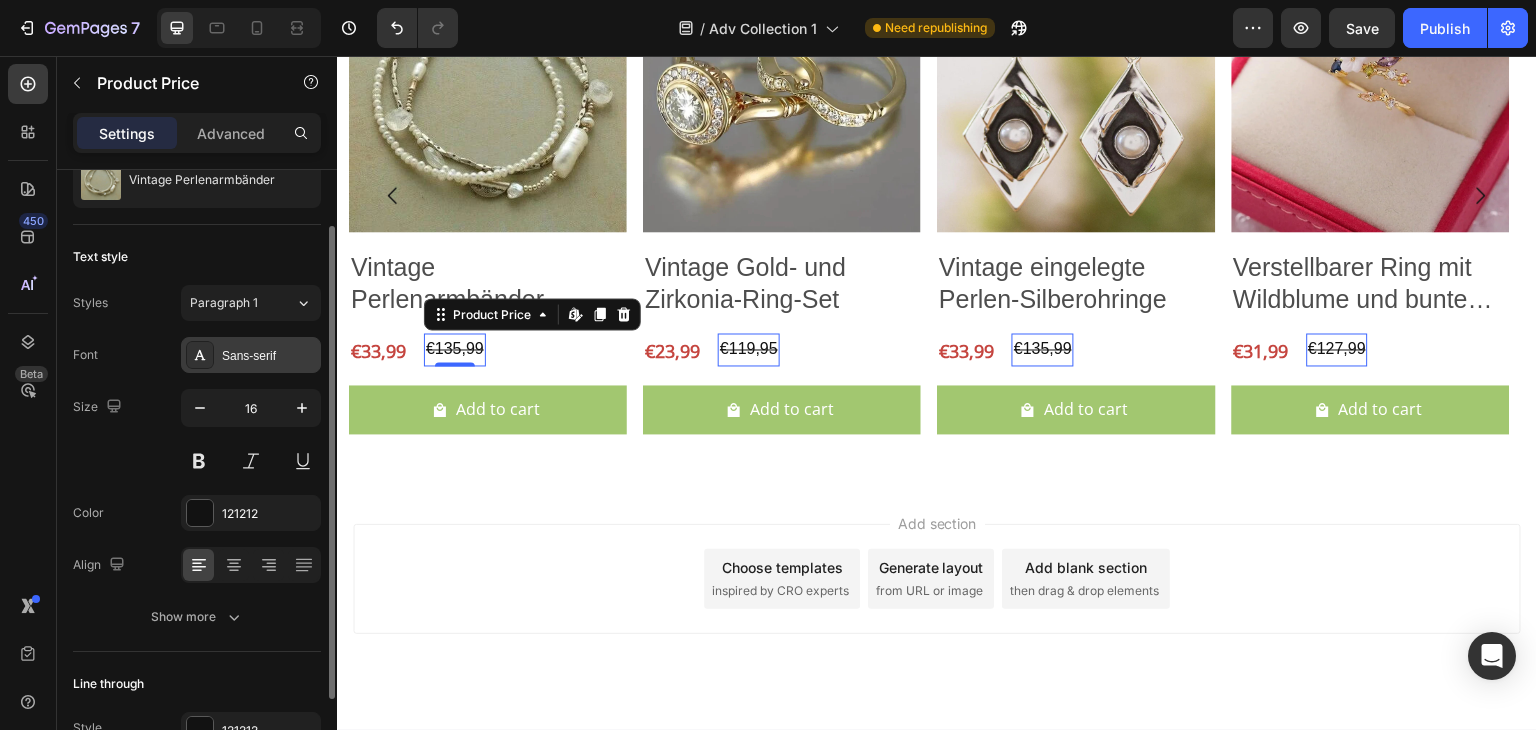 click on "Sans-serif" at bounding box center (269, 356) 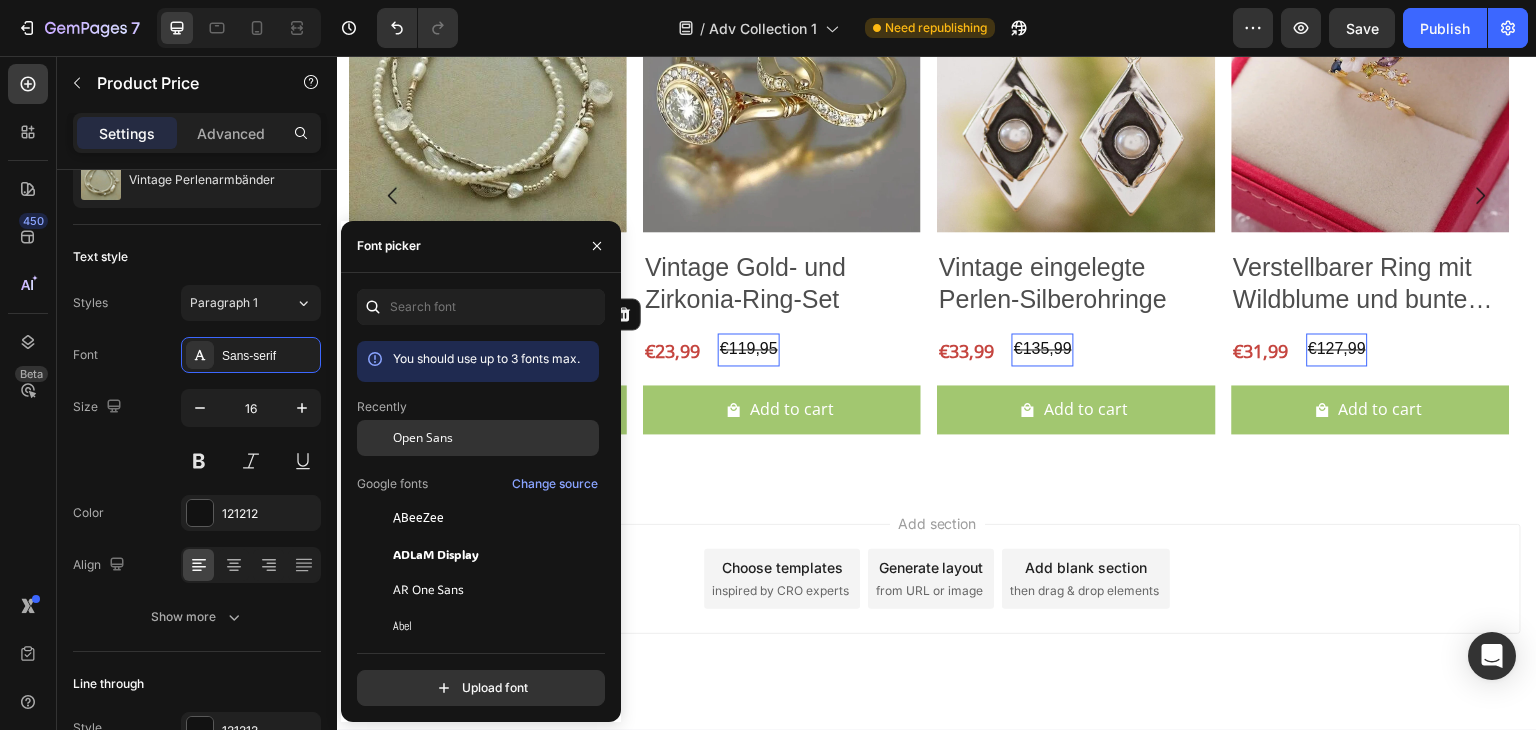 click on "Open Sans" at bounding box center [423, 438] 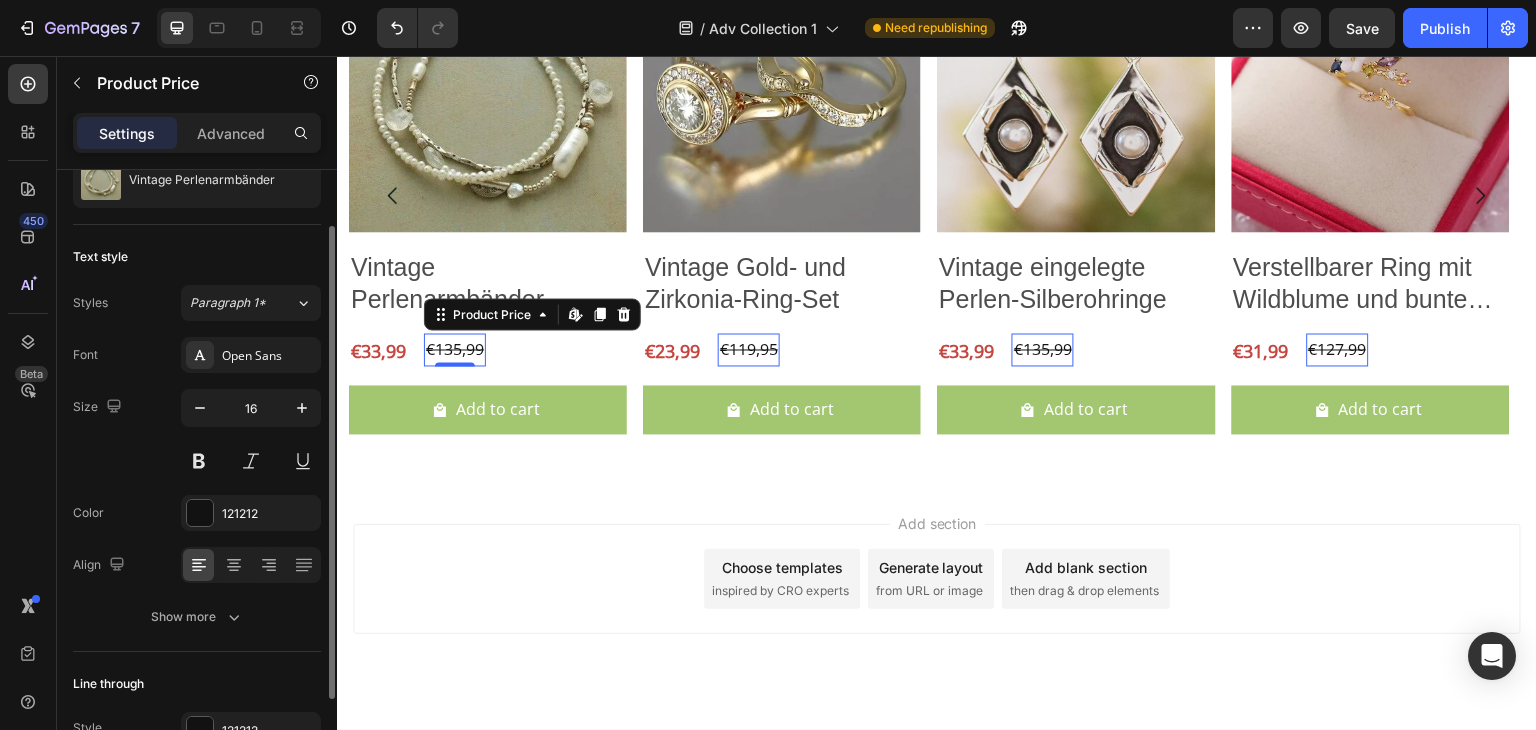 click on "Size 16" at bounding box center [197, 434] 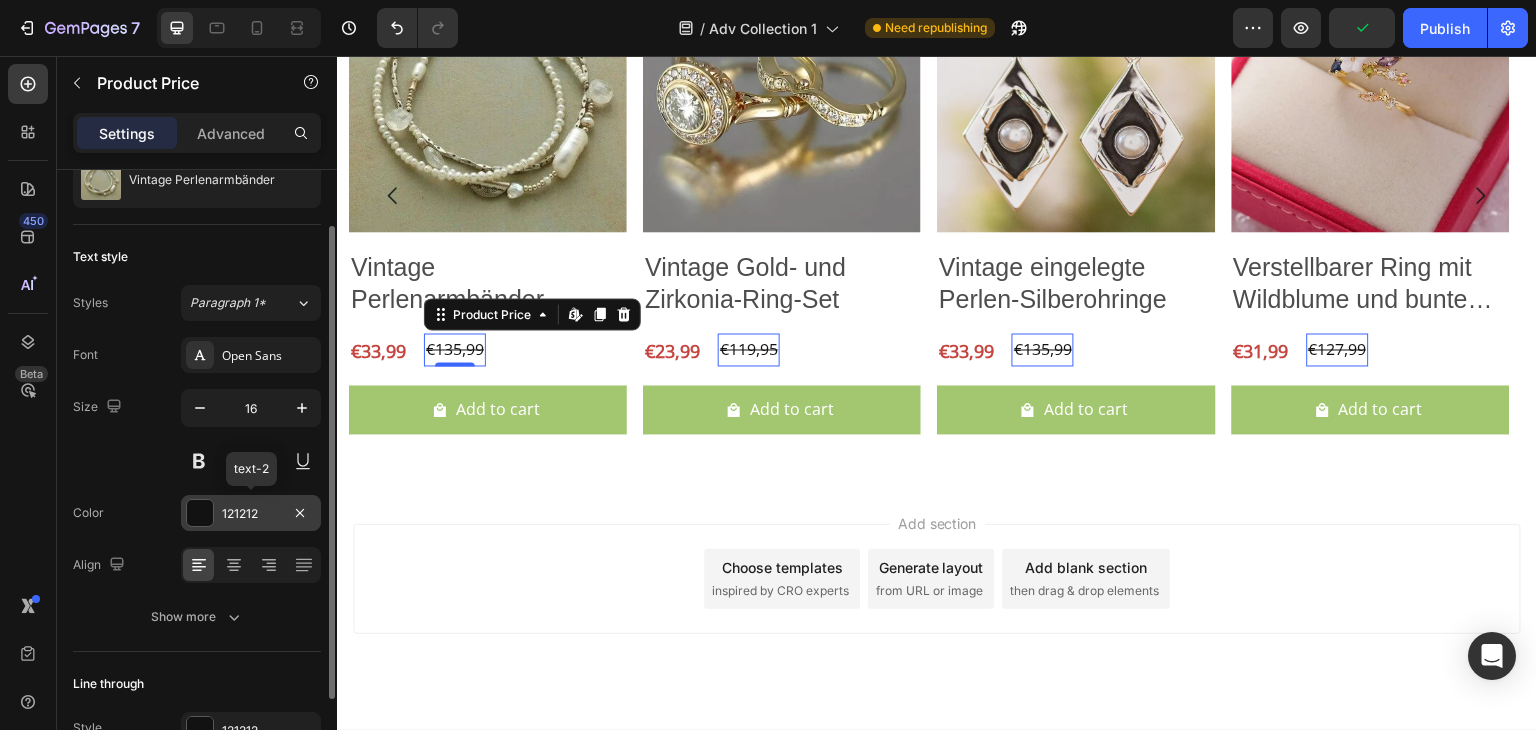 click at bounding box center (200, 513) 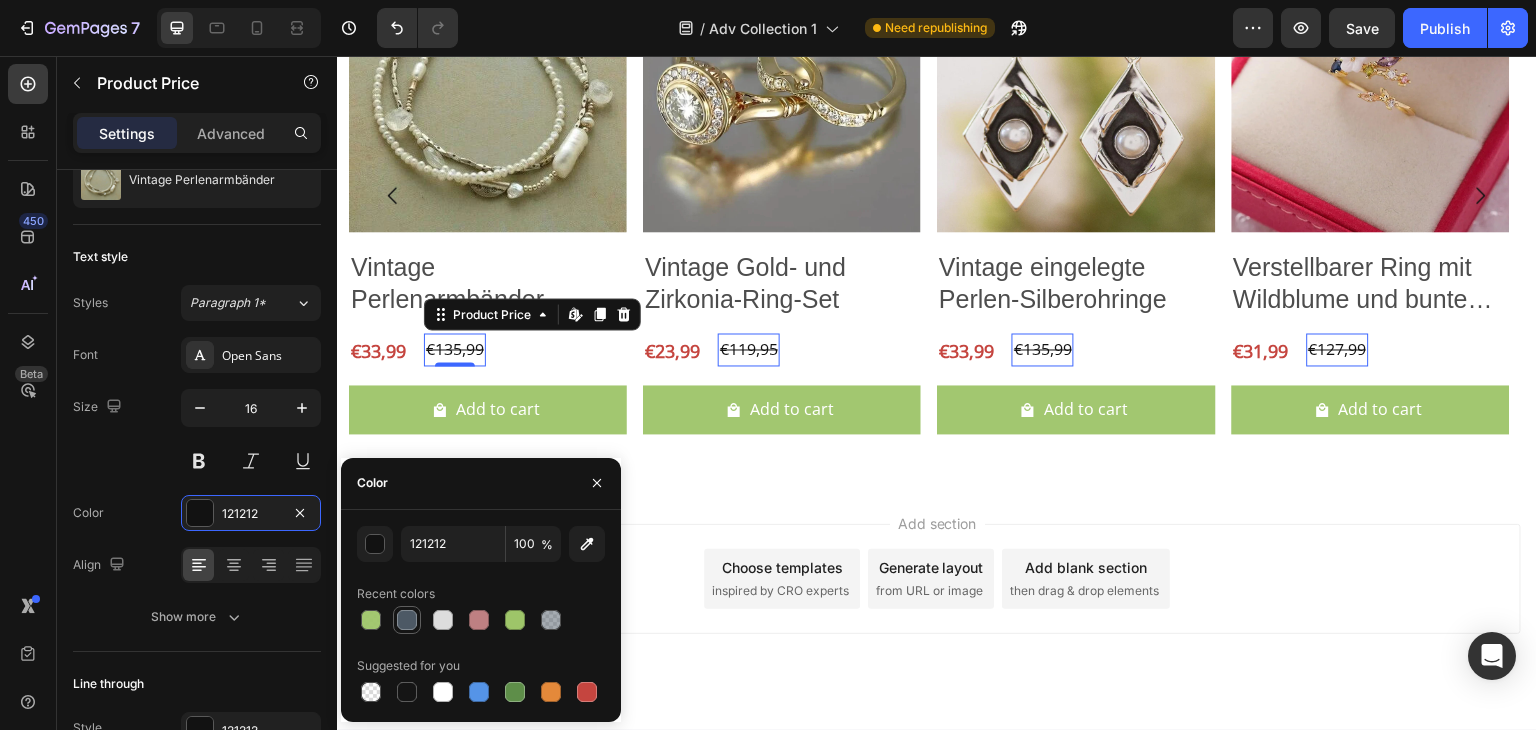 click at bounding box center [407, 620] 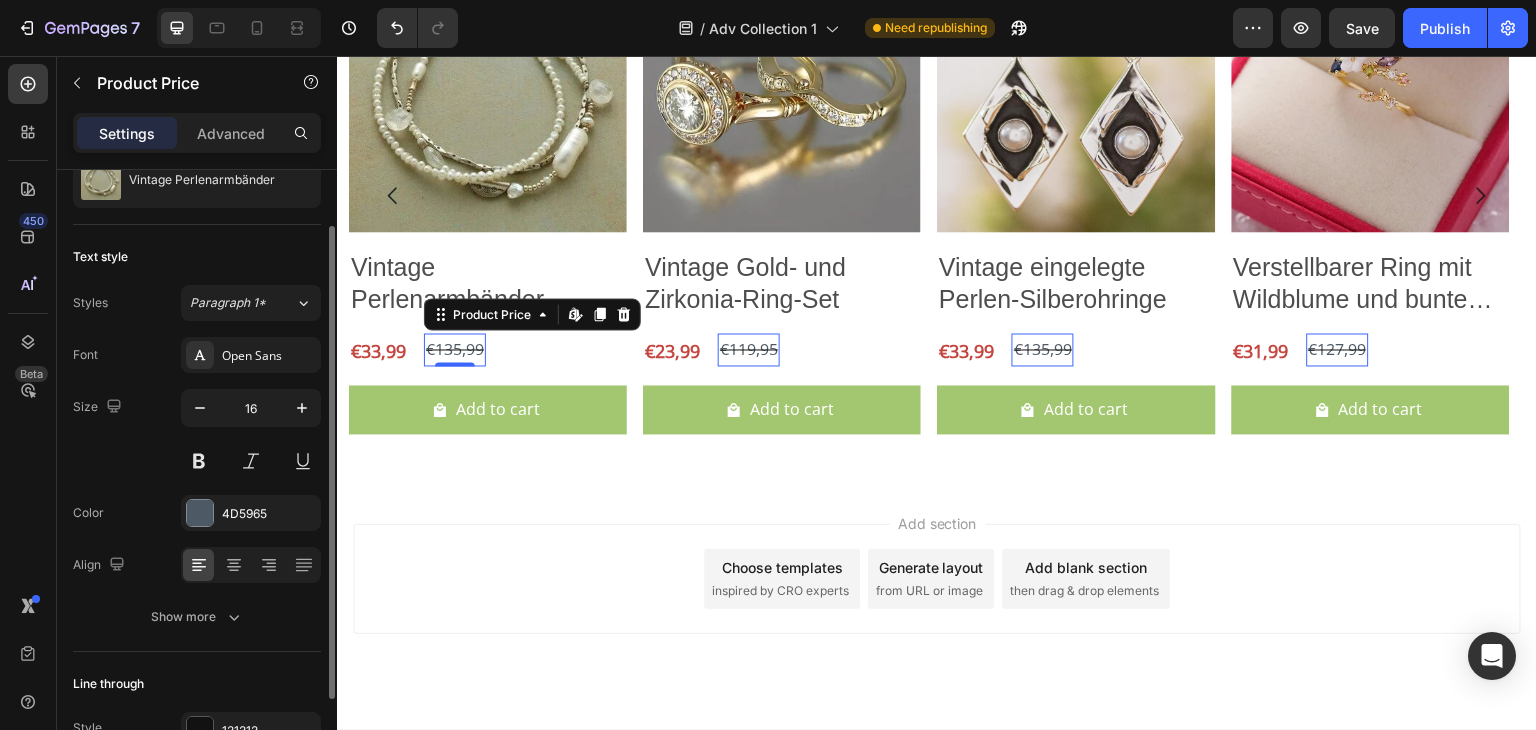click on "Font Open Sans Size 16 Color 4D5965 Align Show more" at bounding box center [197, 486] 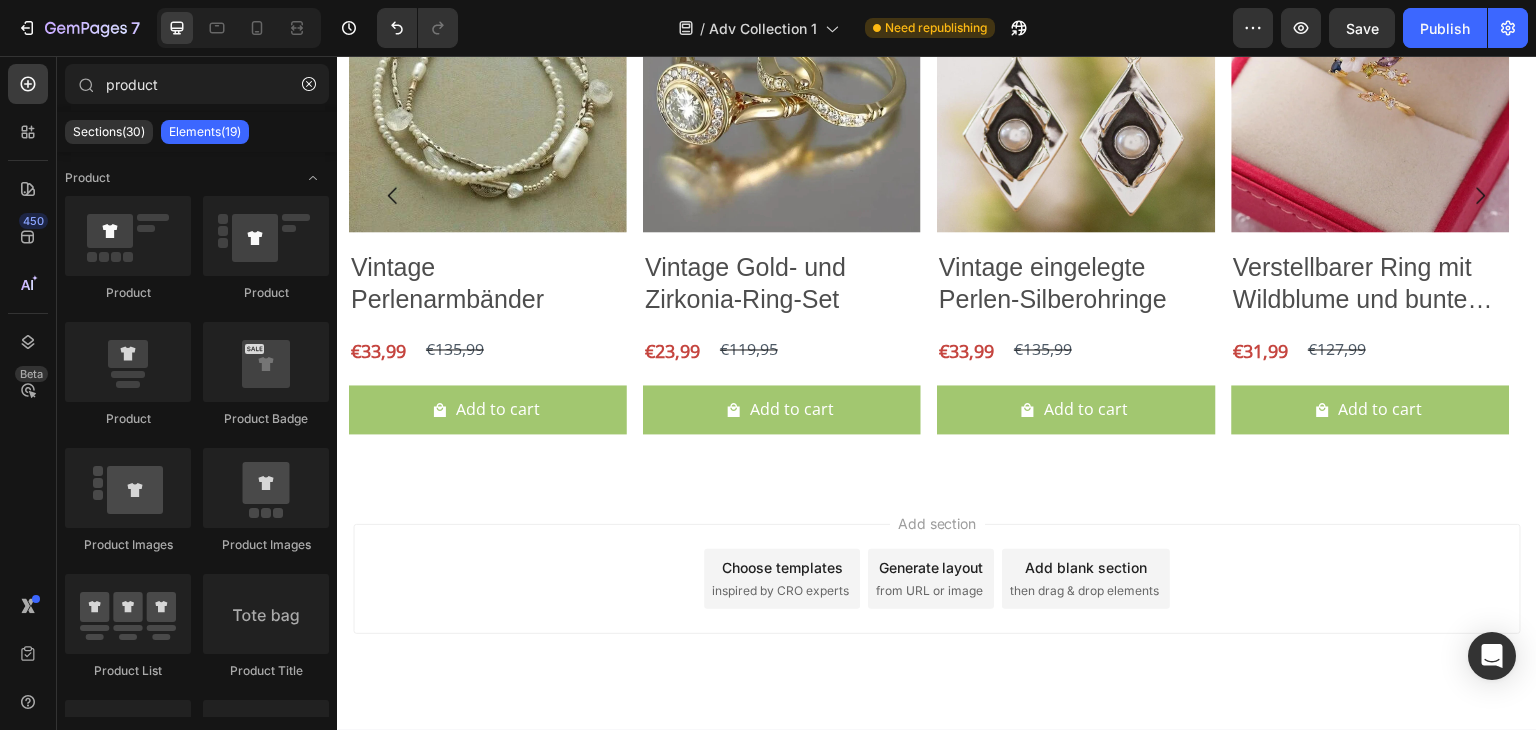 click on "Add section Choose templates inspired by CRO experts Generate layout from URL or image Add blank section then drag & drop elements" at bounding box center (937, 607) 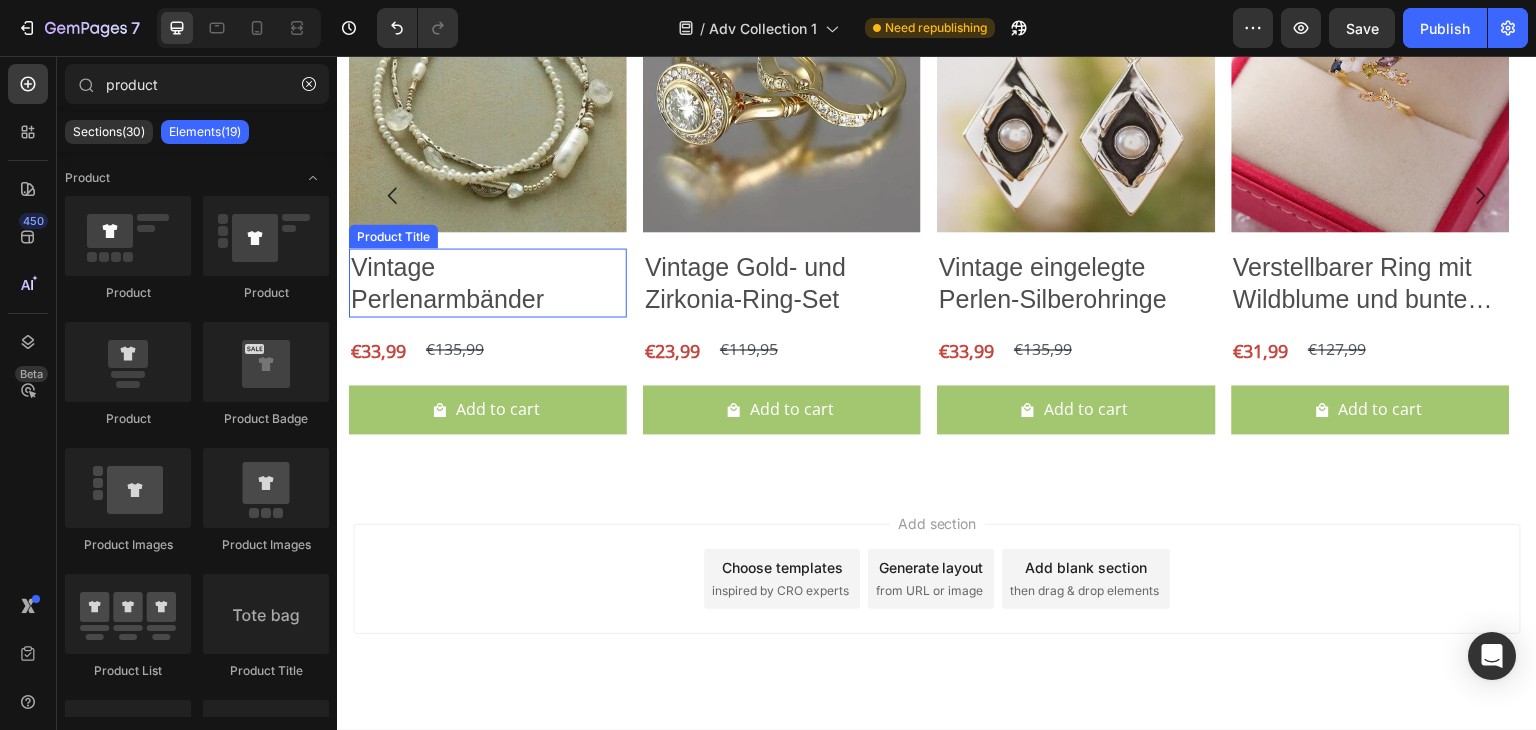 click on "Vintage Perlenarmbänder" at bounding box center [488, 282] 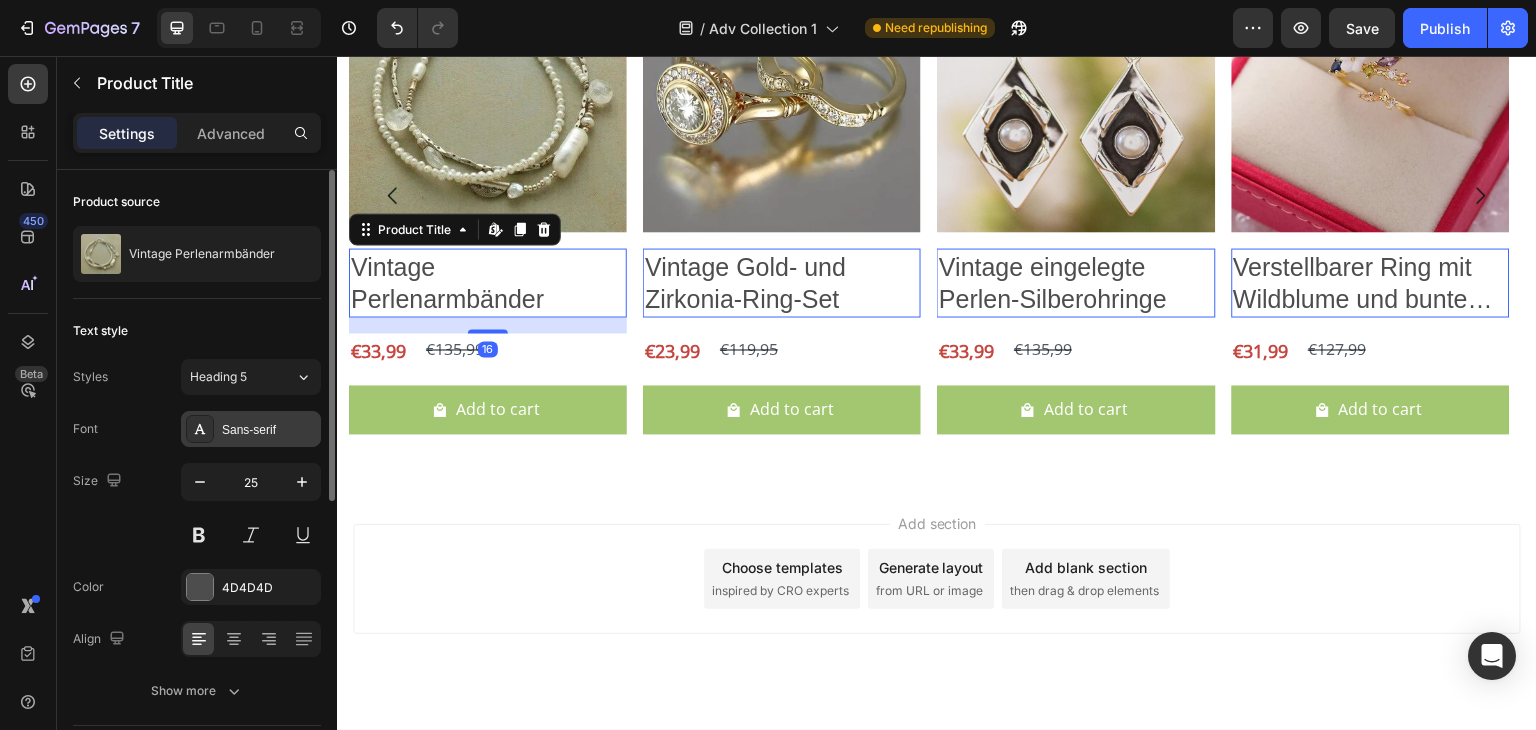 click on "Sans-serif" at bounding box center (269, 430) 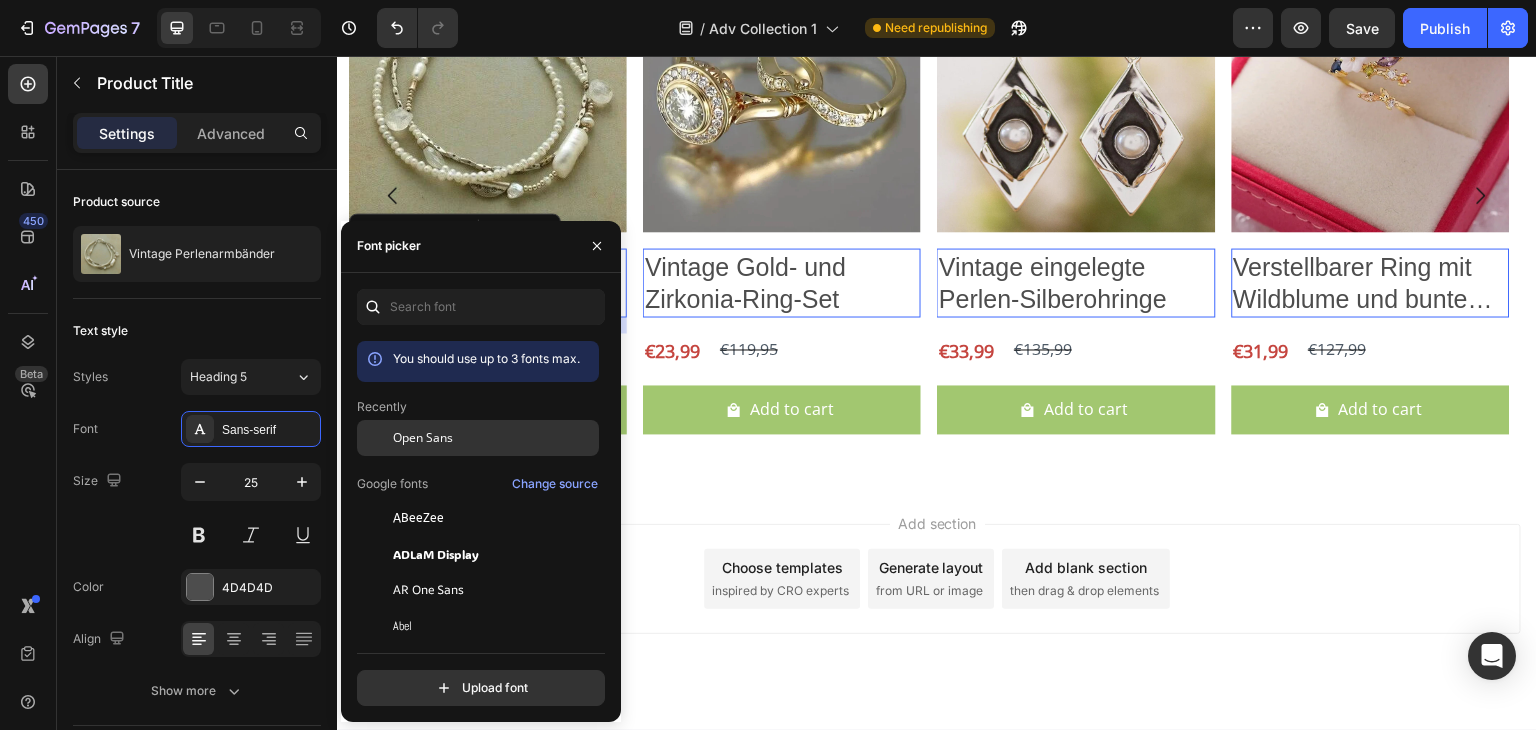 click on "Open Sans" at bounding box center (423, 438) 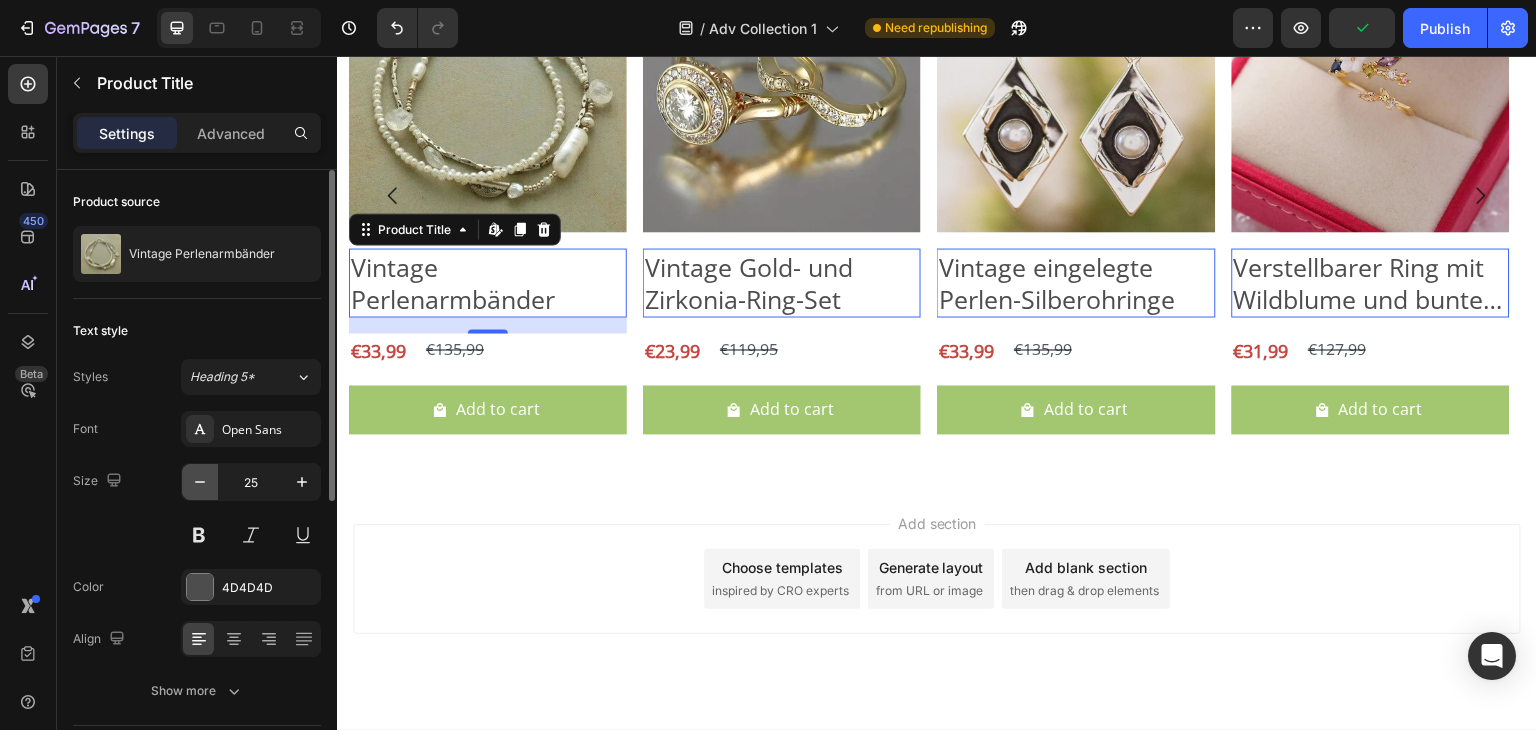 click at bounding box center (200, 482) 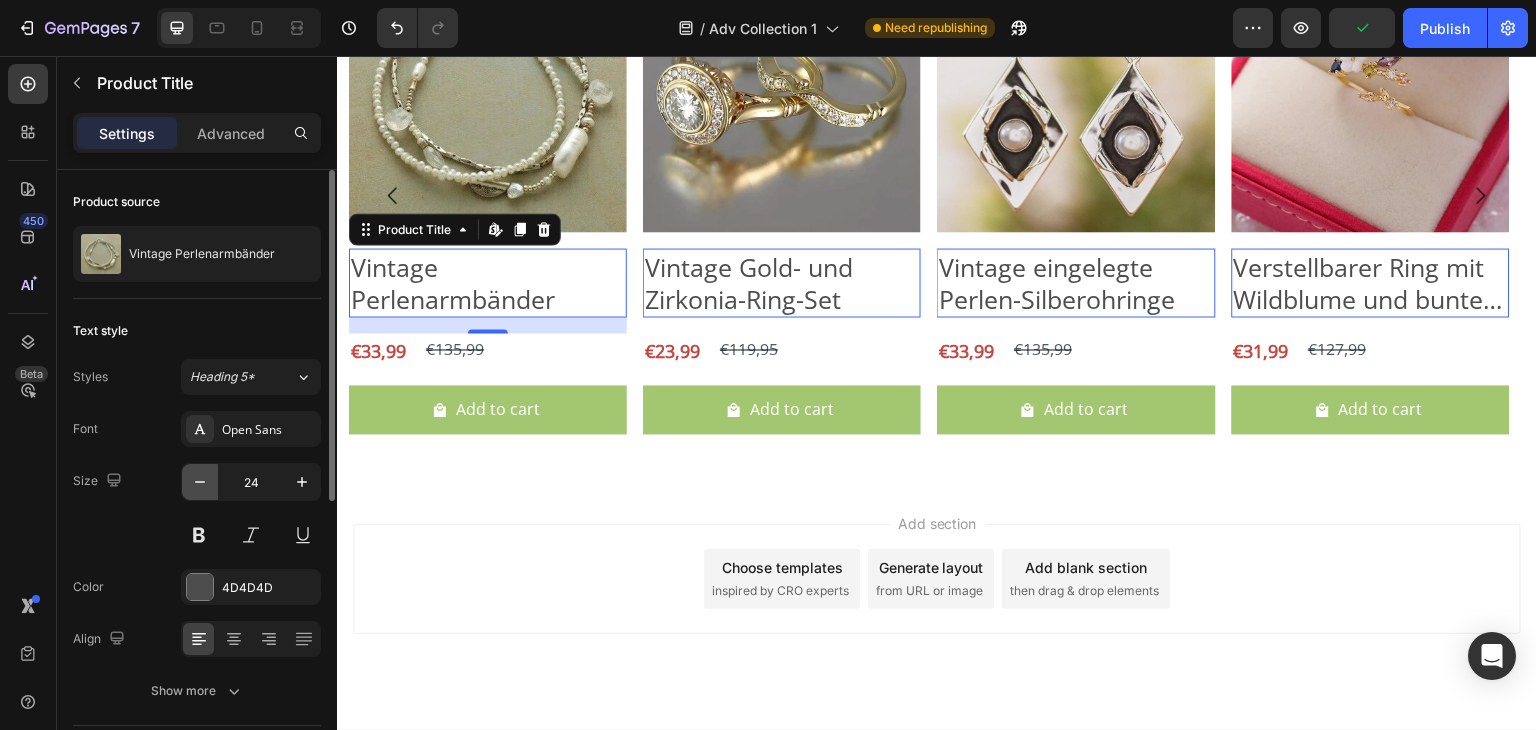 click at bounding box center (200, 482) 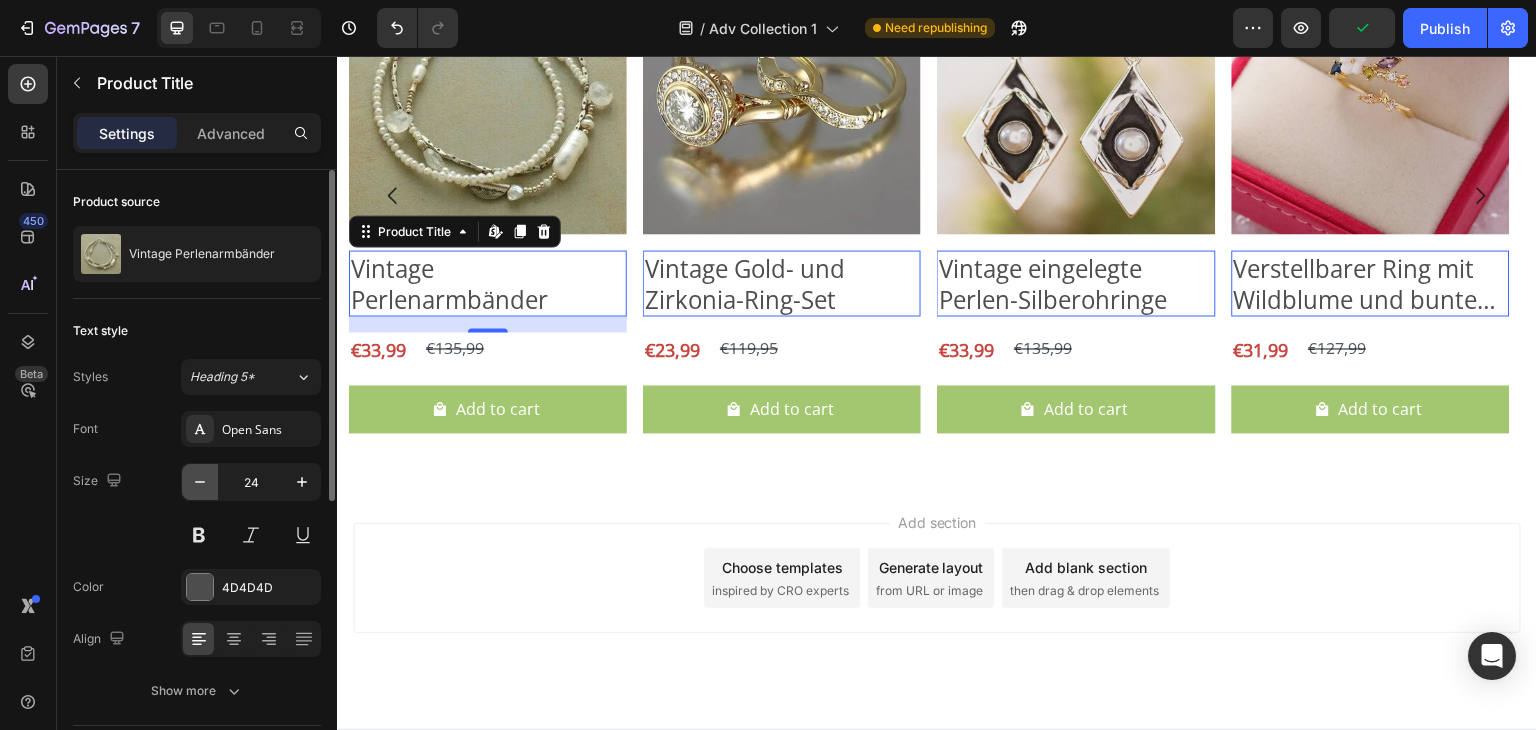 click at bounding box center [200, 482] 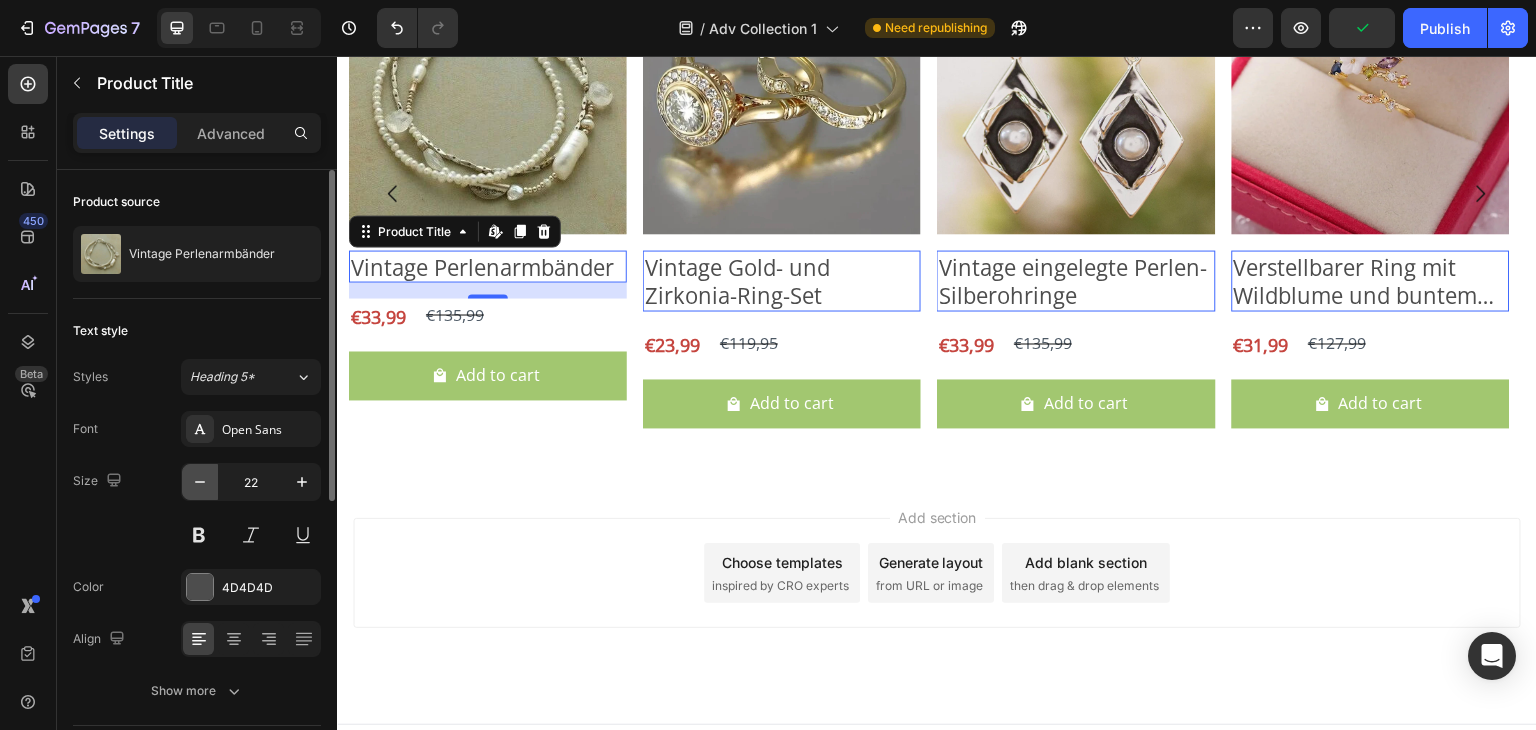 click at bounding box center (200, 482) 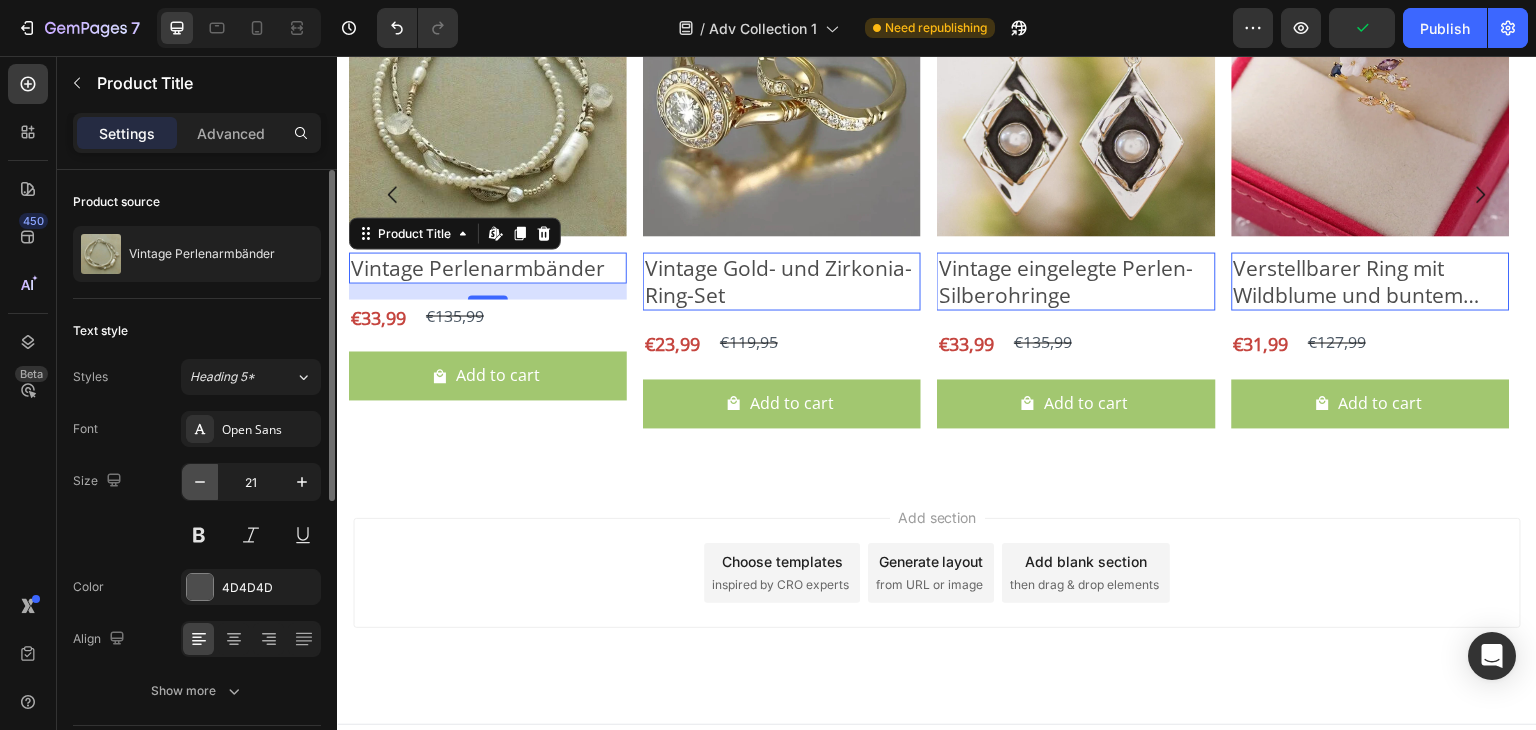 click at bounding box center [200, 482] 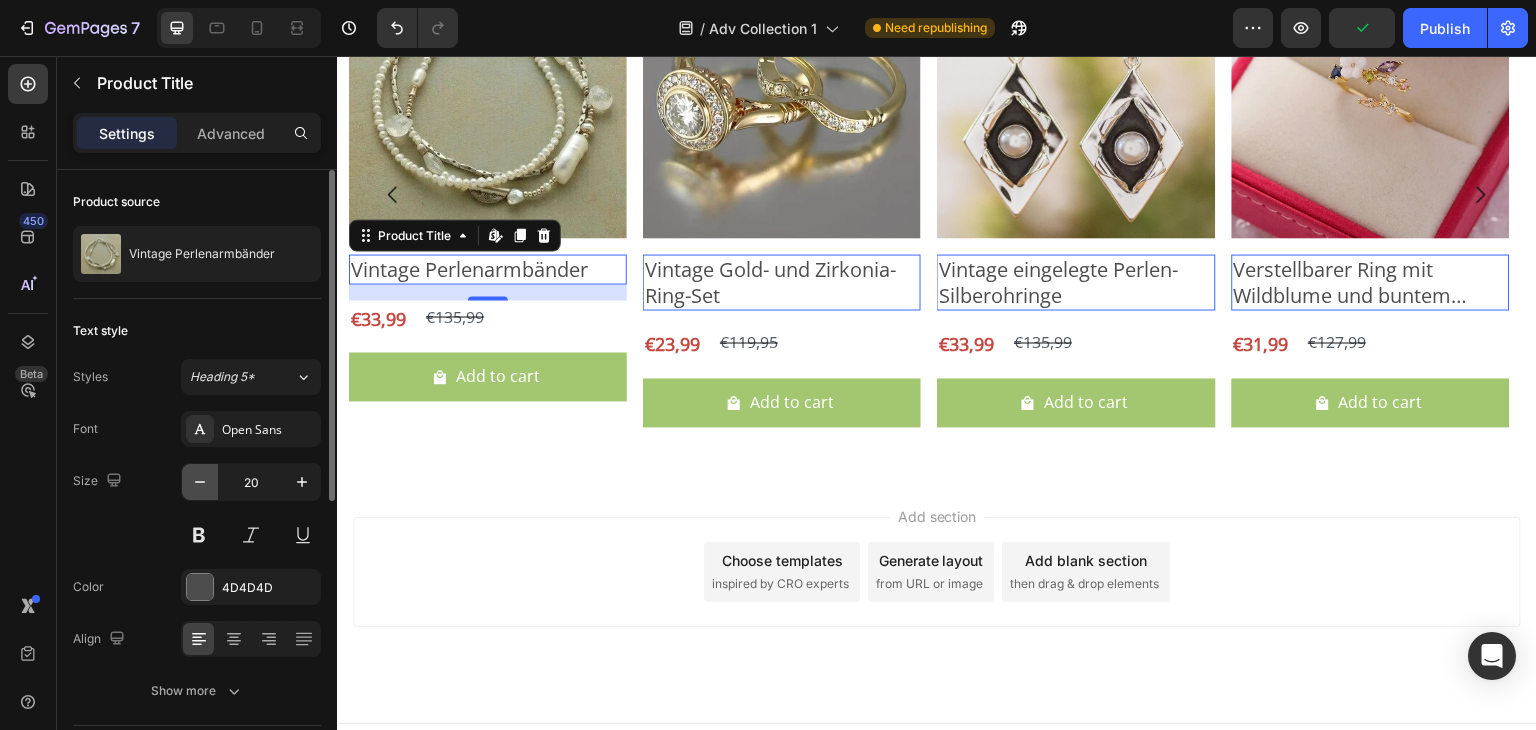 scroll, scrollTop: 5120, scrollLeft: 0, axis: vertical 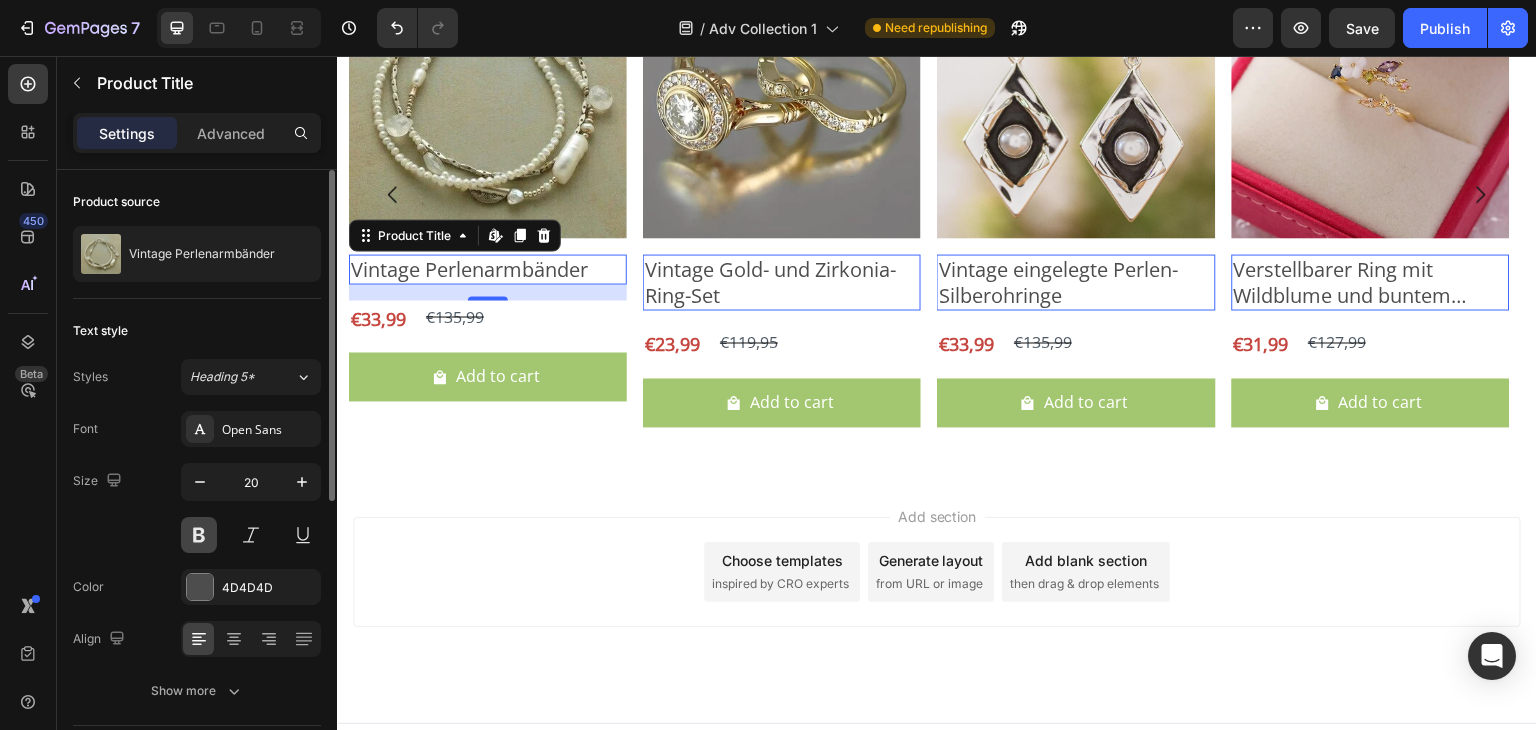 click at bounding box center [199, 535] 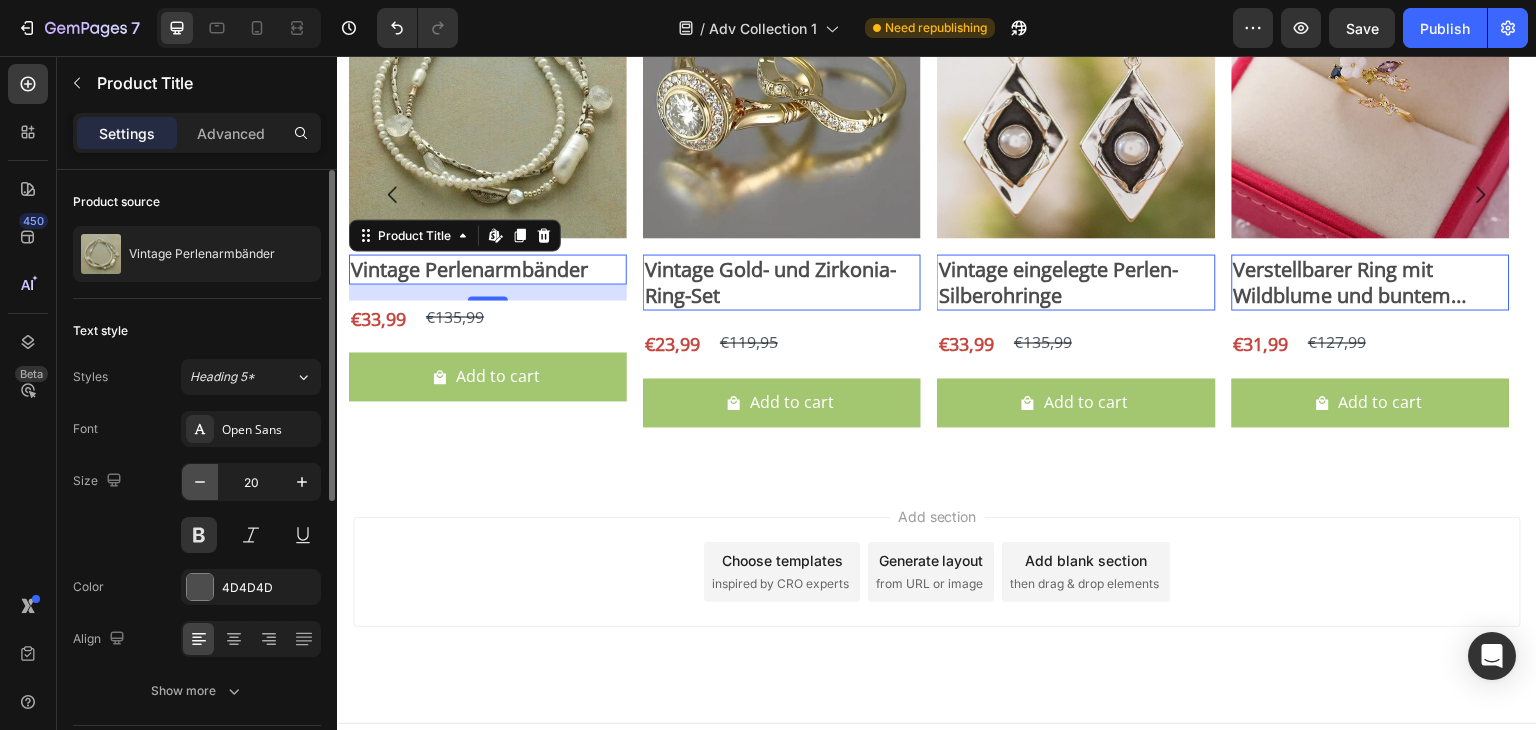 click at bounding box center (200, 482) 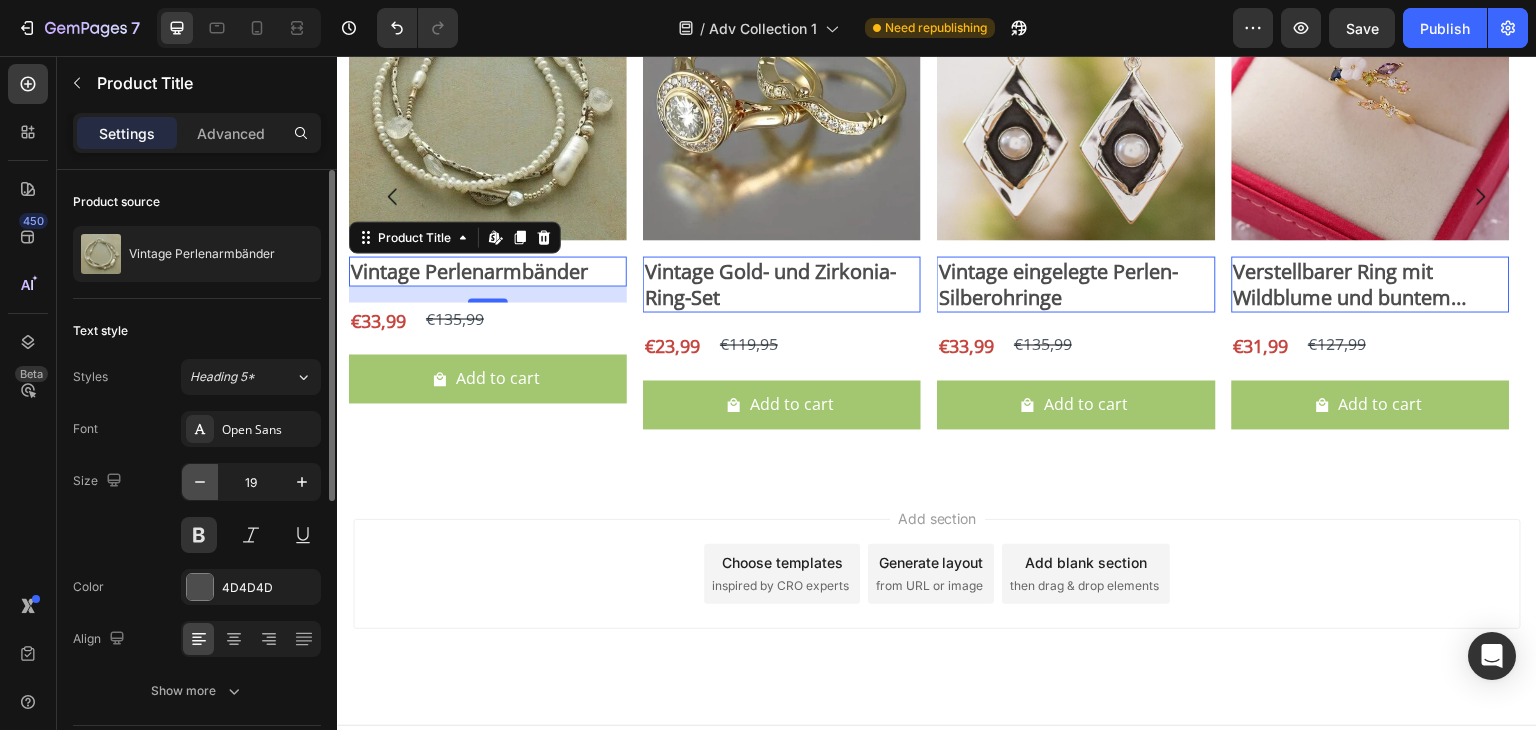 click at bounding box center (200, 482) 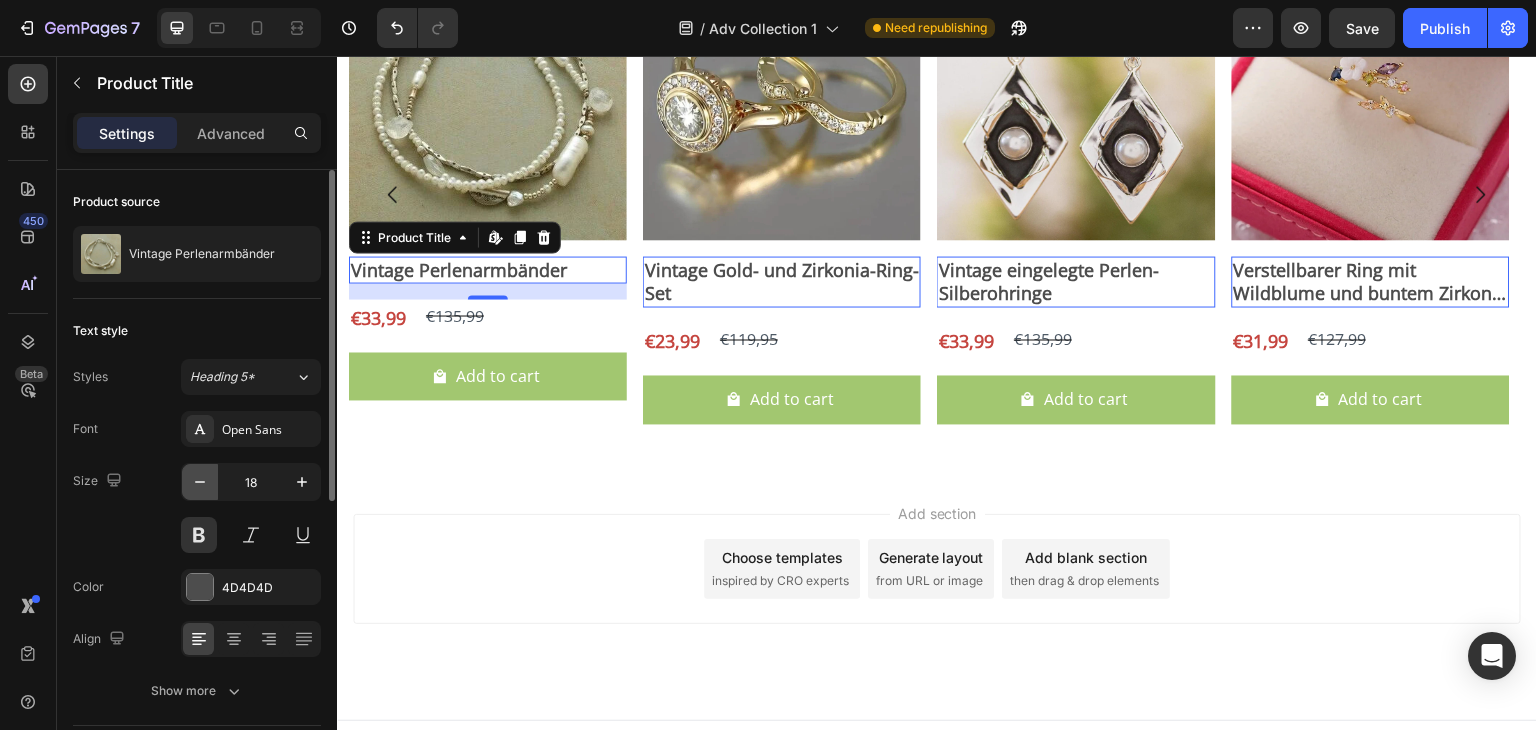 scroll, scrollTop: 5116, scrollLeft: 0, axis: vertical 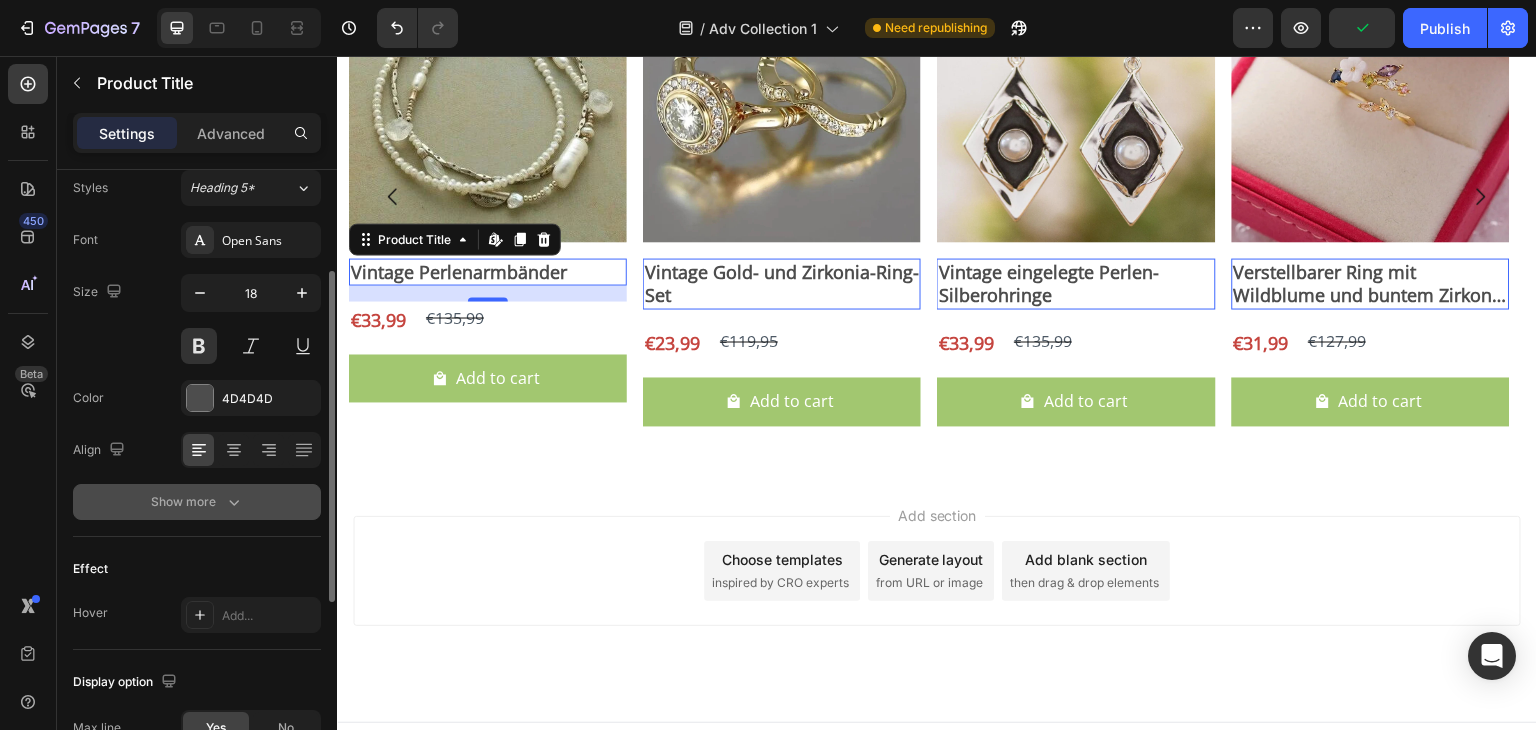 click on "Show more" at bounding box center [197, 502] 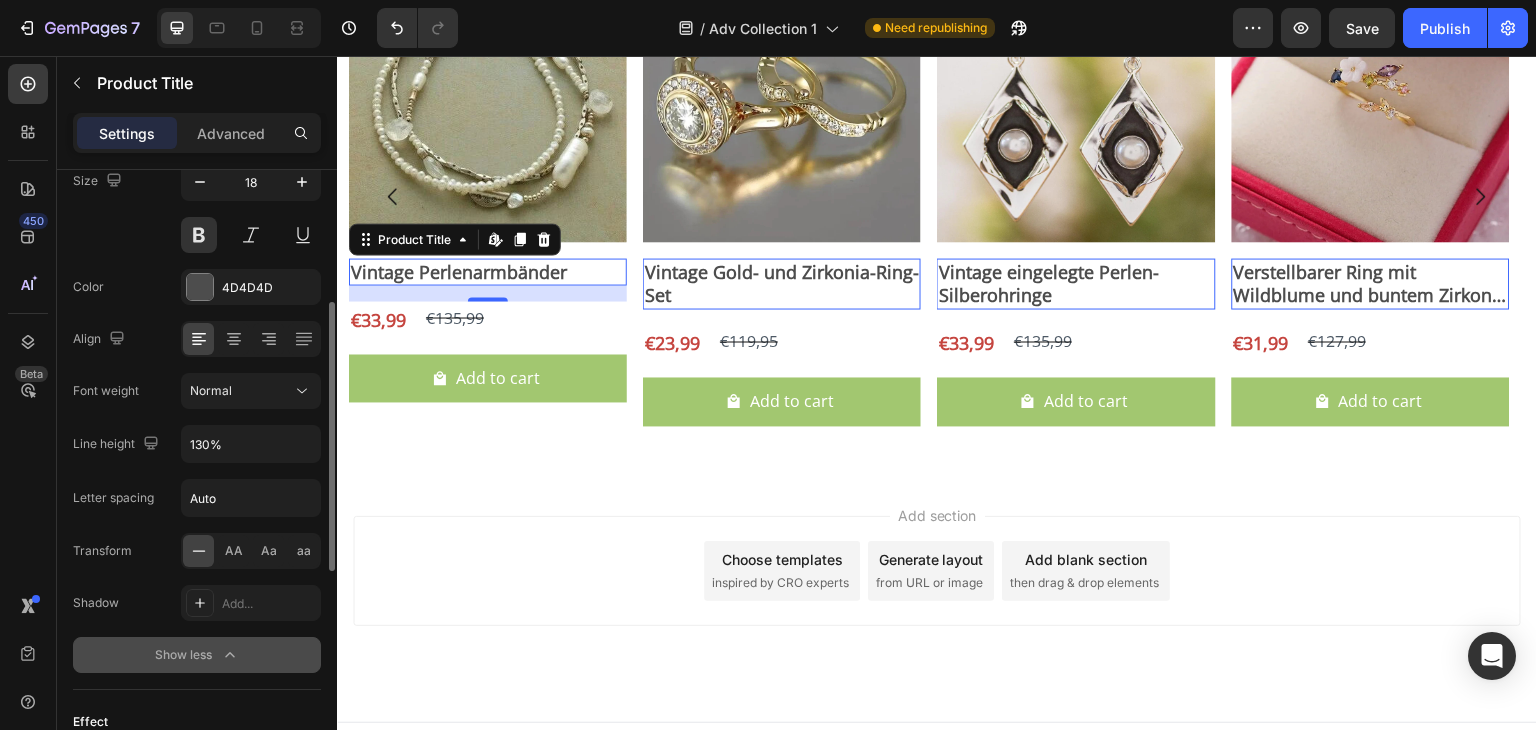 scroll, scrollTop: 301, scrollLeft: 0, axis: vertical 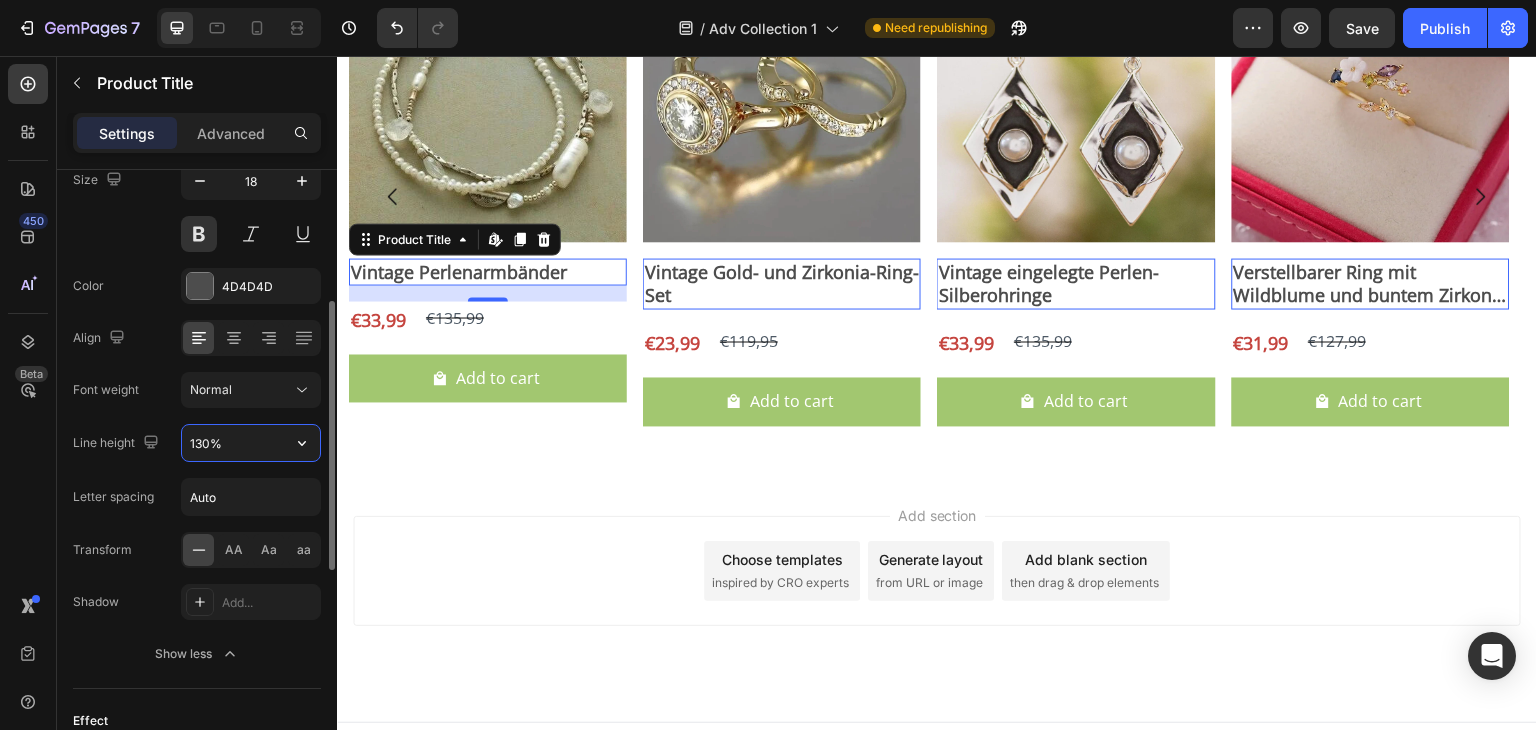 click on "130%" at bounding box center (251, 443) 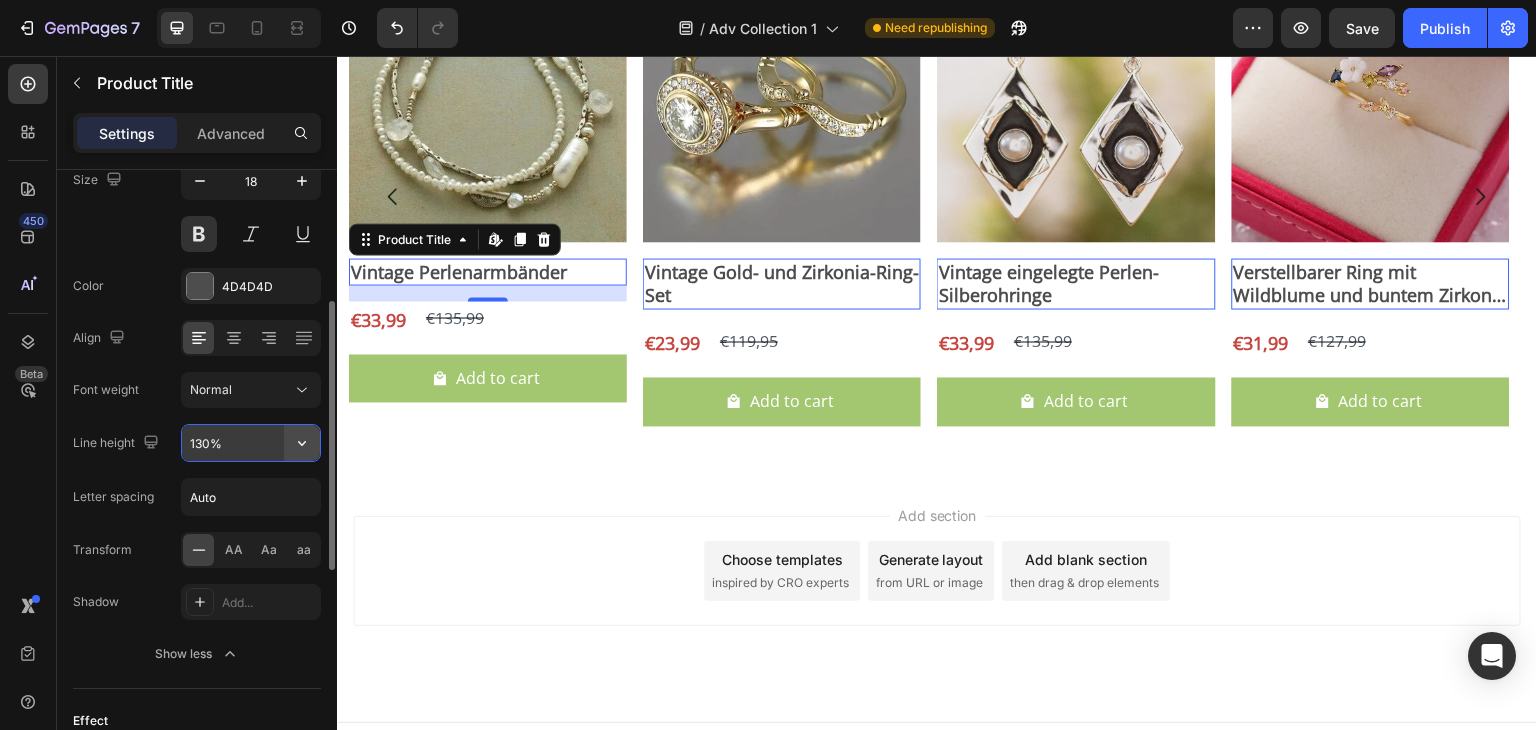 click 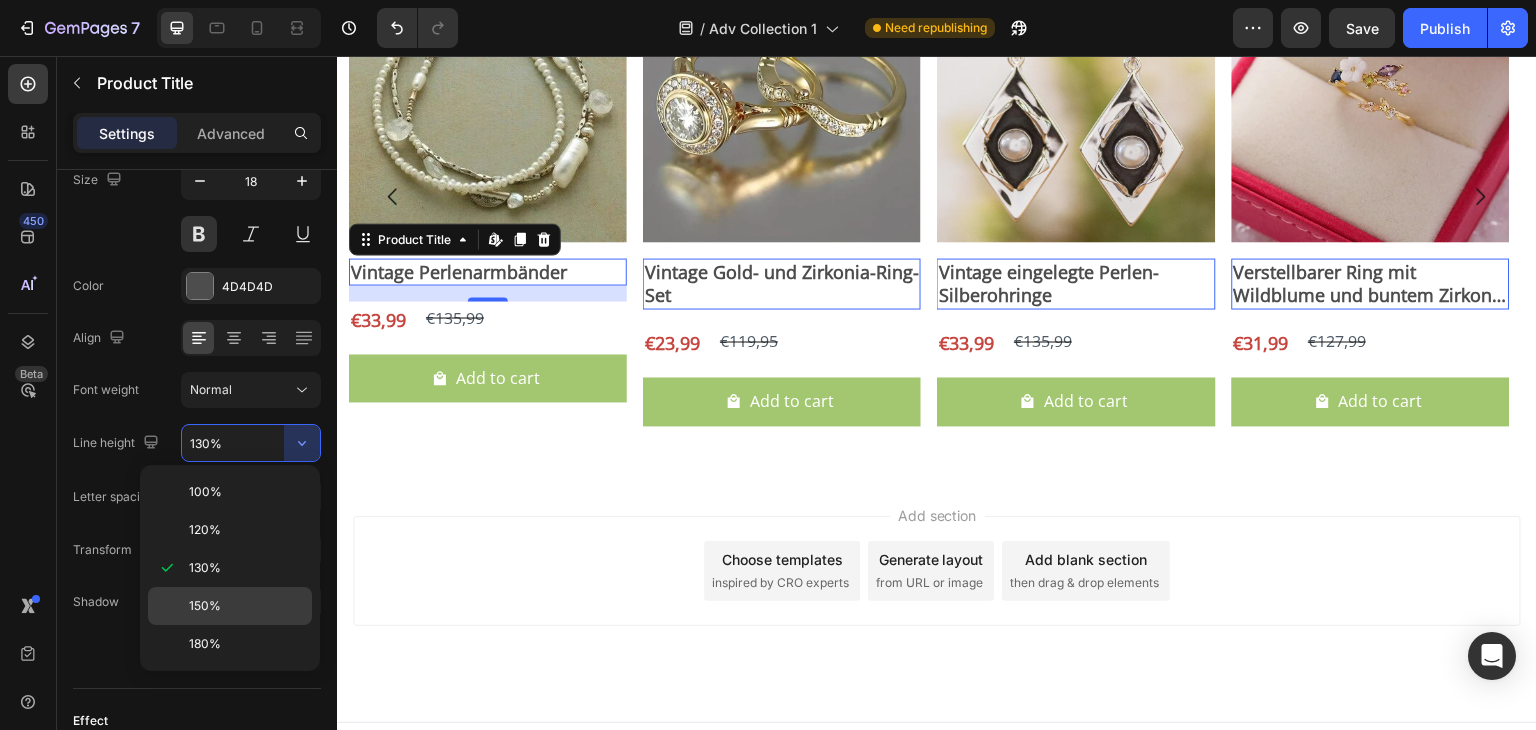 click on "150%" at bounding box center [246, 606] 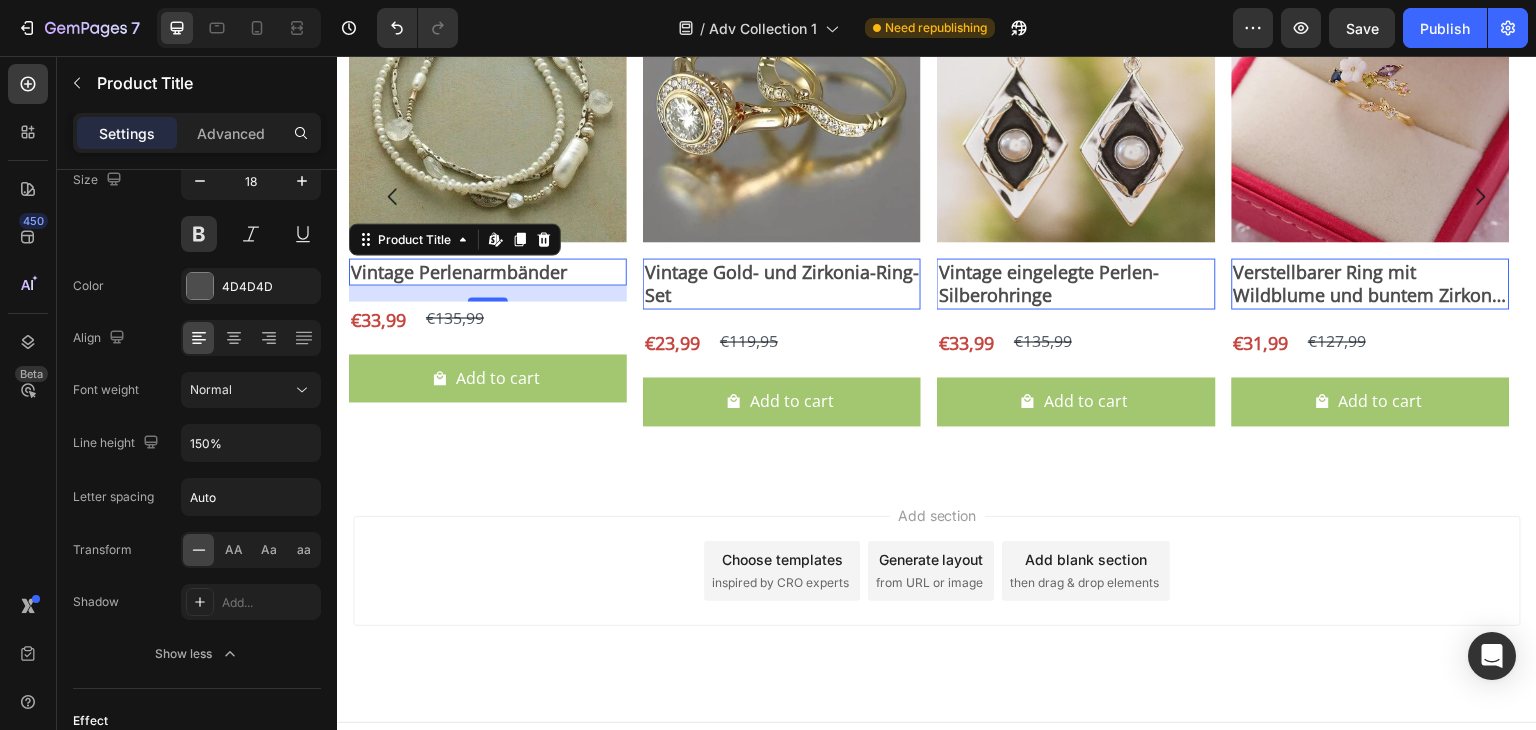 scroll, scrollTop: 5120, scrollLeft: 0, axis: vertical 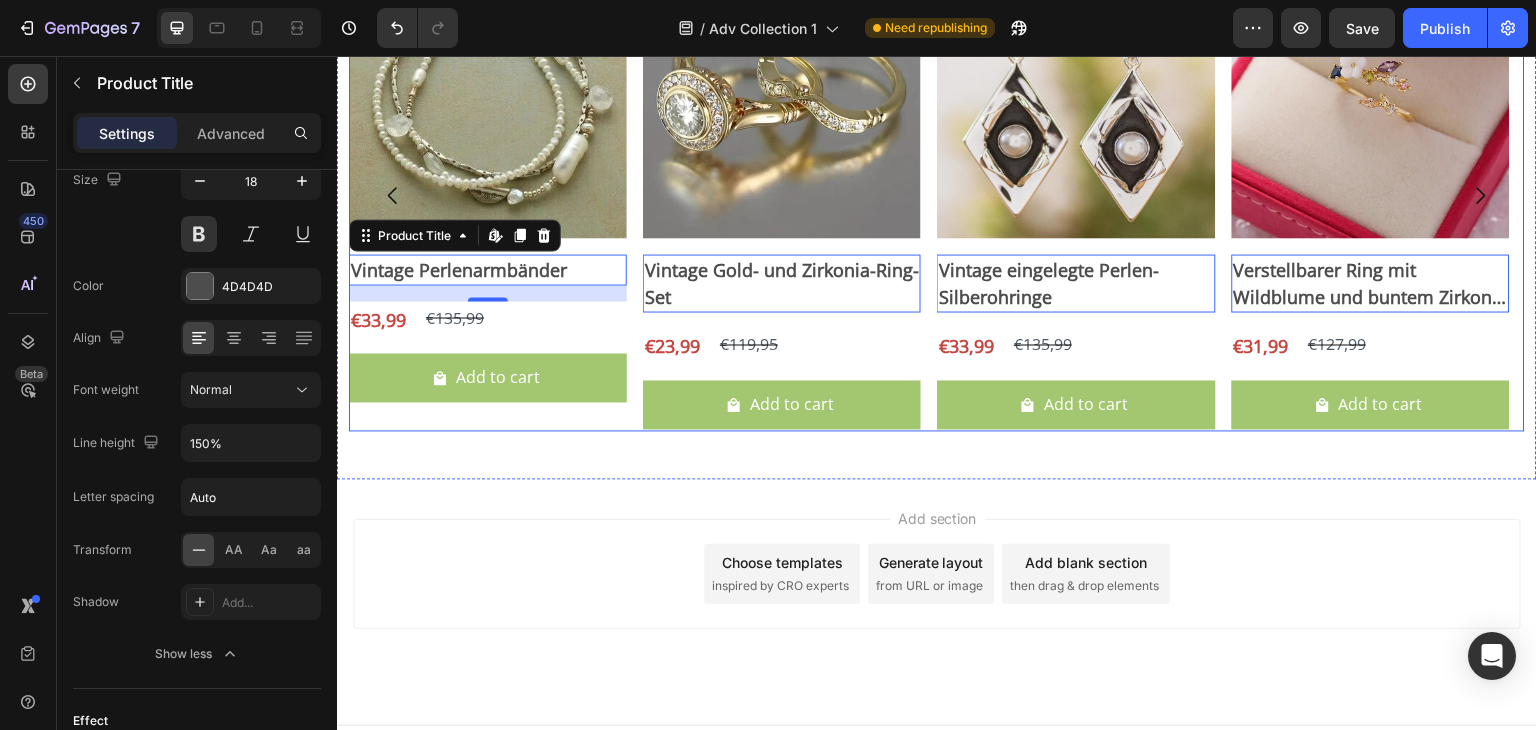 click on "Product Images Vintage Perlenarmbänder Product Title   Edit content in Shopify 16 €33,99 Product Price Product Price €135,99 Product Price Product Price Row Add to cart Add to Cart Row Product List" at bounding box center [488, 195] 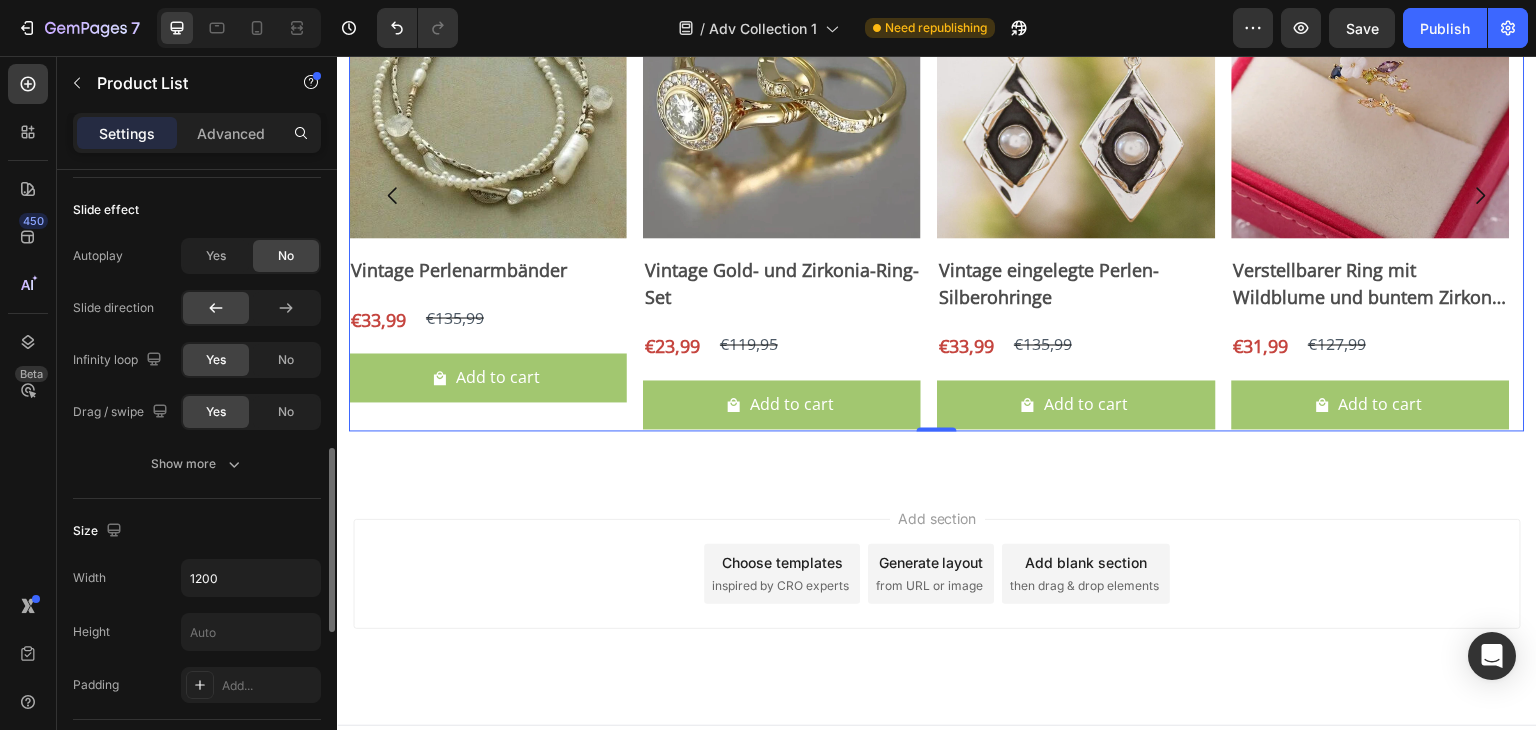 scroll, scrollTop: 929, scrollLeft: 0, axis: vertical 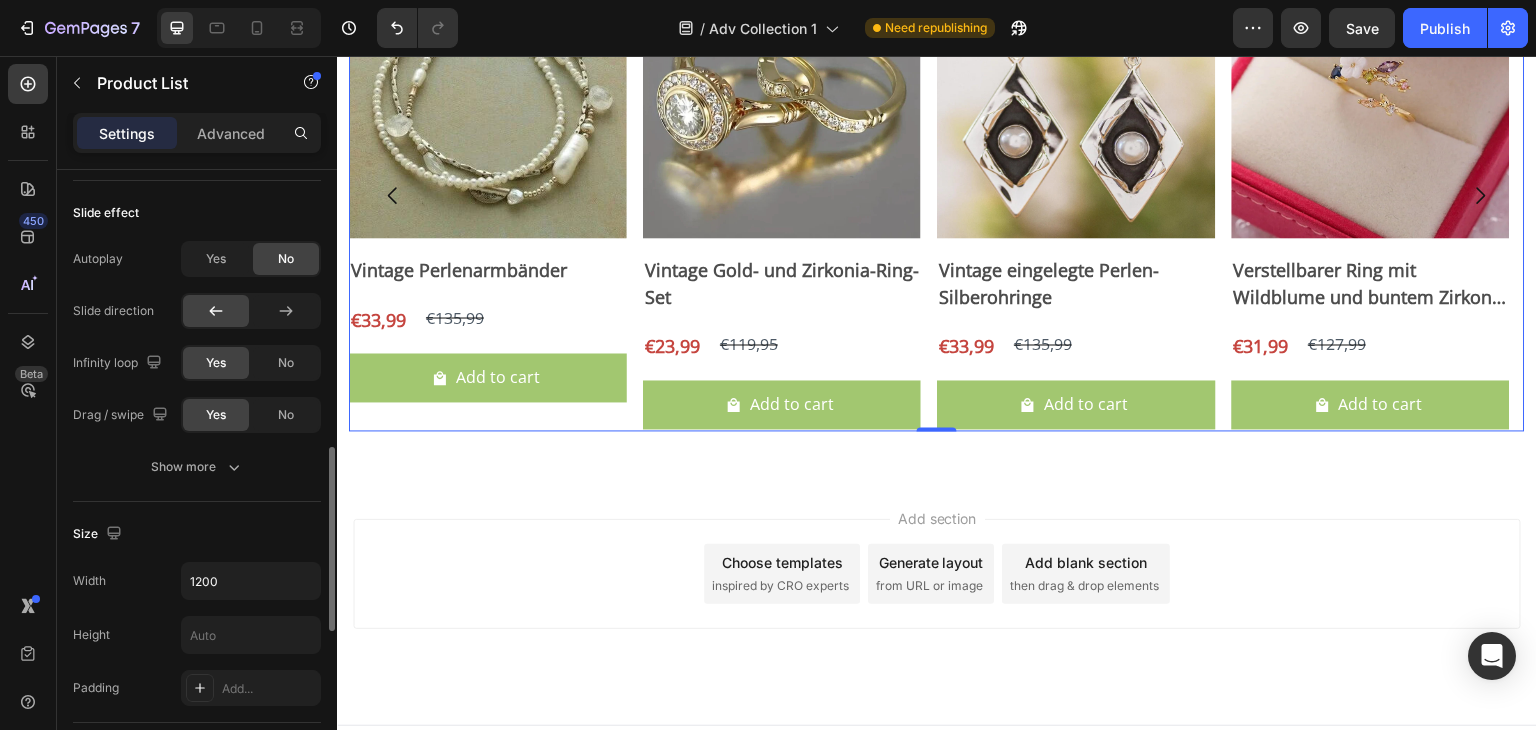 click on "Show more" at bounding box center [197, 467] 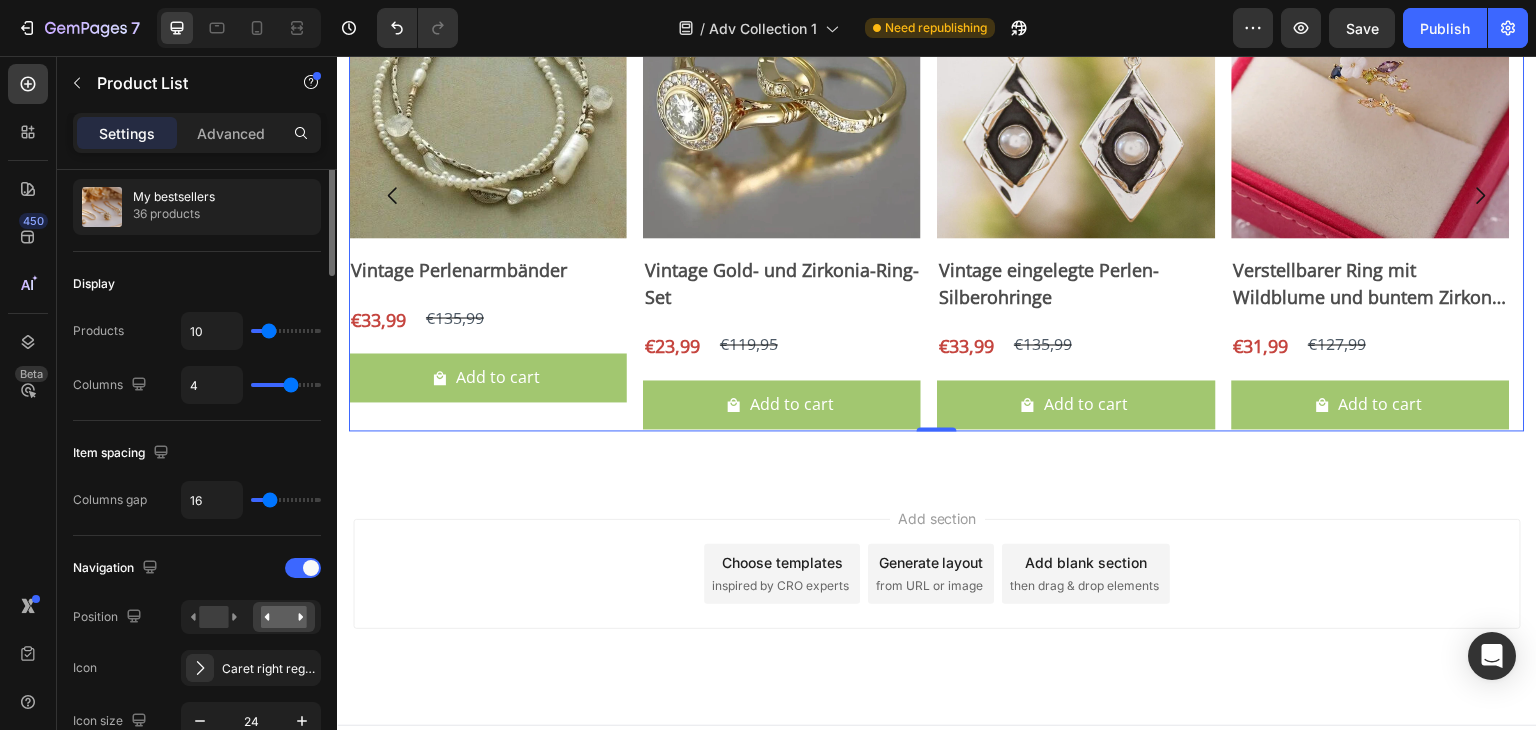 scroll, scrollTop: 0, scrollLeft: 0, axis: both 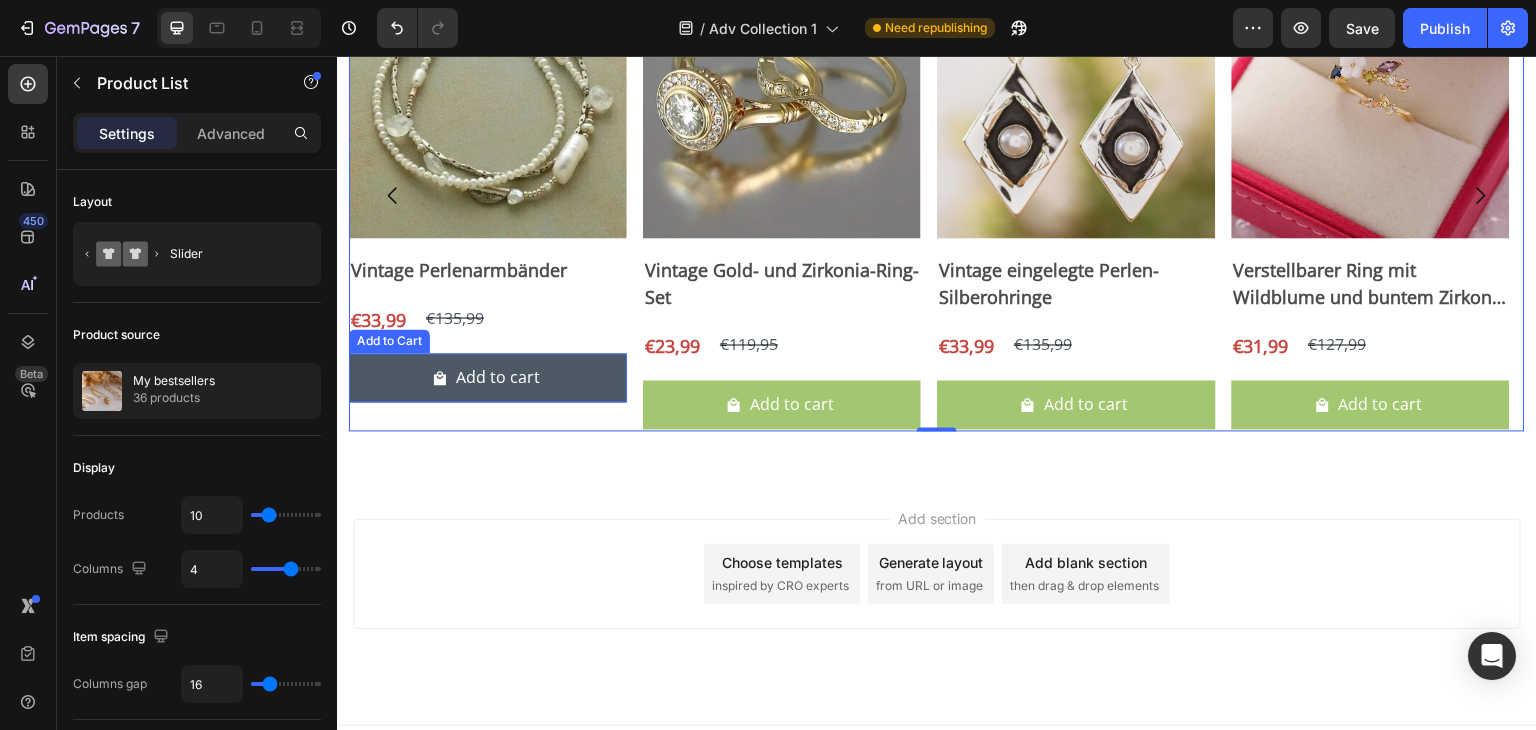 click on "Add to cart" at bounding box center [488, 377] 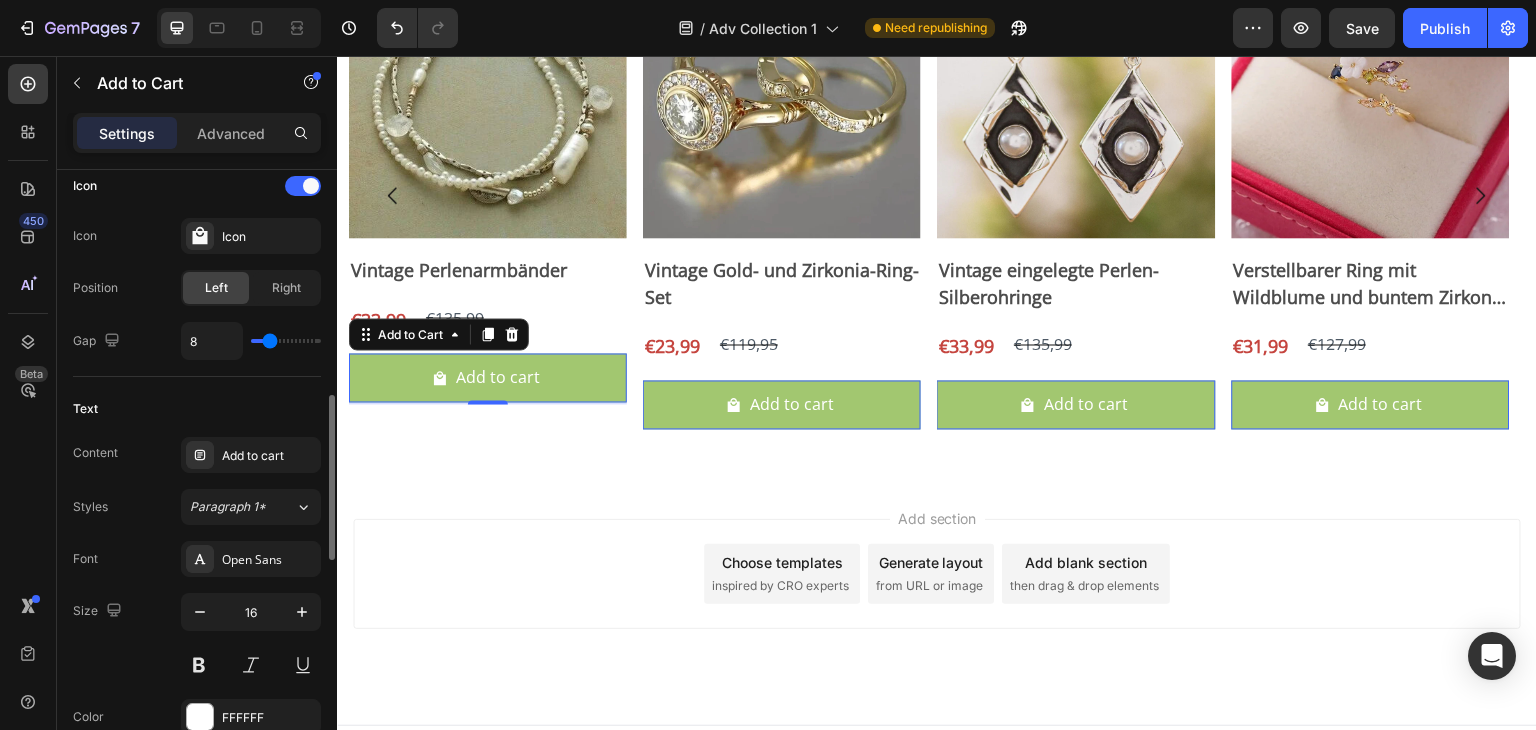 scroll, scrollTop: 839, scrollLeft: 0, axis: vertical 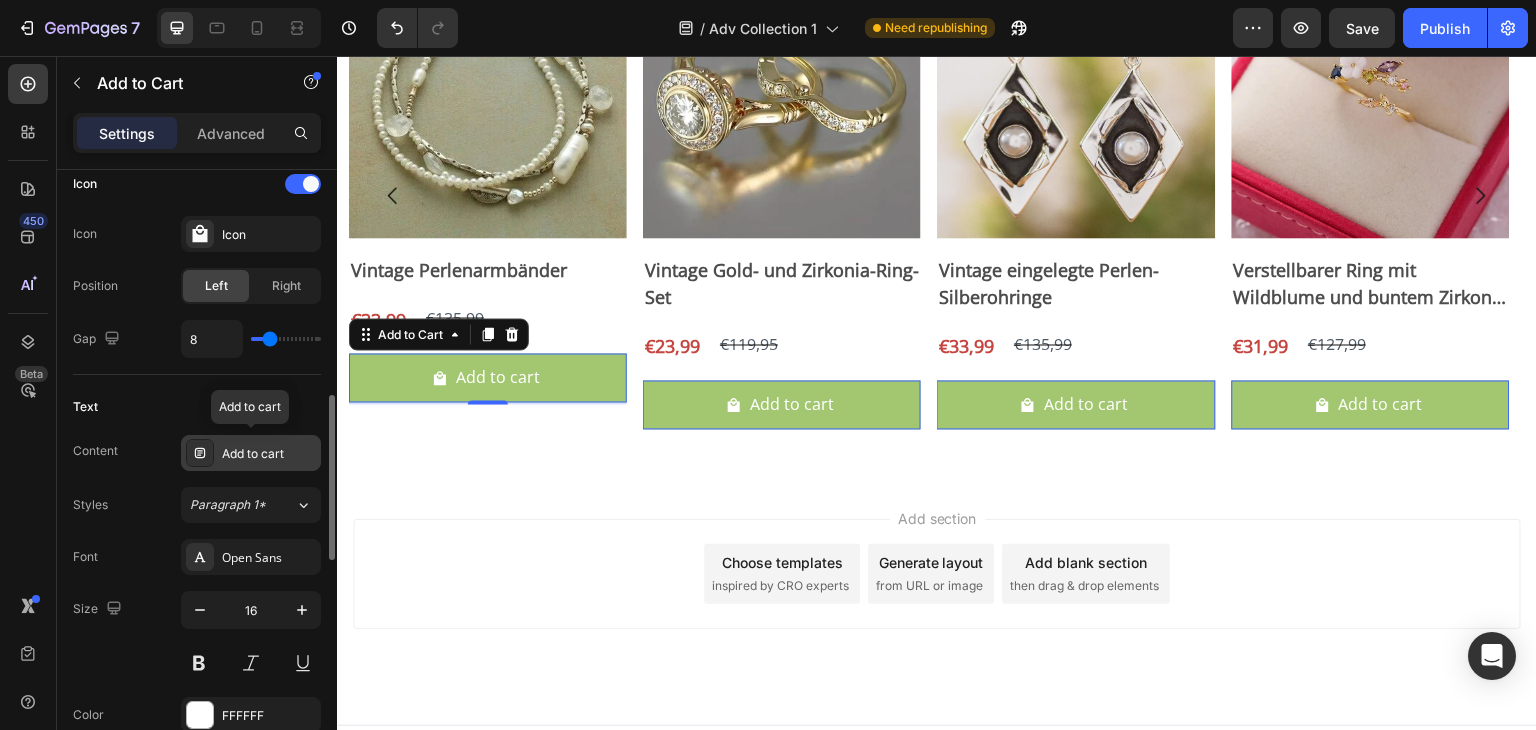 click on "Add to cart" at bounding box center [269, 454] 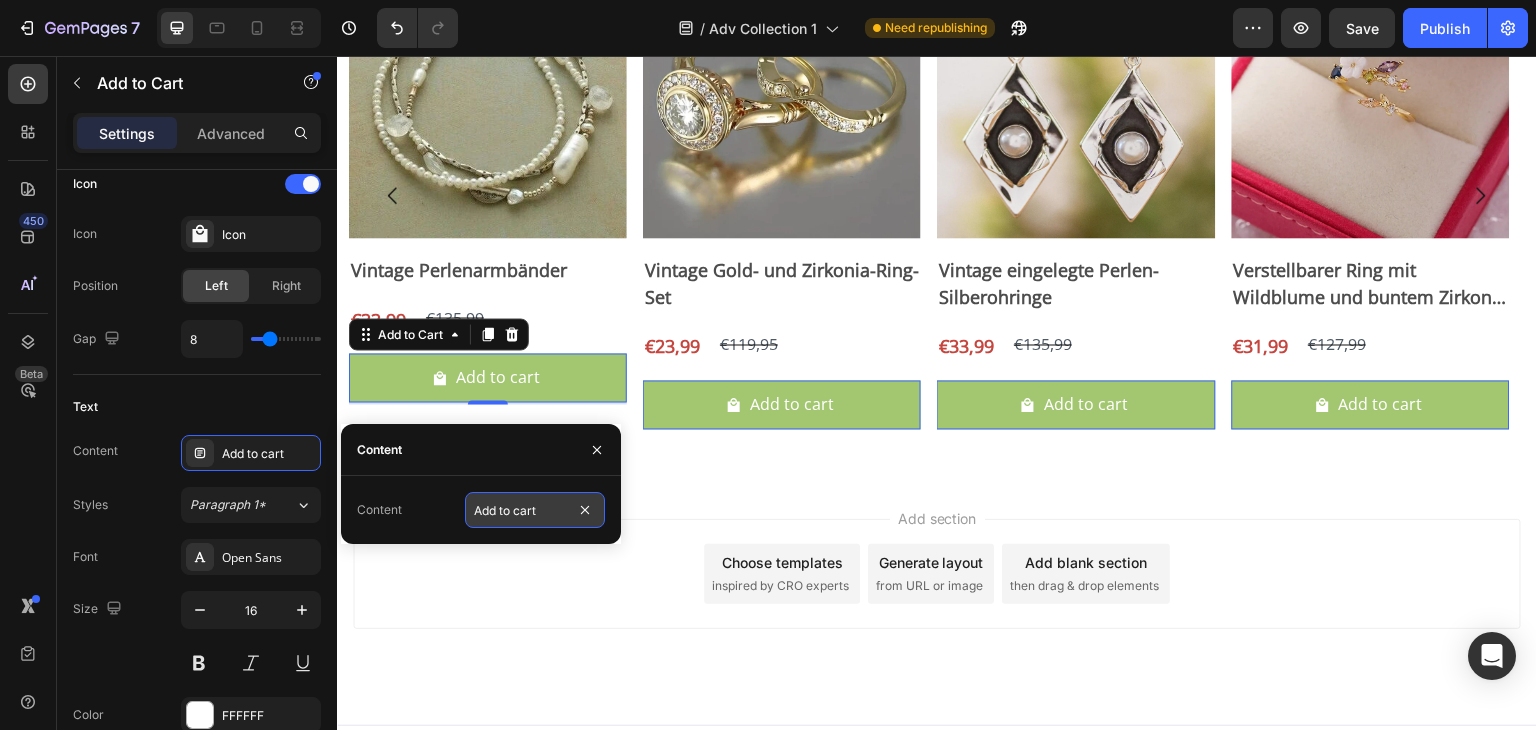 click on "Add to cart" at bounding box center [535, 510] 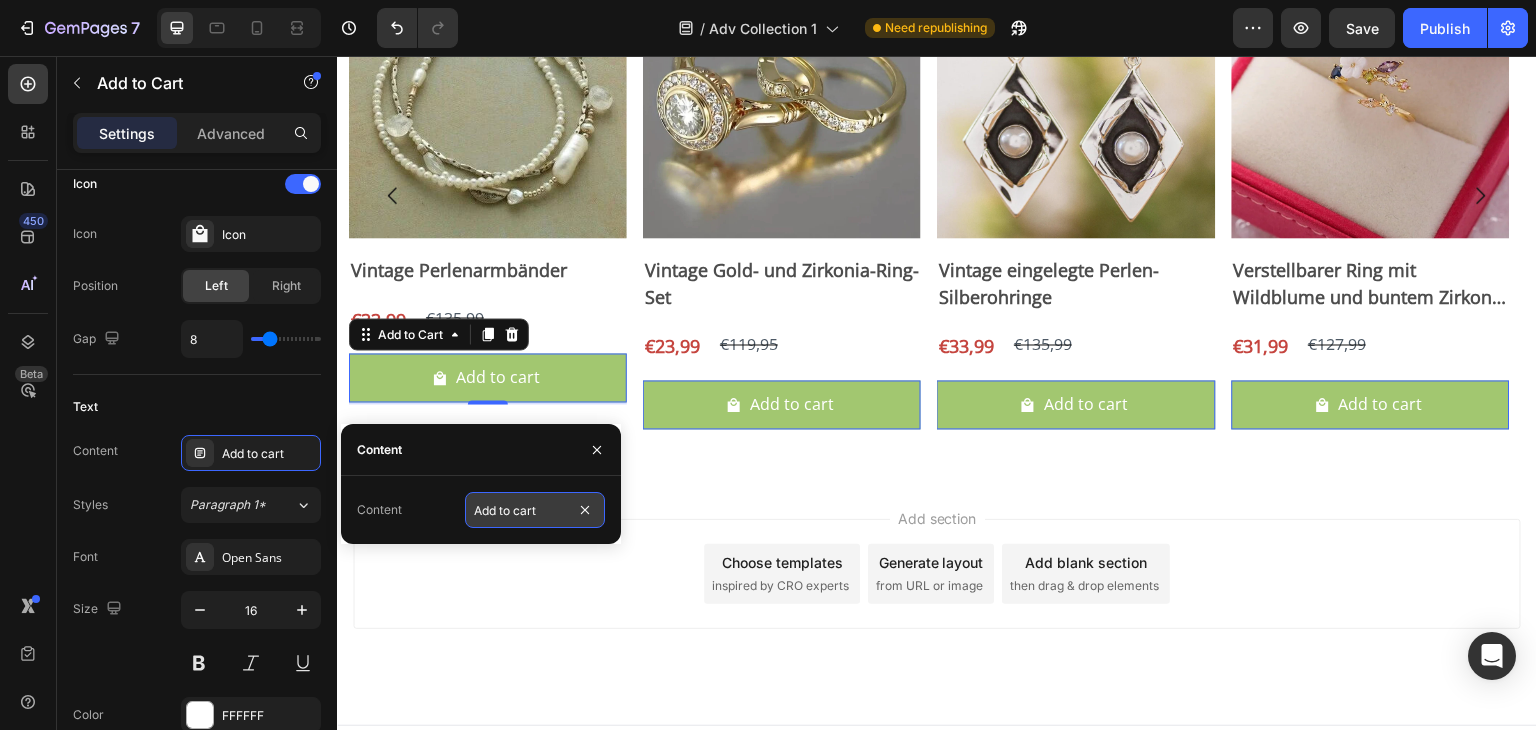 click on "Add to cart" at bounding box center (535, 510) 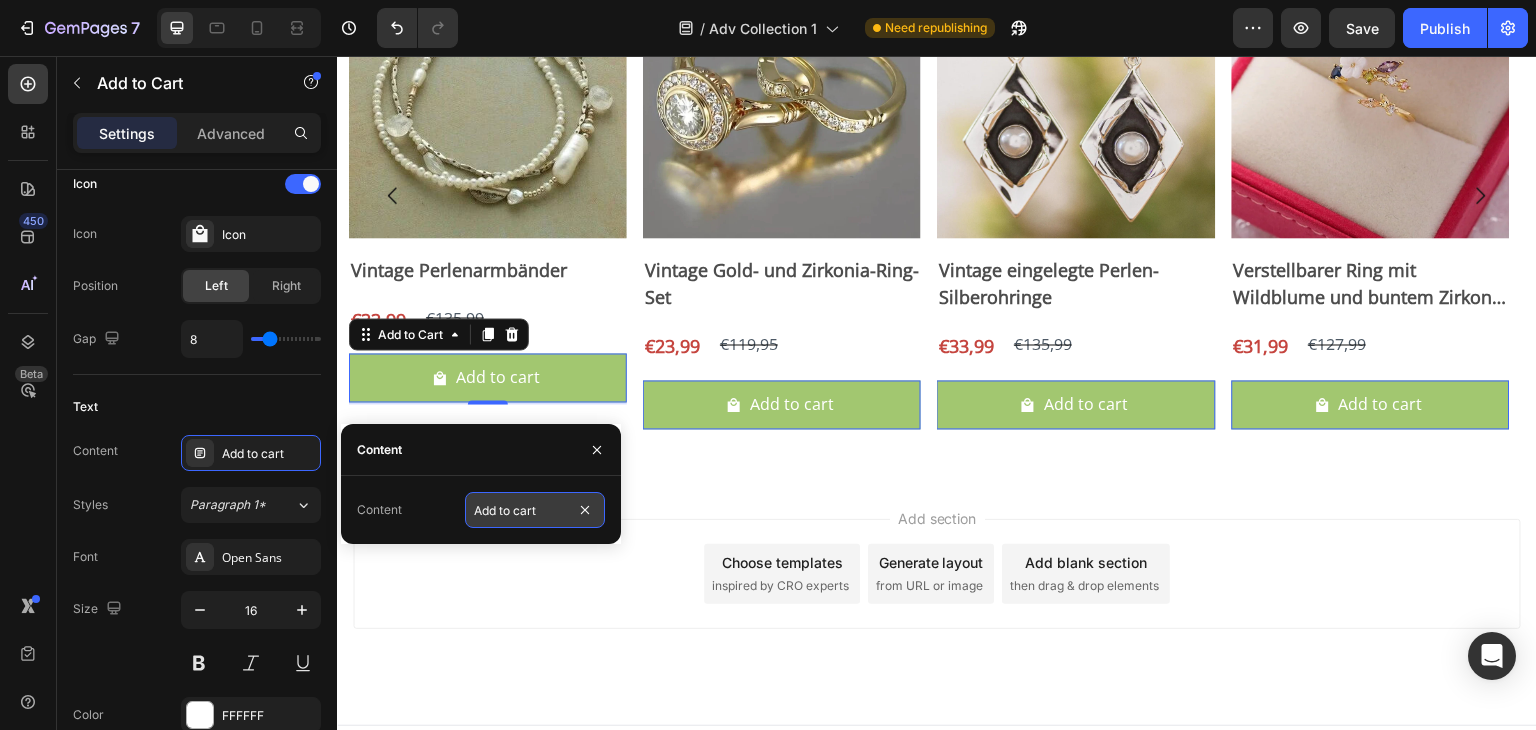 paste on "In den Warenkorb legen" 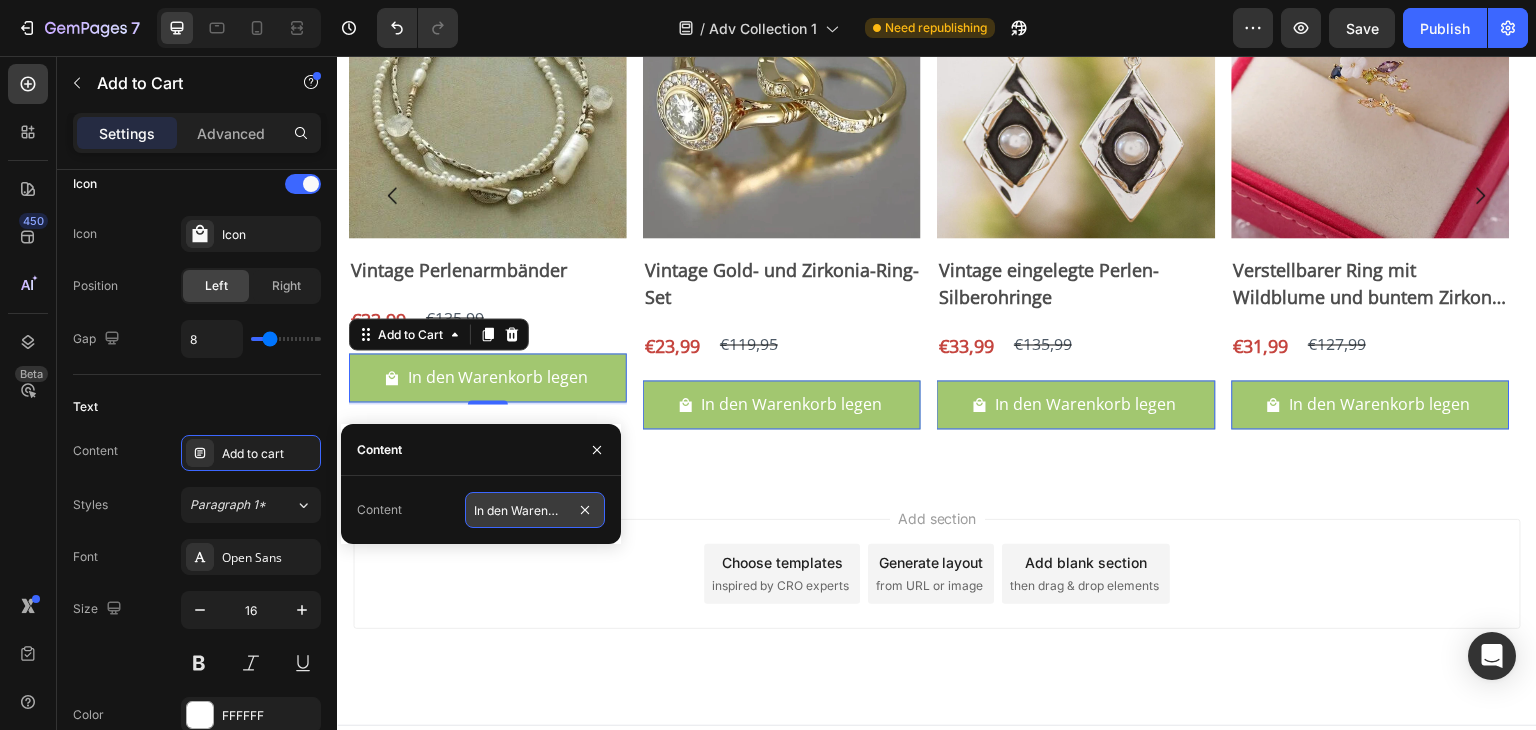 scroll, scrollTop: 0, scrollLeft: 44, axis: horizontal 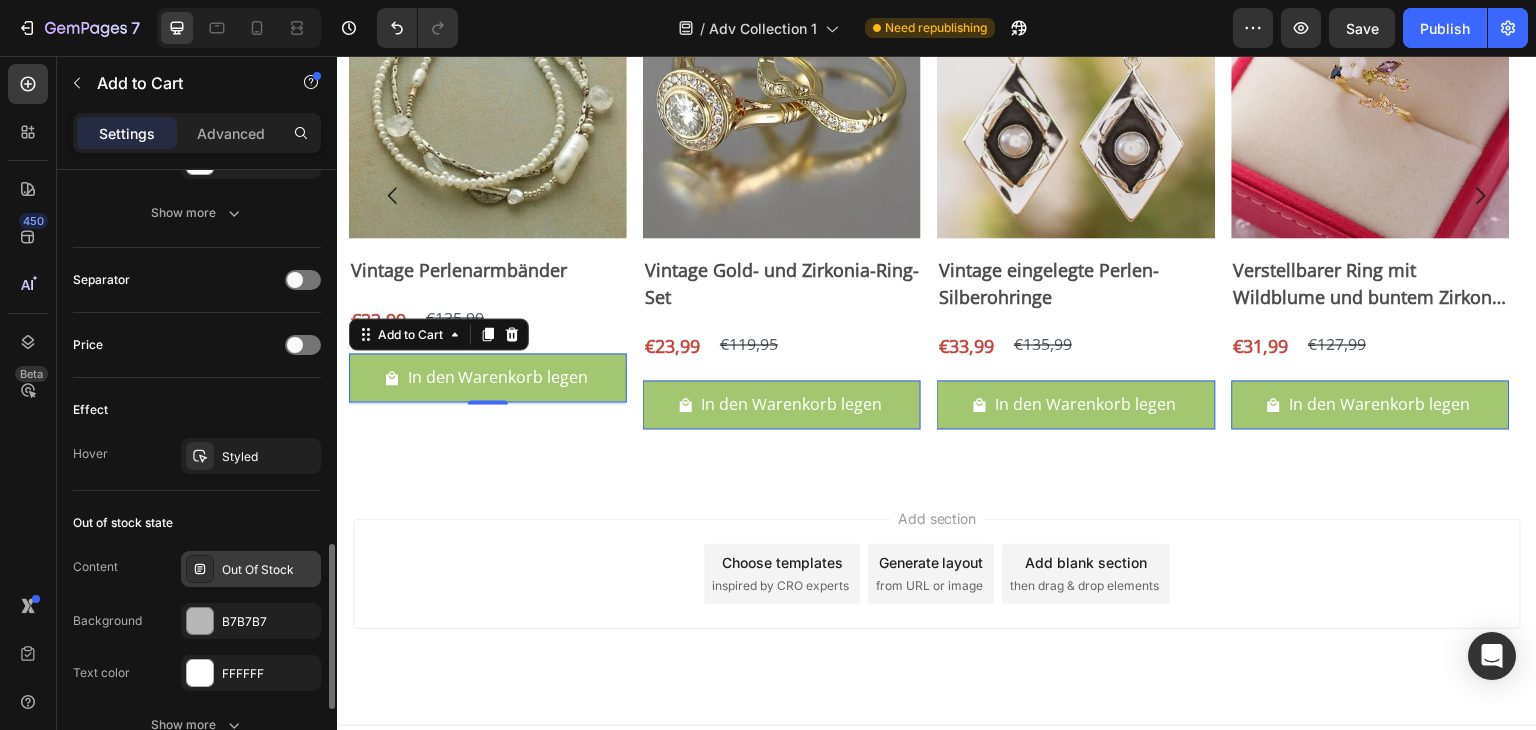 click on "Out Of Stock" at bounding box center (251, 569) 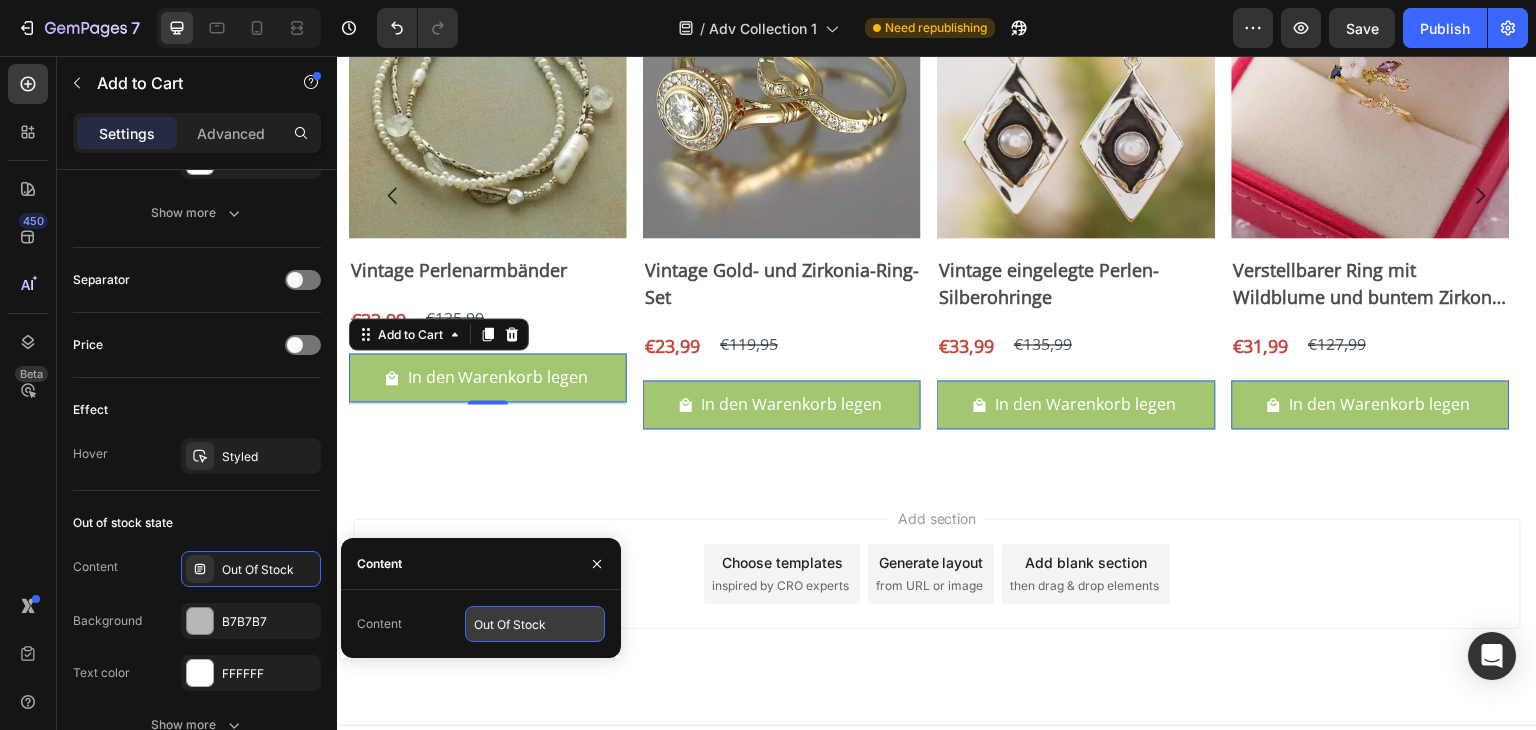 click on "Out Of Stock" at bounding box center (535, 624) 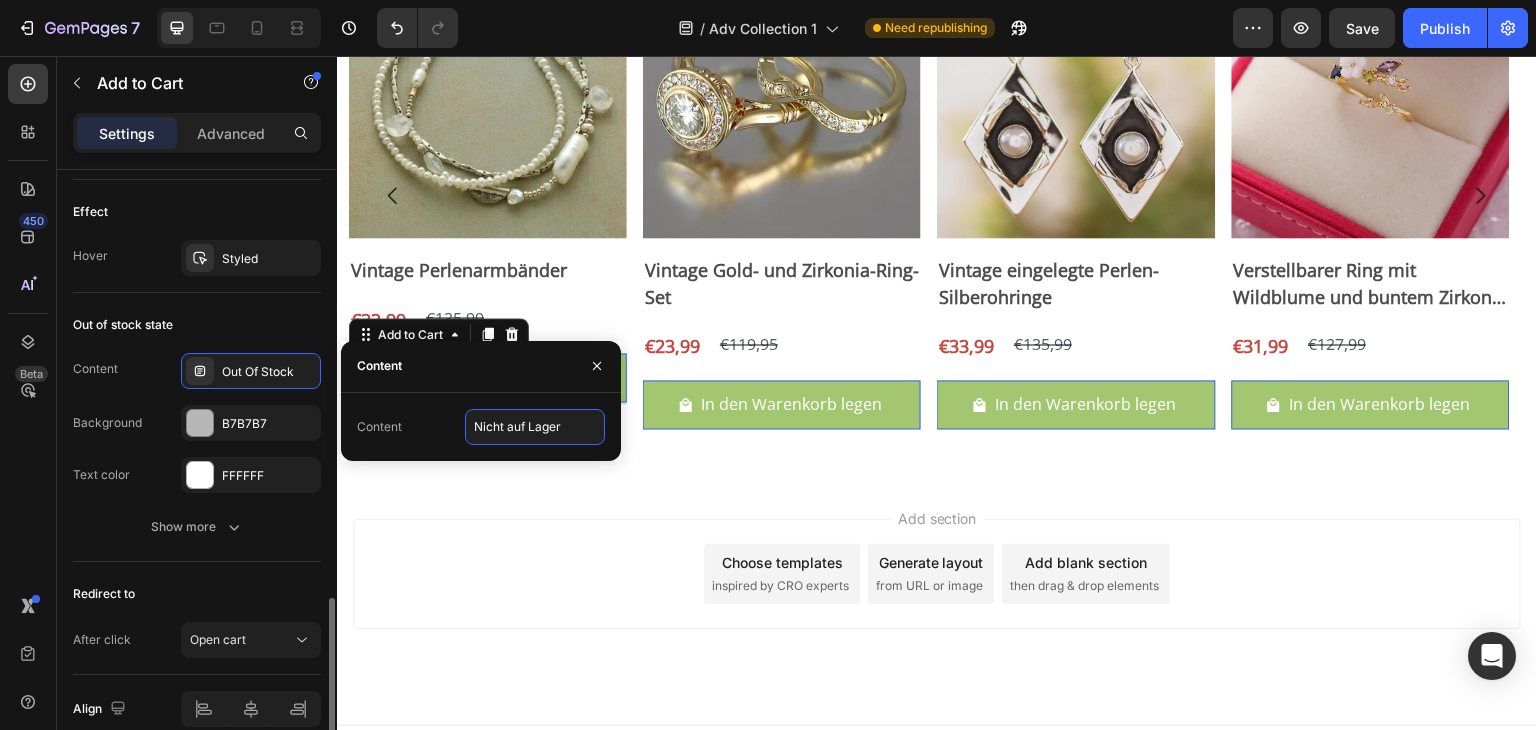 scroll, scrollTop: 1597, scrollLeft: 0, axis: vertical 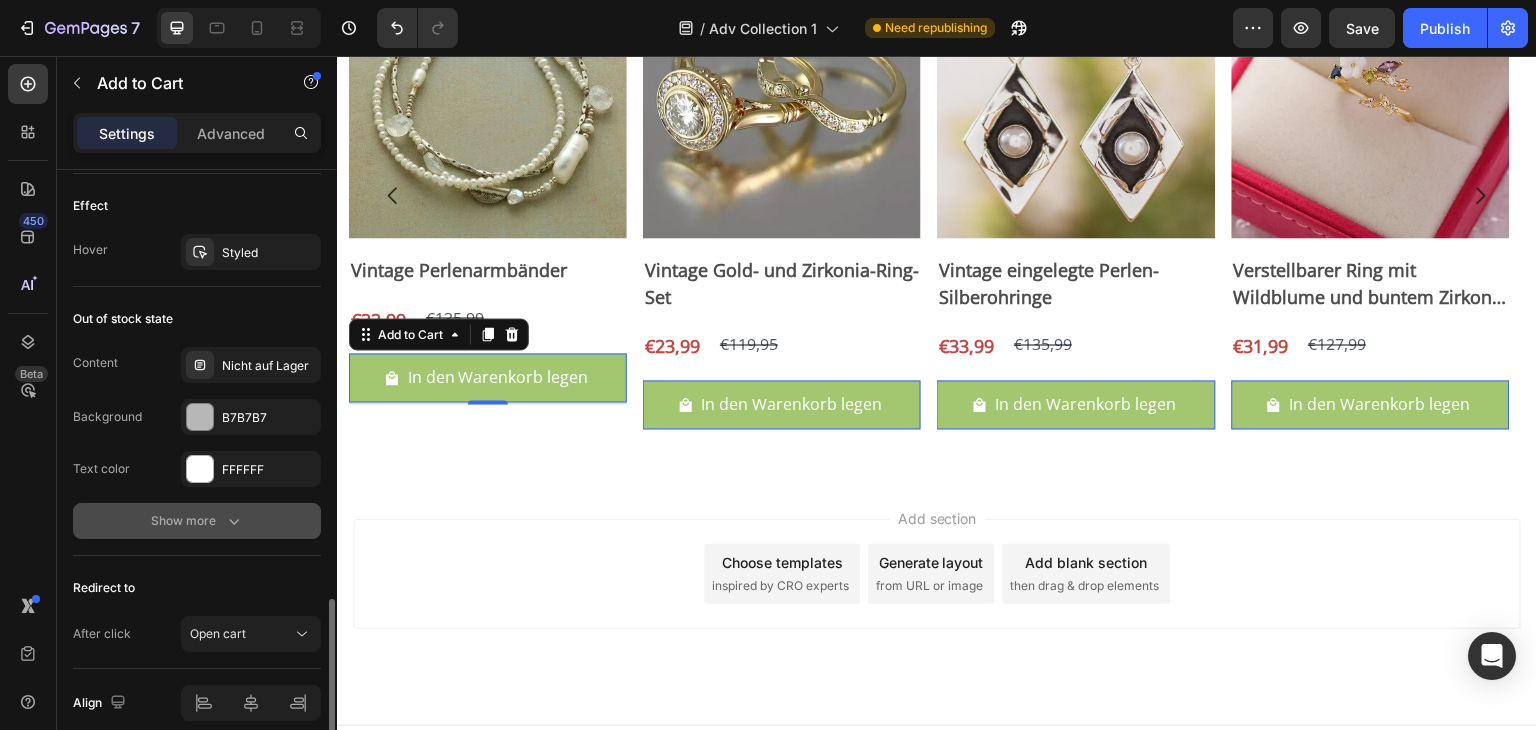 click on "Show more" at bounding box center [197, 521] 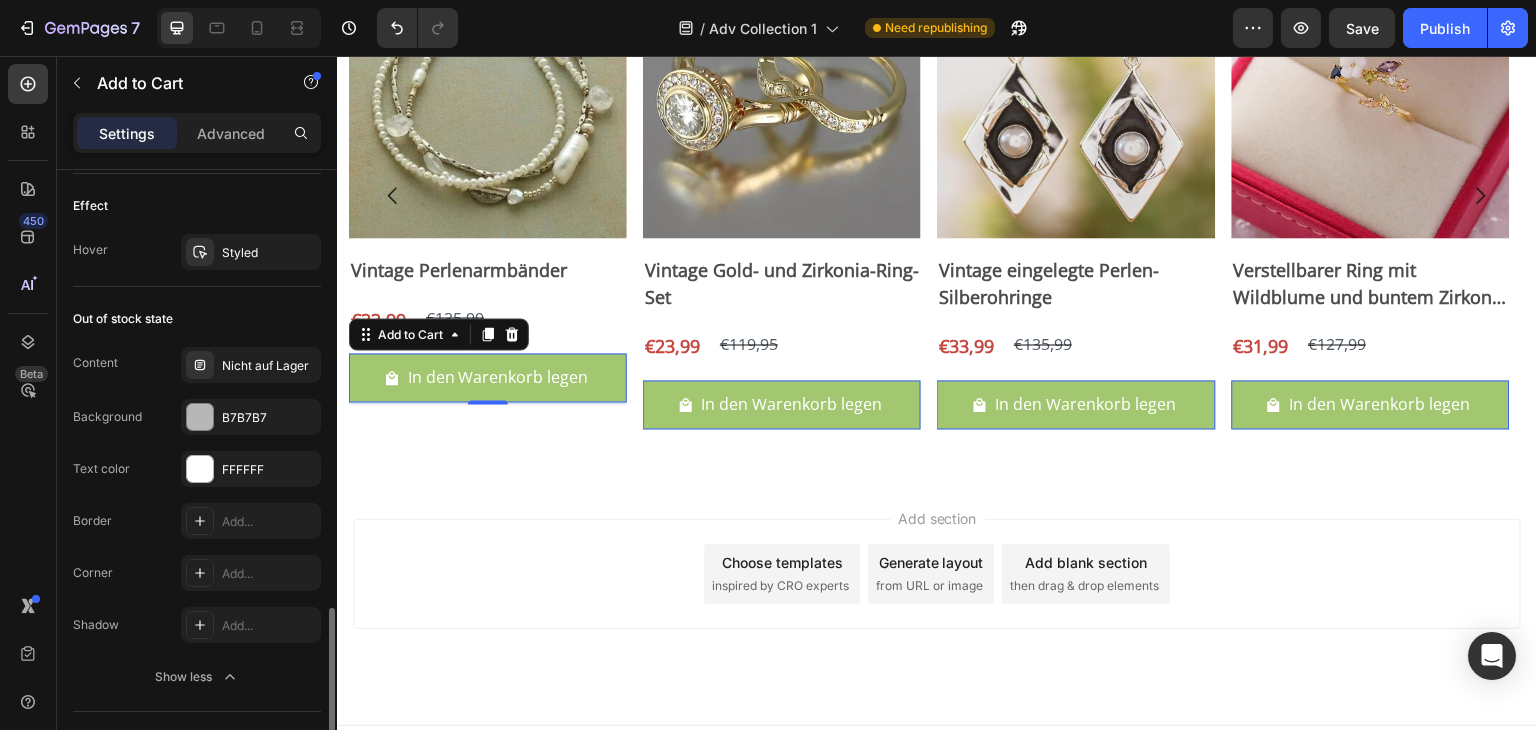 scroll, scrollTop: 1836, scrollLeft: 0, axis: vertical 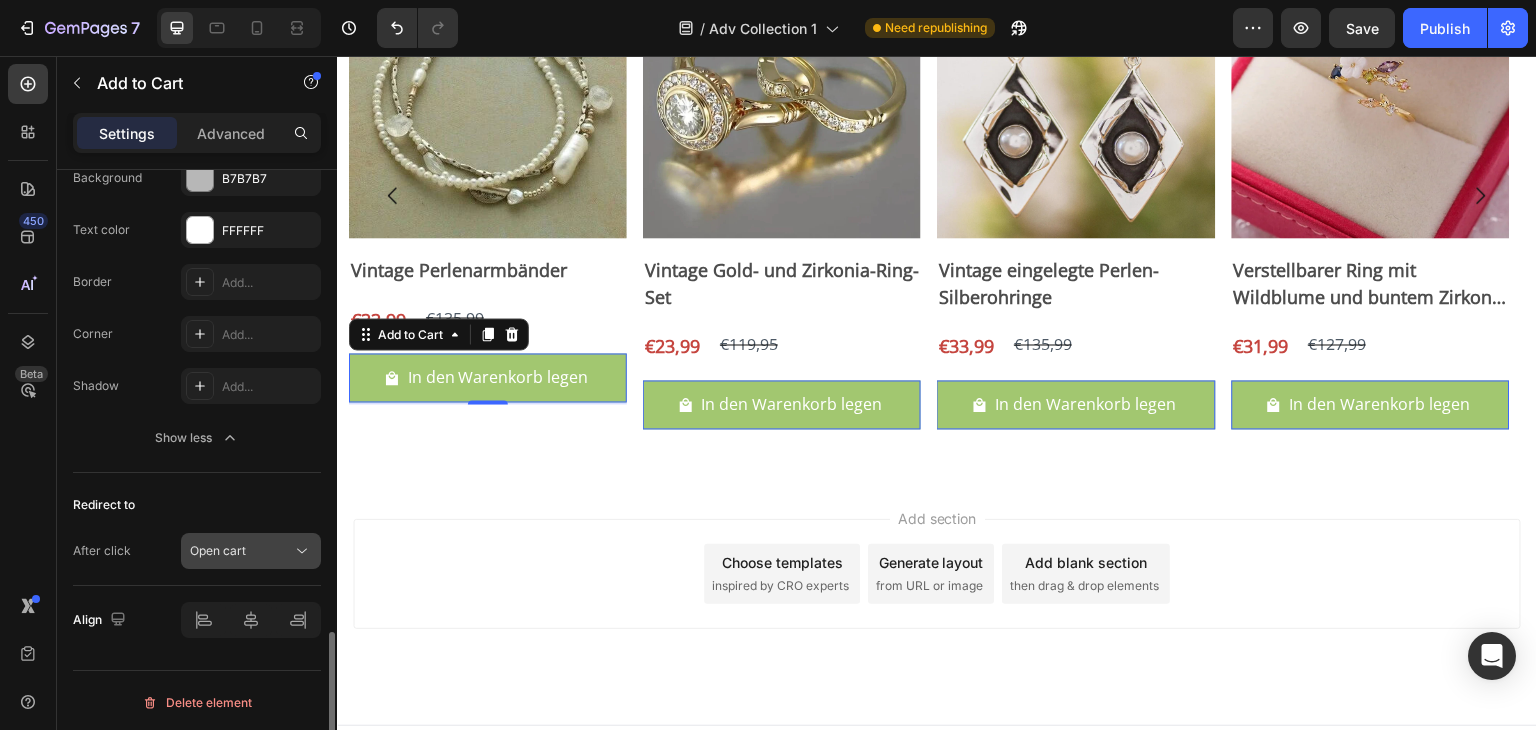 click on "Open cart" at bounding box center (241, 551) 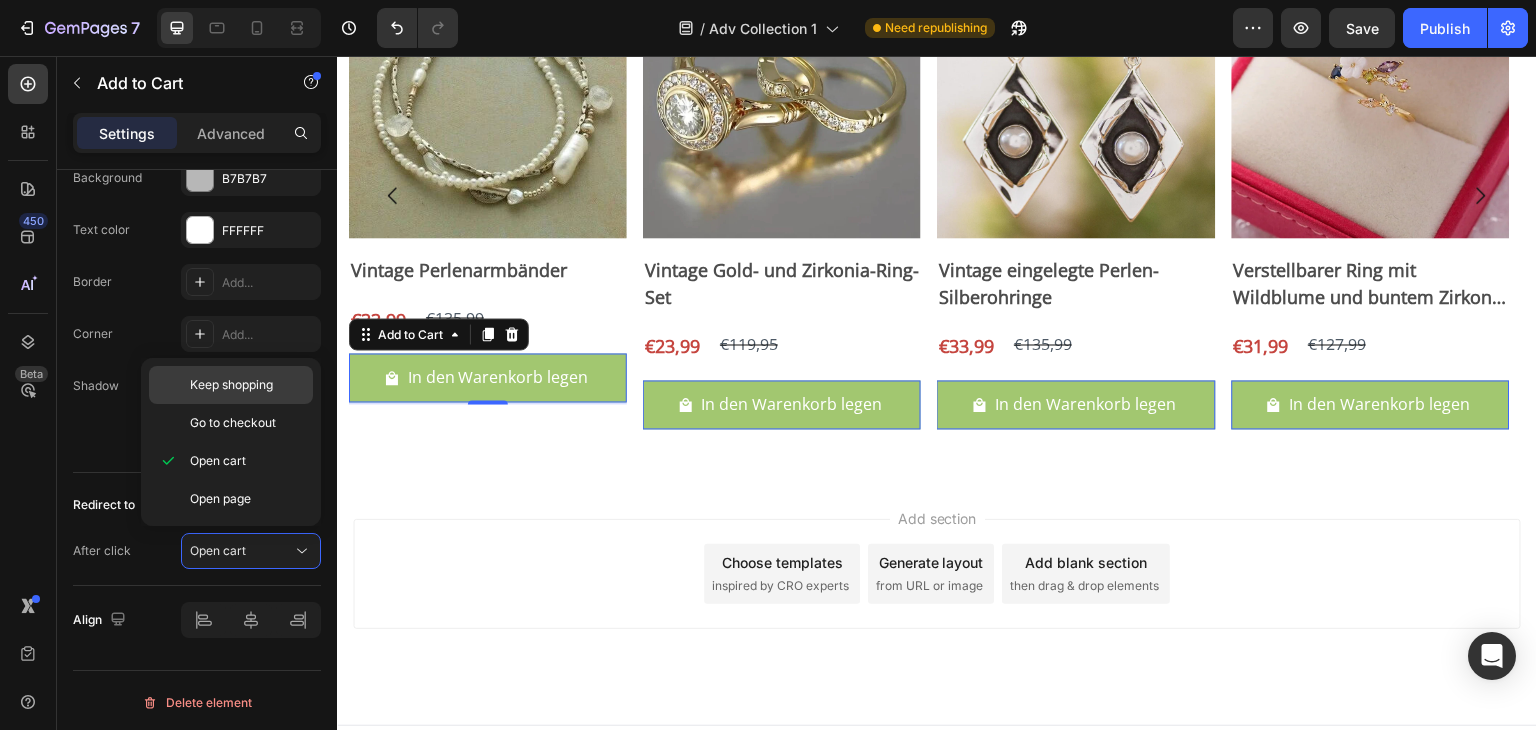 click on "Keep shopping" 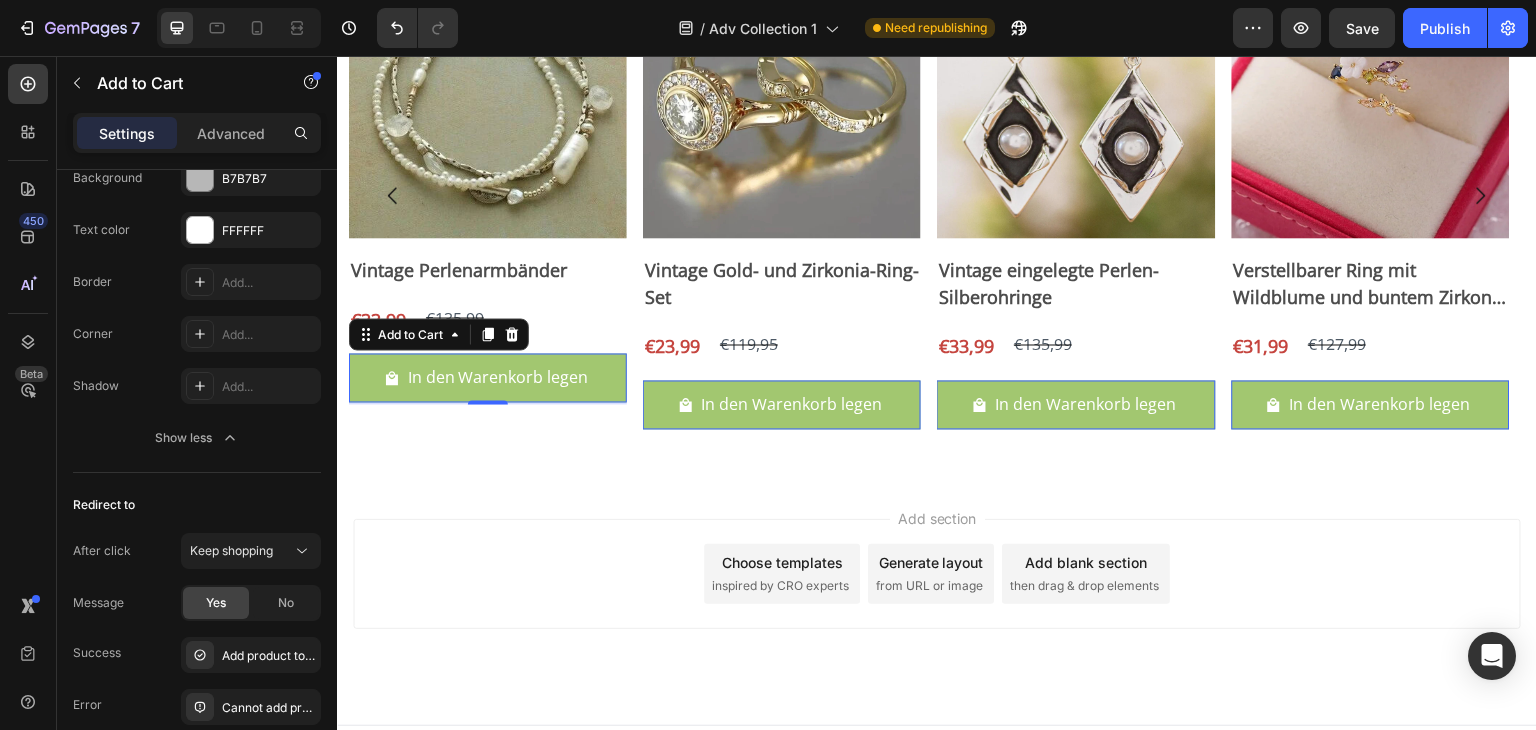 scroll, scrollTop: 1992, scrollLeft: 0, axis: vertical 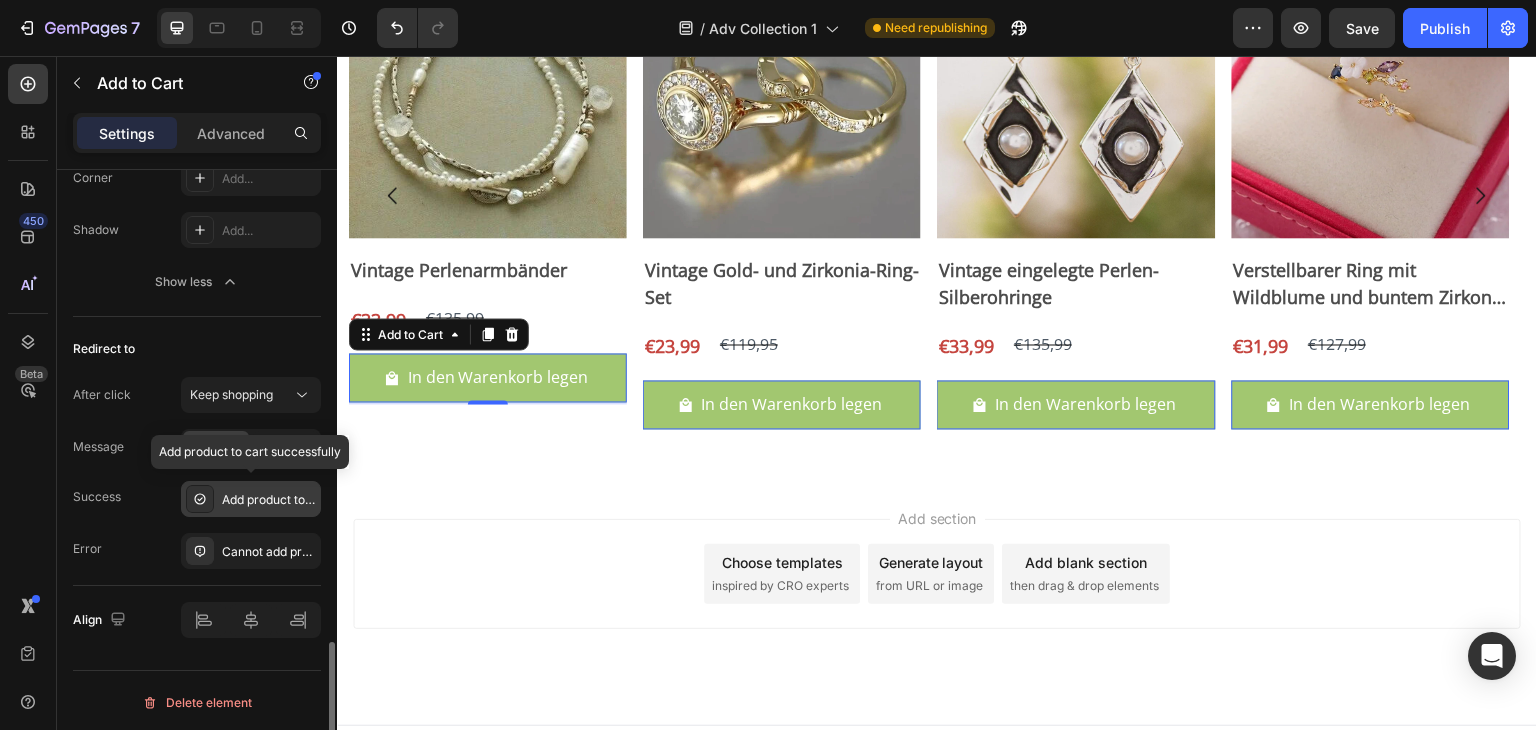 click on "Add product to cart successfully" at bounding box center [269, 500] 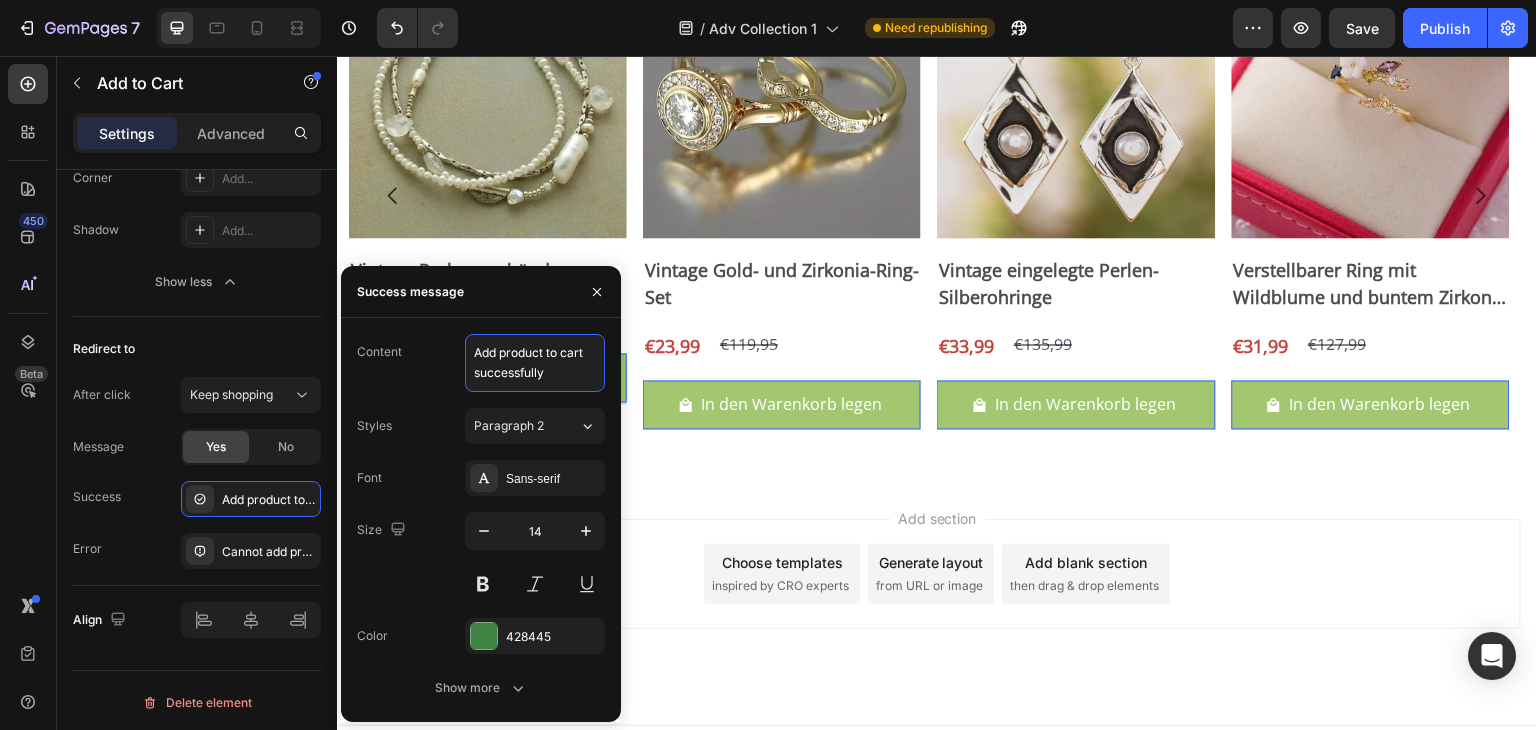 click on "Add product to cart successfully" at bounding box center [535, 363] 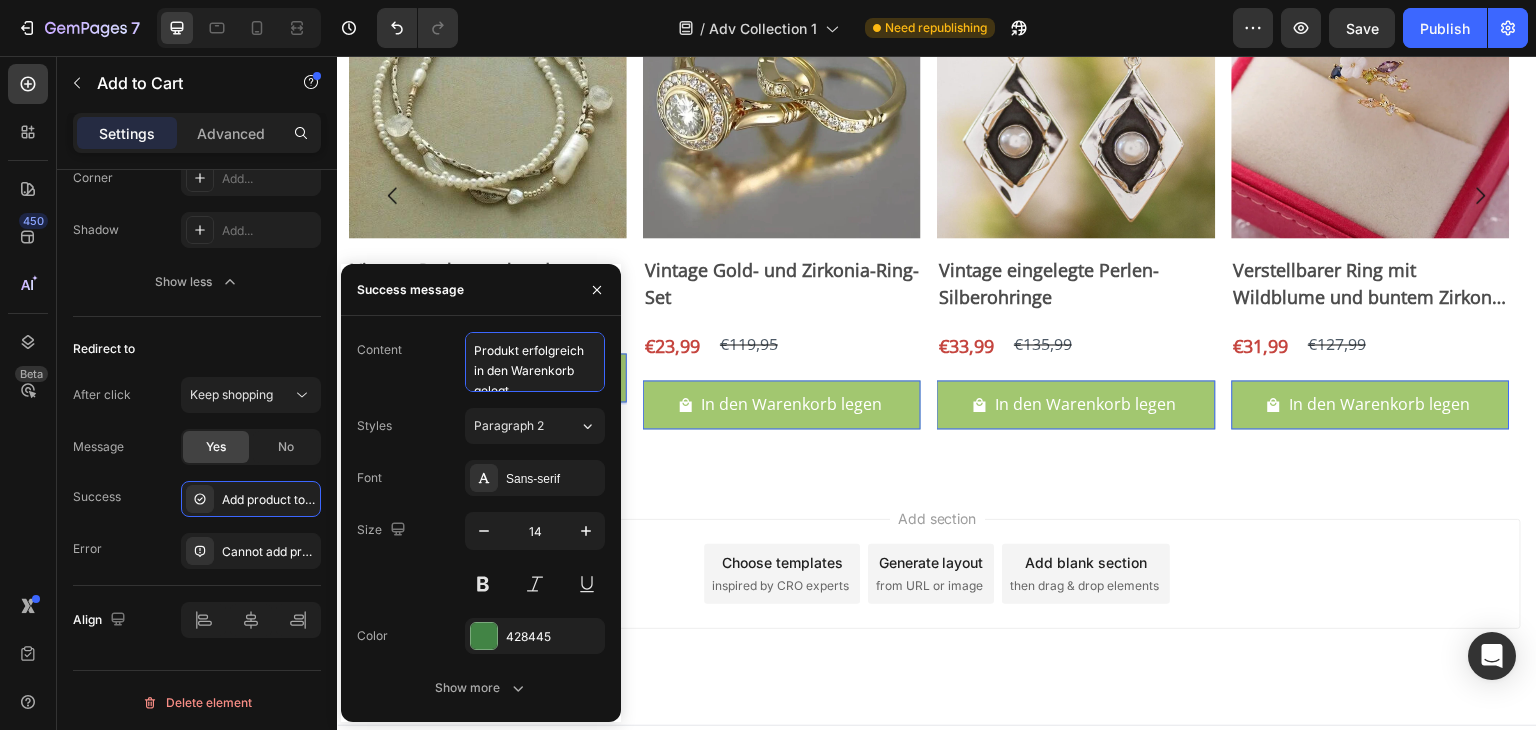 scroll, scrollTop: 8, scrollLeft: 0, axis: vertical 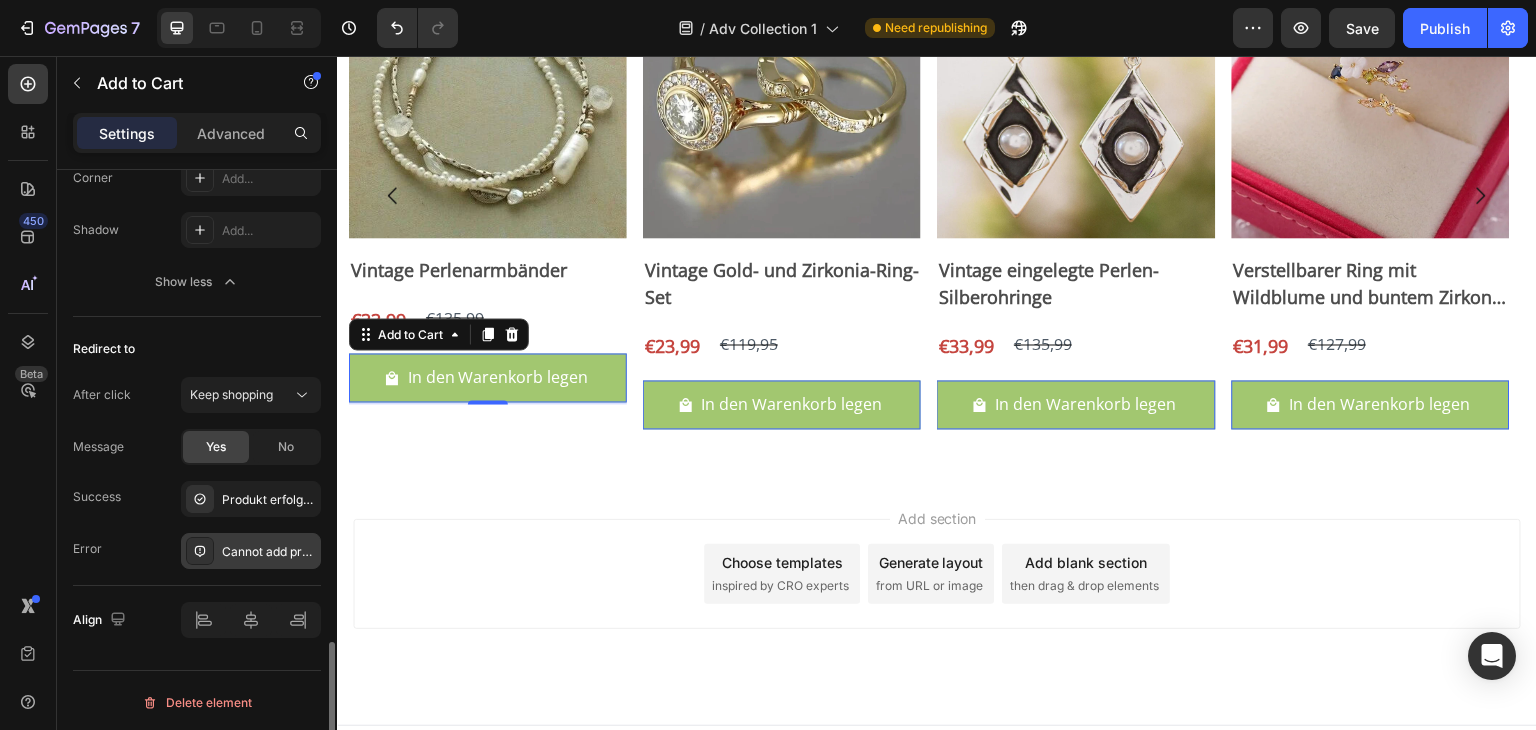 click on "Cannot add product to cart" at bounding box center (251, 551) 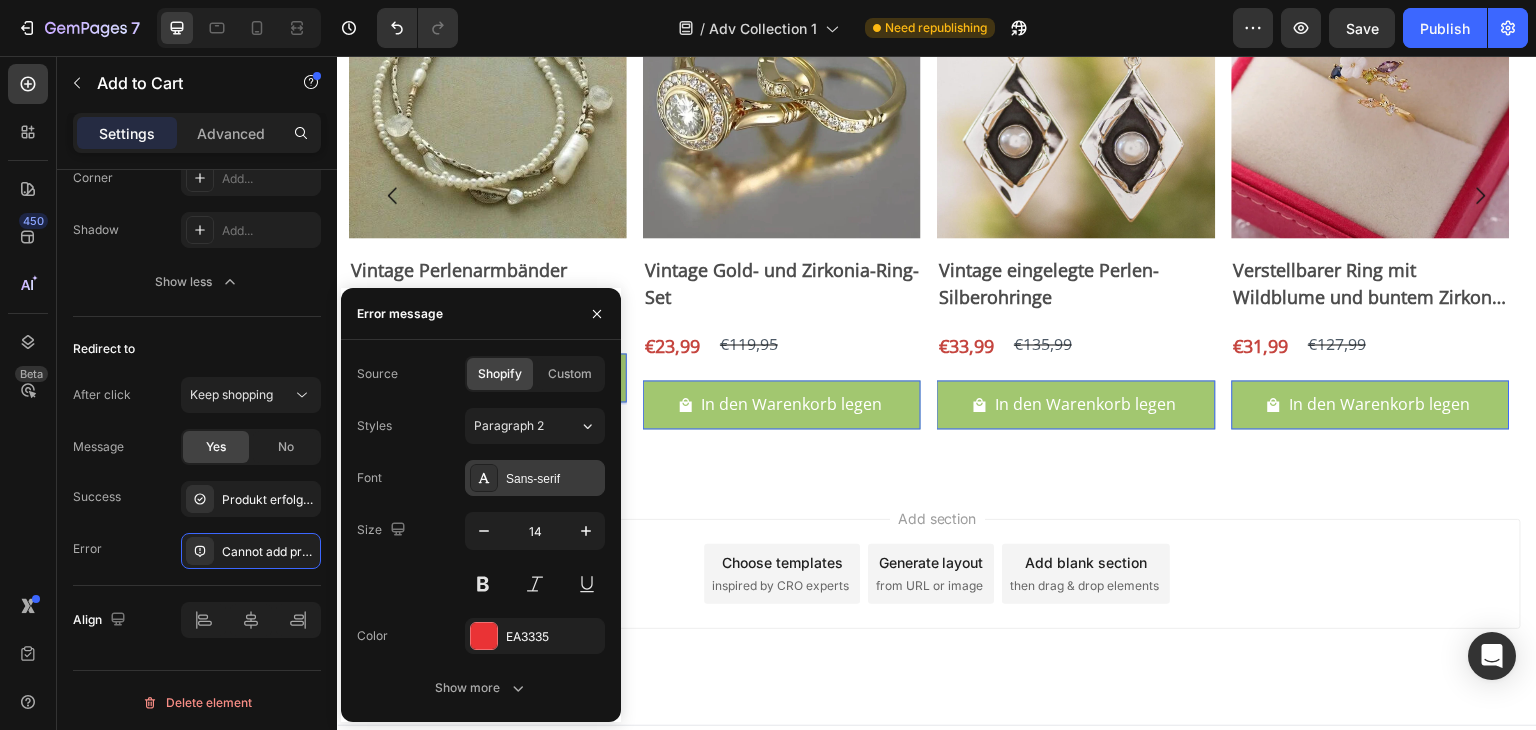 click on "Sans-serif" at bounding box center [553, 479] 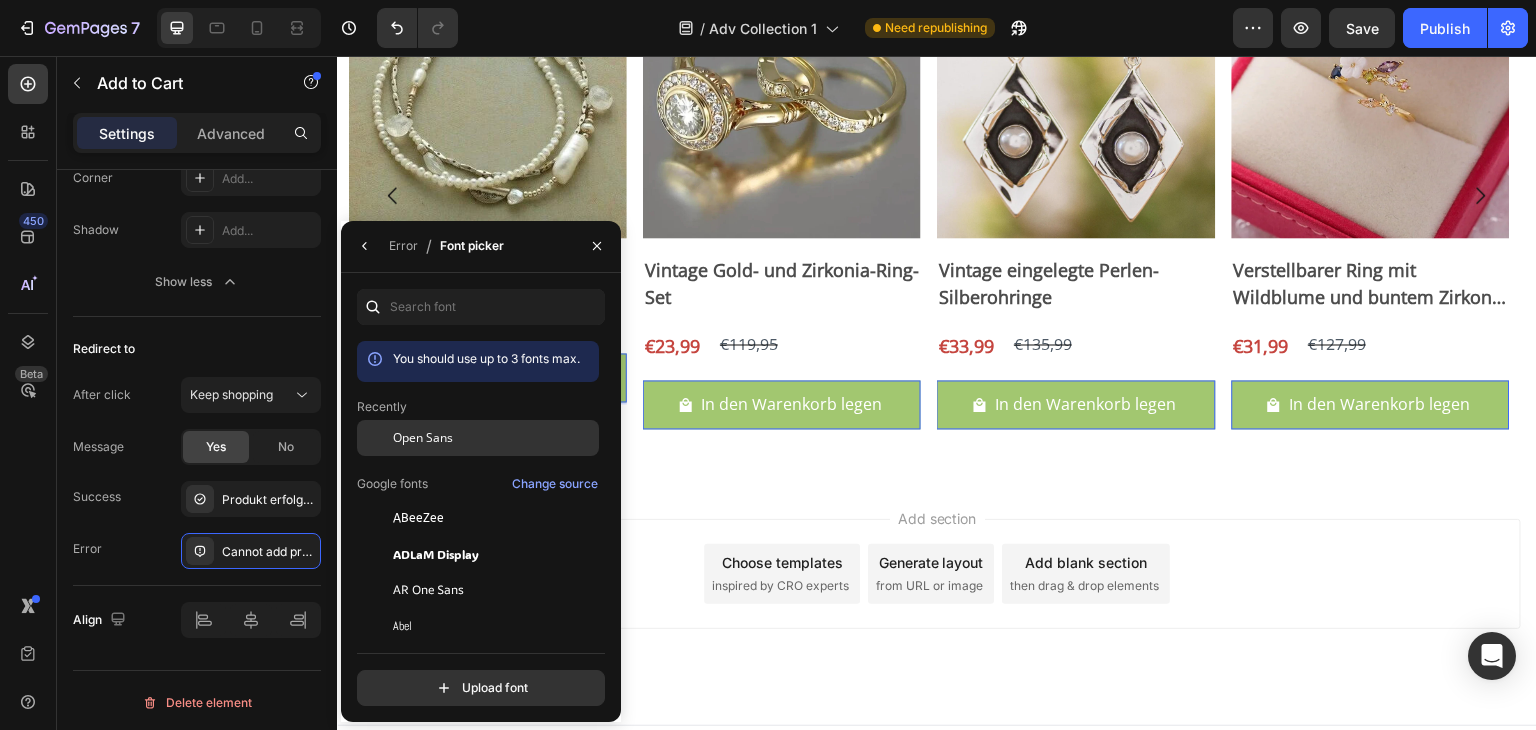 click on "Open Sans" at bounding box center (423, 438) 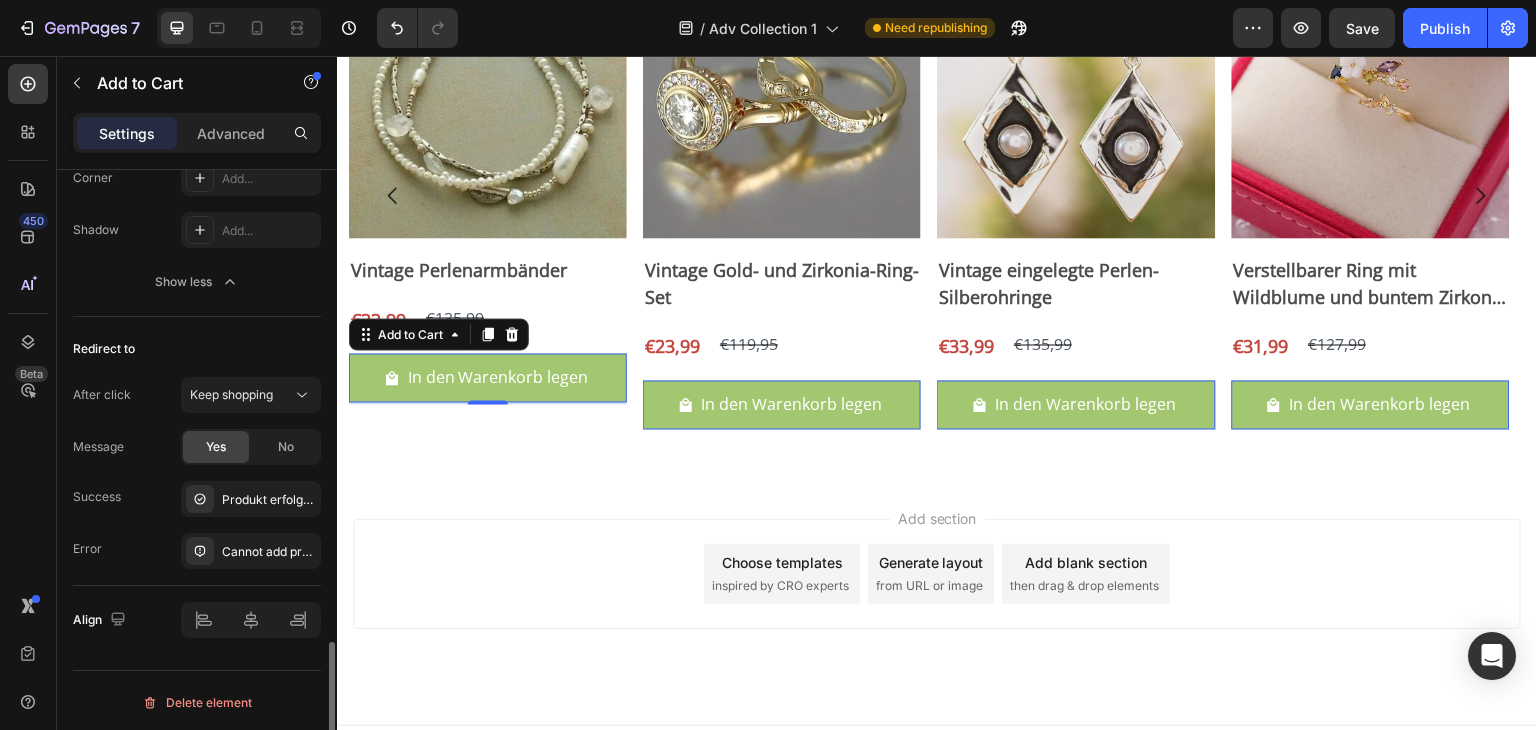 click on "Error Cannot add product to cart" at bounding box center [197, 551] 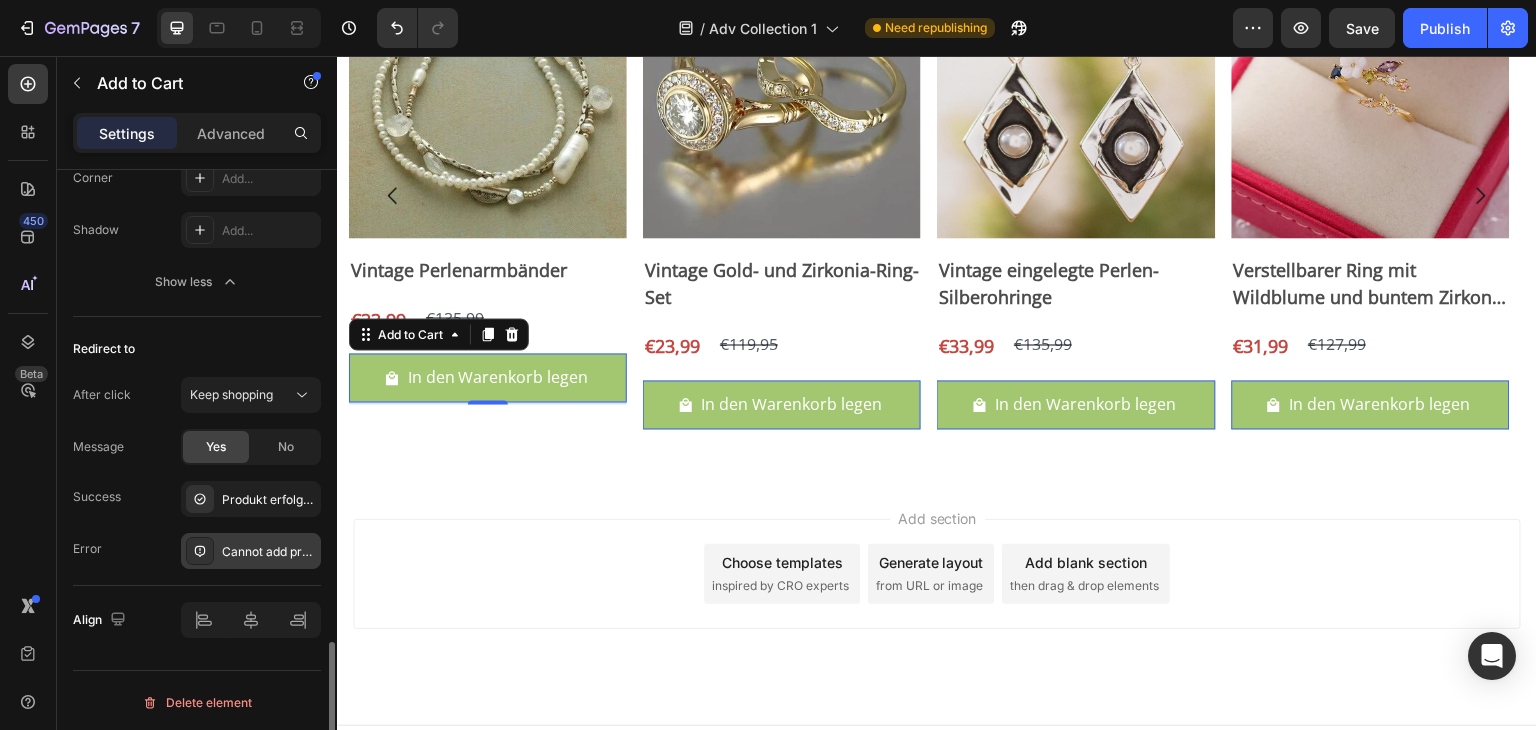 click on "Cannot add product to cart" at bounding box center [269, 552] 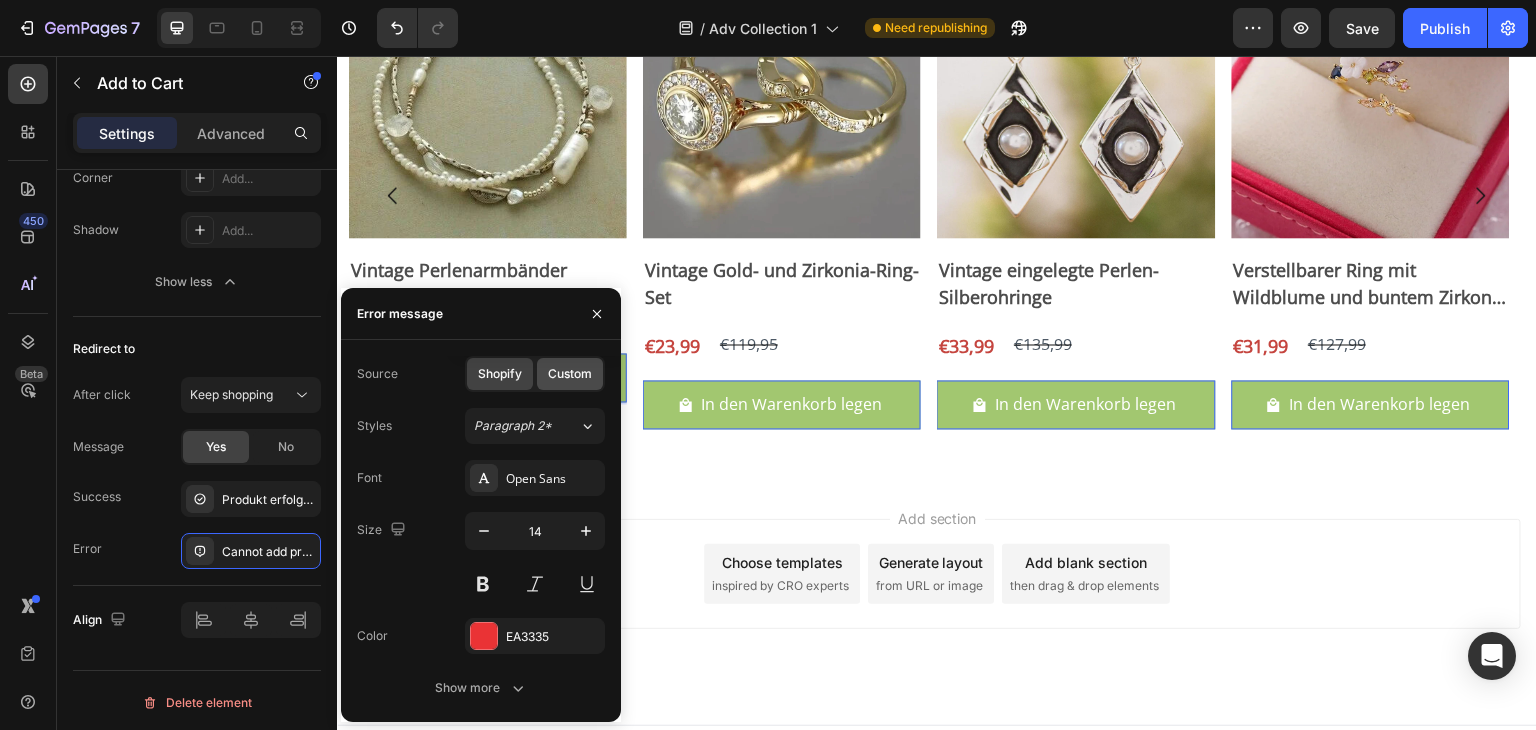 click on "Custom" 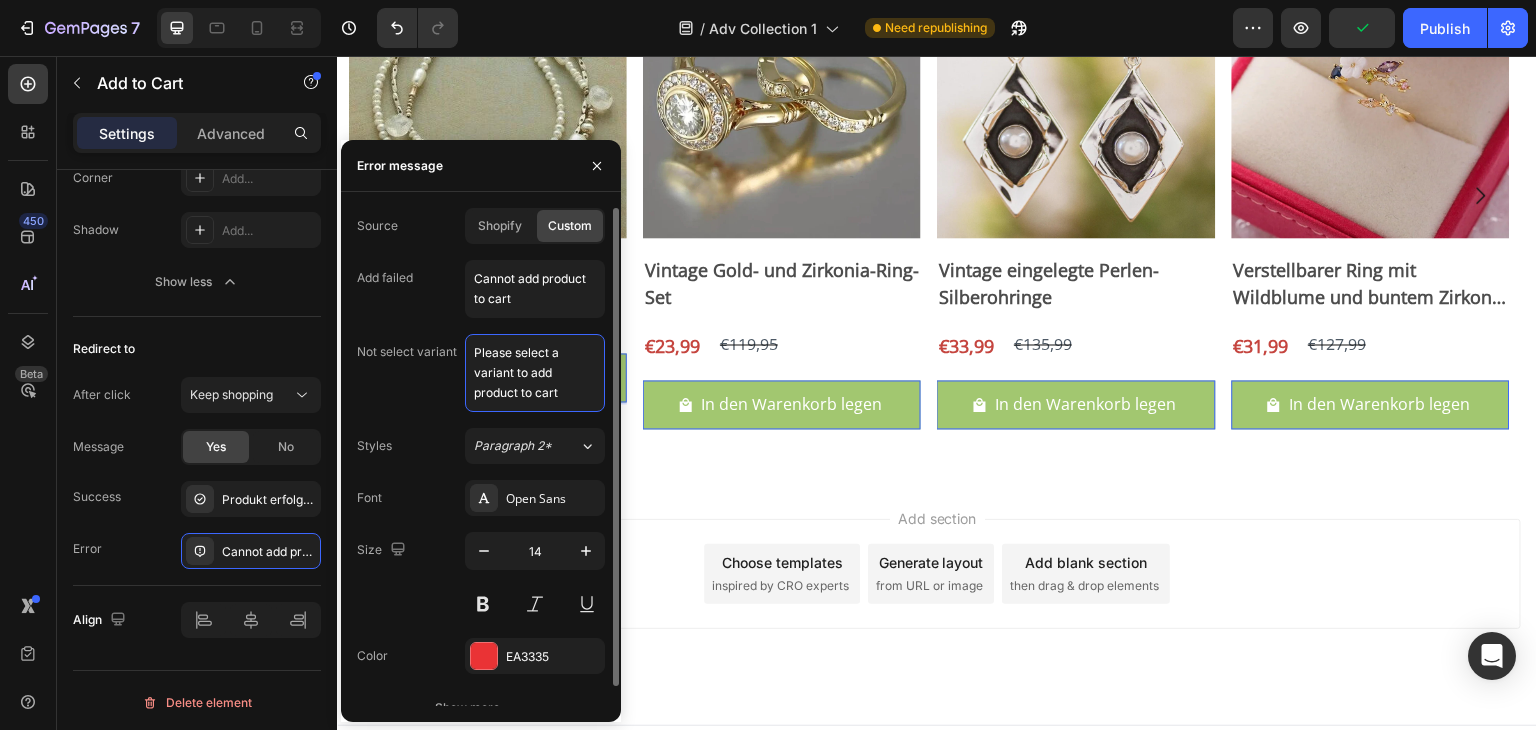 click on "Please select a variant to add product to cart" at bounding box center (535, 373) 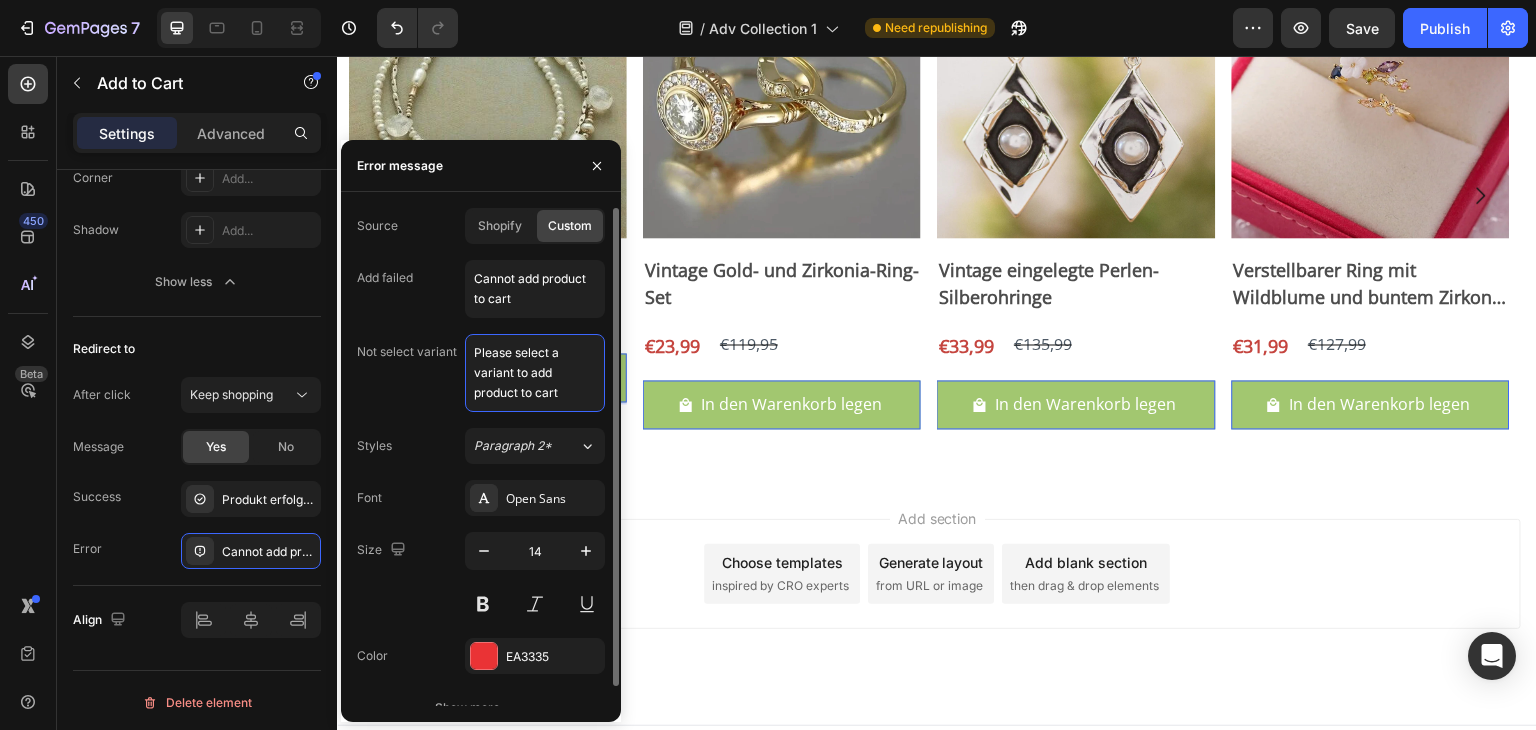 click on "Please select a variant to add product to cart" at bounding box center [535, 373] 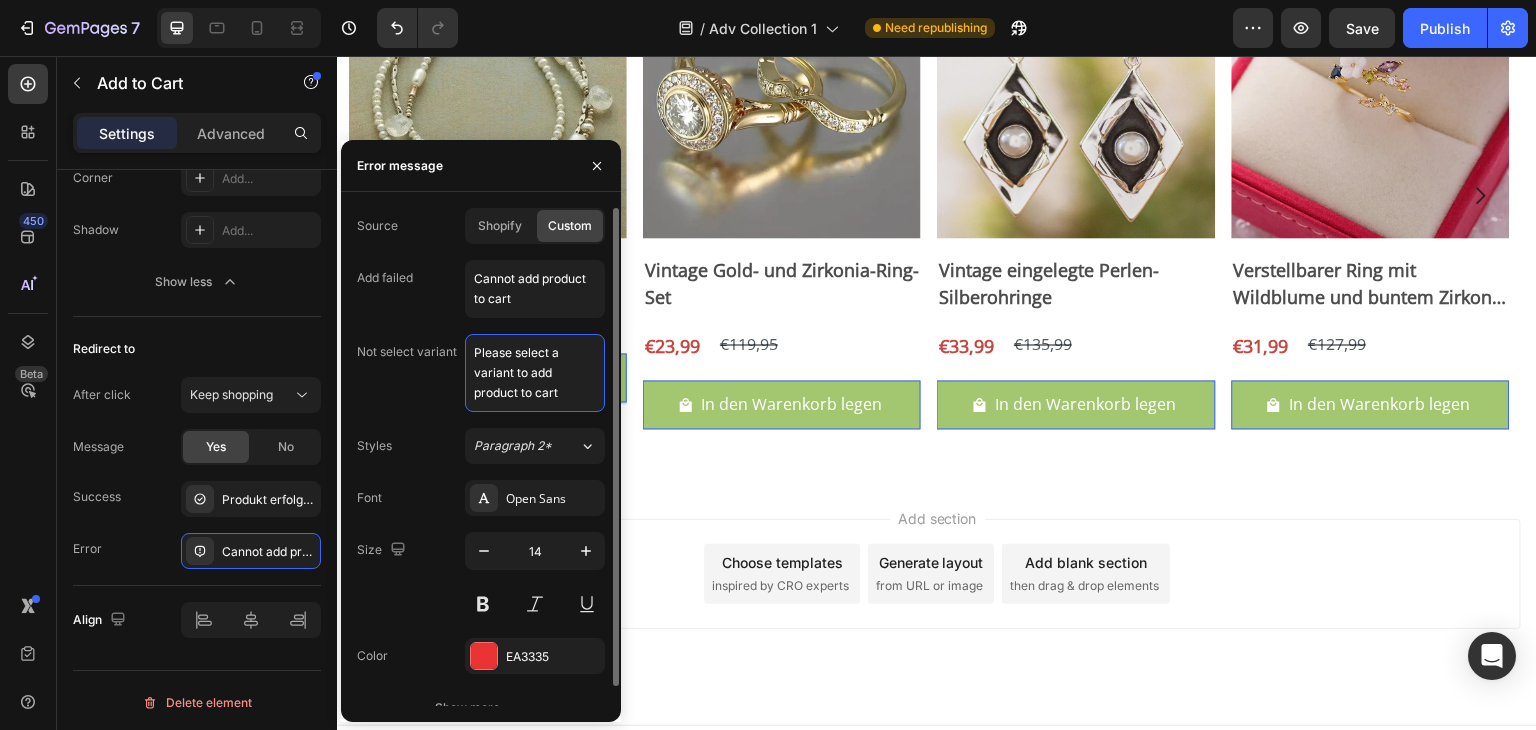 paste on "Variante wählen, um in den Warenkorb zu legen" 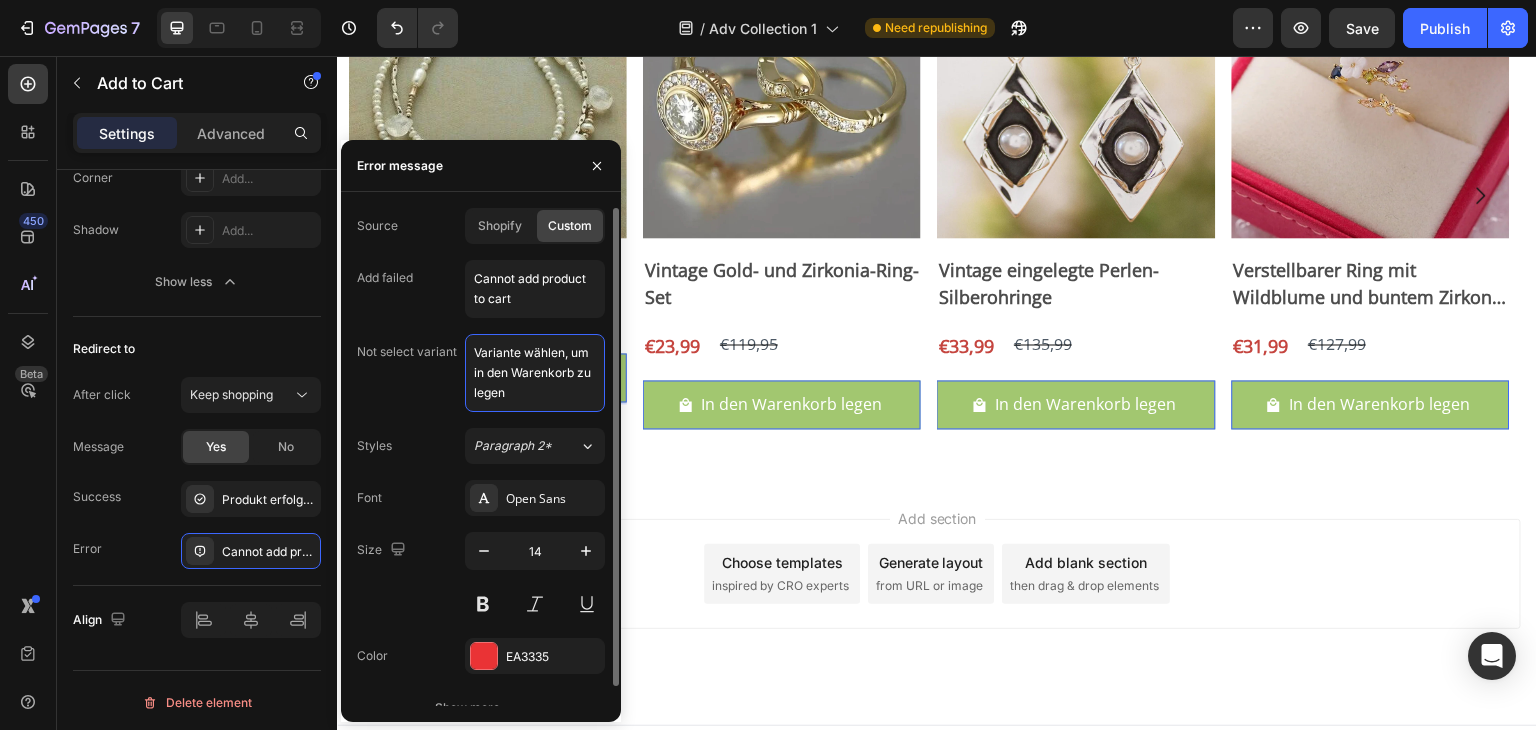 scroll, scrollTop: 8, scrollLeft: 0, axis: vertical 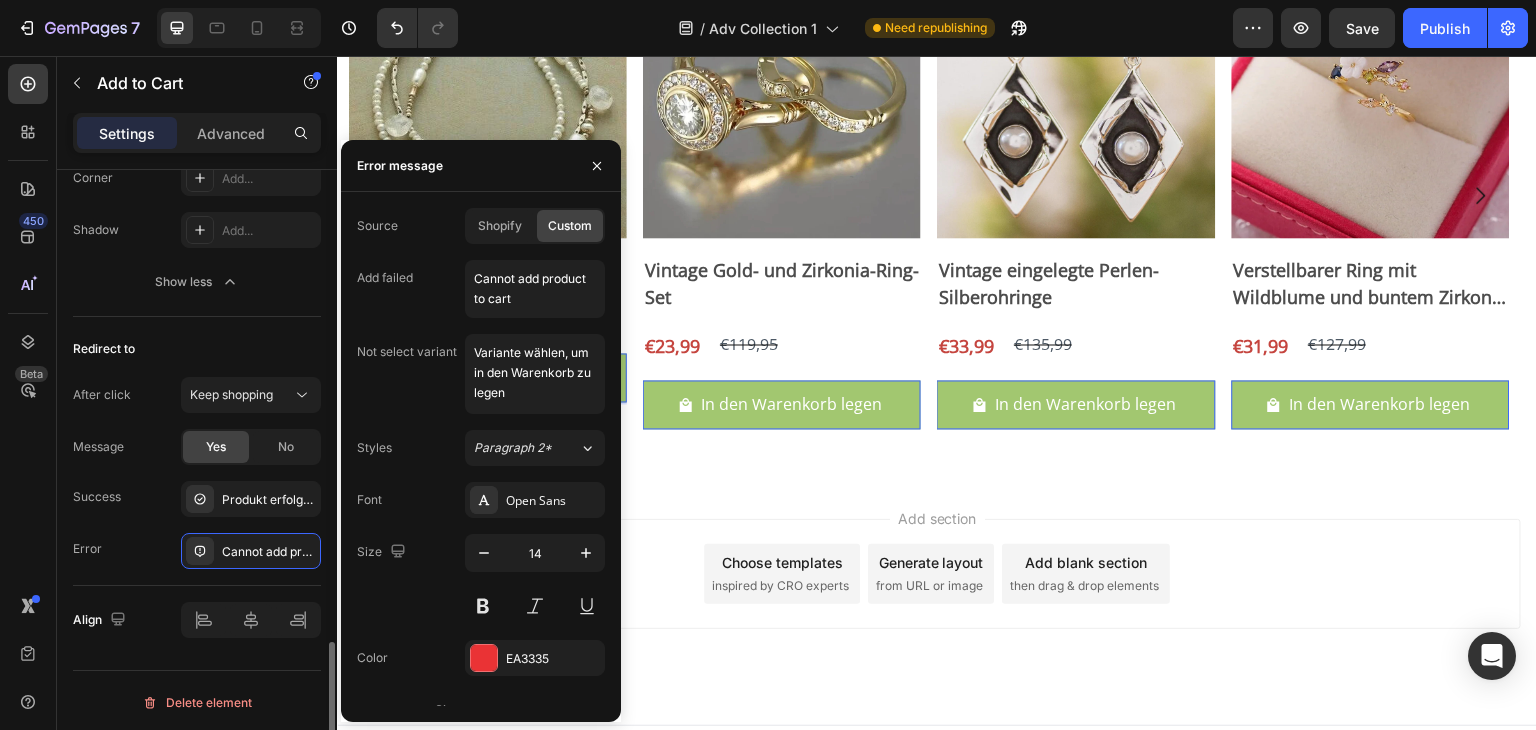 click on "Message Yes No" at bounding box center (197, 447) 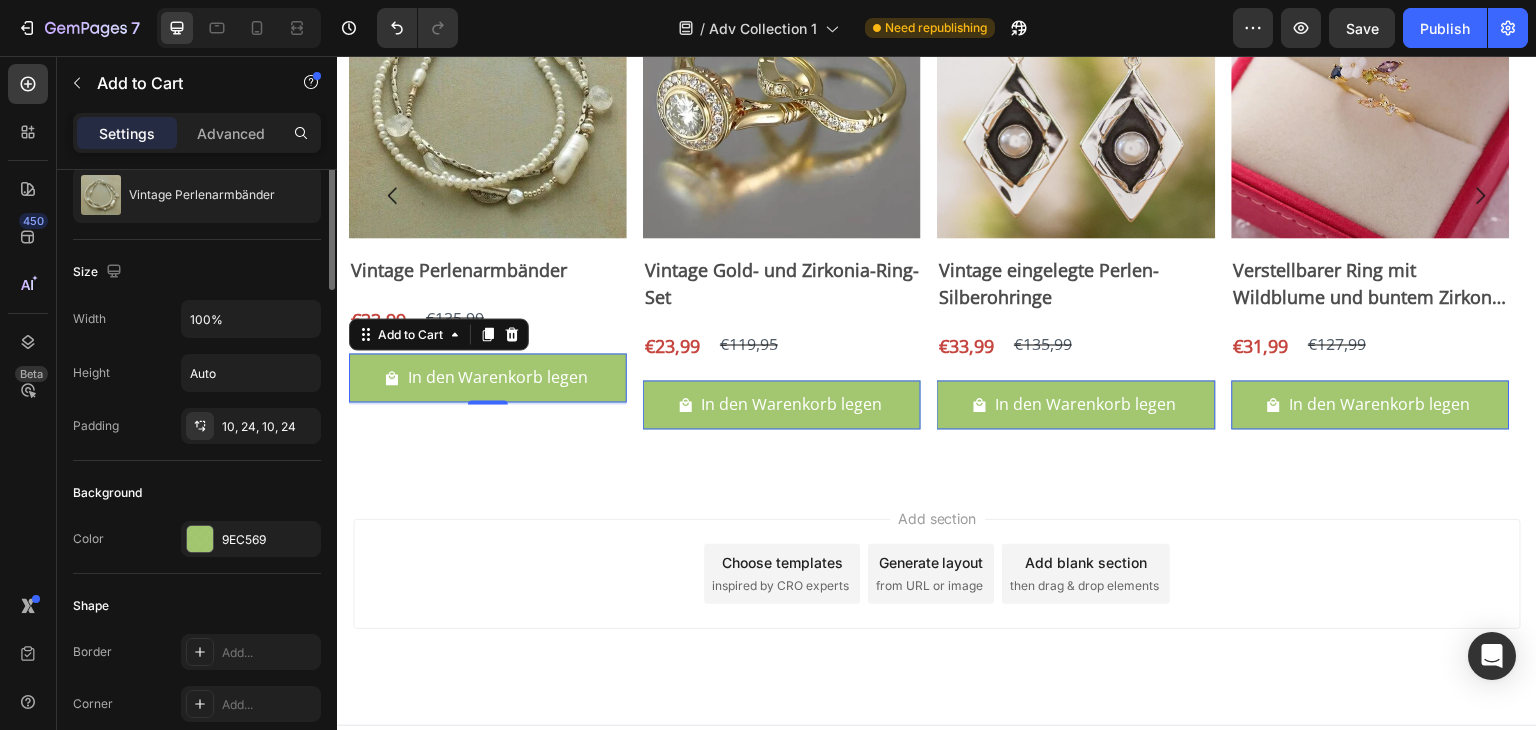 scroll, scrollTop: 0, scrollLeft: 0, axis: both 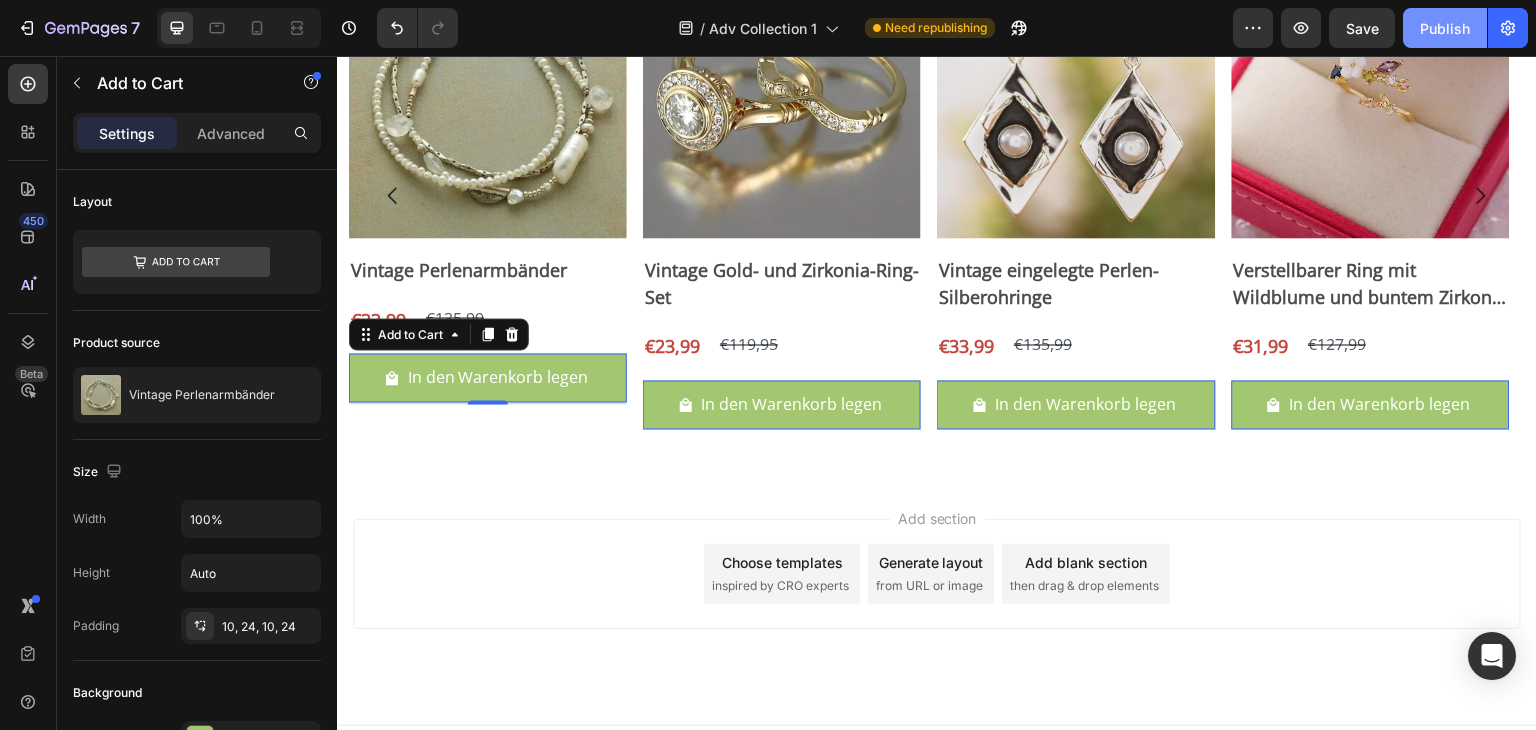 click on "Publish" at bounding box center (1445, 28) 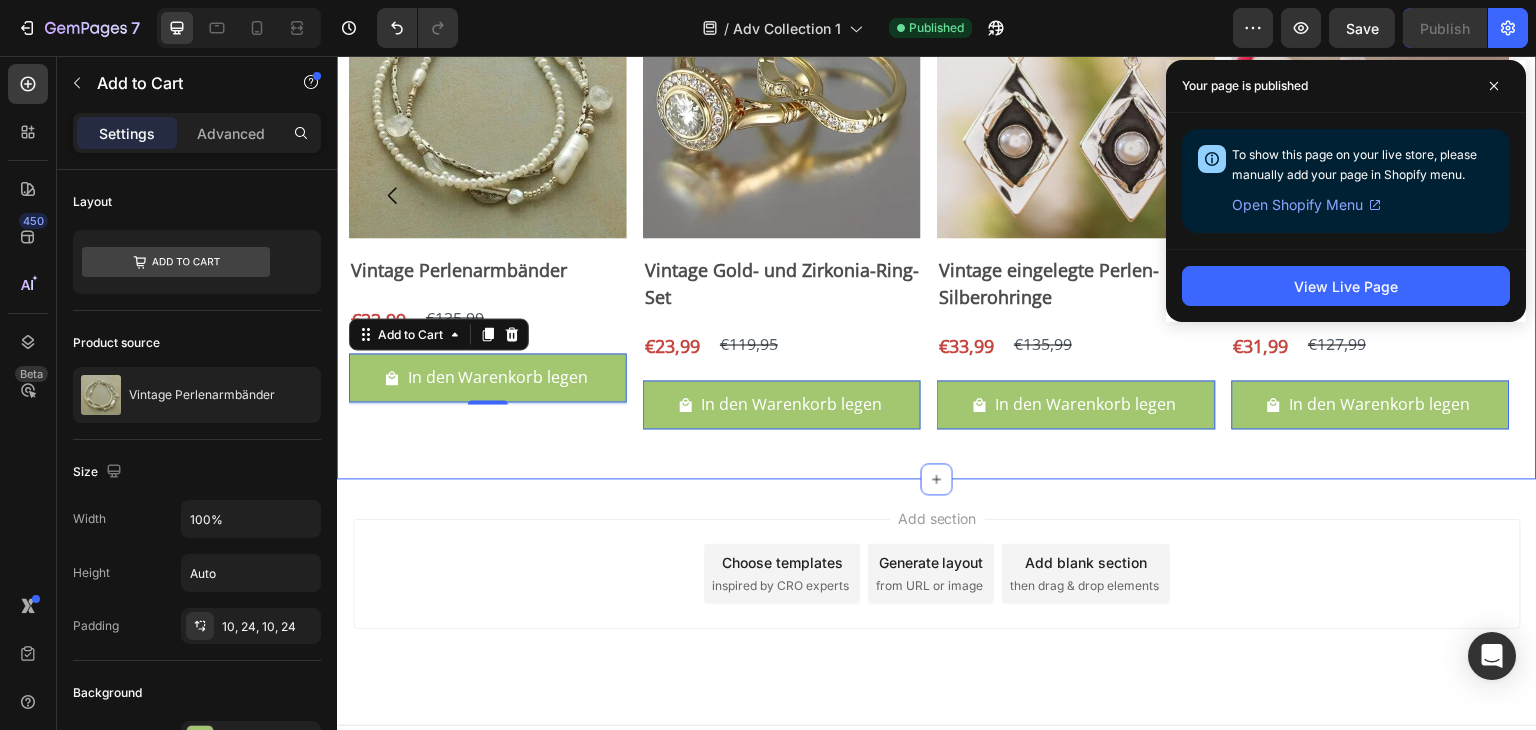 click on "Bestseller-Produkt Heading
Product Images Vintage Perlenarmbänder Product Title €33,99 Product Price Product Price €135,99 Product Price Product Price Row In den Warenkorb legen Add to Cart   2 Row Product List Product Images Vintage Gold- und Zirkonia-Ring-Set Product Title €23,99 Product Price Product Price €119,95 Product Price Product Price Row In den Warenkorb legen Add to Cart   0 Row Product List Product Images Vintage eingelegte Perlen-Silberohringe Product Title €33,99 Product Price Product Price €135,99 Product Price Product Price Row In den Warenkorb legen Add to Cart   0 Row Product List Product Images Verstellbarer Ring mit Wildblume und buntem Zirkonia in Gold Product Title €31,99 Product Price Product Price €127,99 Product Price Product Price Row In den Warenkorb legen Add to Cart   0 Row Product List Product Images Vintage Gold- und Diamantohrringe Product Title €38,95 Product Price Product Price €136,95 Product Price Product Price Row In den Warenkorb legen" at bounding box center [937, 162] 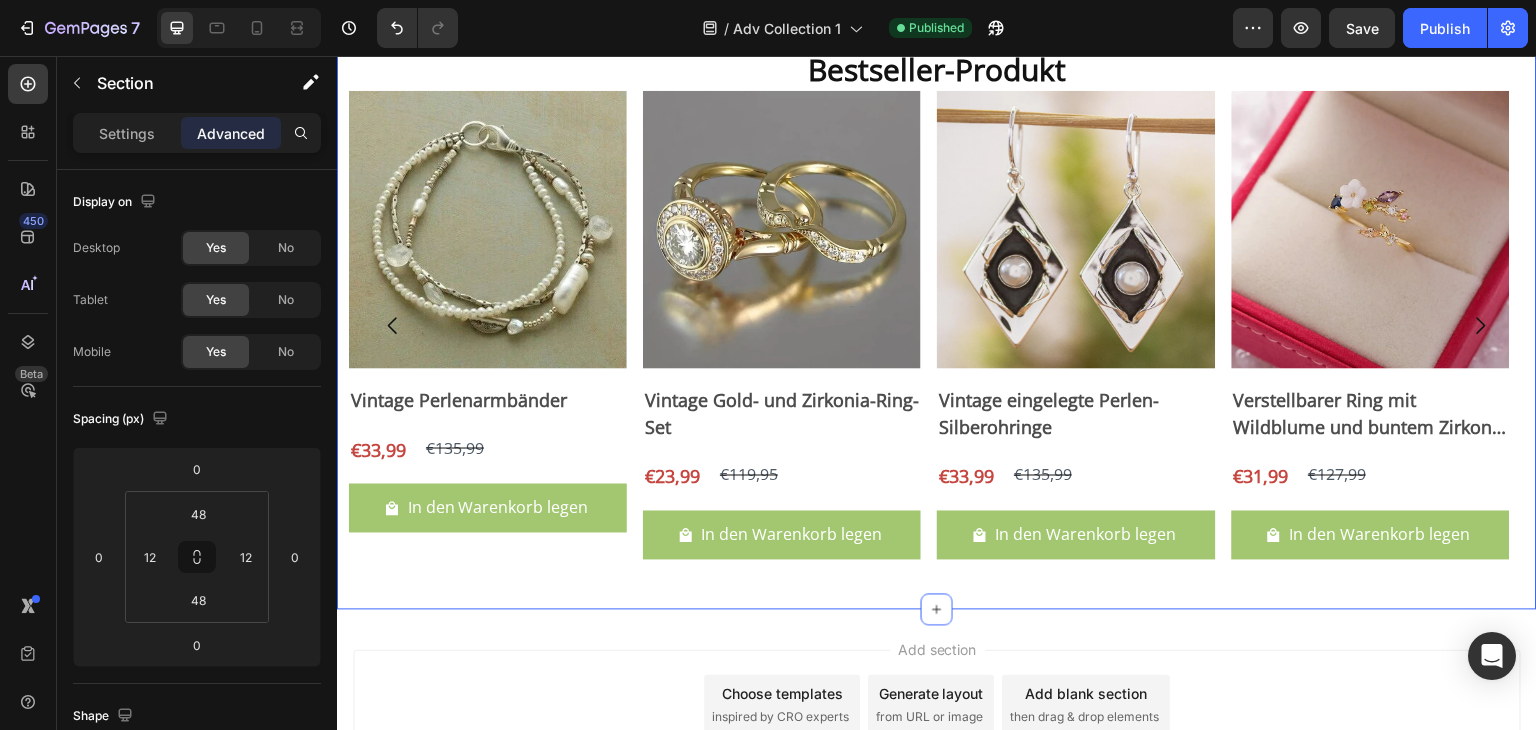 scroll, scrollTop: 4981, scrollLeft: 0, axis: vertical 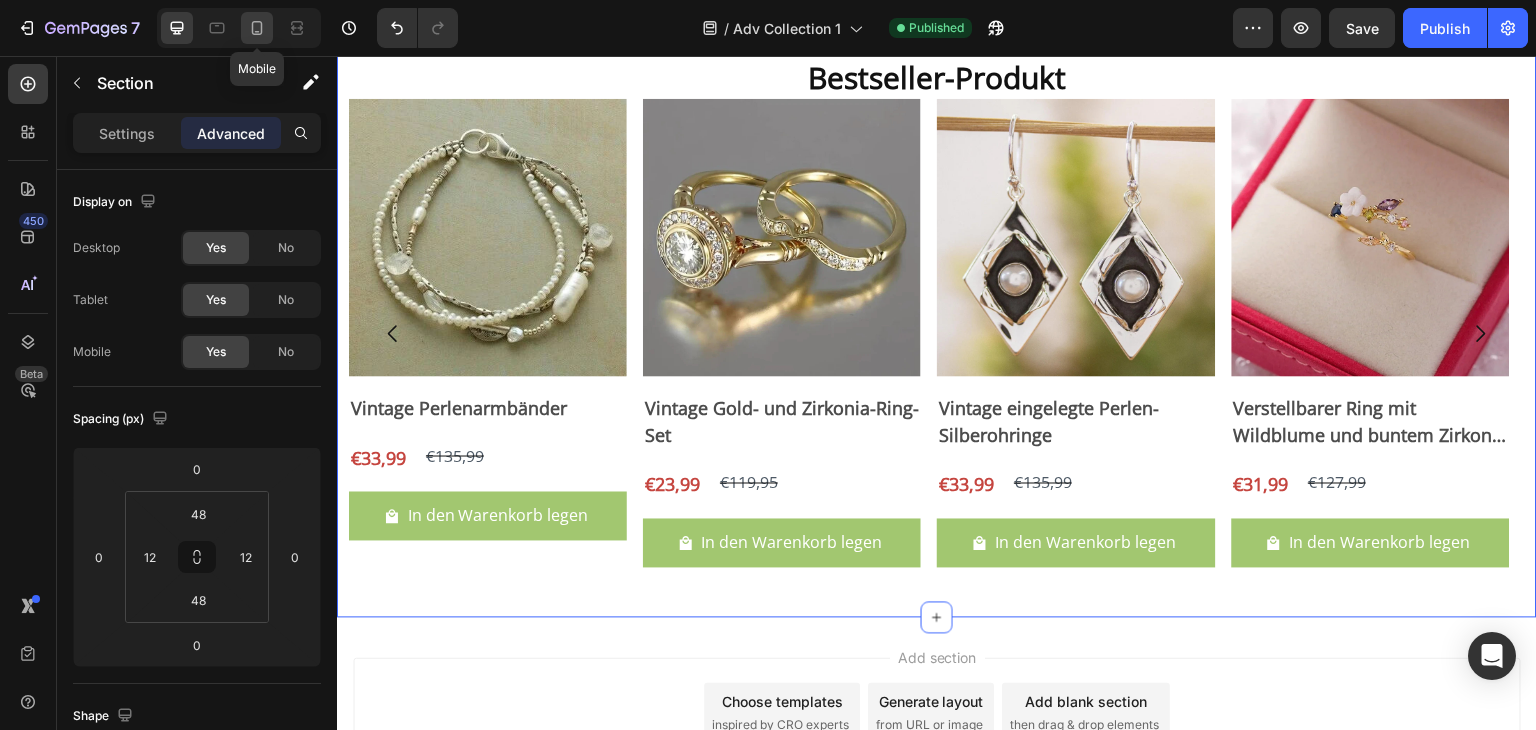 click 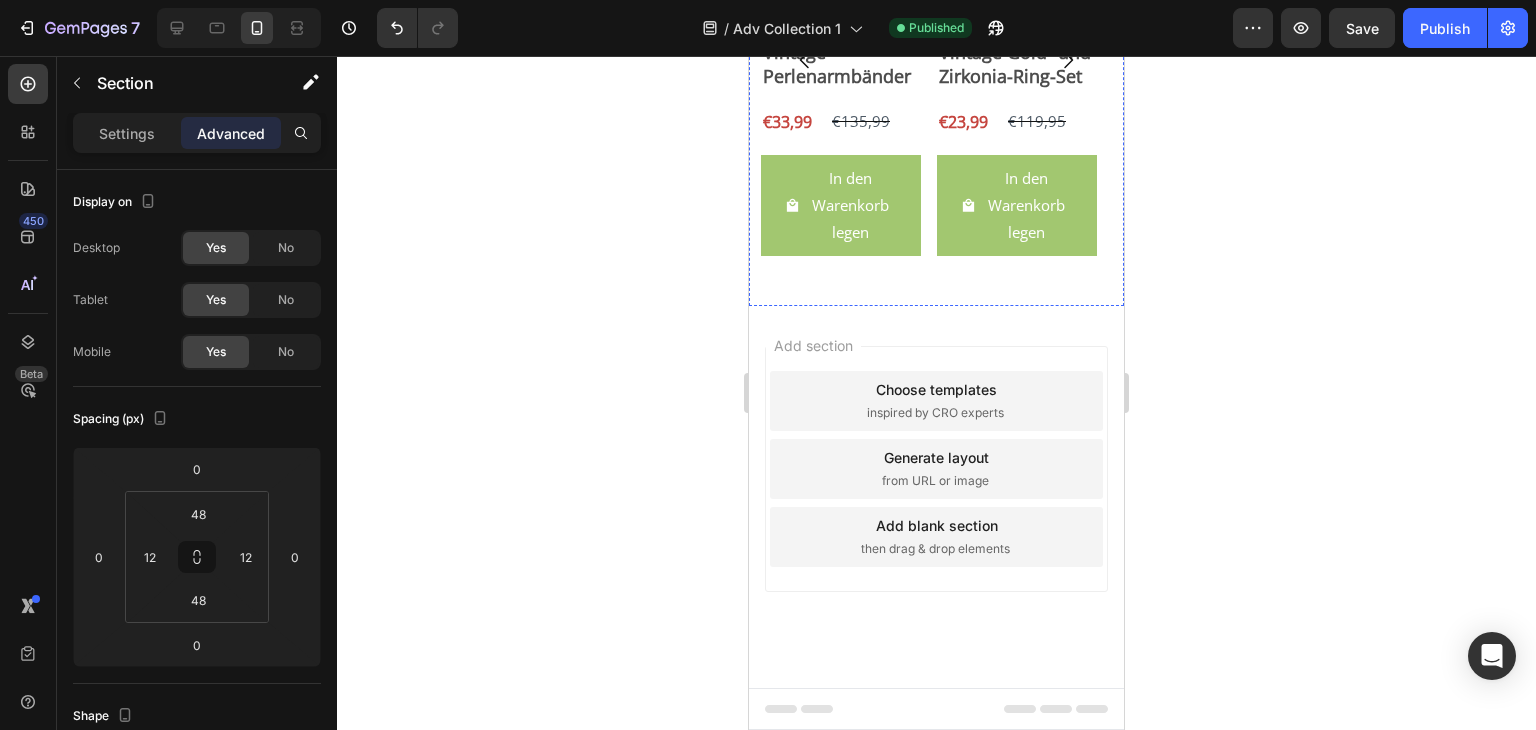 scroll, scrollTop: 5987, scrollLeft: 0, axis: vertical 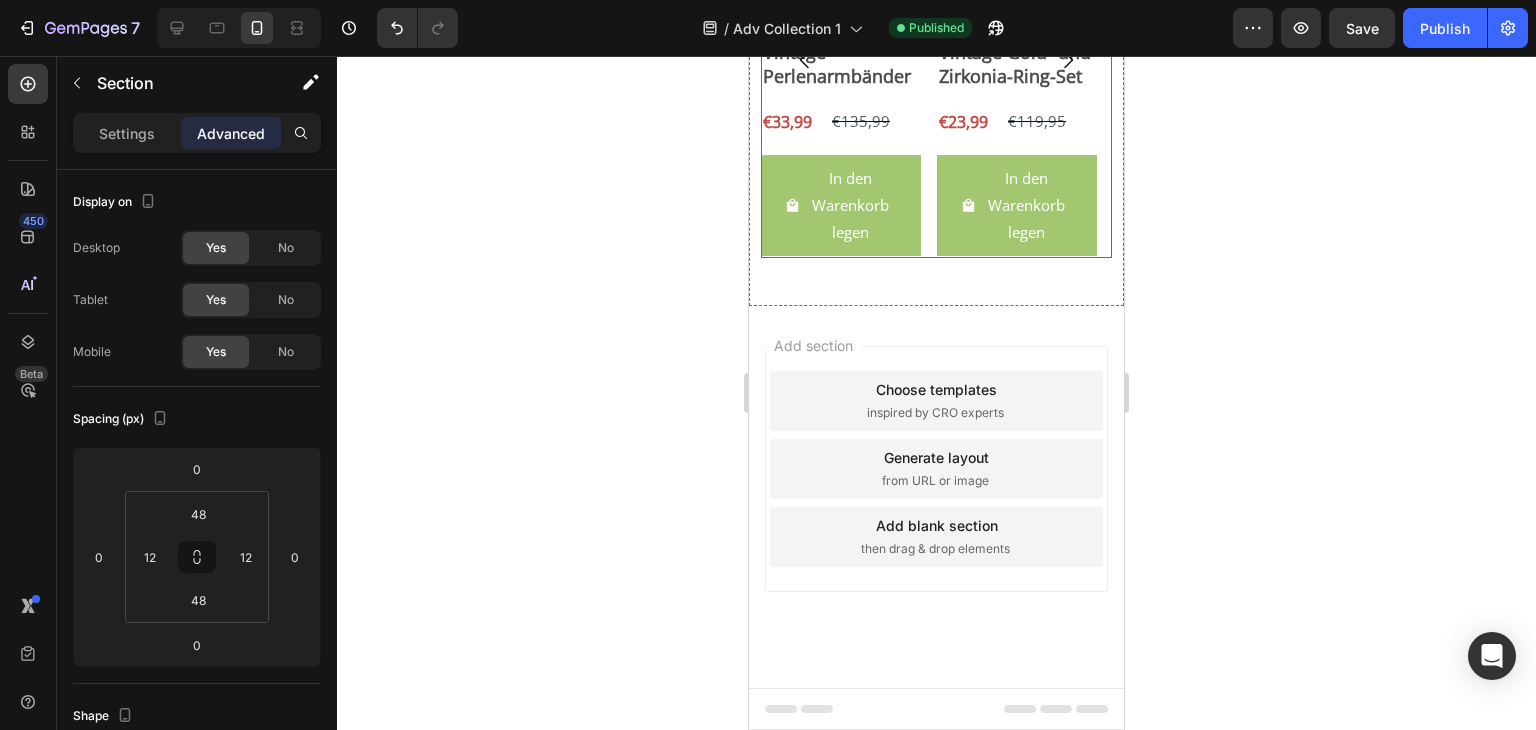 click on "Product Images Vintage Perlenarmbänder Product Title €33,99 Product Price Product Price €135,99 Product Price Product Price Row In den Warenkorb legen Add to Cart Row Product List Product Images Vintage Gold- und Zirkonia-Ring-Set Product Title €23,99 Product Price Product Price €119,95 Product Price Product Price Row In den Warenkorb legen Add to Cart Row Product List Product Images Vintage eingelegte Perlen-Silberohringe Product Title €33,99 Product Price Product Price €135,99 Product Price Product Price Row In den Warenkorb legen Add to Cart Row Product List Product Images Verstellbarer Ring mit Wildblume und buntem Zirkonia in Gold Product Title €31,99 Product Price Product Price €127,99 Product Price Product Price Row In den Warenkorb legen Add to Cart Row Product List Product Images Vintage Gold- und Diamantohrringe Product Title €38,95 Product Price Product Price €136,95 Product Price Product Price Row In den Warenkorb legen Add to Cart Row Product List Product Images Product Title" at bounding box center (936, 60) 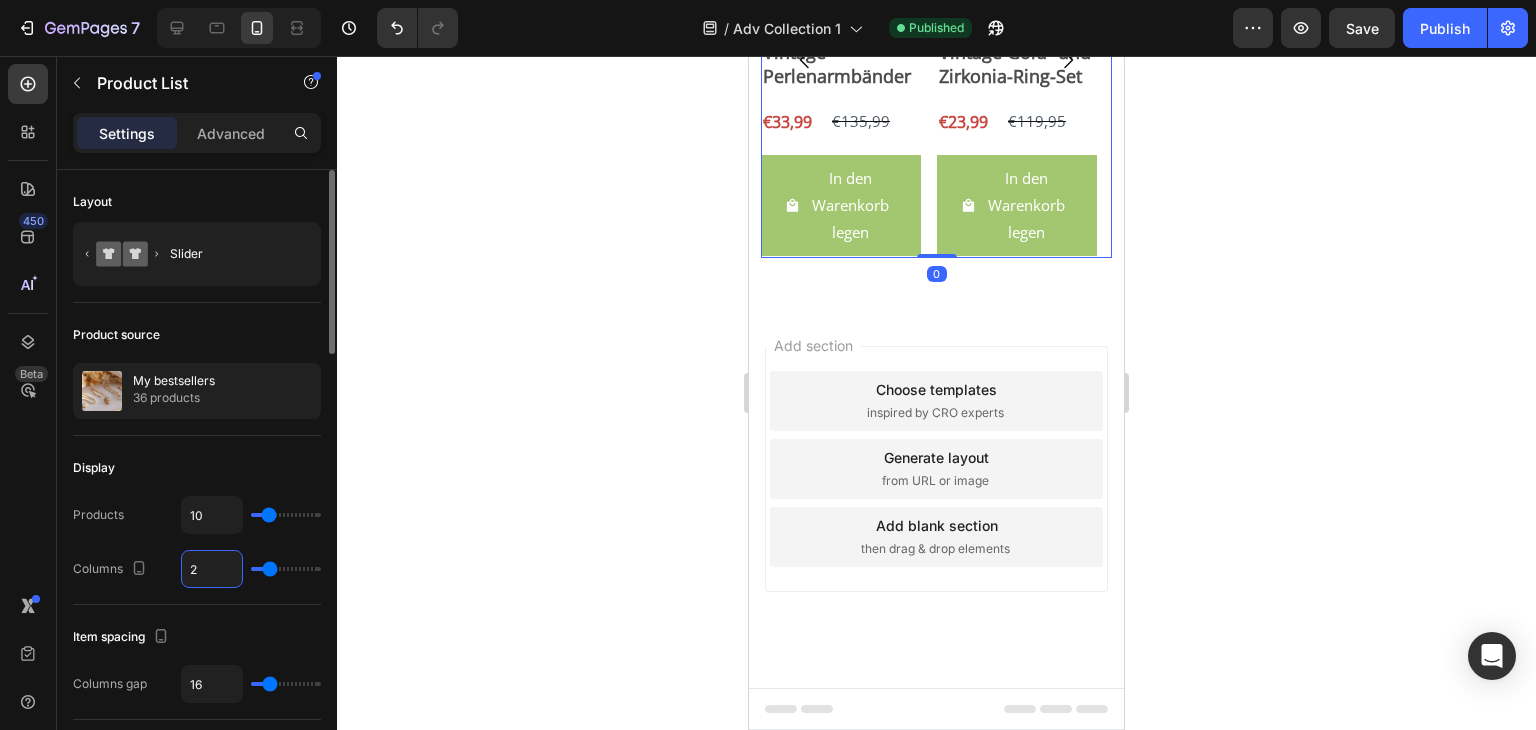 click on "2" at bounding box center [212, 569] 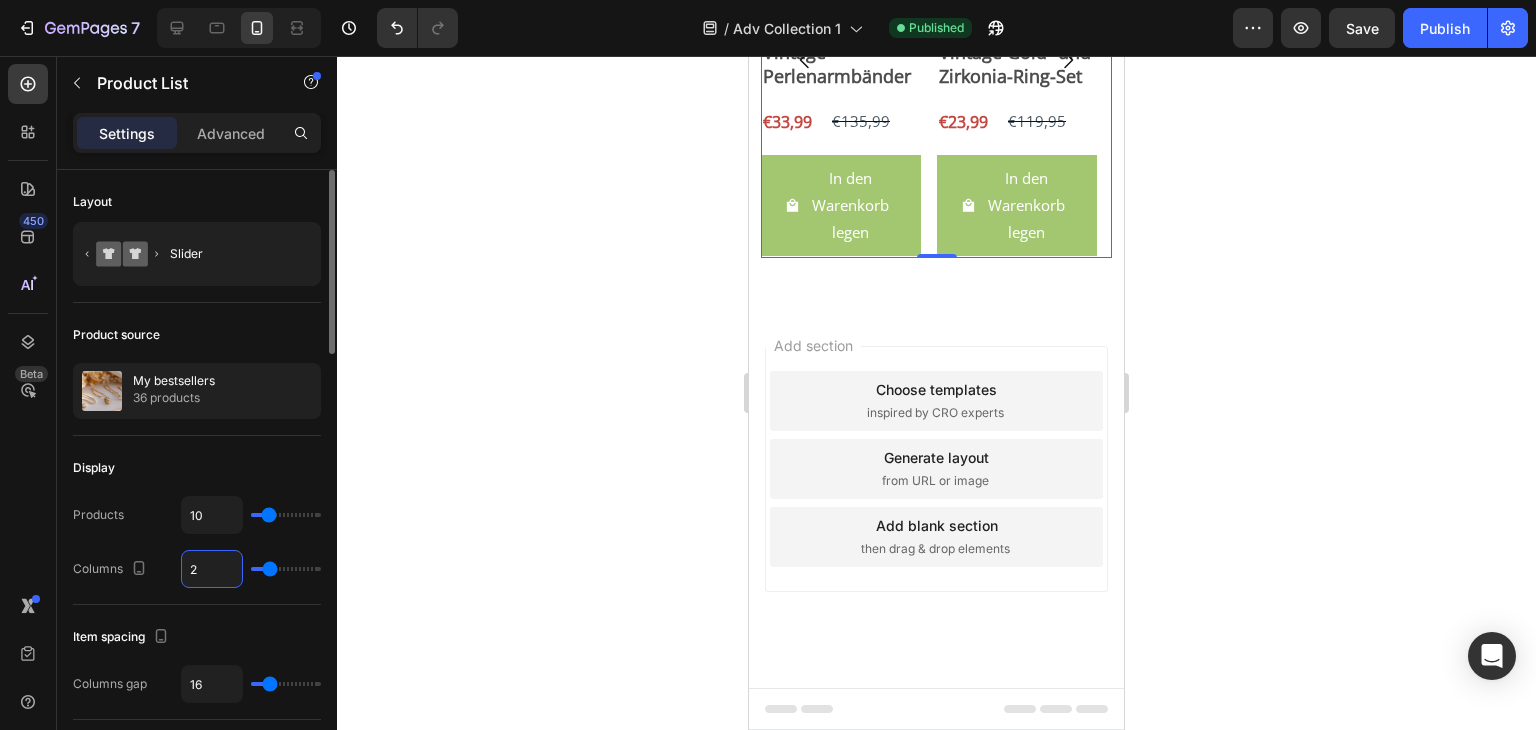 type on "1" 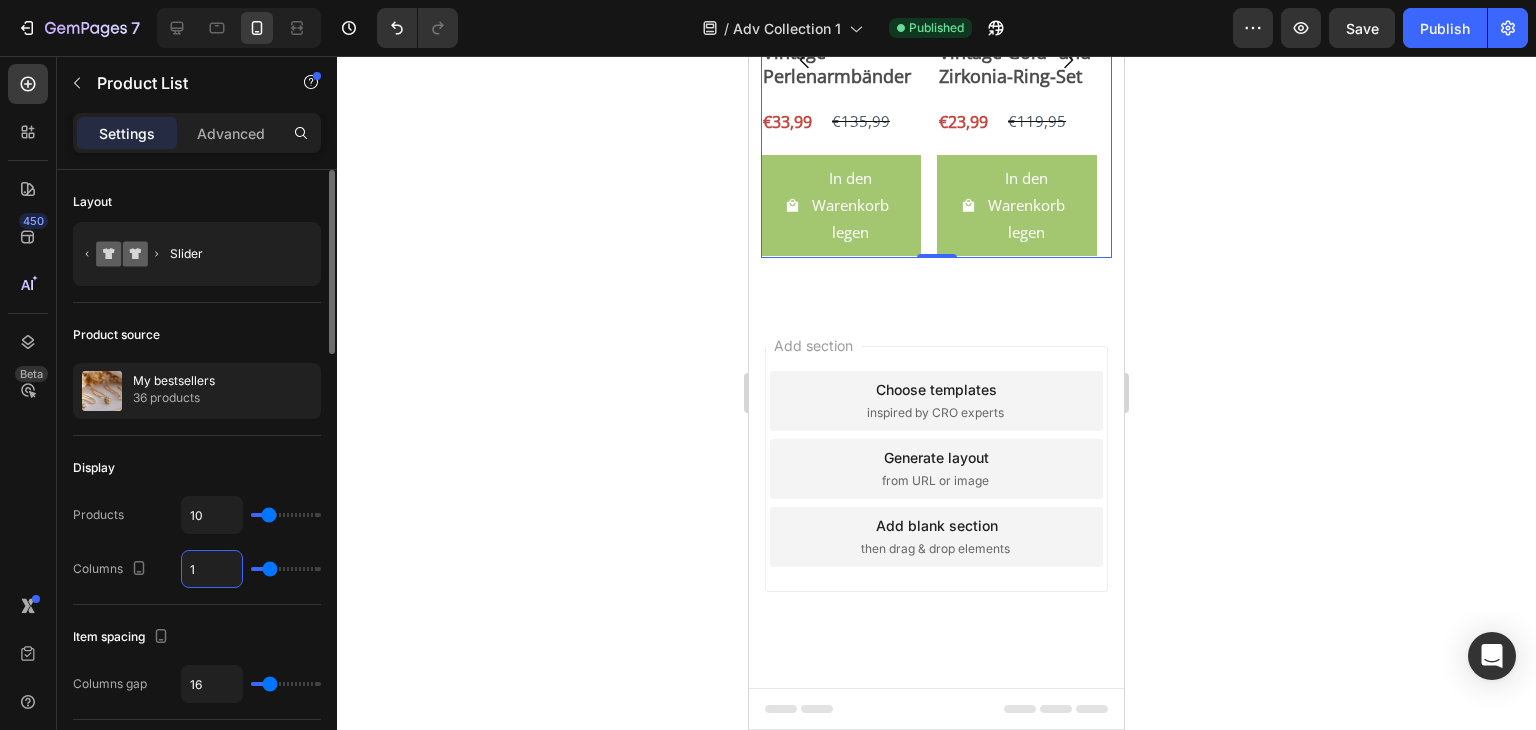 type on "1" 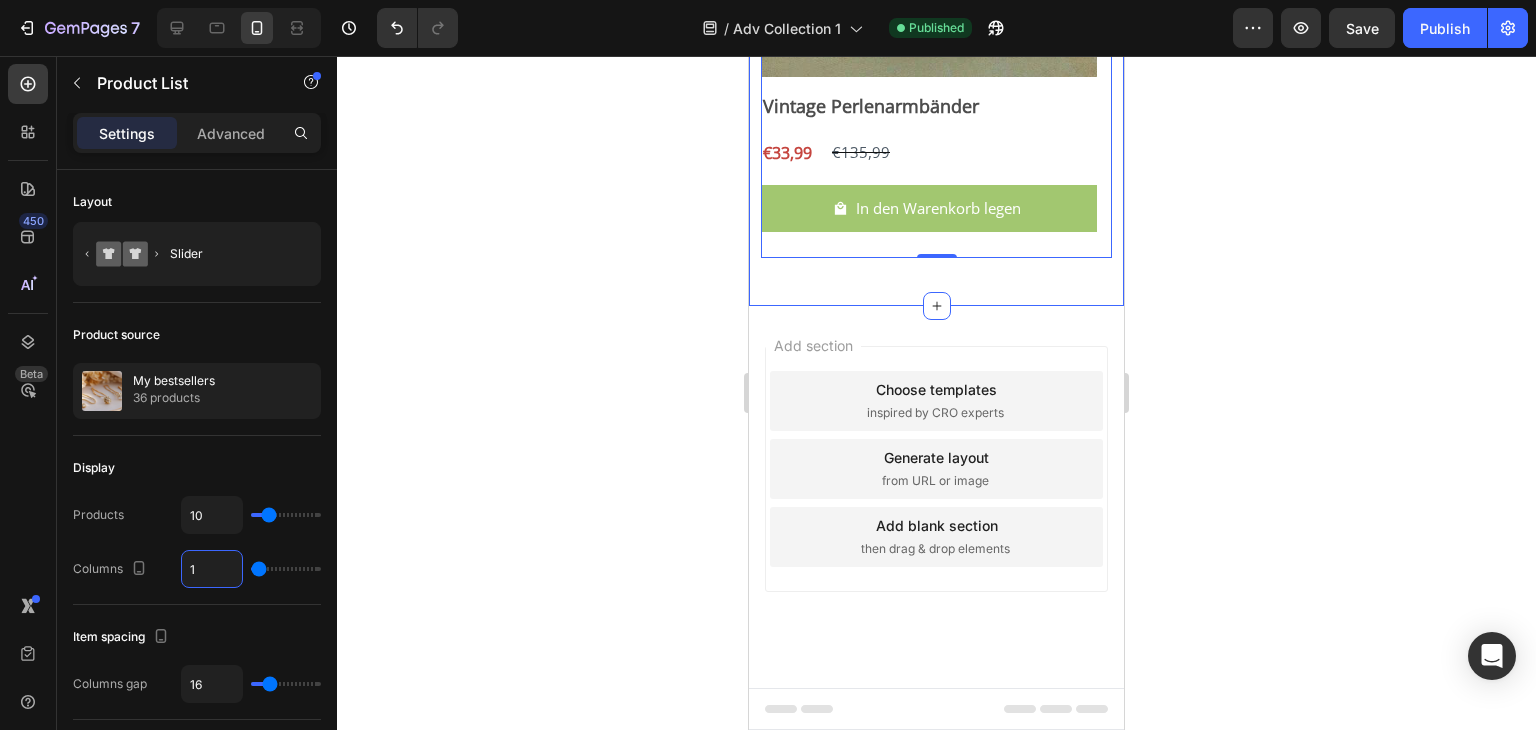 click on "Bestseller-Produkt Heading
Product Images Vintage Perlenarmbänder Product Title €33,99 Product Price Product Price €135,99 Product Price Product Price Row In den Warenkorb legen Add to Cart Row Product List   0 Product Images Vintage Gold- und Zirkonia-Ring-Set Product Title €23,99 Product Price Product Price €119,95 Product Price Product Price Row In den Warenkorb legen Add to Cart Row Product List   0 Product Images Vintage eingelegte Perlen-Silberohringe Product Title €33,99 Product Price Product Price €135,99 Product Price Product Price Row In den Warenkorb legen Add to Cart Row Product List   0 Product Images Verstellbarer Ring mit Wildblume und buntem Zirkonia in Gold Product Title €31,99 Product Price Product Price €127,99 Product Price Product Price Row In den Warenkorb legen Add to Cart Row Product List   0 Product Images Vintage Gold- und Diamantohrringe Product Title €38,95 Product Price Product Price €136,95 Product Price Product Price Row In den Warenkorb legen" at bounding box center [936, -30] 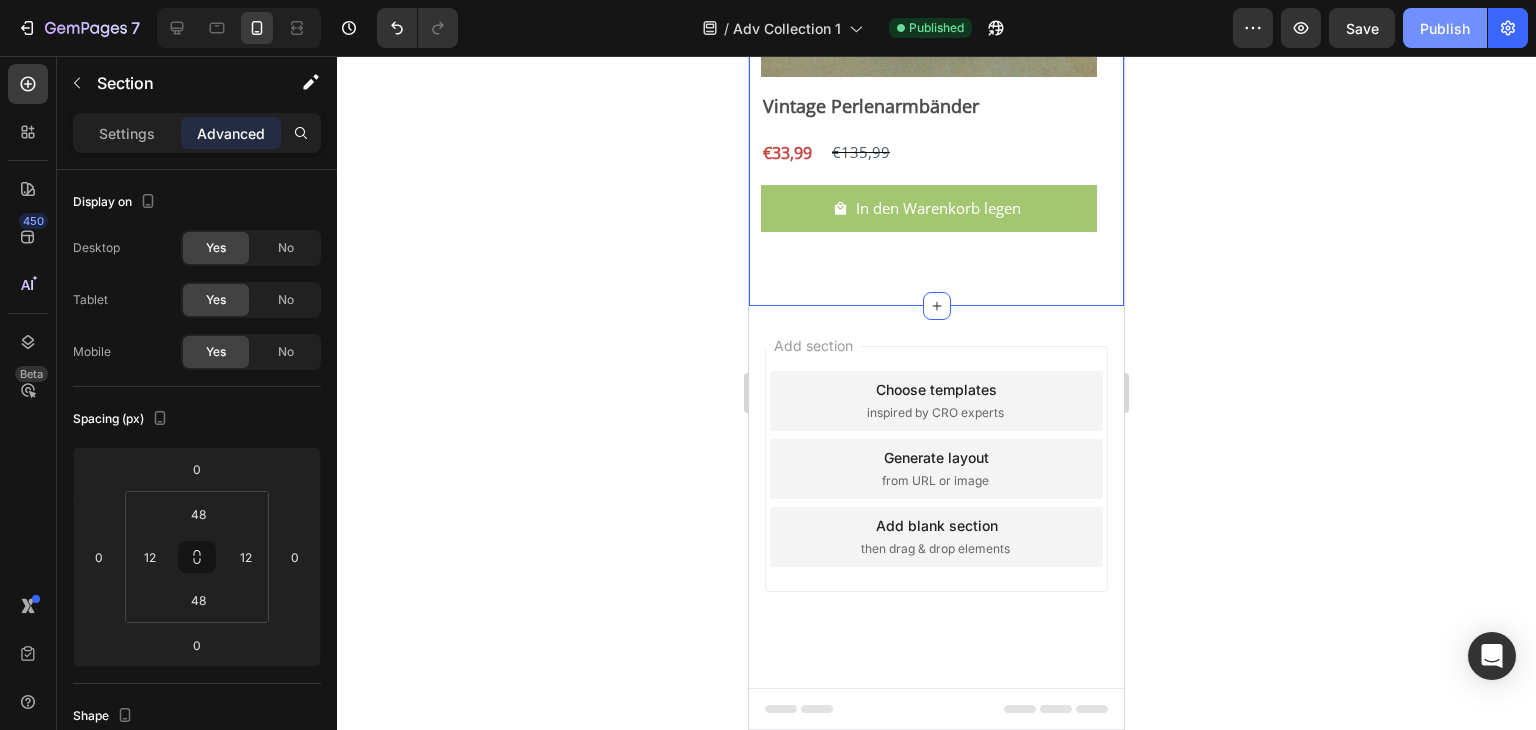 click on "Publish" at bounding box center [1445, 28] 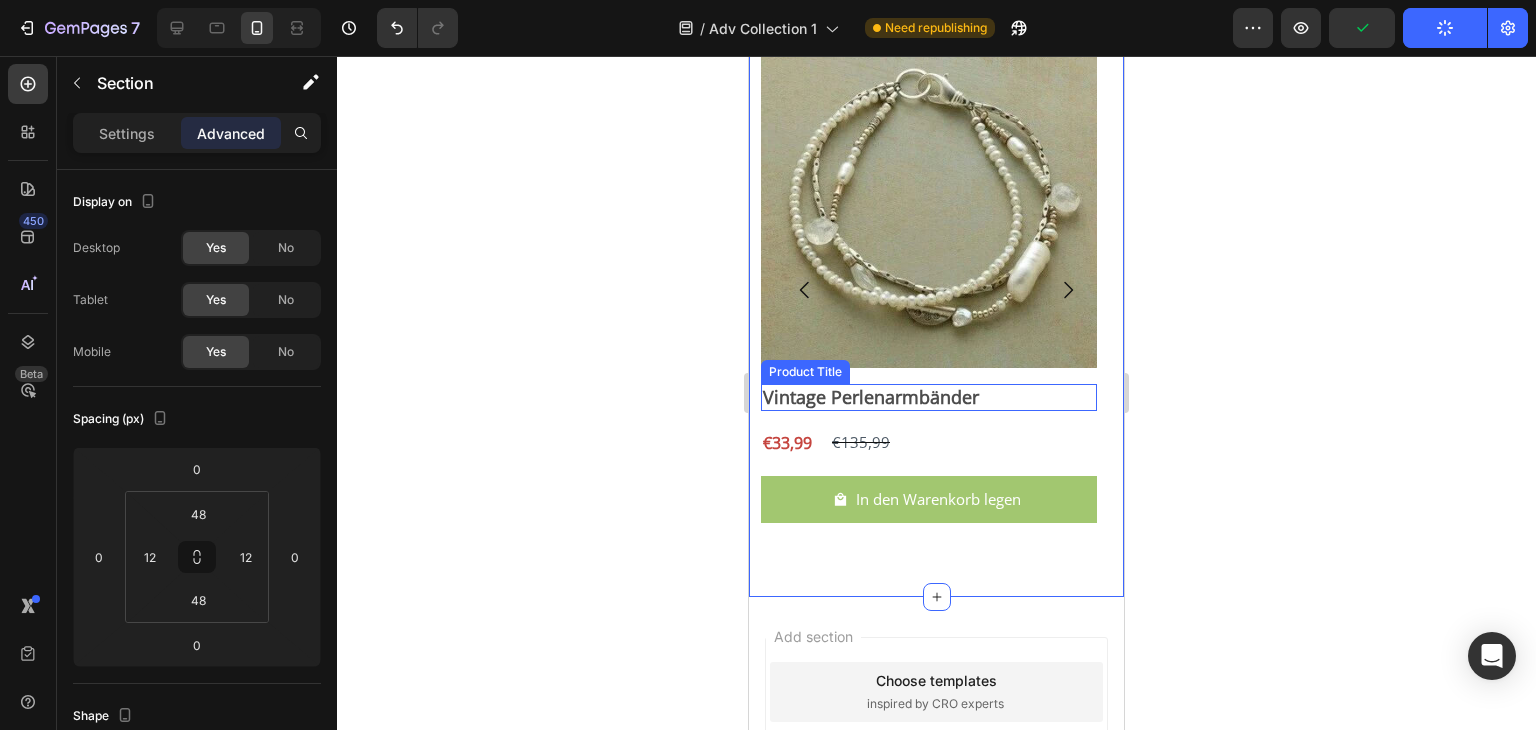 scroll, scrollTop: 6180, scrollLeft: 0, axis: vertical 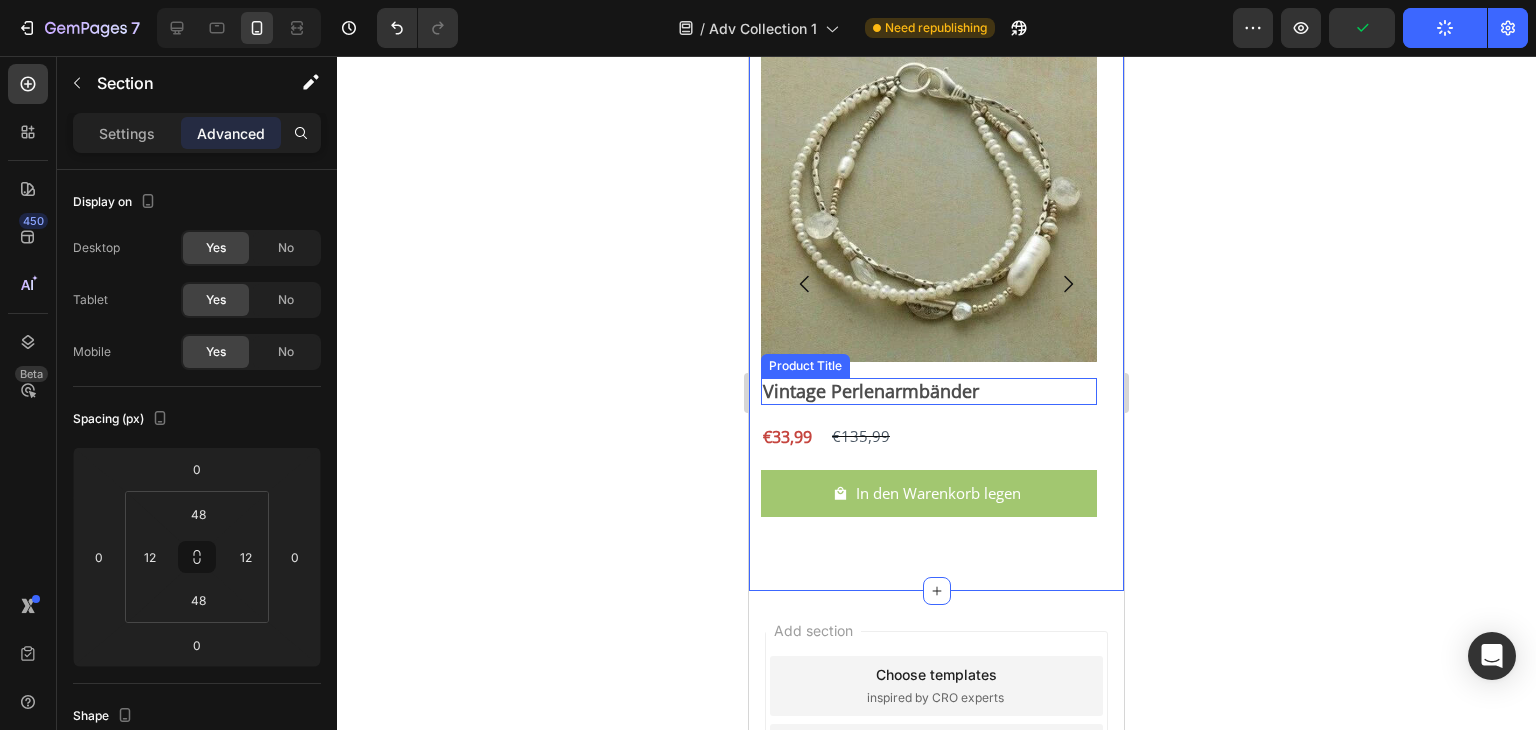 click on "Vintage Perlenarmbänder" at bounding box center [929, 391] 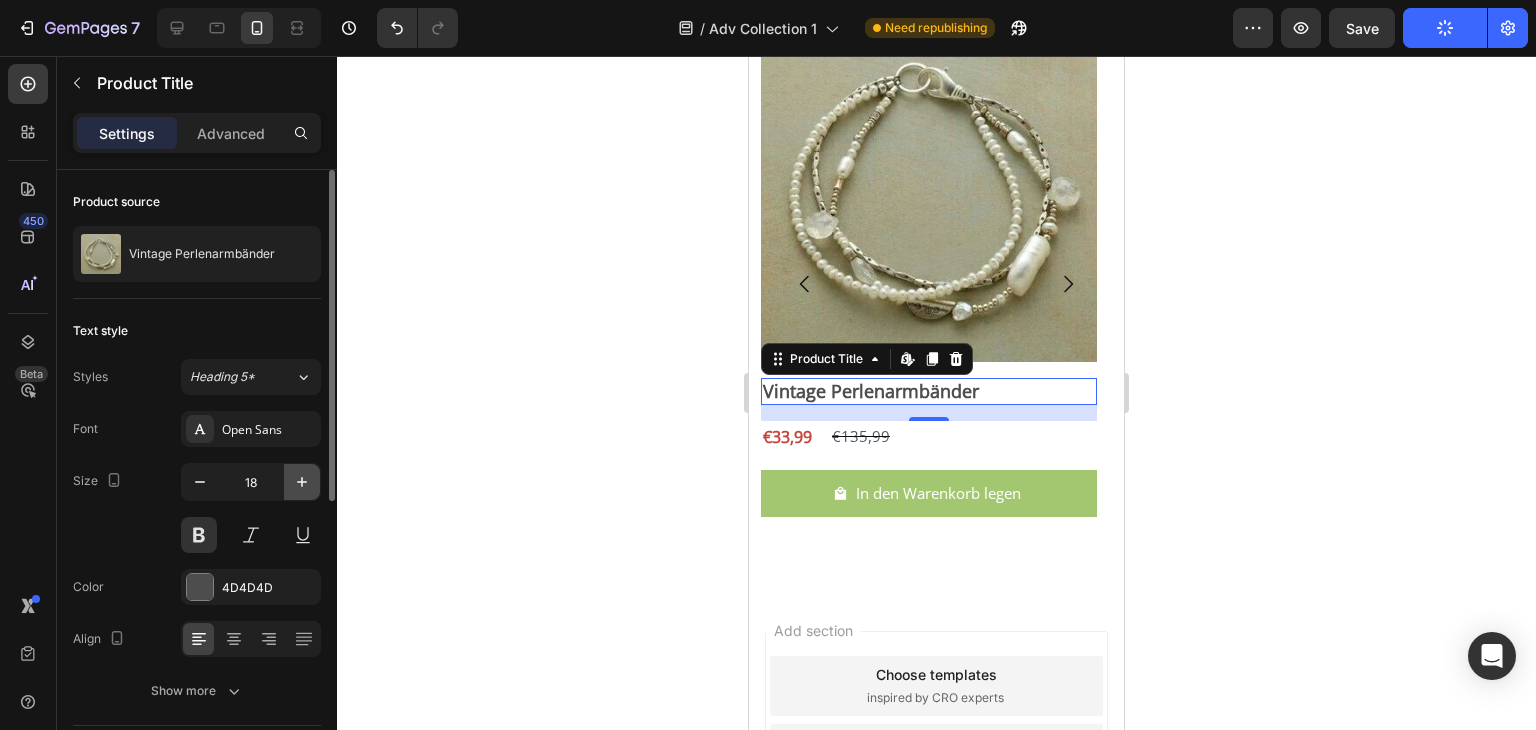 click 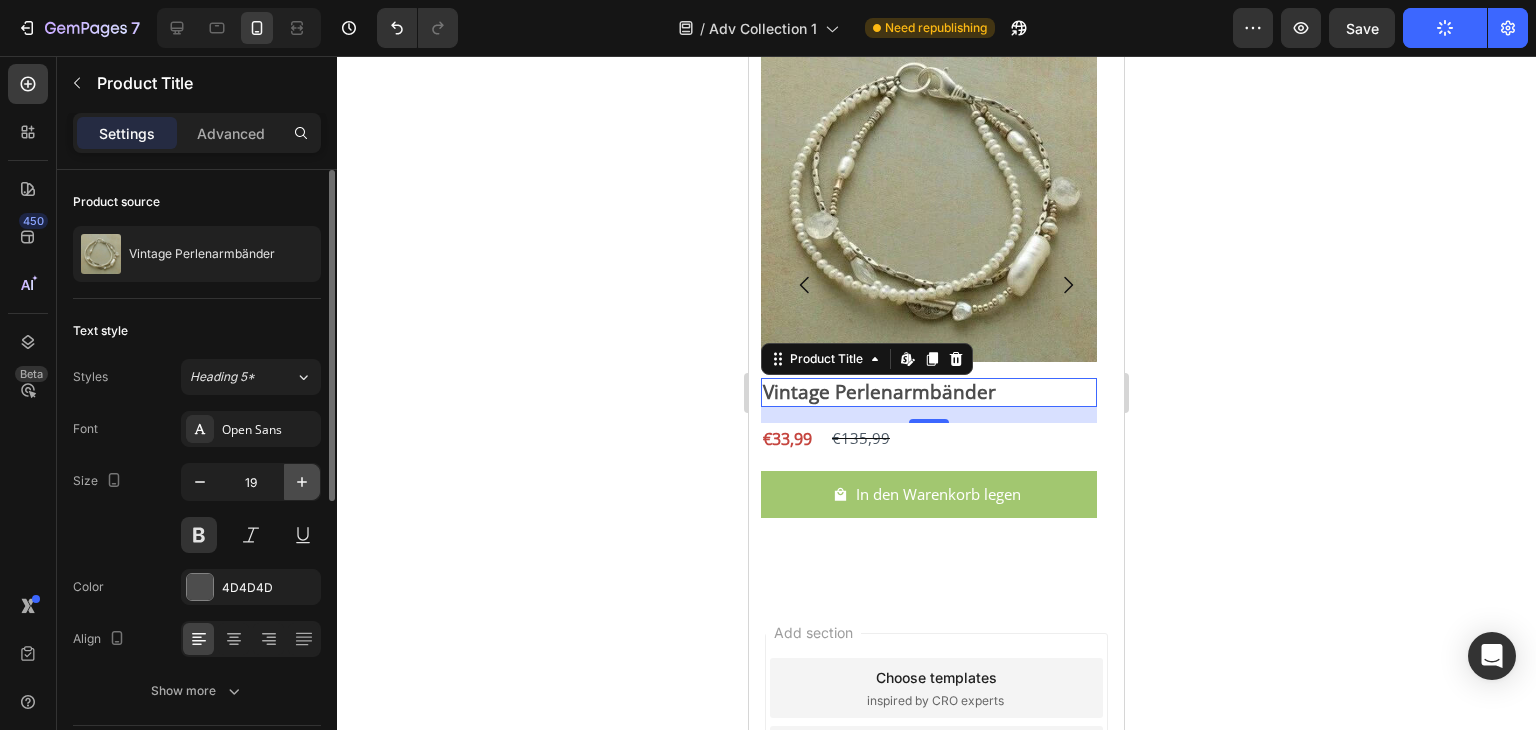 click 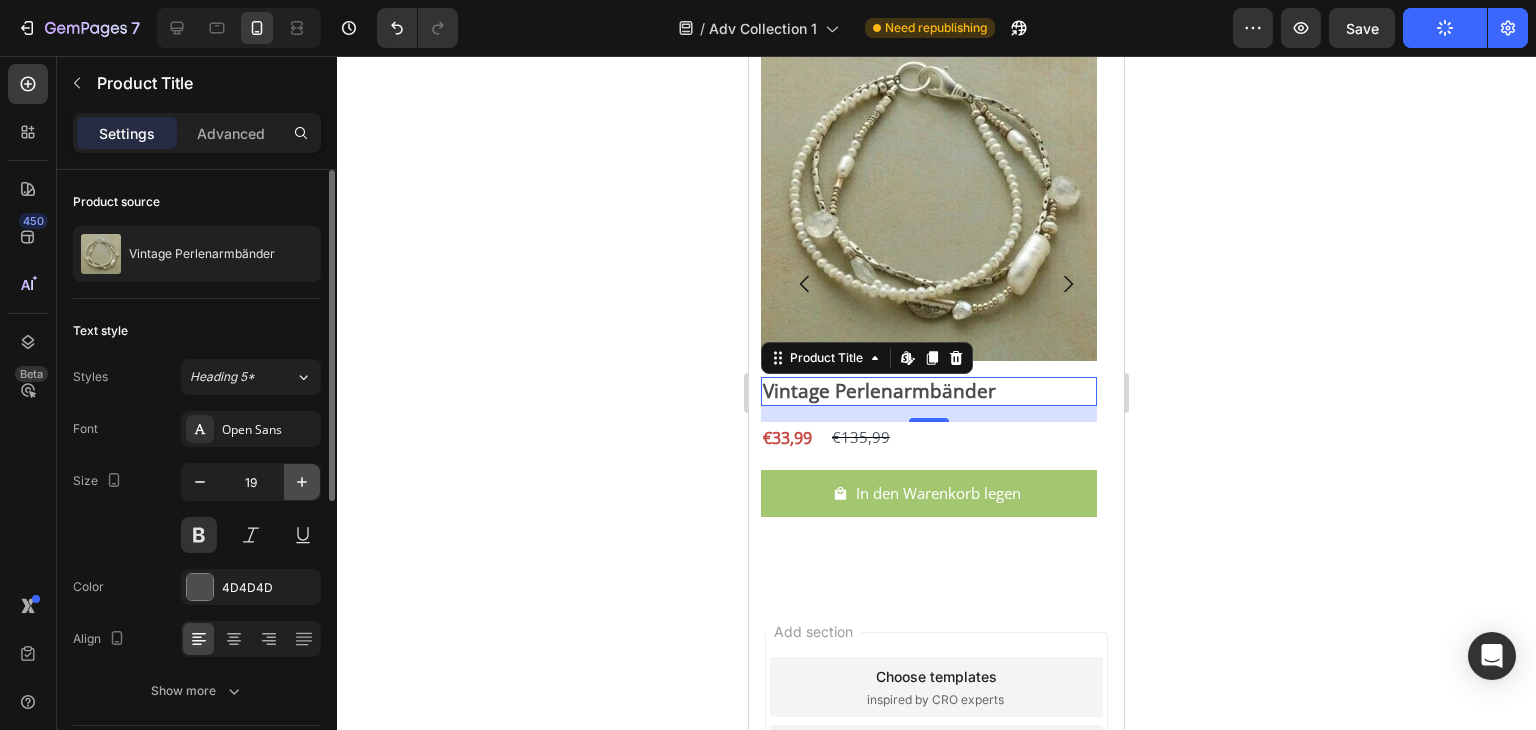 type on "20" 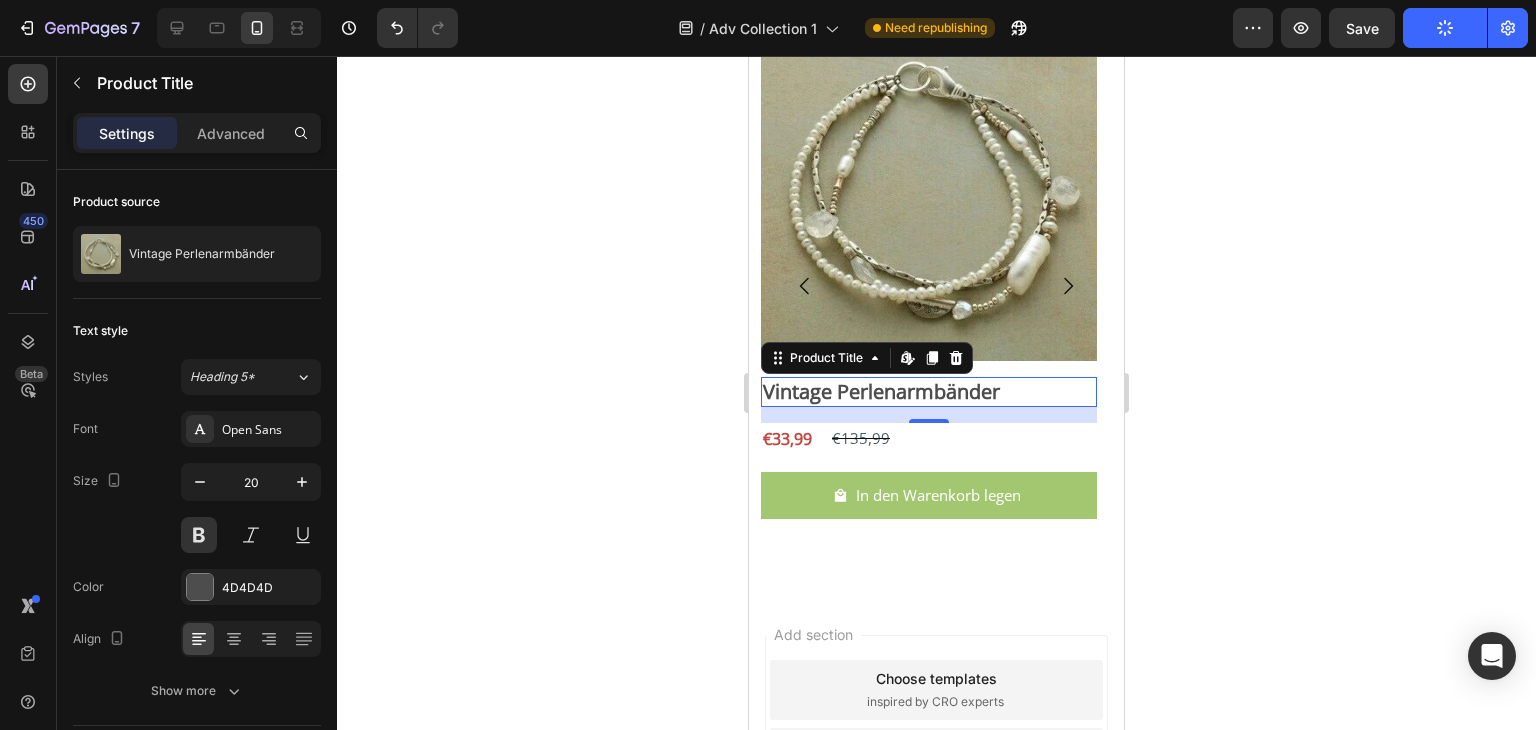 scroll, scrollTop: 6182, scrollLeft: 0, axis: vertical 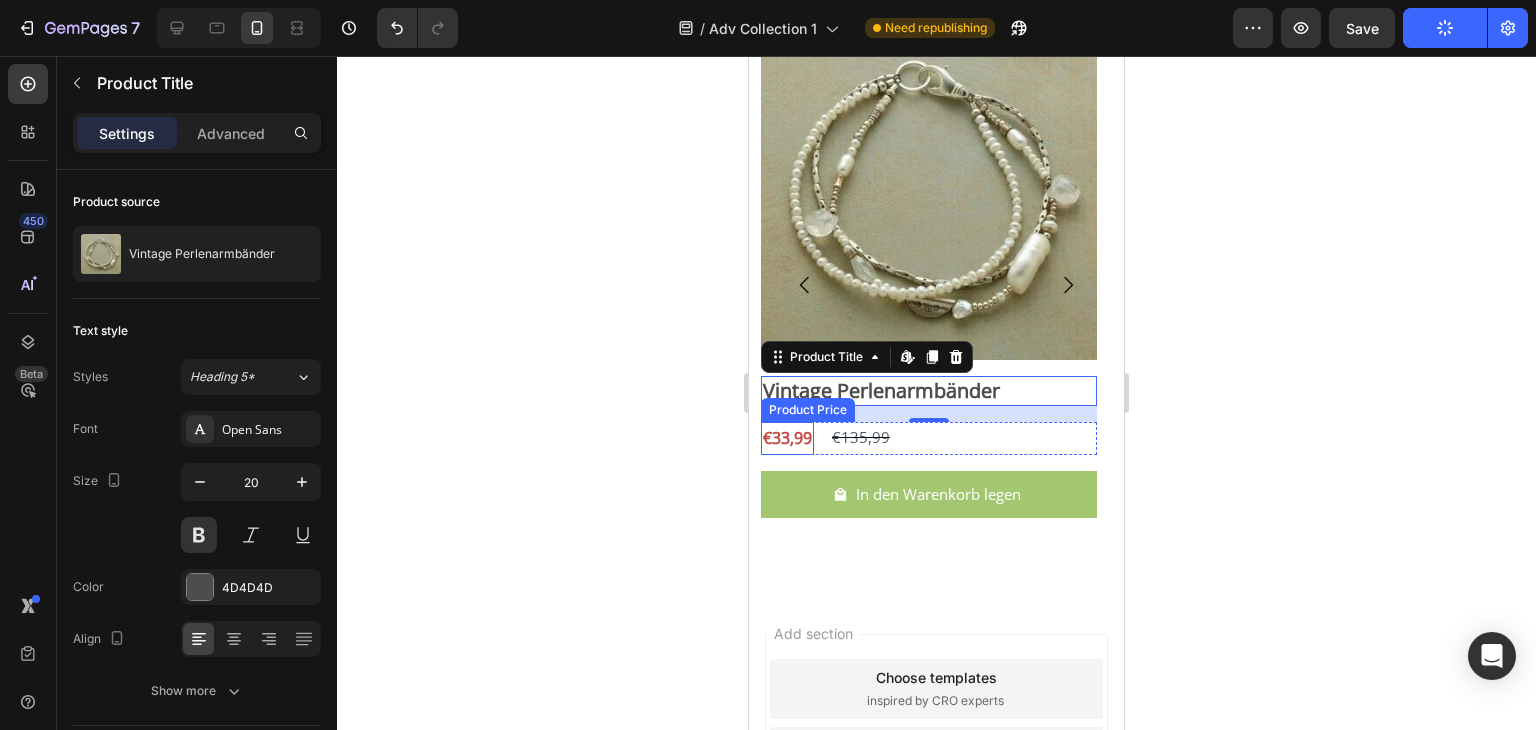 click on "€33,99" at bounding box center [787, 438] 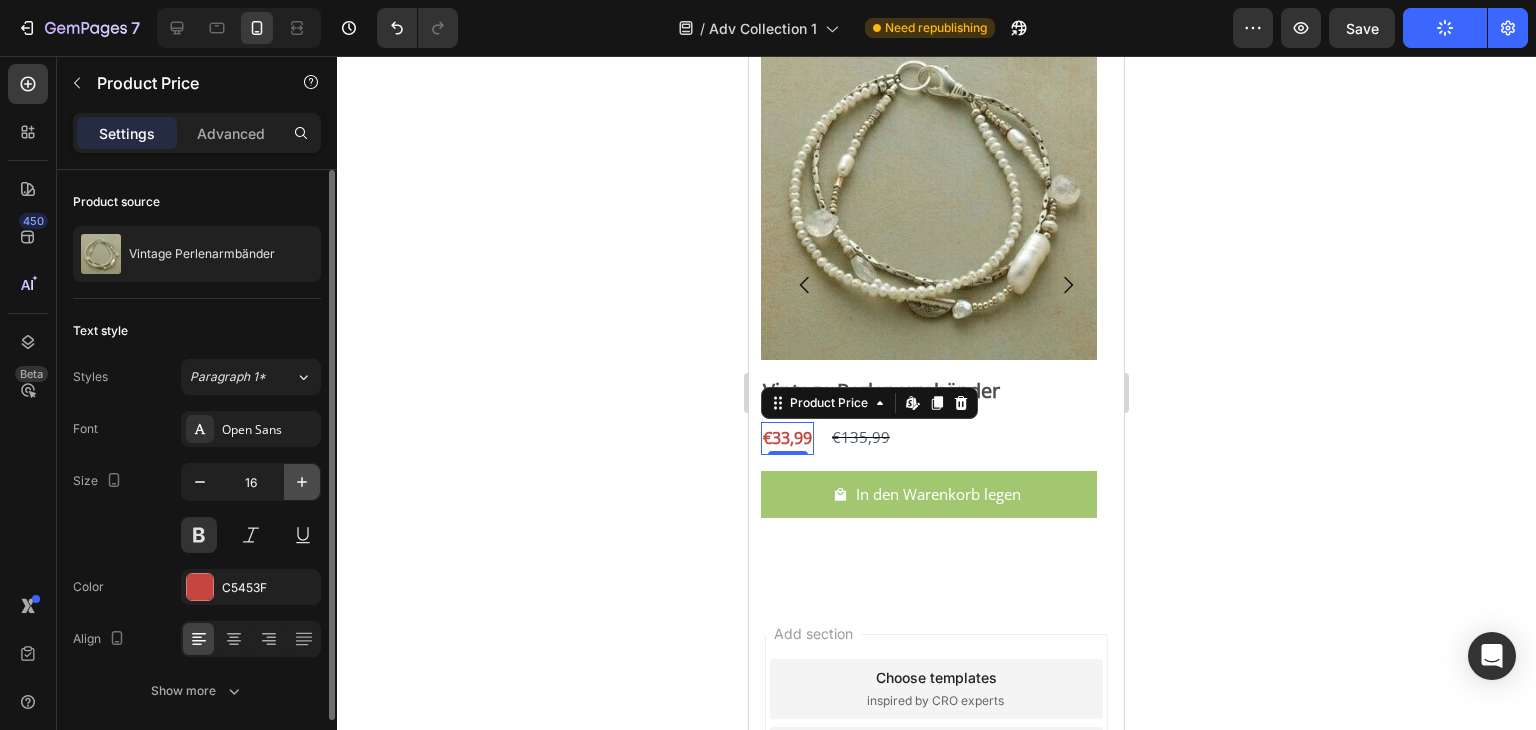 click 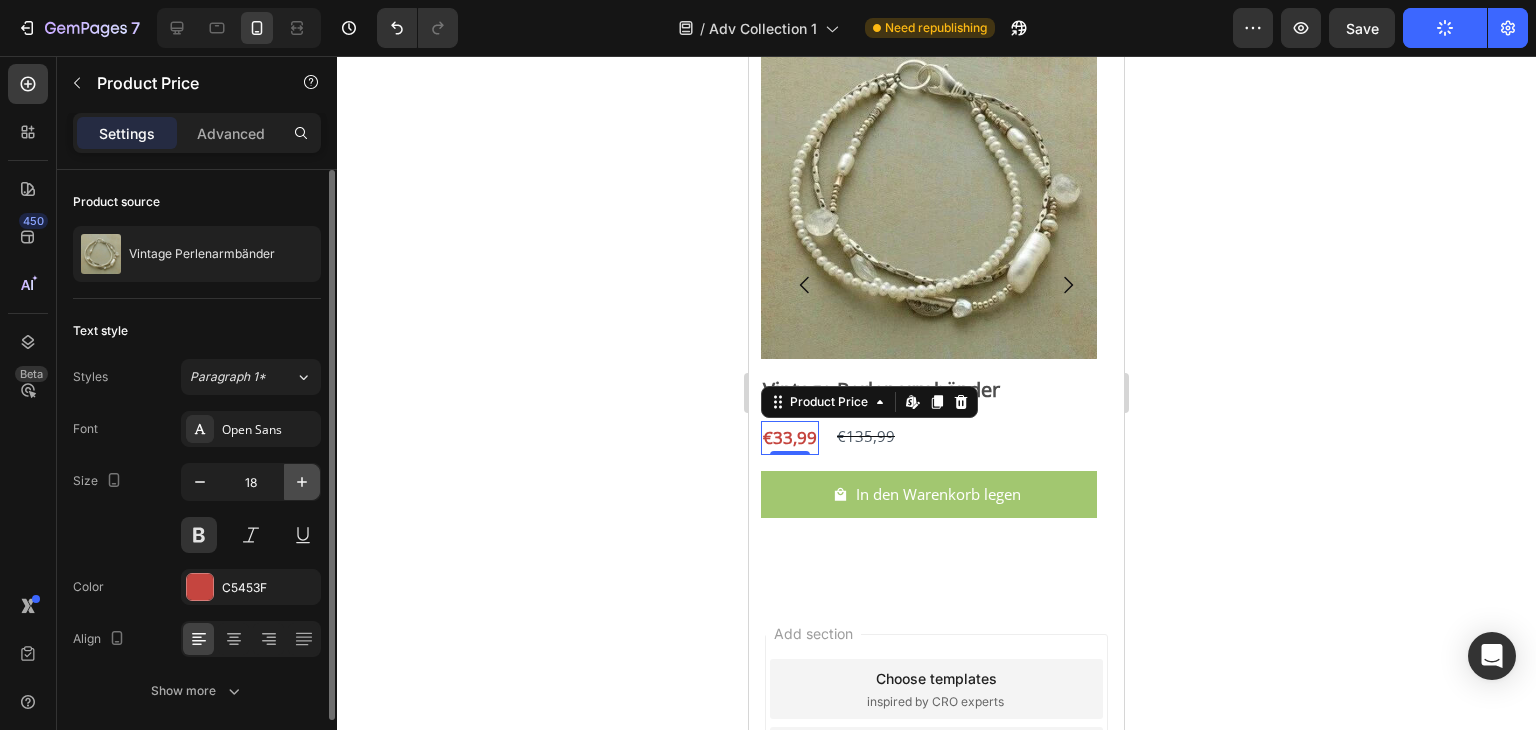 click 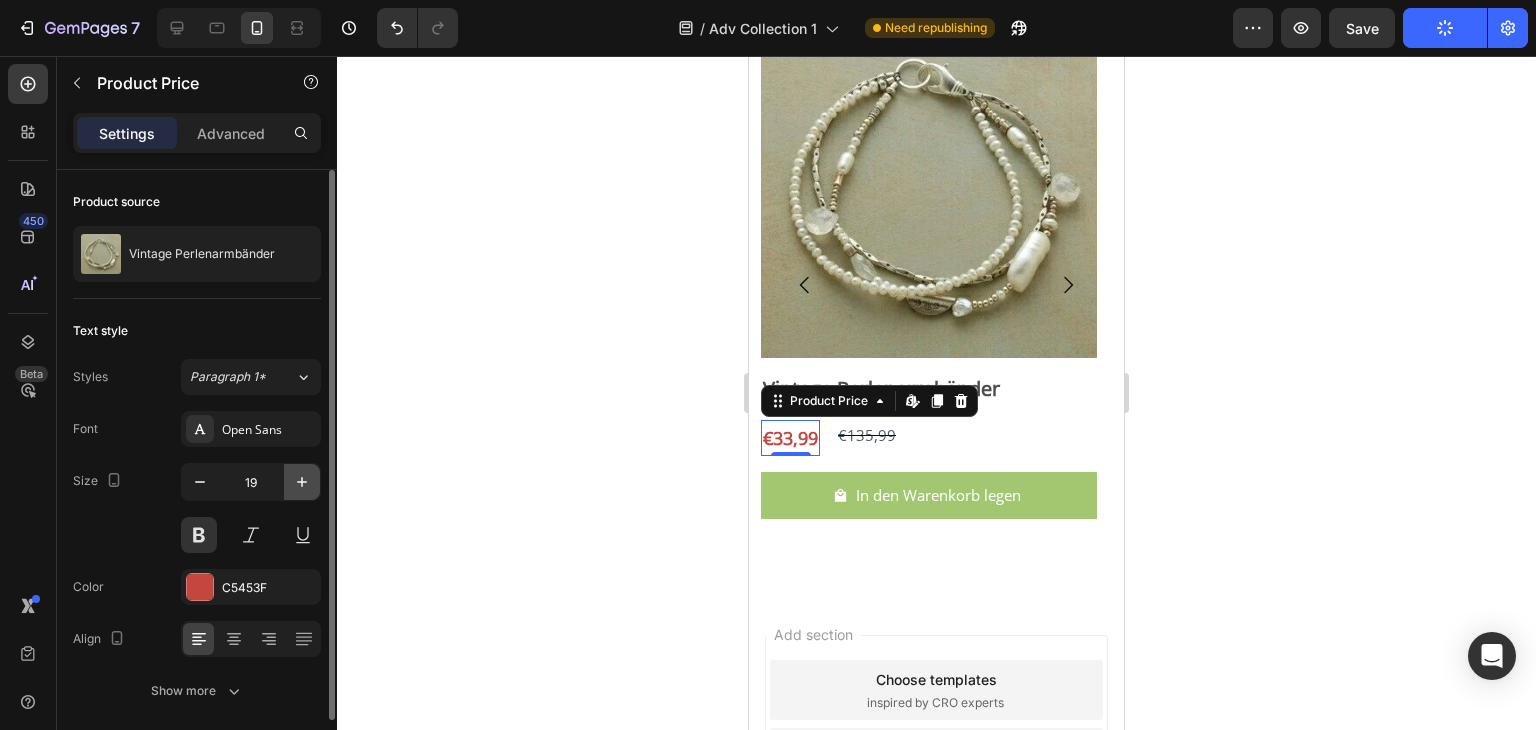 scroll, scrollTop: 6185, scrollLeft: 0, axis: vertical 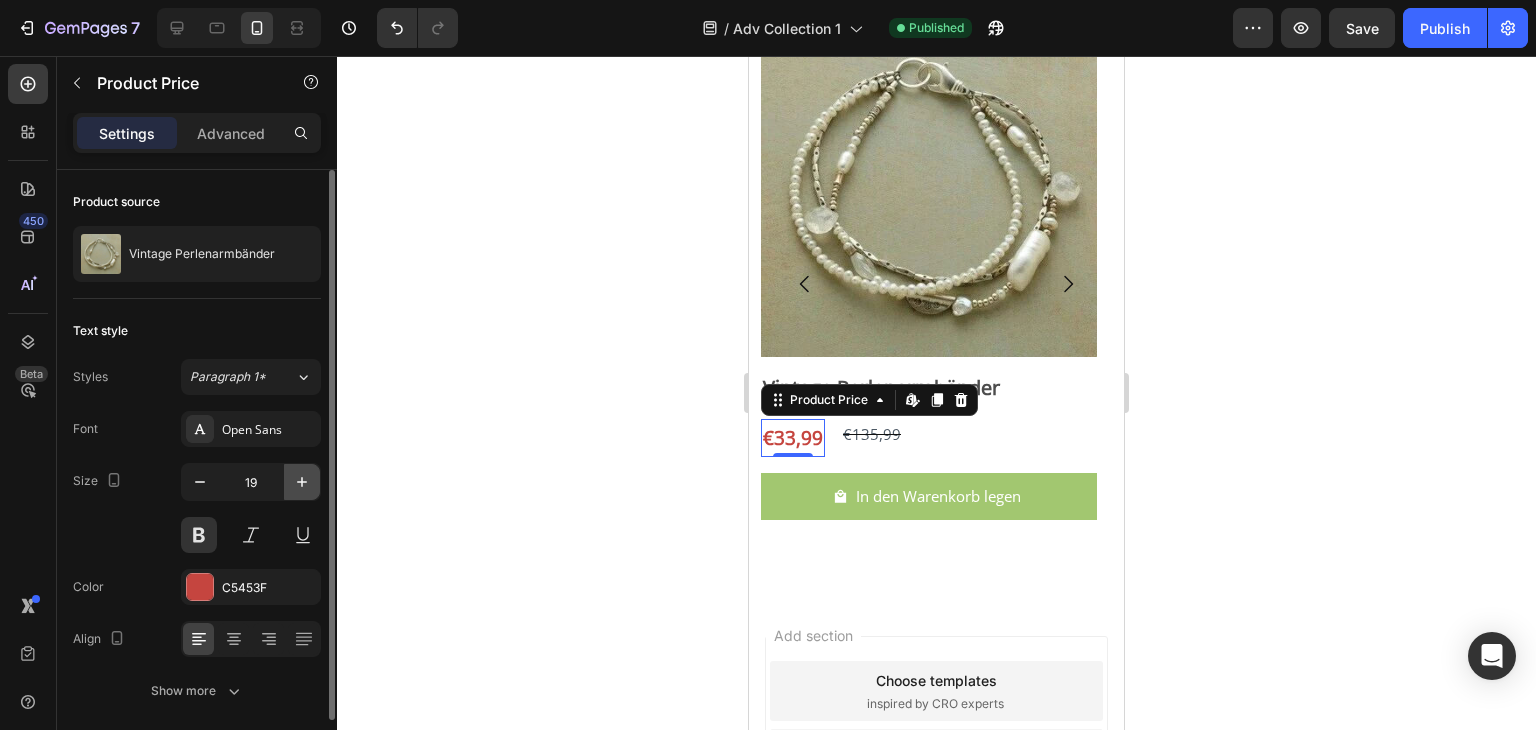 click 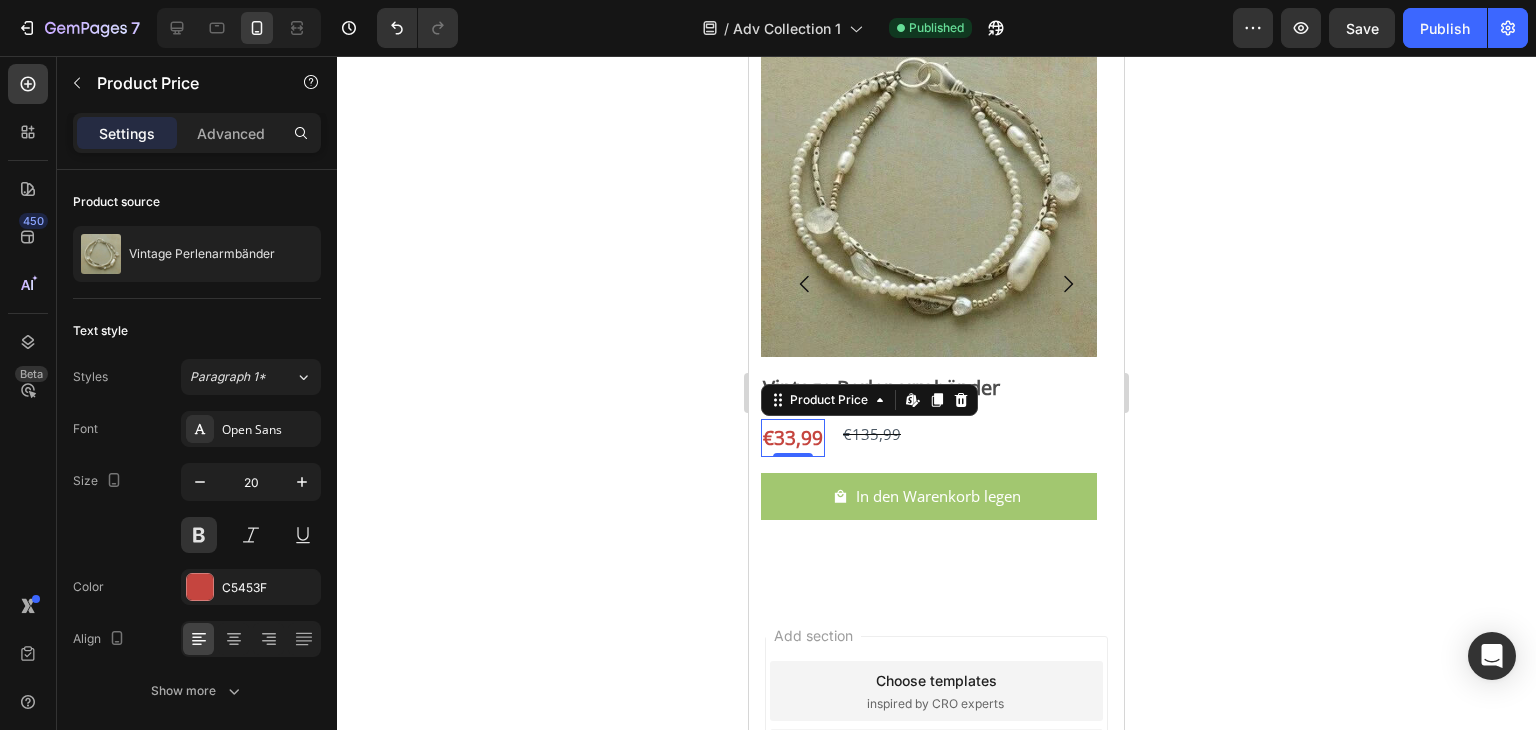 scroll, scrollTop: 6186, scrollLeft: 0, axis: vertical 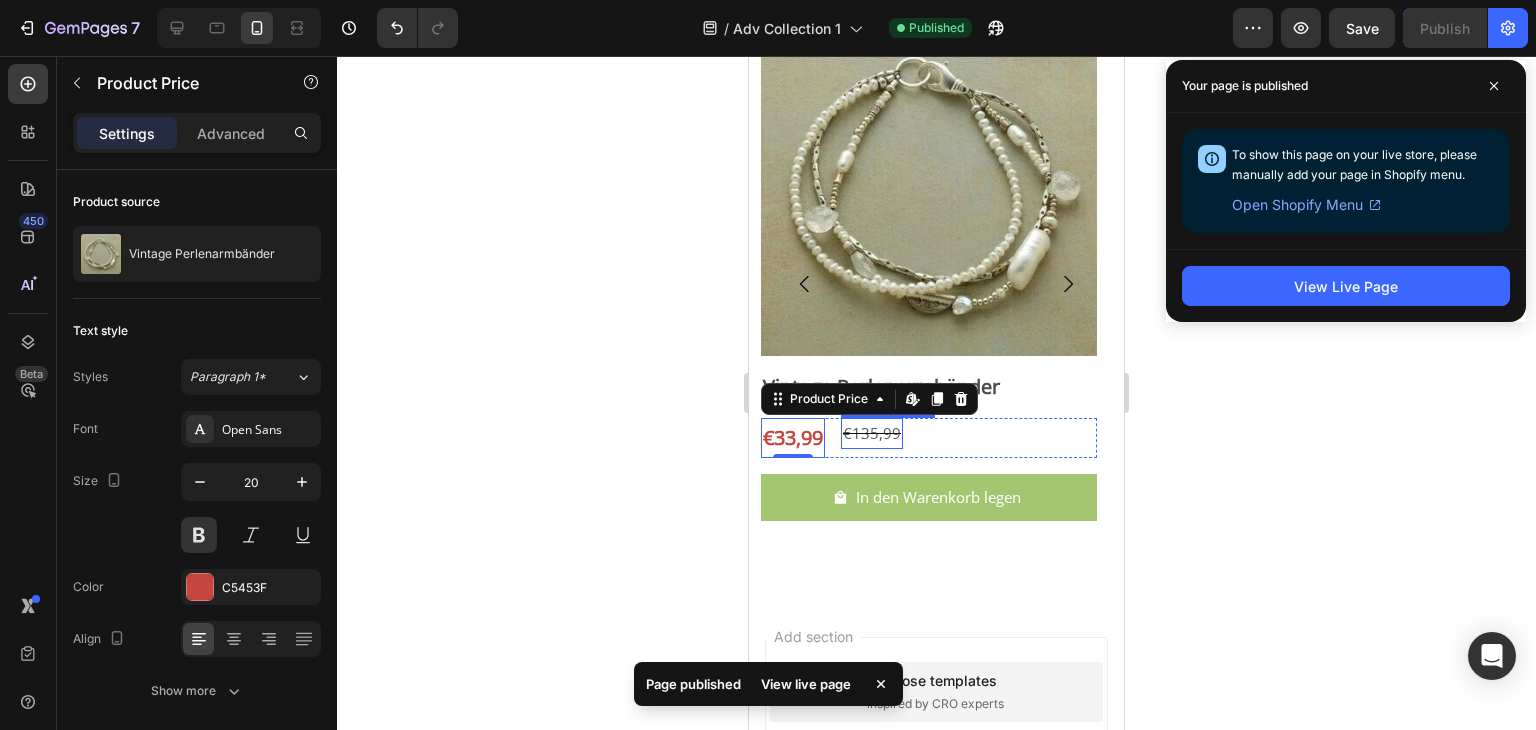 click on "€135,99" at bounding box center (872, 433) 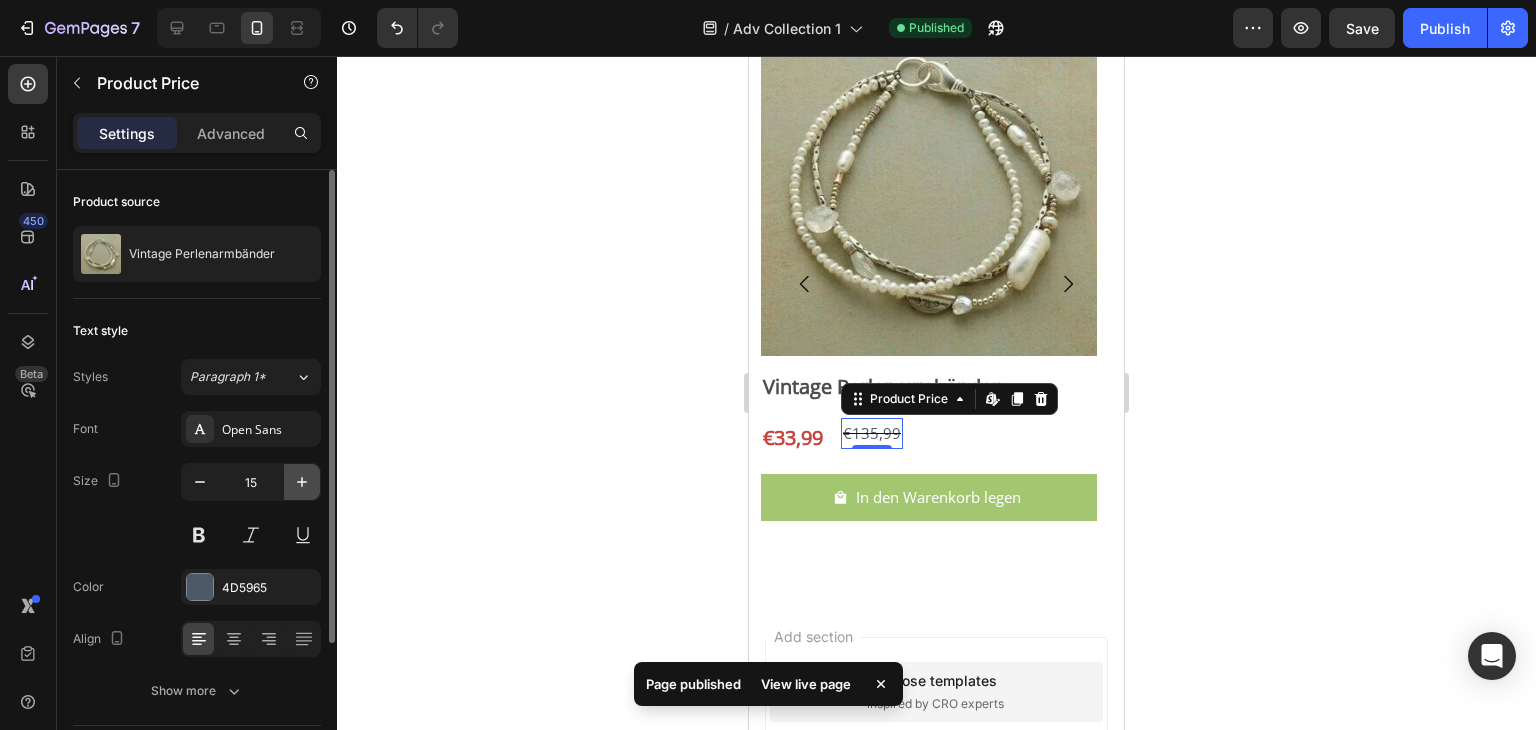 click 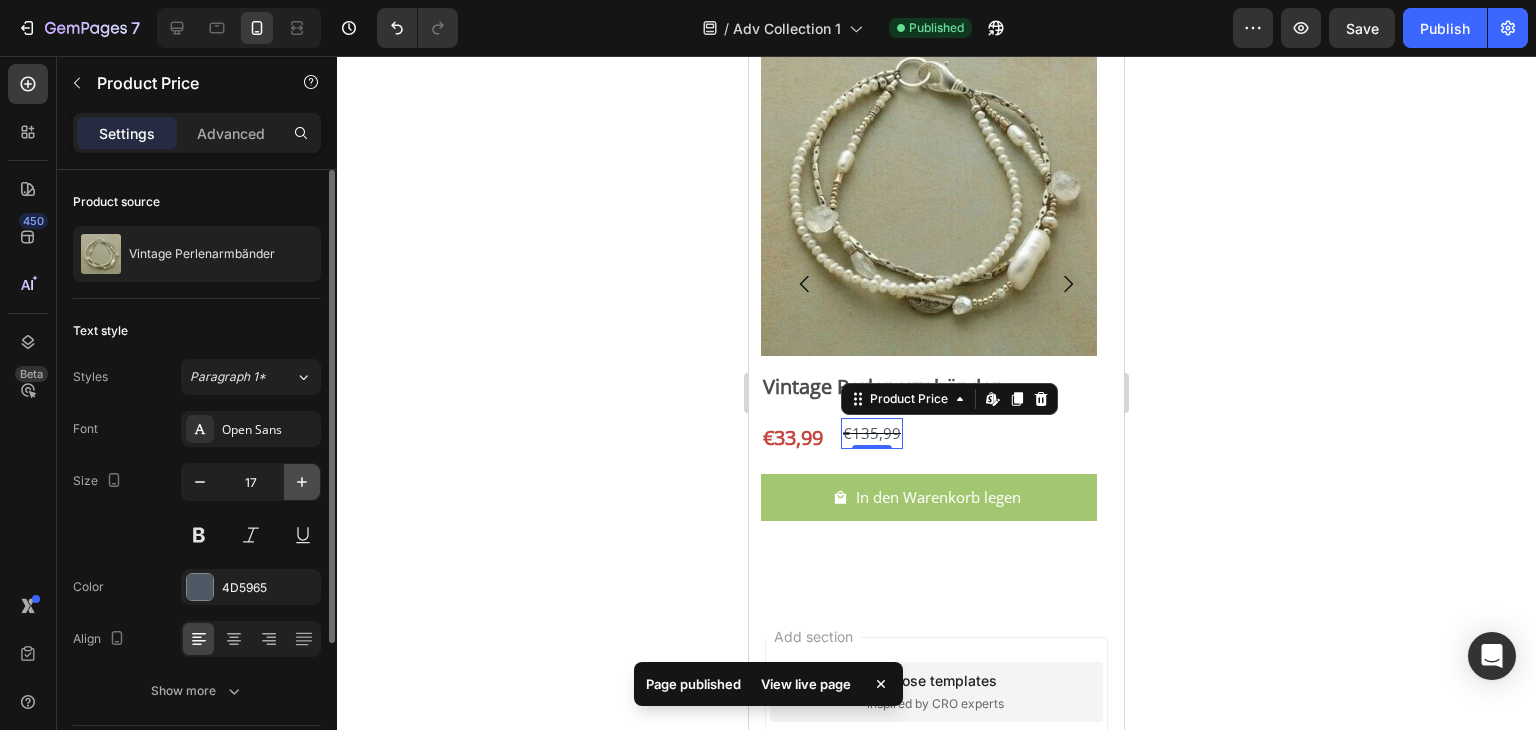 click 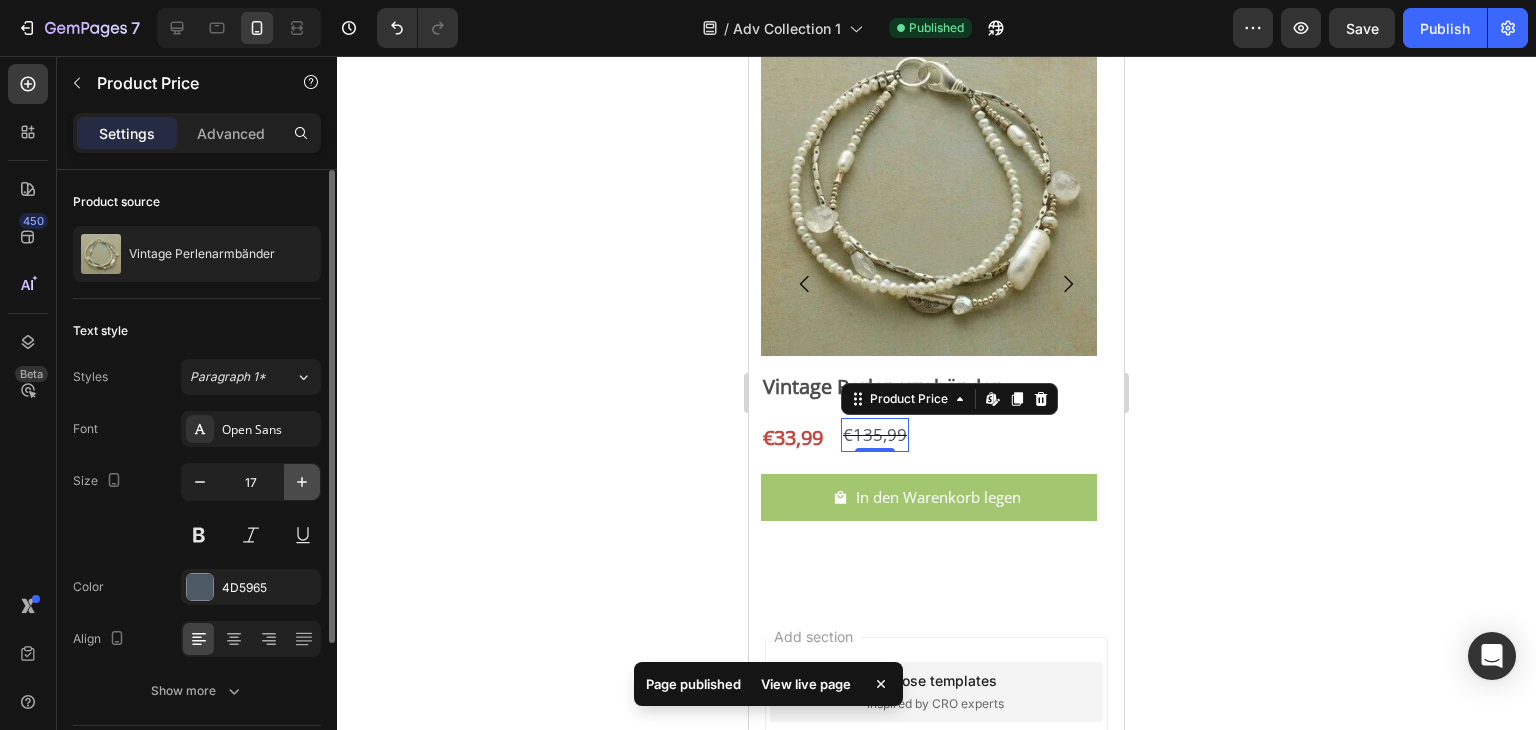 type on "18" 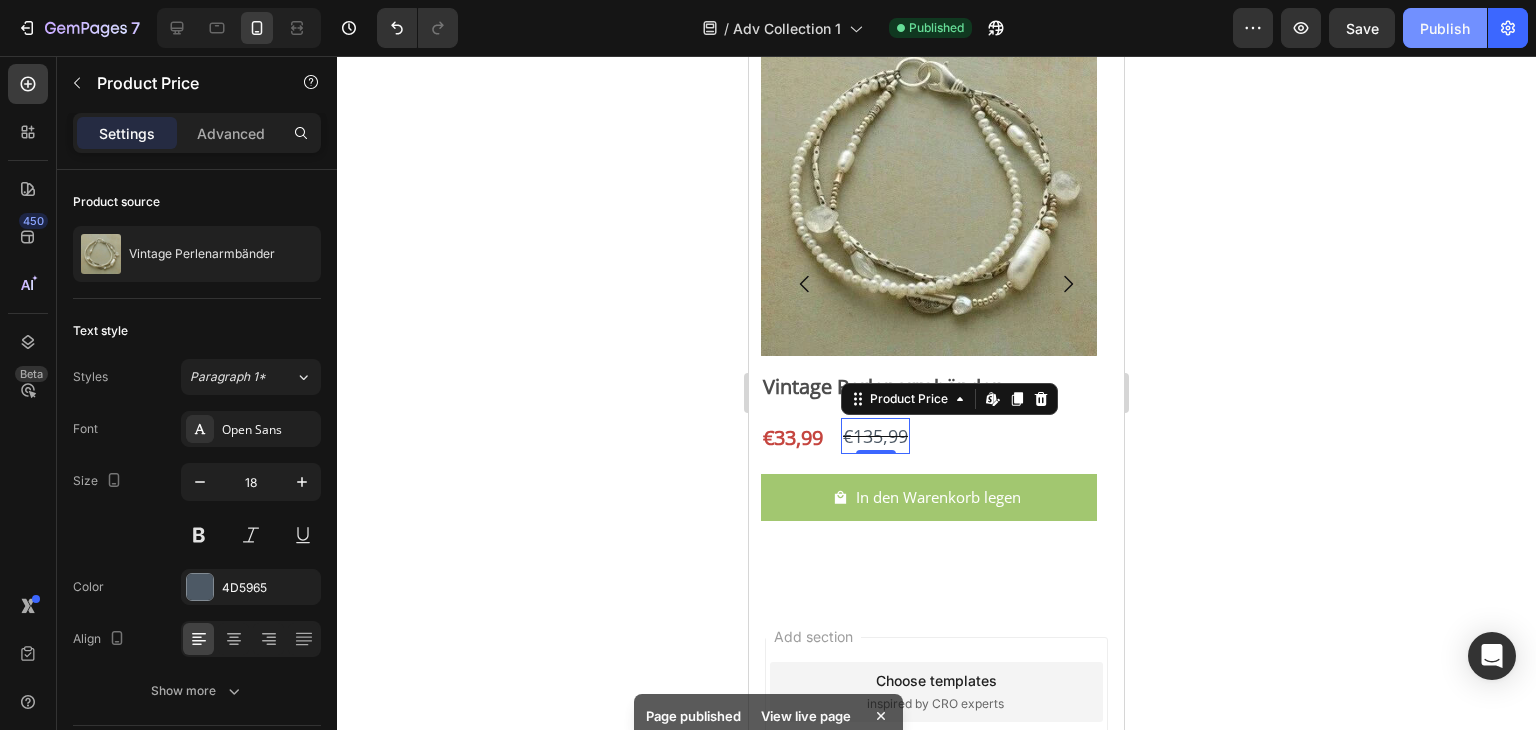 click on "Publish" at bounding box center (1445, 28) 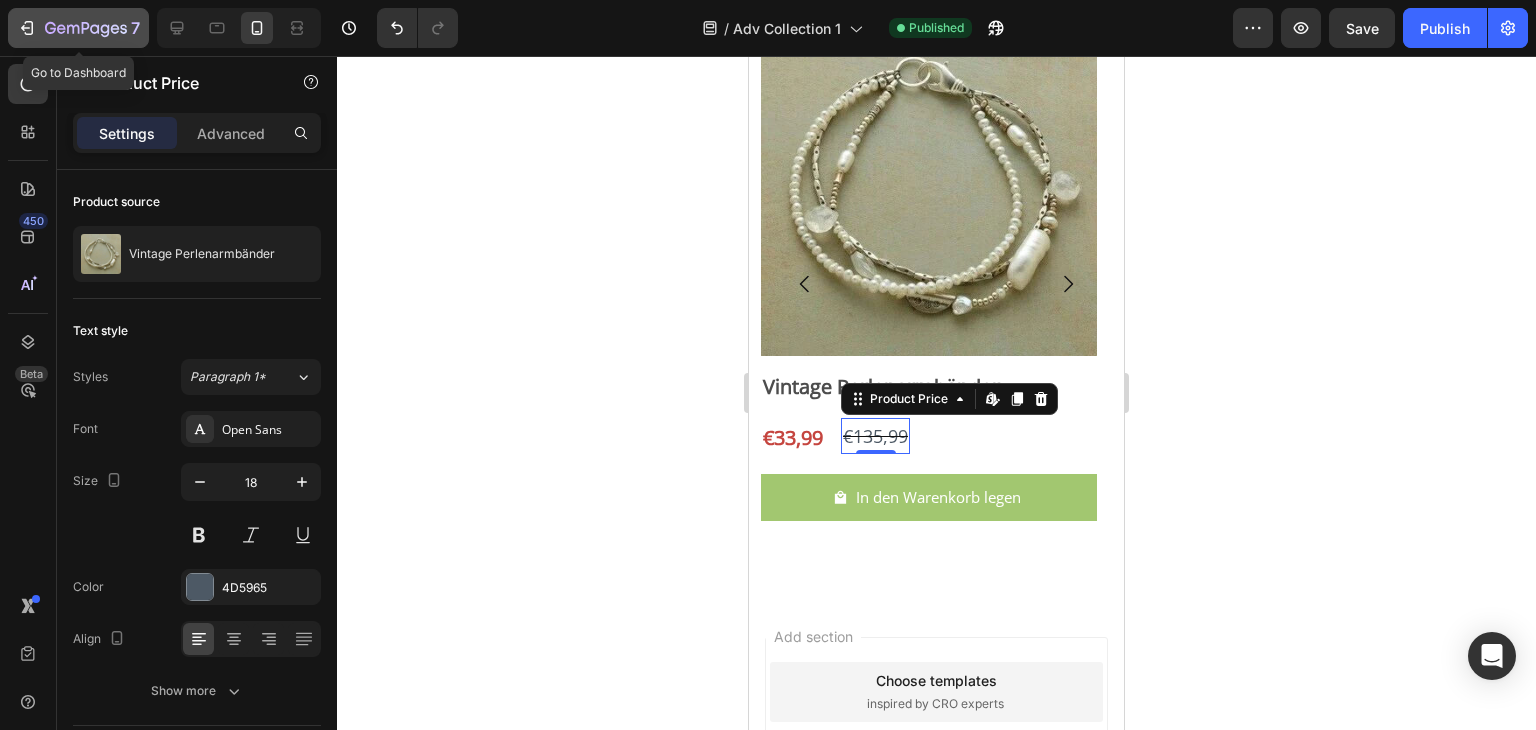 click 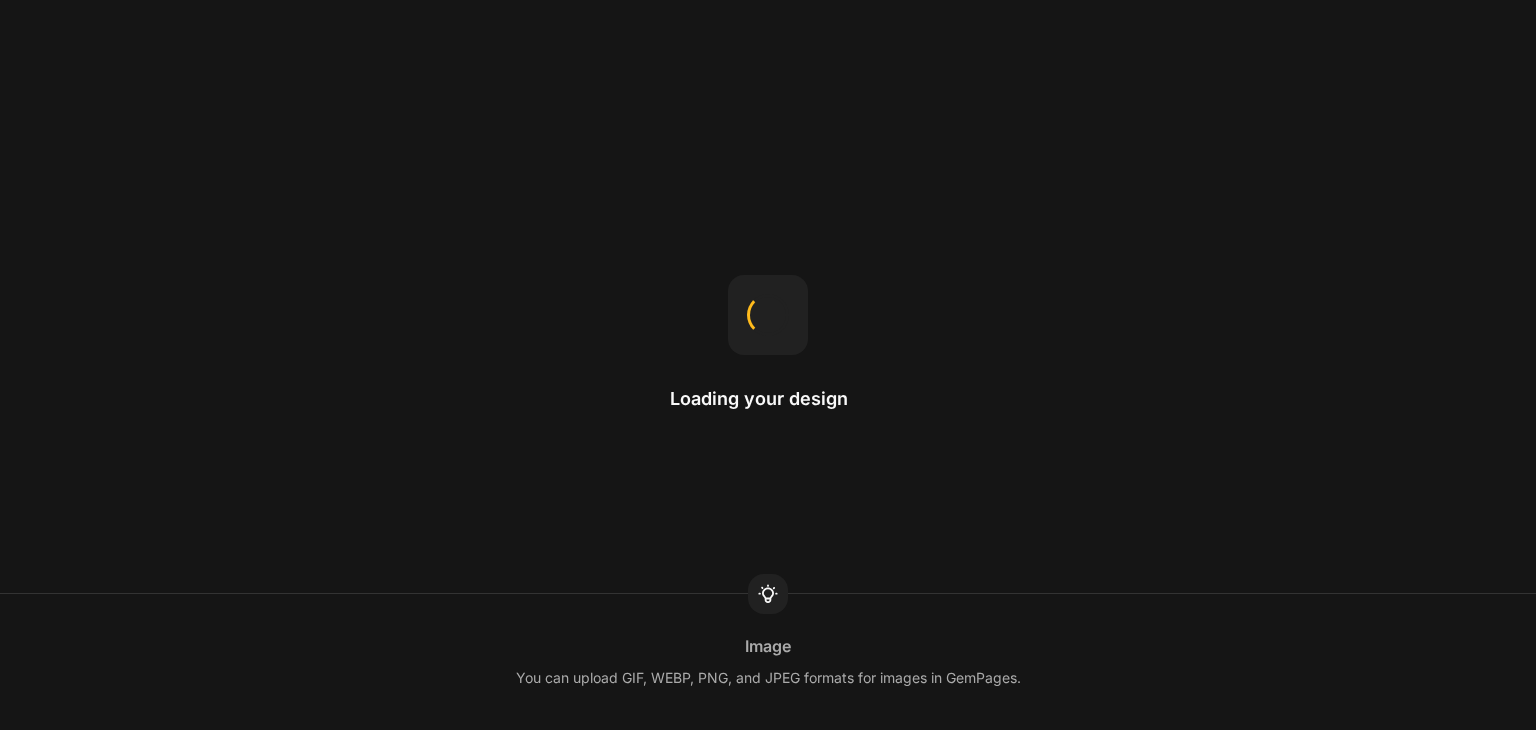 scroll, scrollTop: 0, scrollLeft: 0, axis: both 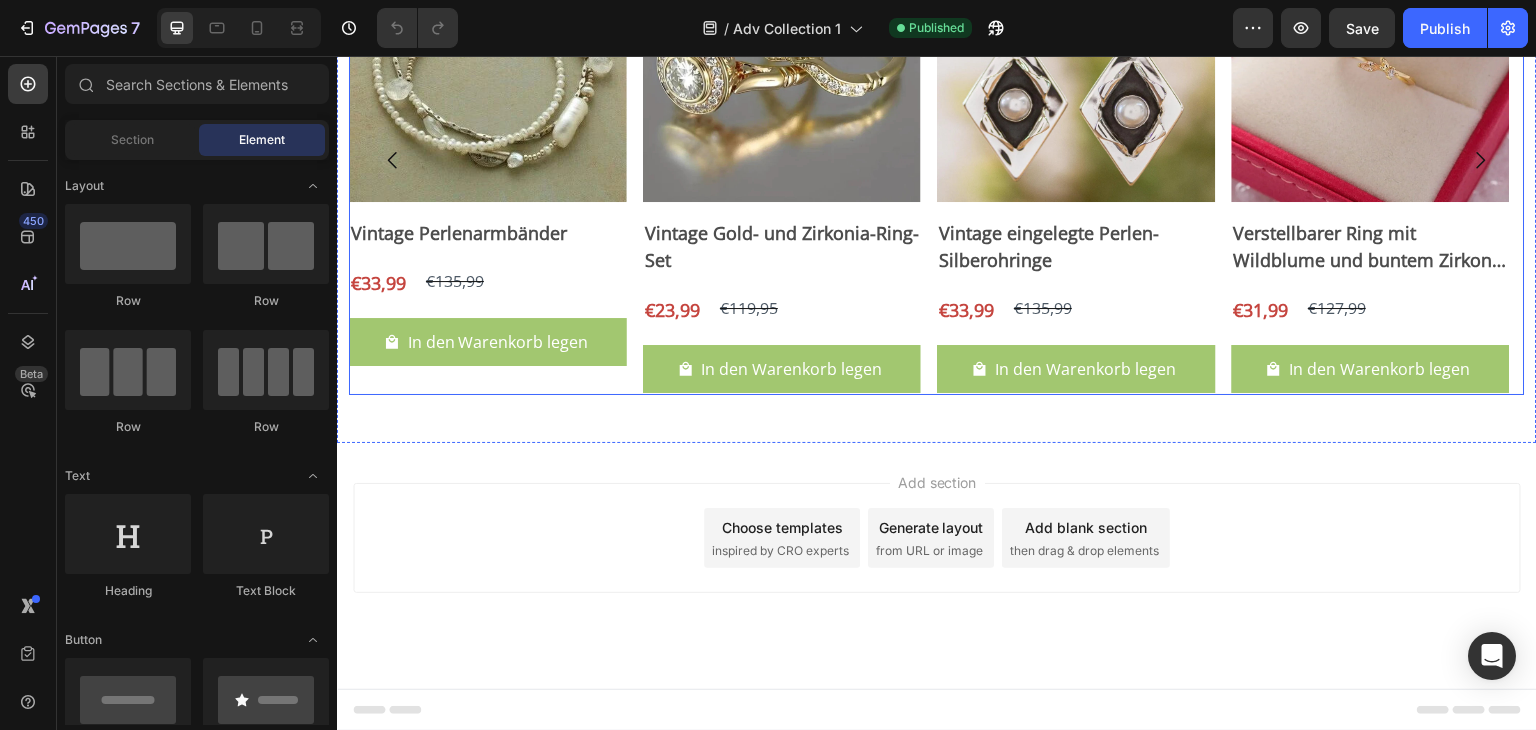 click on "Product Images Vintage Perlenarmbänder Product Title €33,99 Product Price Product Price €135,99 Product Price Product Price Row In den Warenkorb legen Add to Cart Row Product List Product Images Vintage Gold- und Zirkonia-Ring-Set Product Title €23,99 Product Price Product Price €119,95 Product Price Product Price Row In den Warenkorb legen Add to Cart Row Product List Product Images Vintage eingelegte Perlen-Silberohringe Product Title €33,99 Product Price Product Price €135,99 Product Price Product Price Row In den Warenkorb legen Add to Cart Row Product List Product Images Verstellbarer Ring mit Wildblume und buntem Zirkonia in Gold Product Title €31,99 Product Price Product Price €127,99 Product Price Product Price Row In den Warenkorb legen Add to Cart Row Product List Product Images Vintage Gold- und Diamantohrringe Product Title €38,95 Product Price Product Price €136,95 Product Price Product Price Row In den Warenkorb legen Add to Cart Row Product List Product Images Product Title" at bounding box center [937, 159] 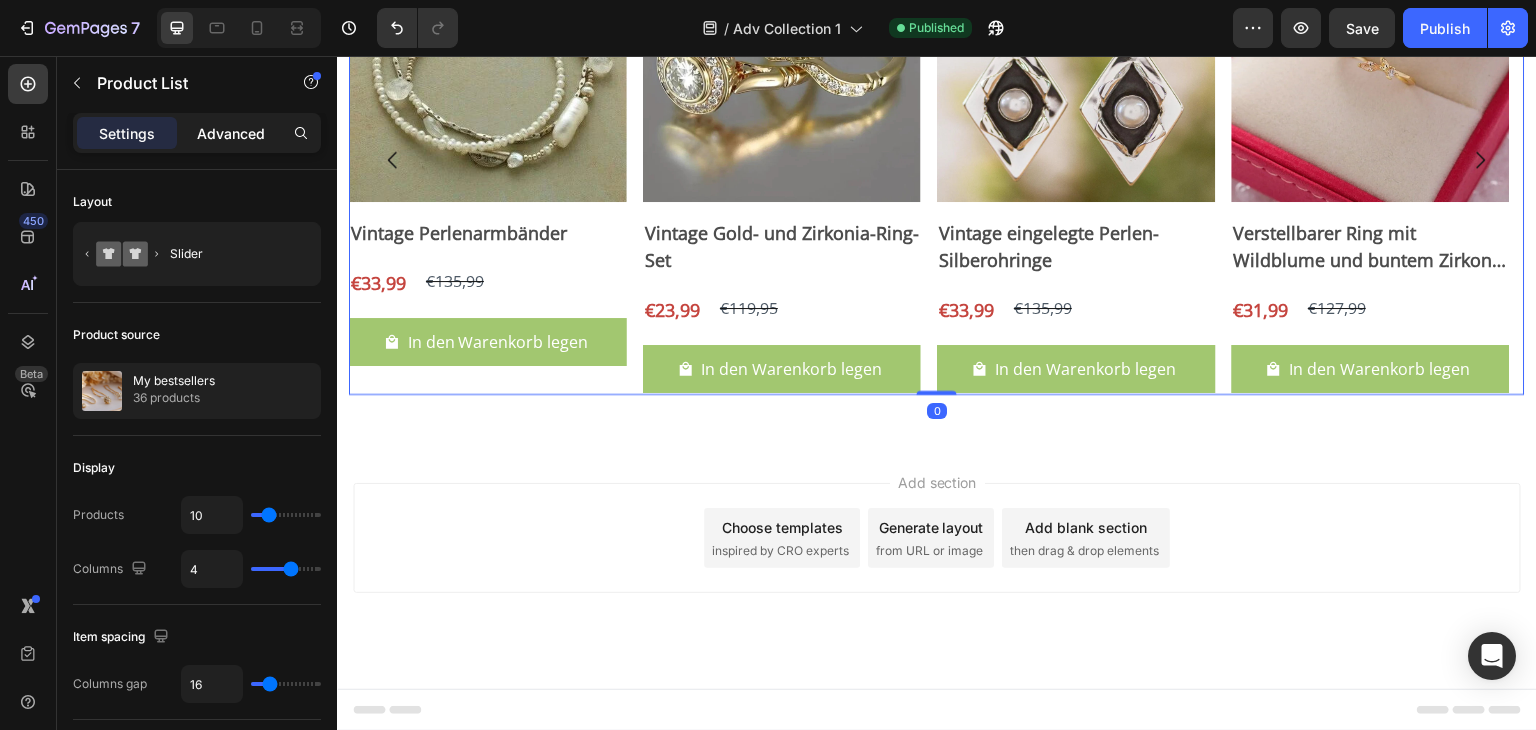 click on "Advanced" at bounding box center [231, 133] 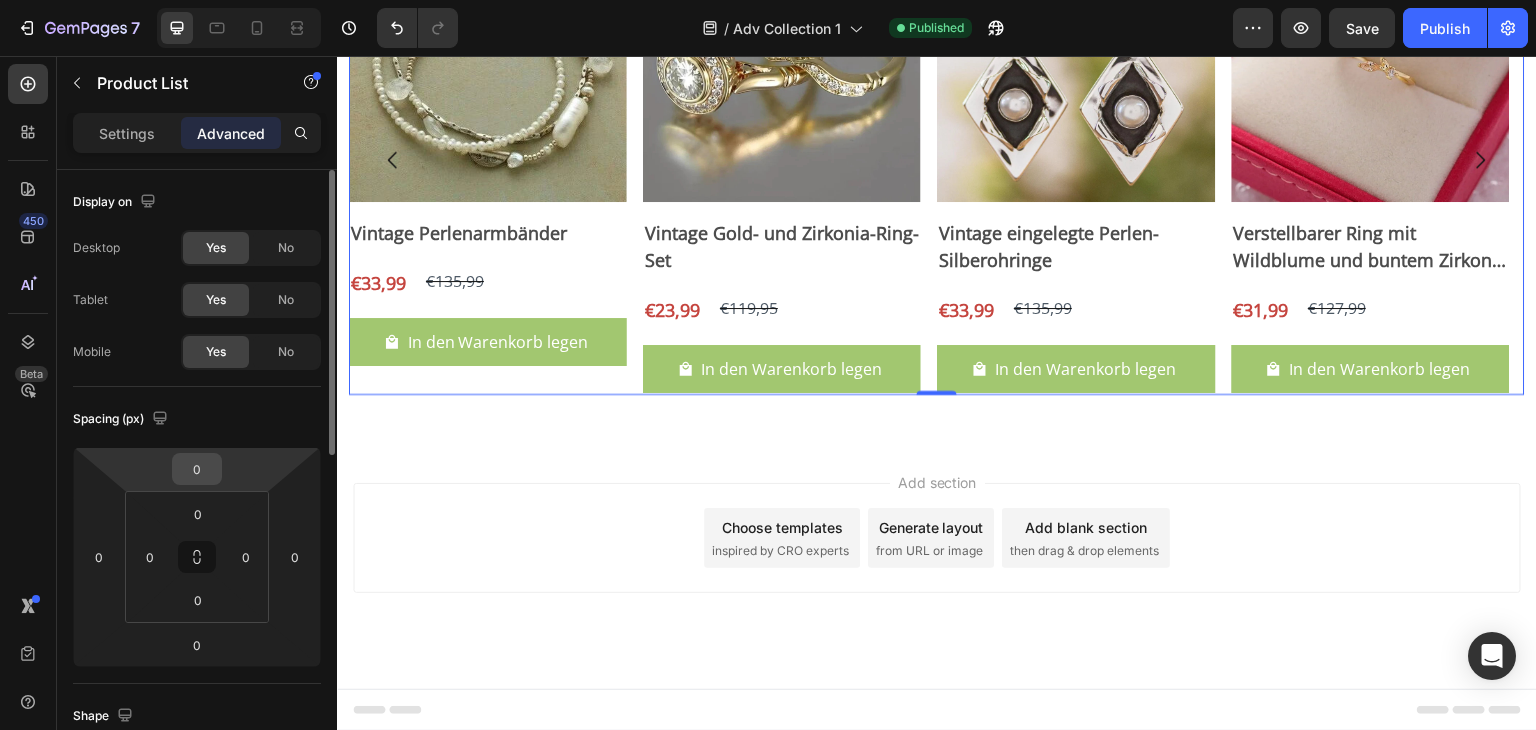 click on "0" at bounding box center [197, 469] 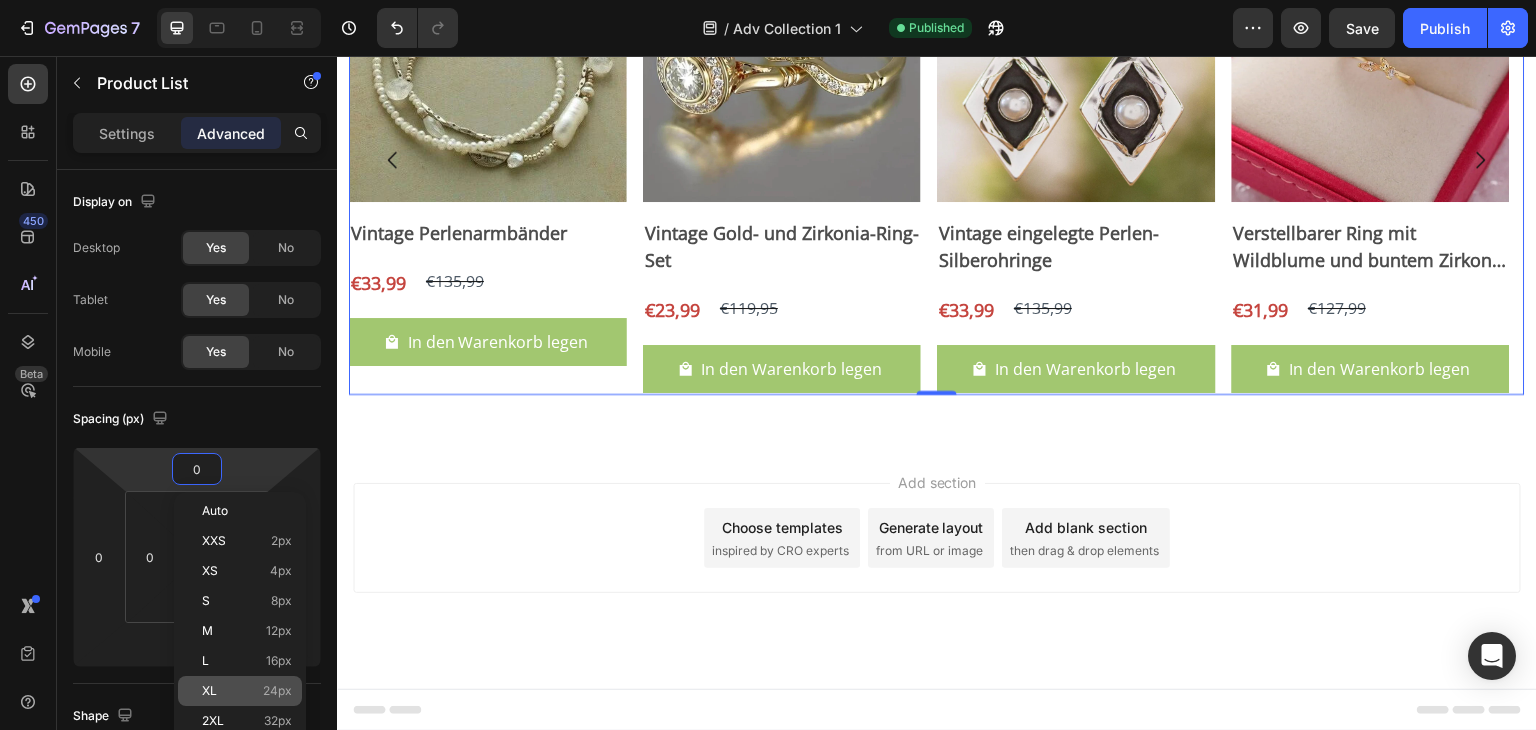 click on "24px" at bounding box center [277, 691] 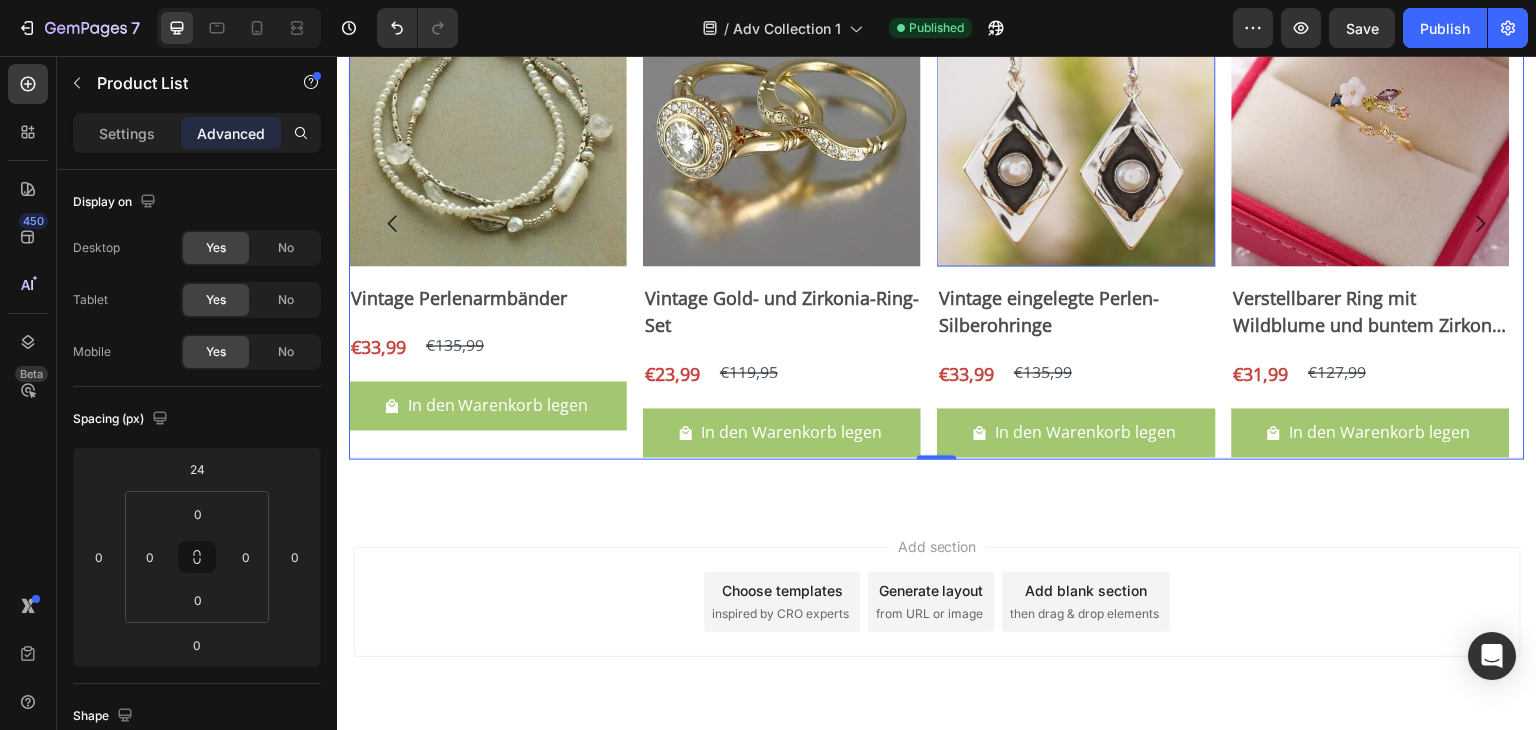 scroll, scrollTop: 5180, scrollLeft: 0, axis: vertical 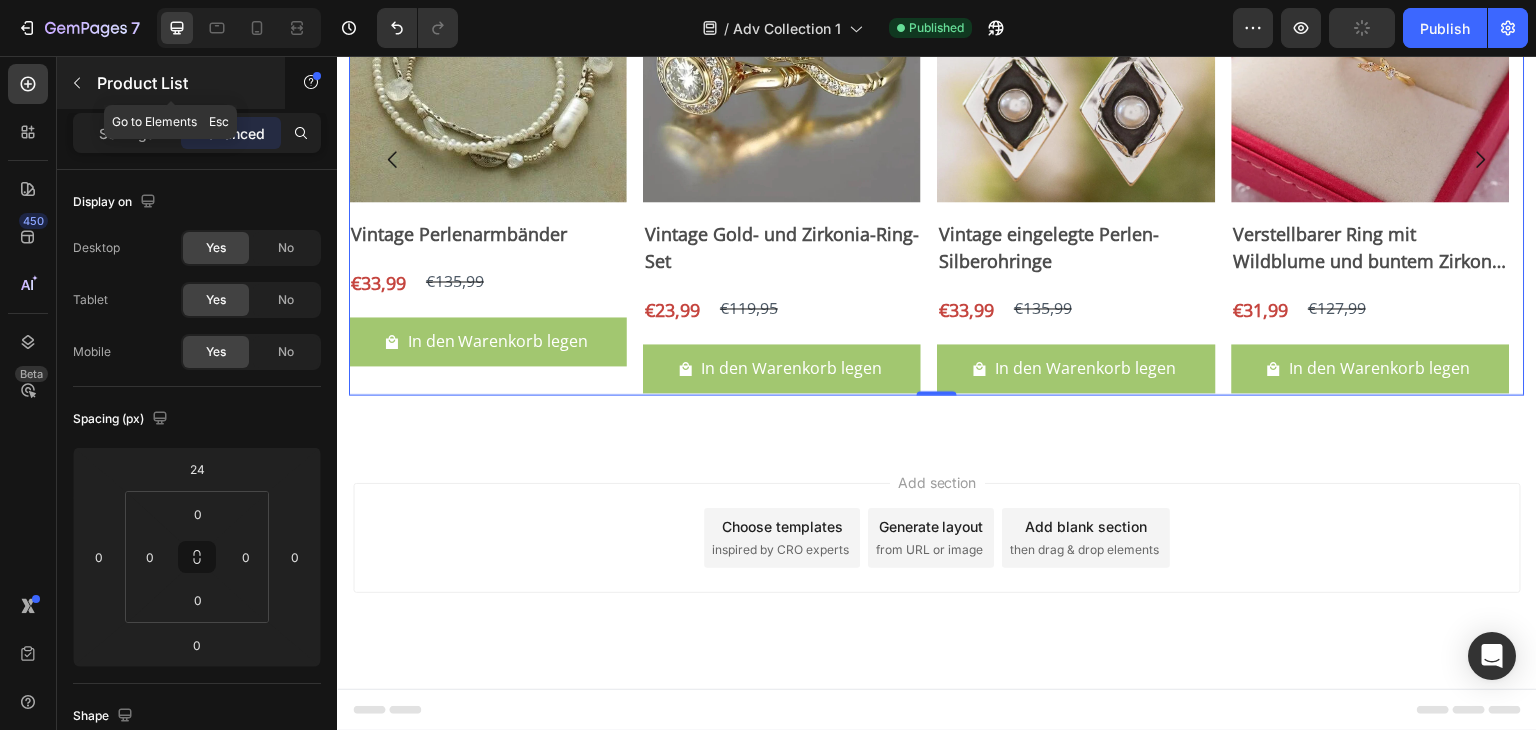 click 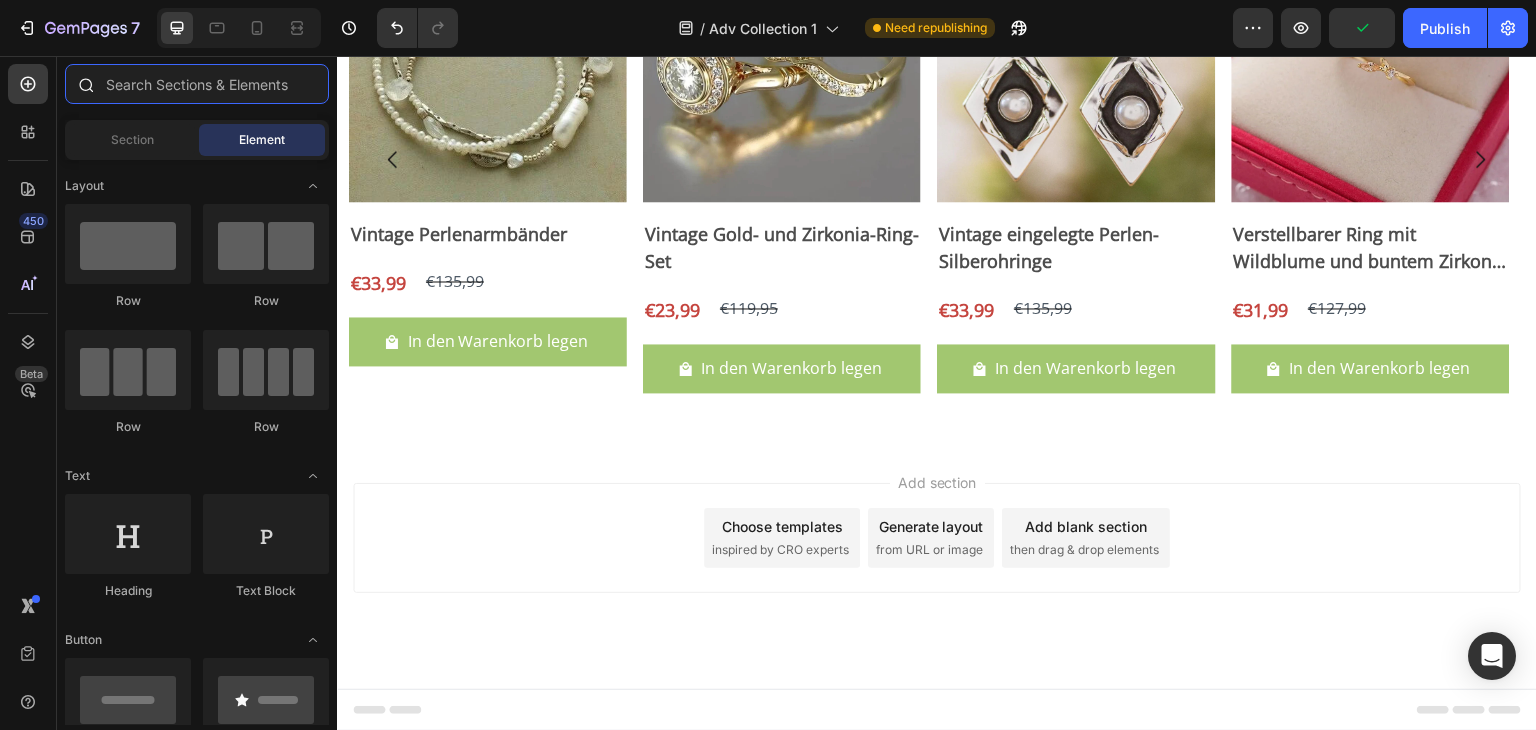 click at bounding box center (197, 84) 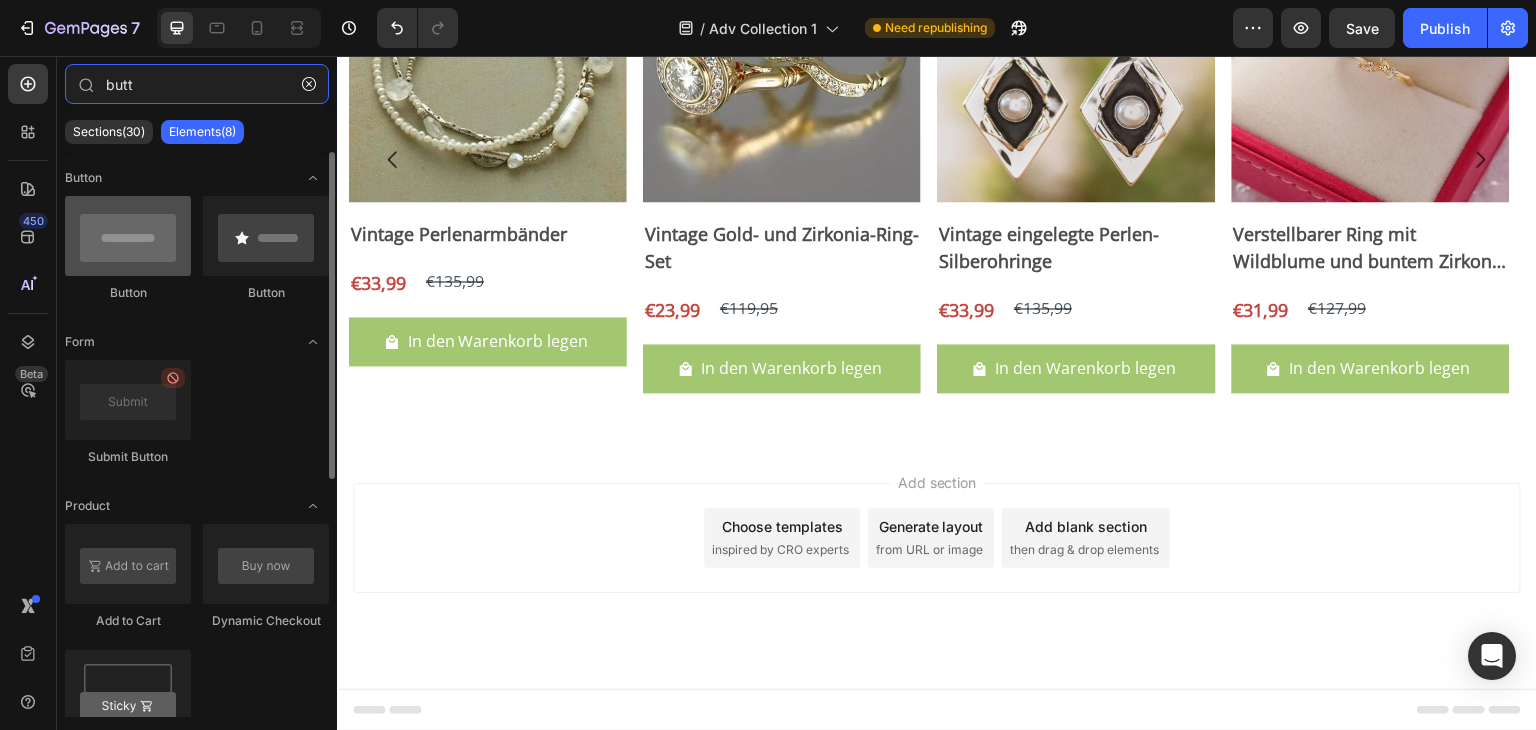 type on "butt" 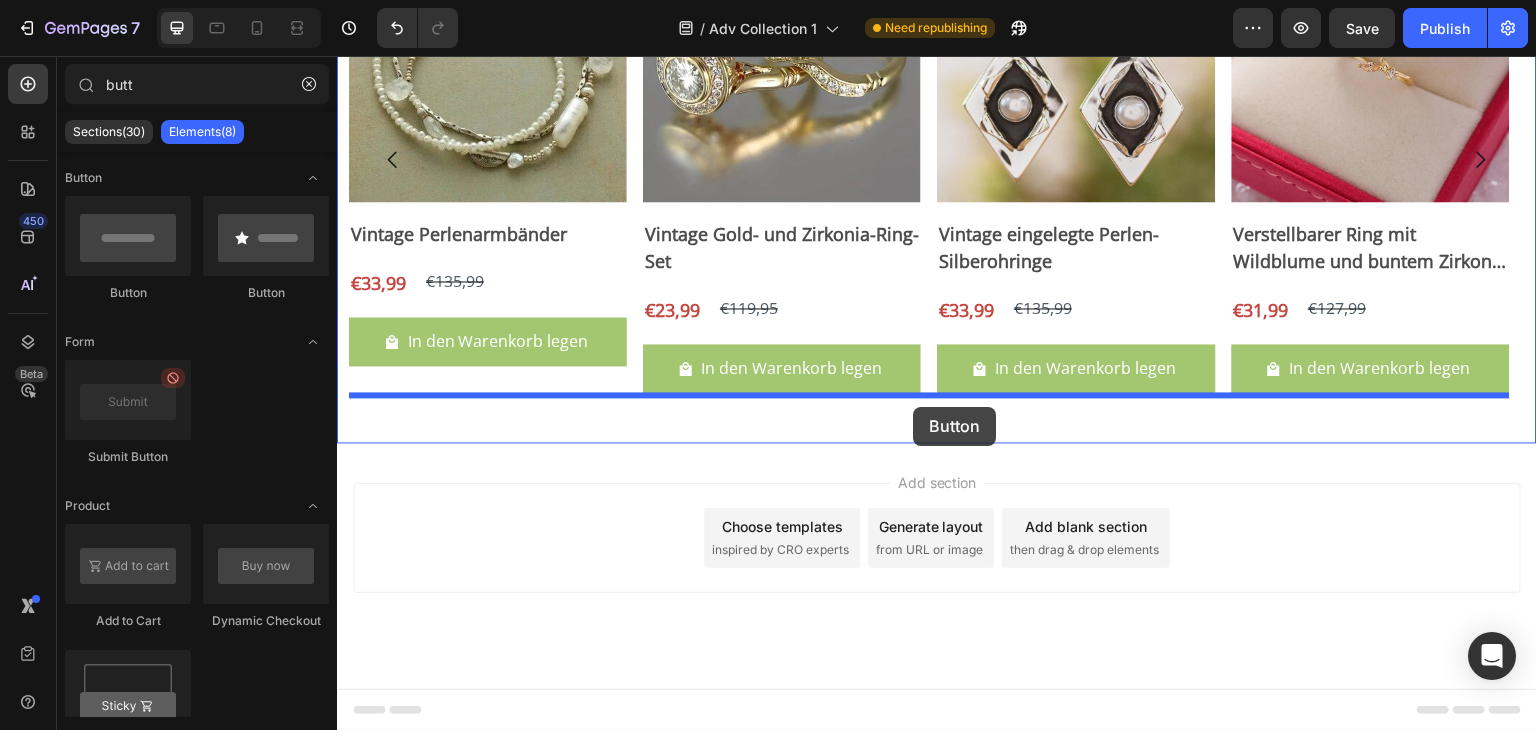 drag, startPoint x: 469, startPoint y: 305, endPoint x: 913, endPoint y: 406, distance: 455.34274 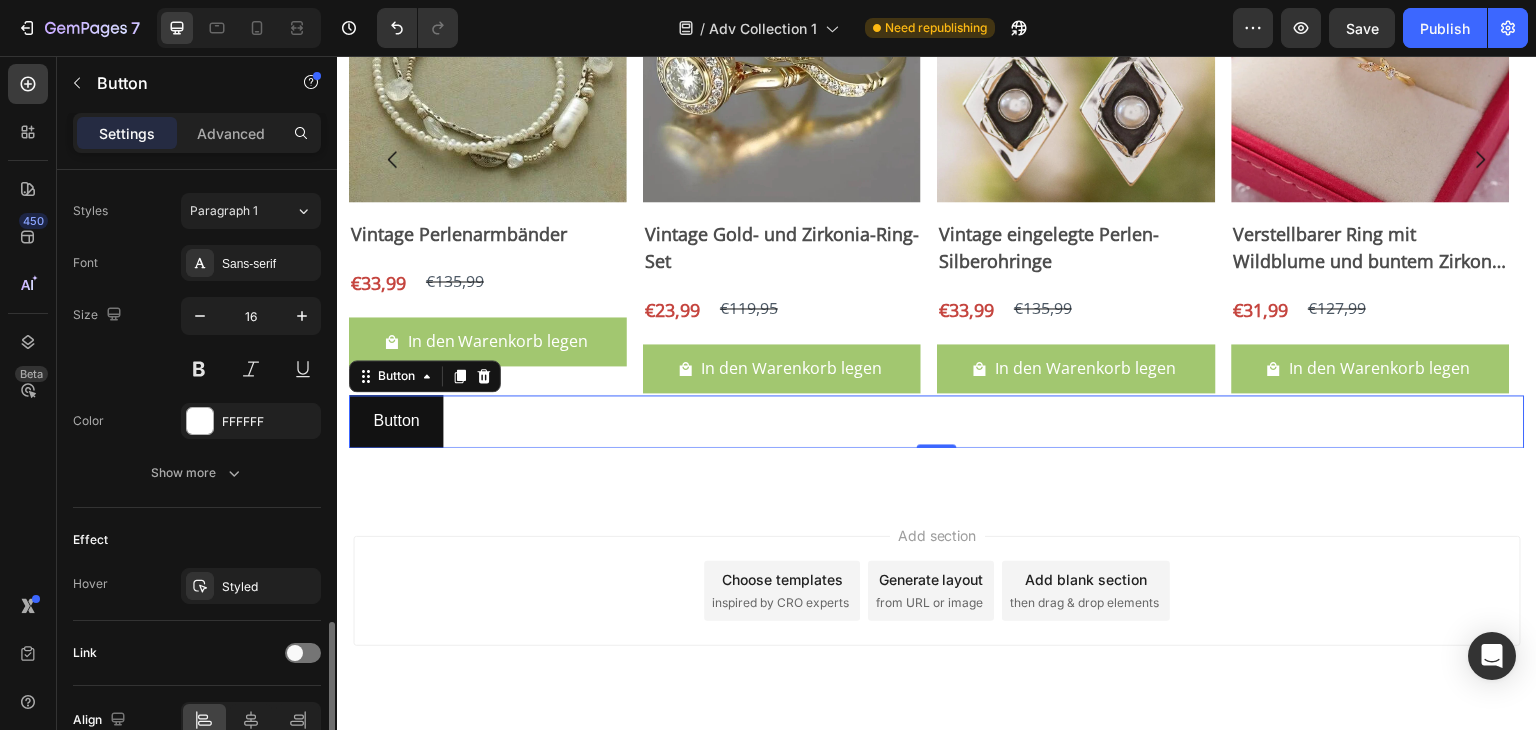 scroll, scrollTop: 814, scrollLeft: 0, axis: vertical 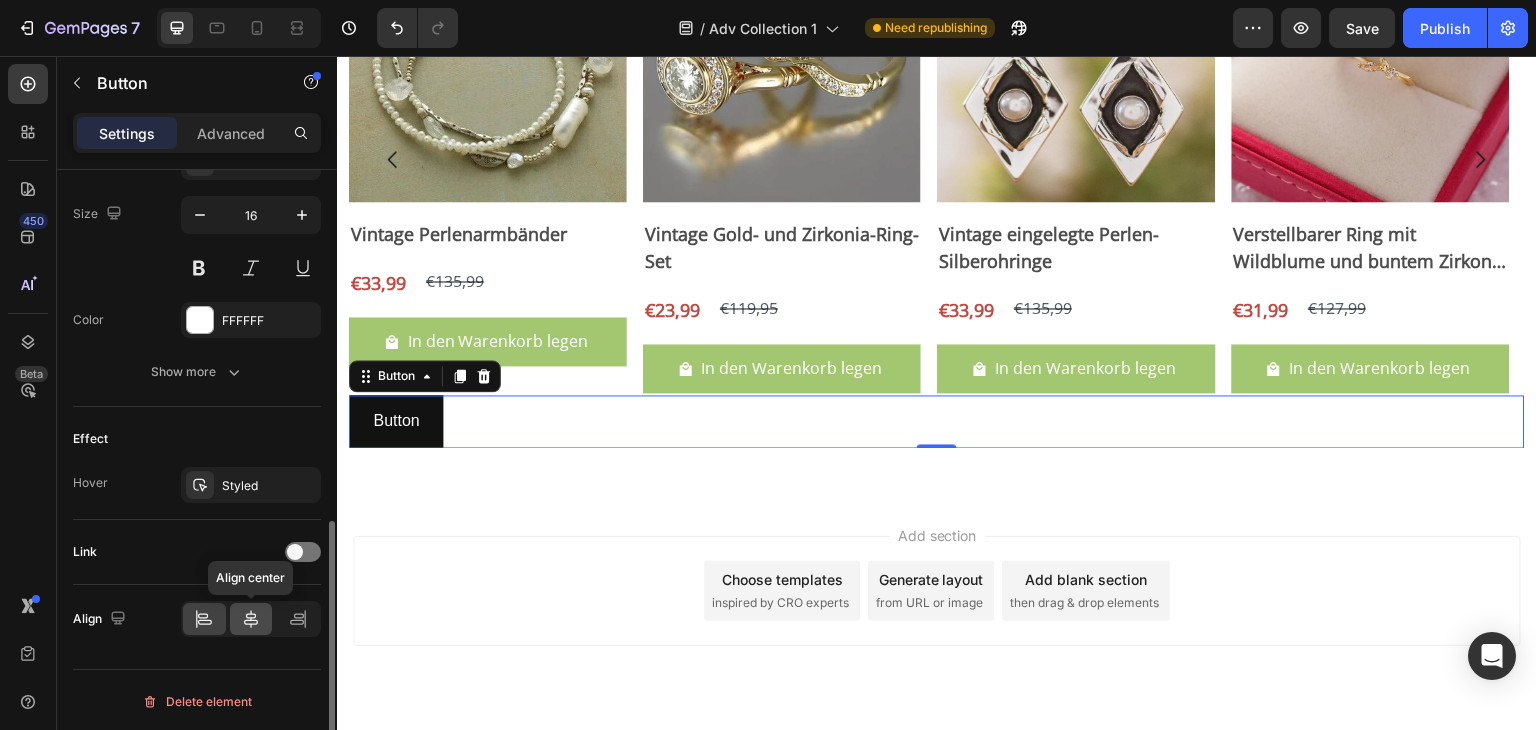 click 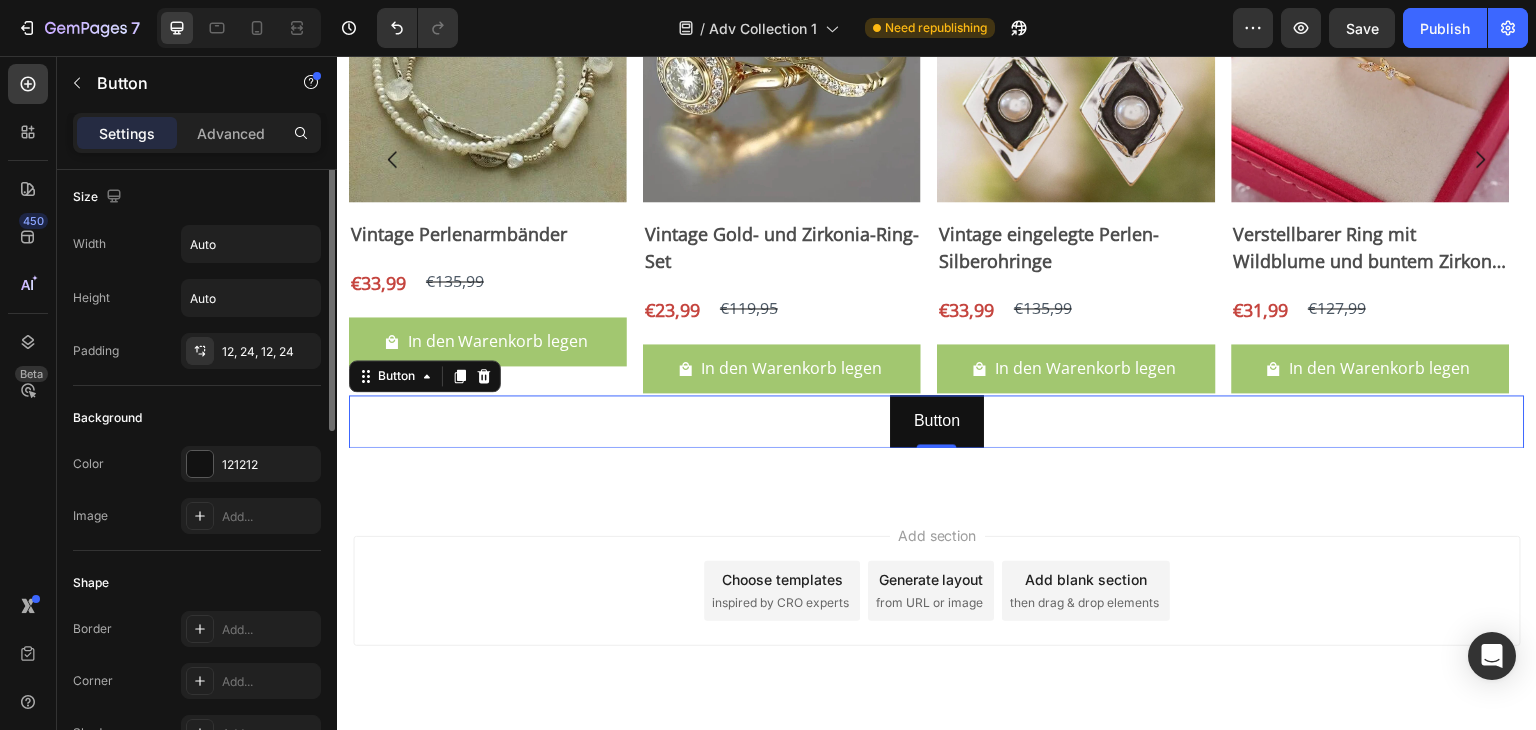 scroll, scrollTop: 0, scrollLeft: 0, axis: both 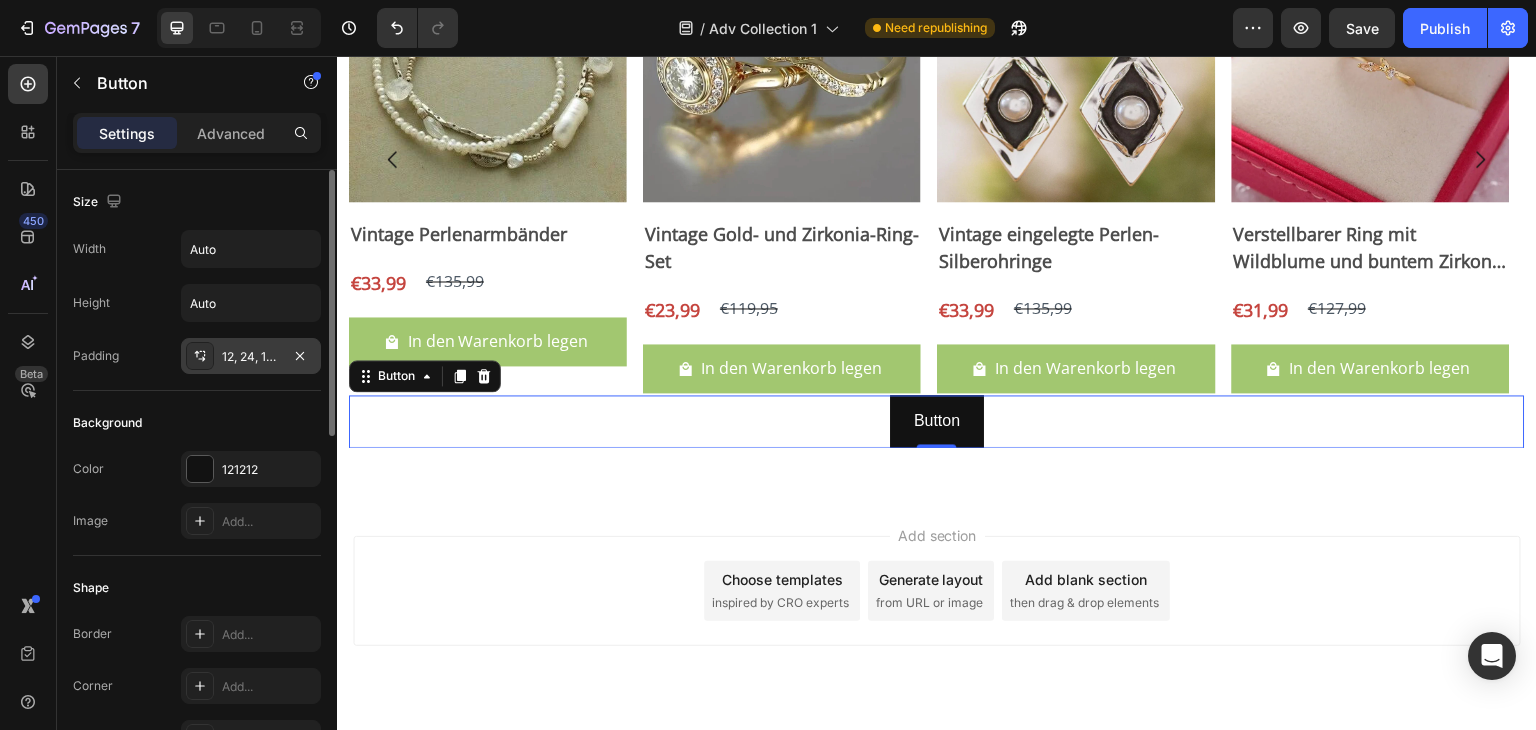 click 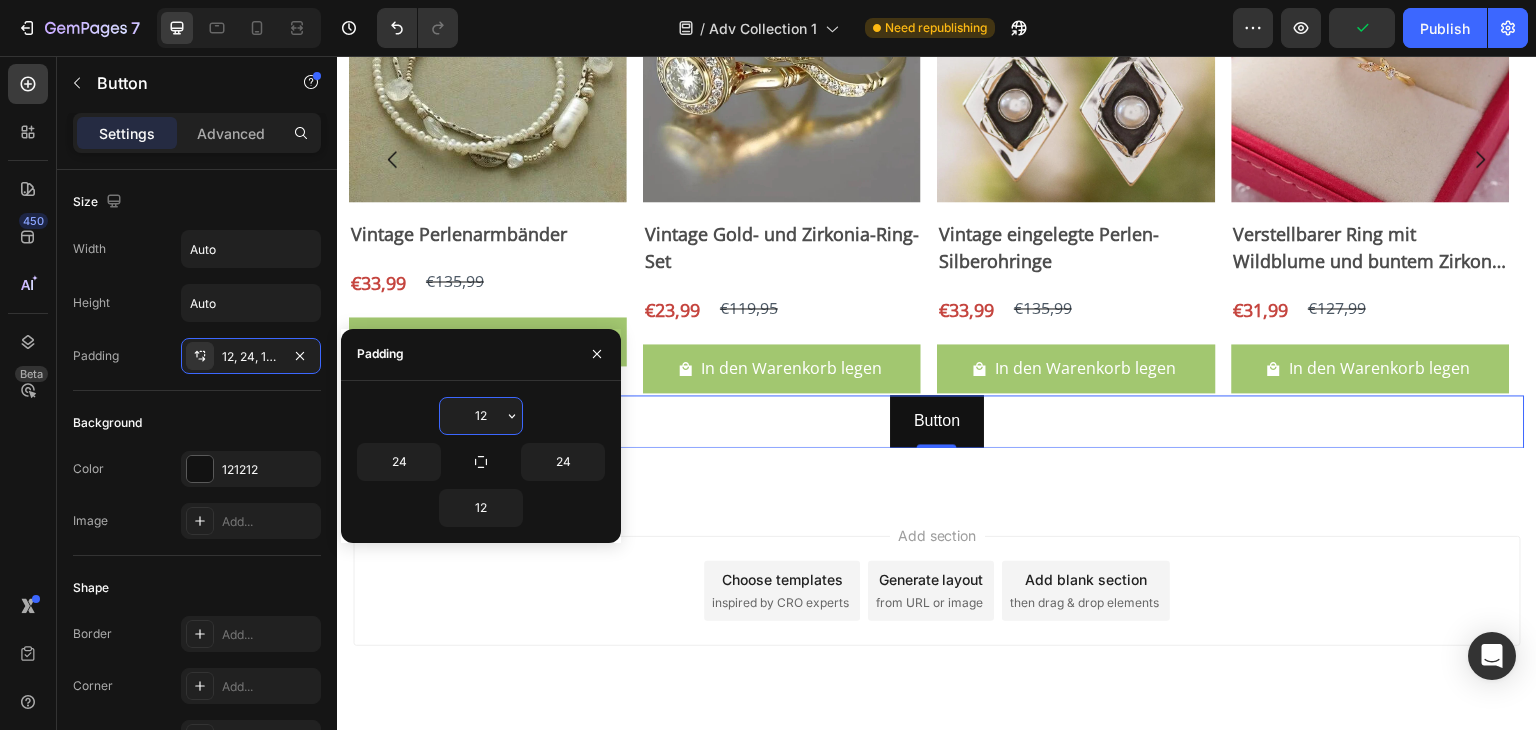 click on "12" at bounding box center [481, 416] 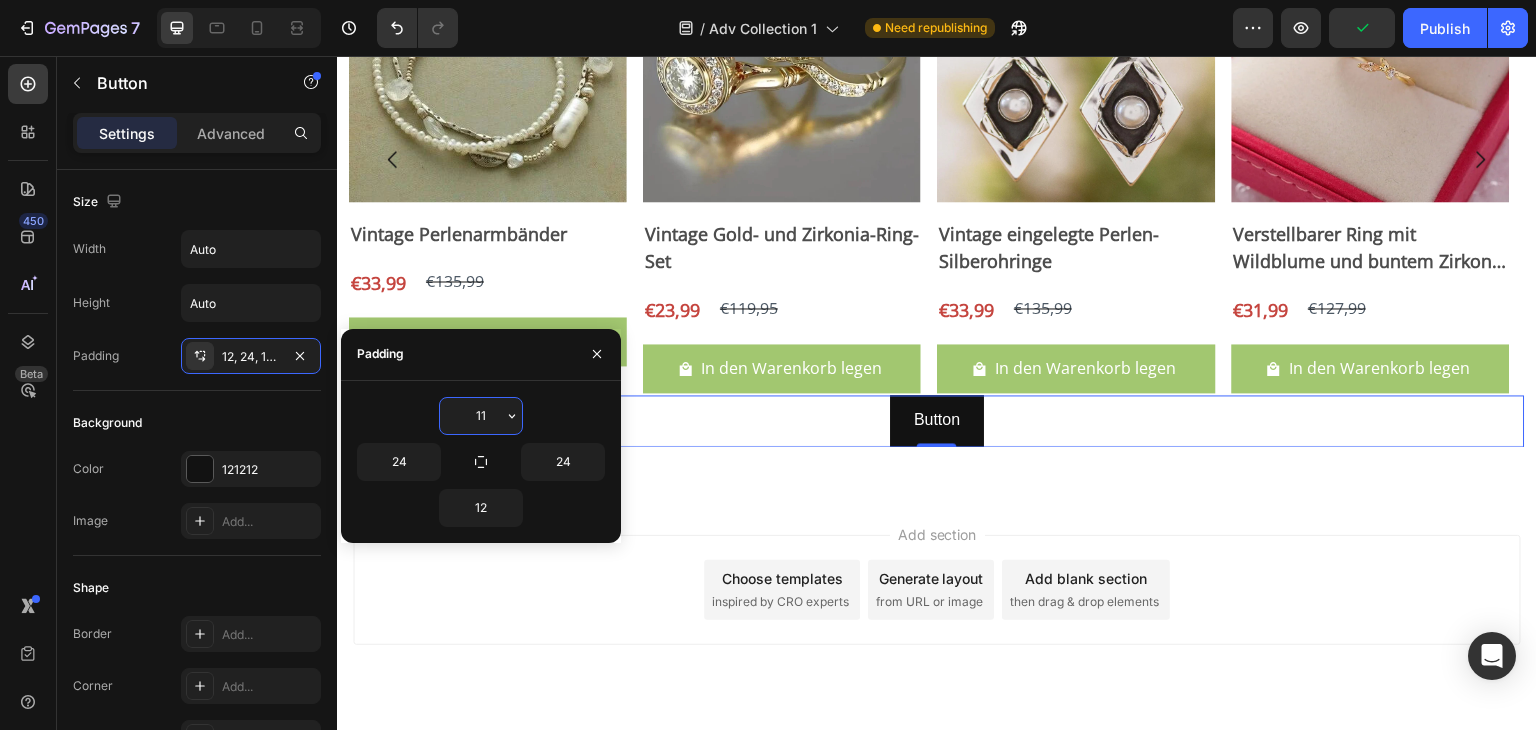 type on "10" 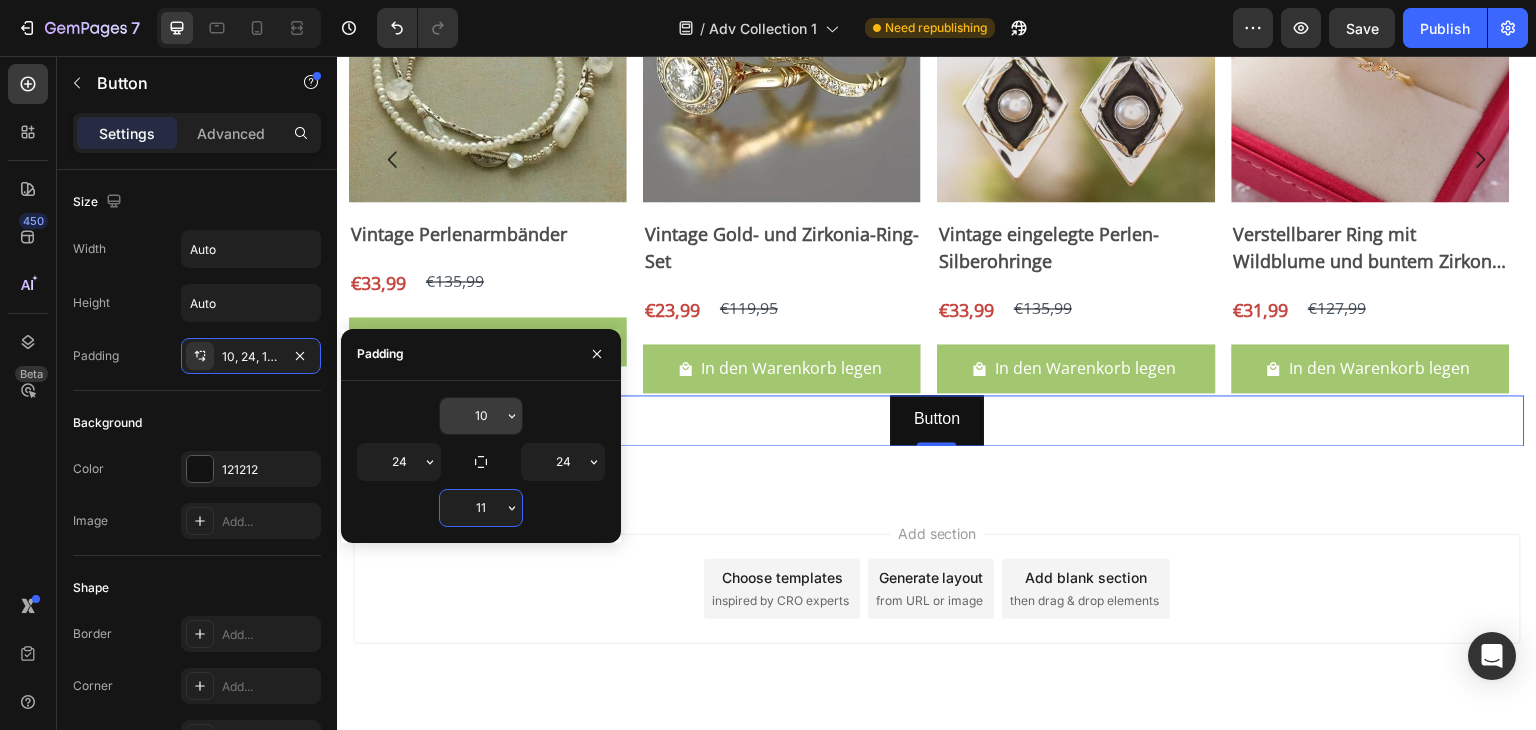 type on "10" 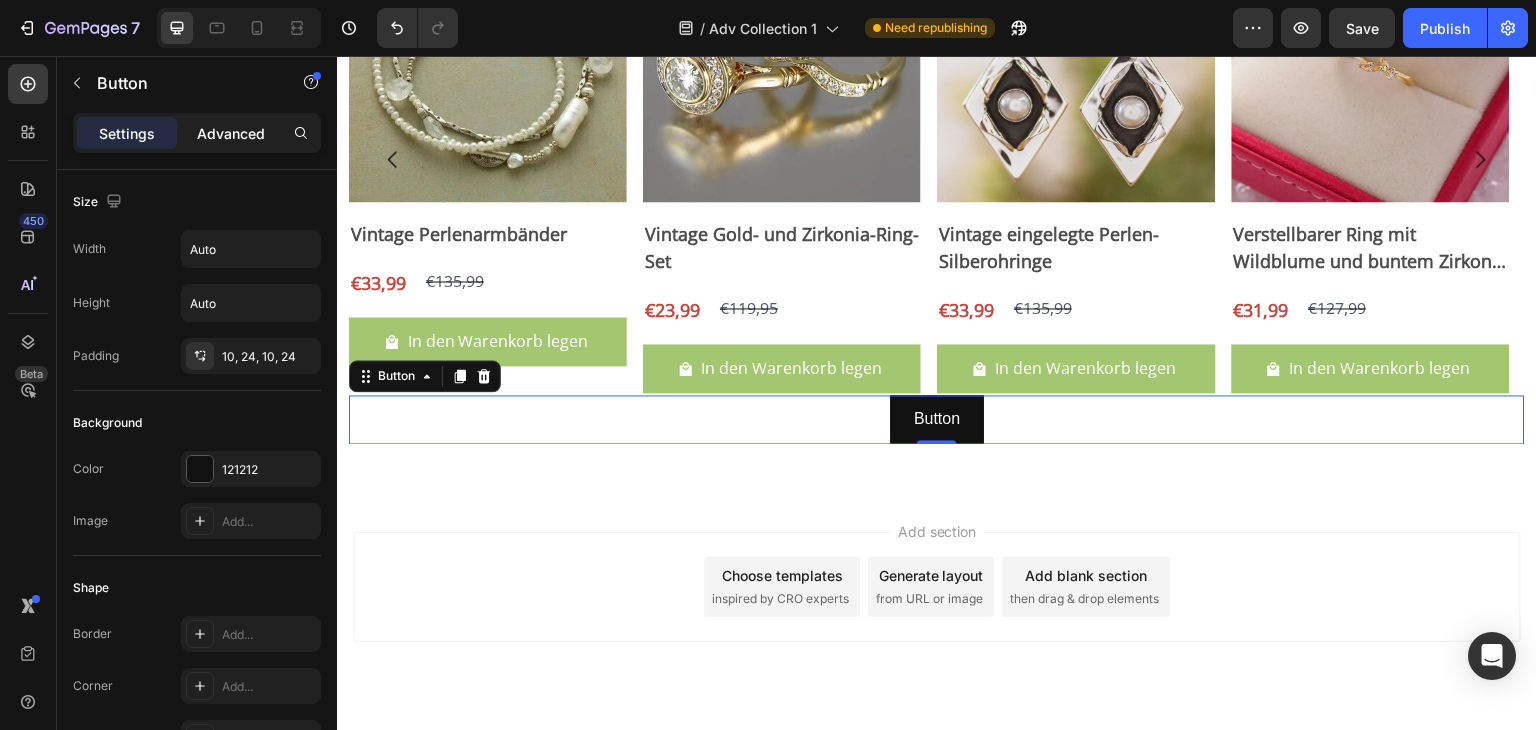 click on "Advanced" at bounding box center [231, 133] 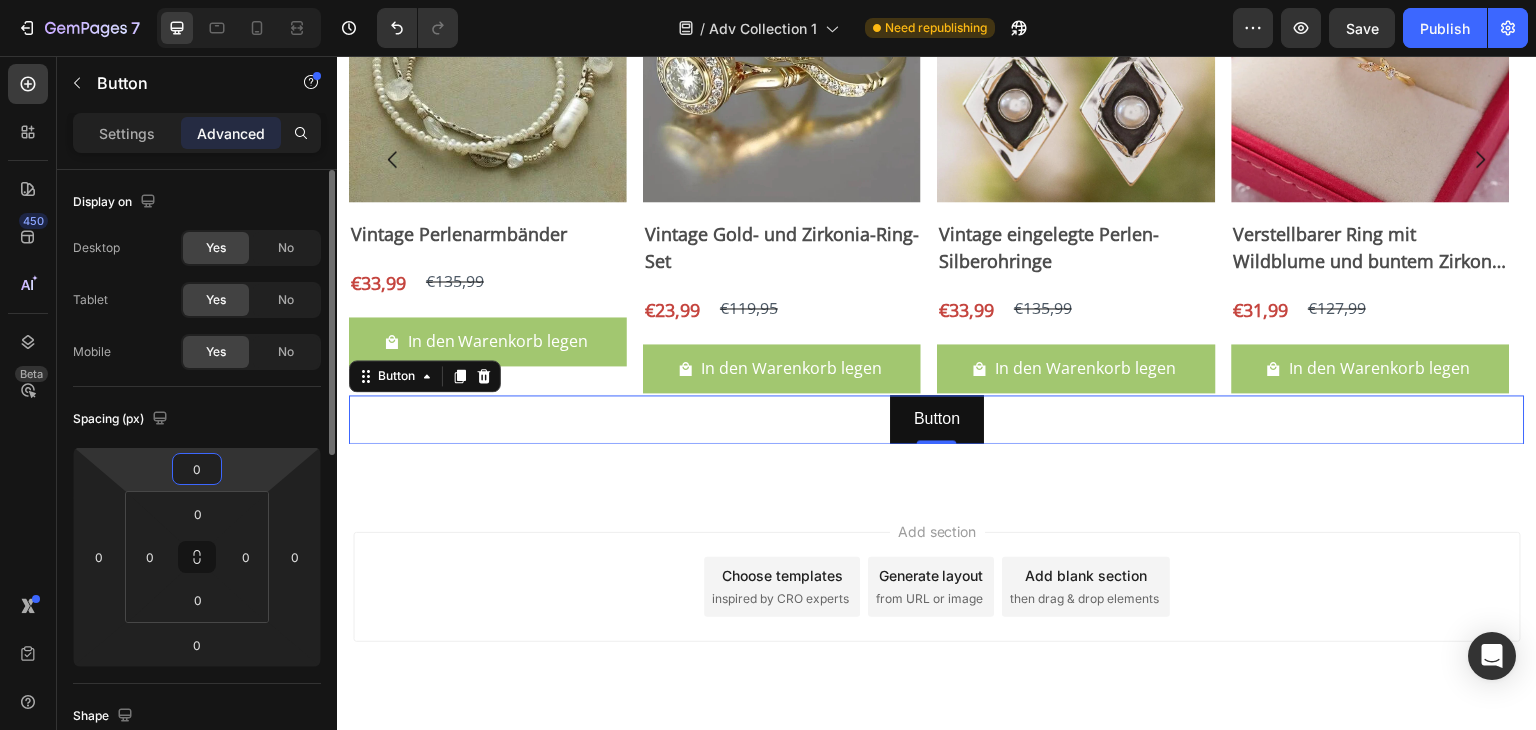 click on "0" at bounding box center [197, 469] 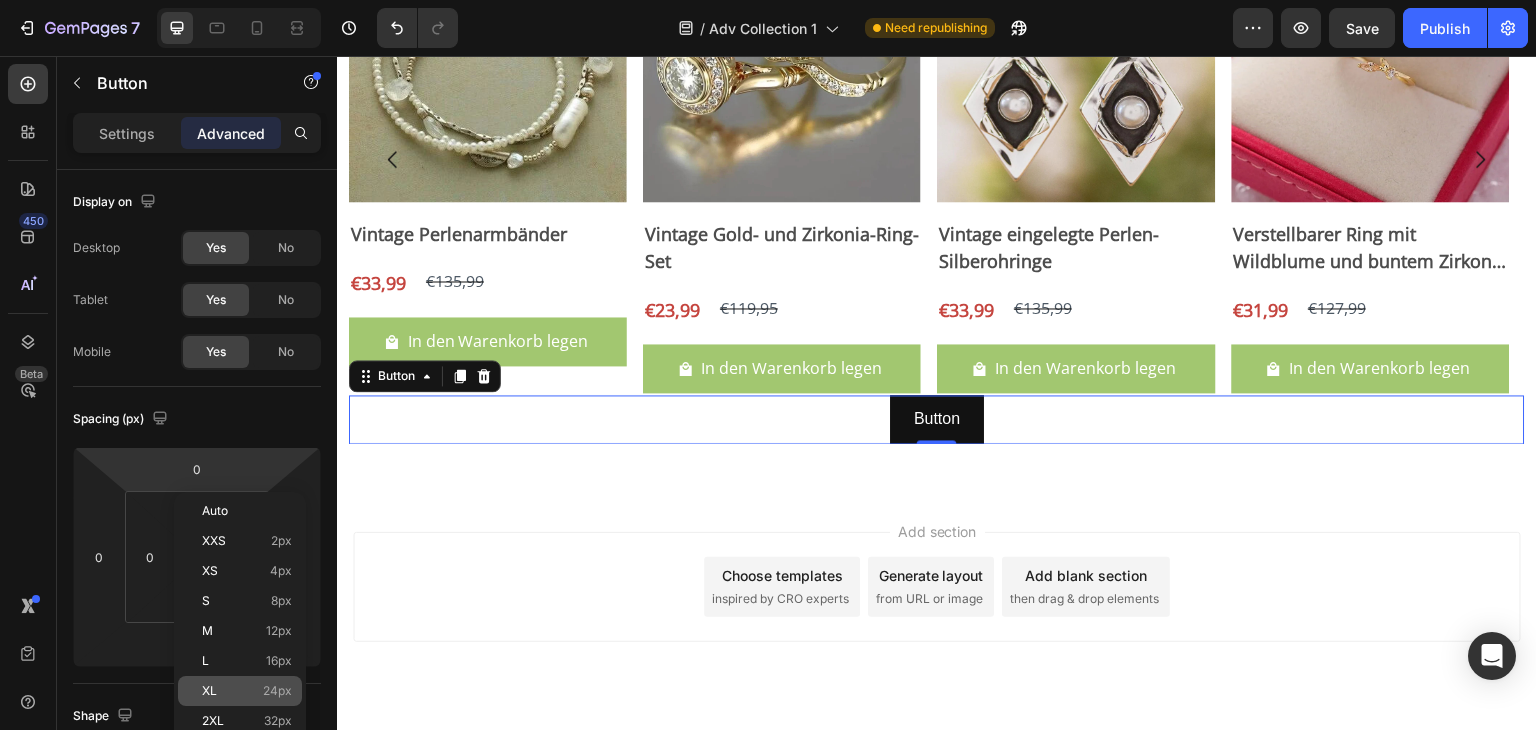 click on "XL 24px" at bounding box center [247, 691] 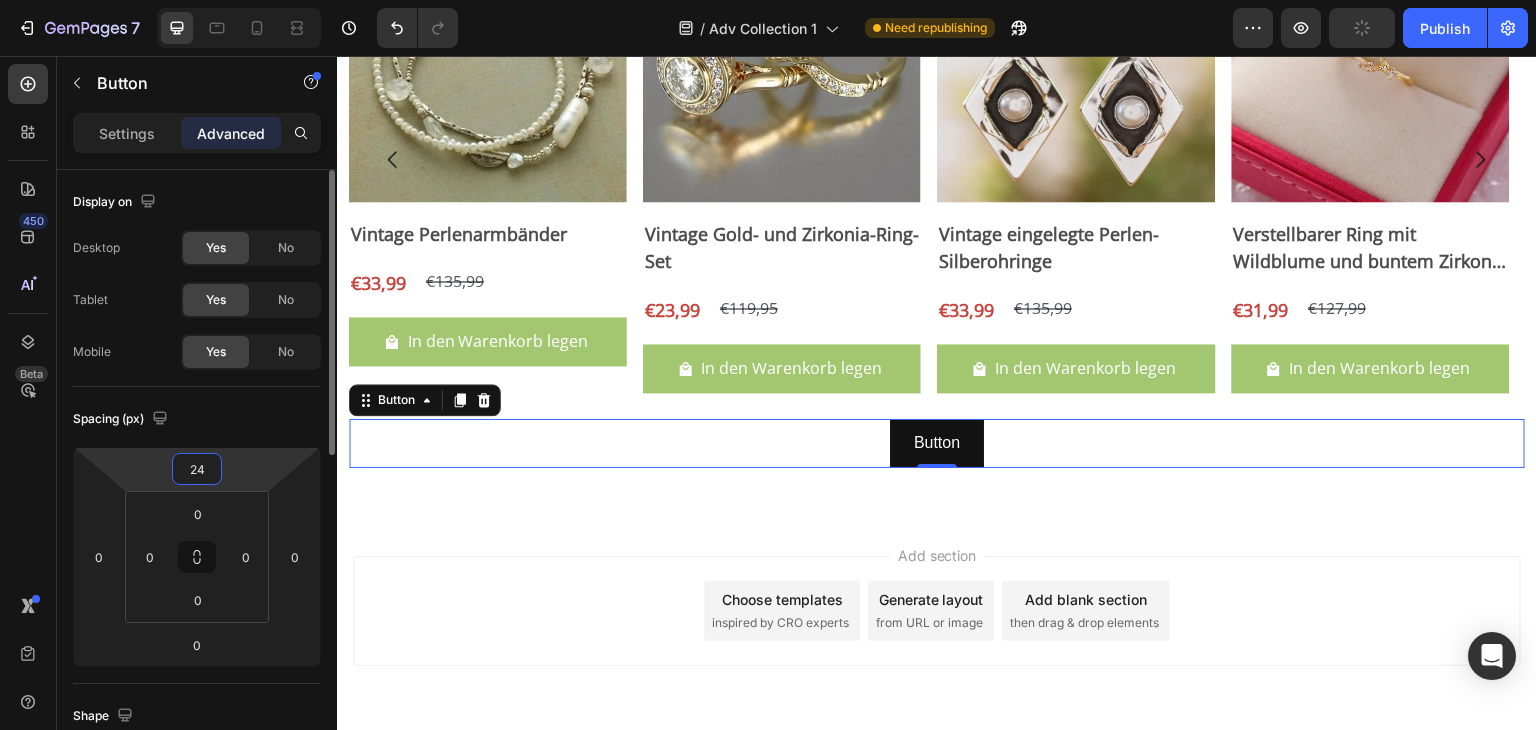 click on "24" at bounding box center (197, 469) 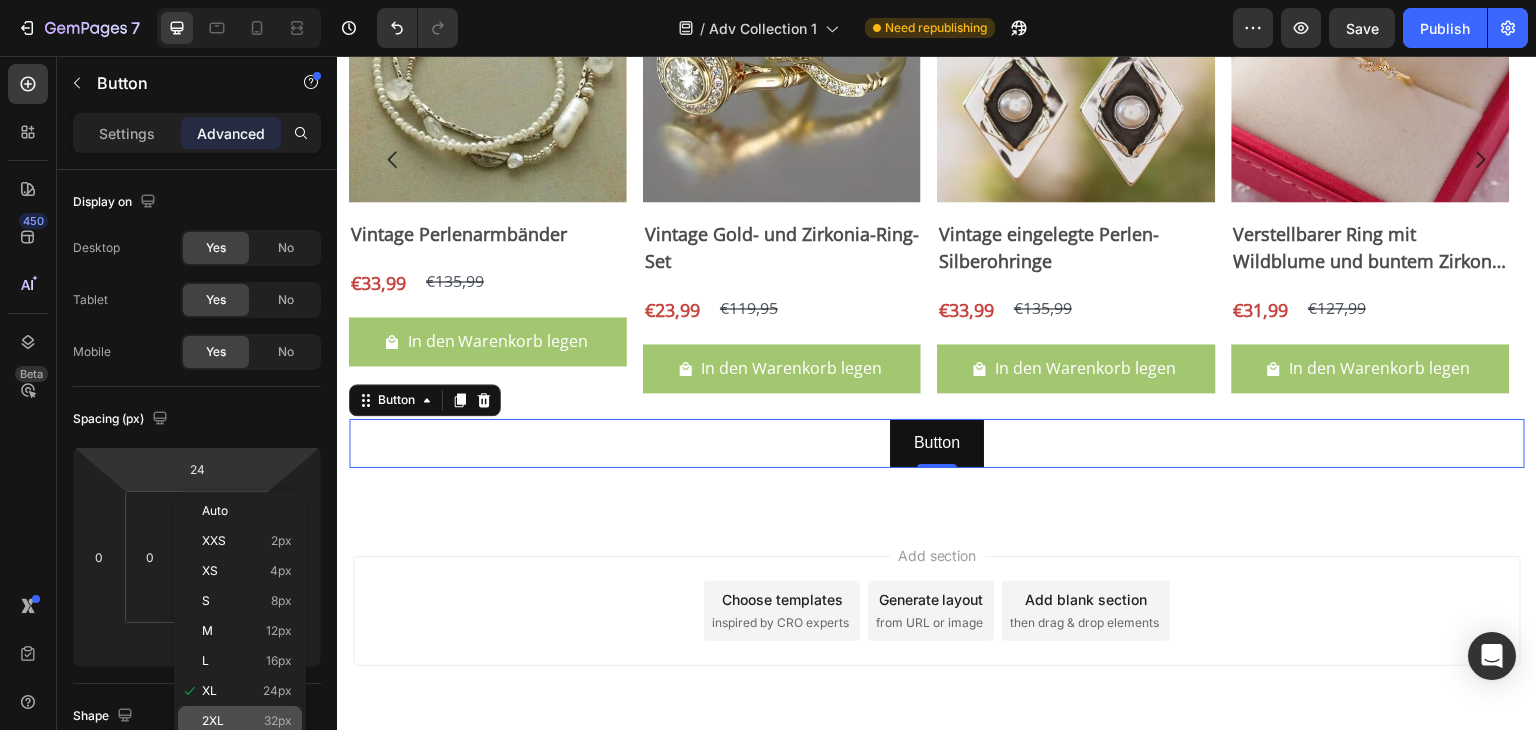 click on "2XL 32px" at bounding box center [247, 721] 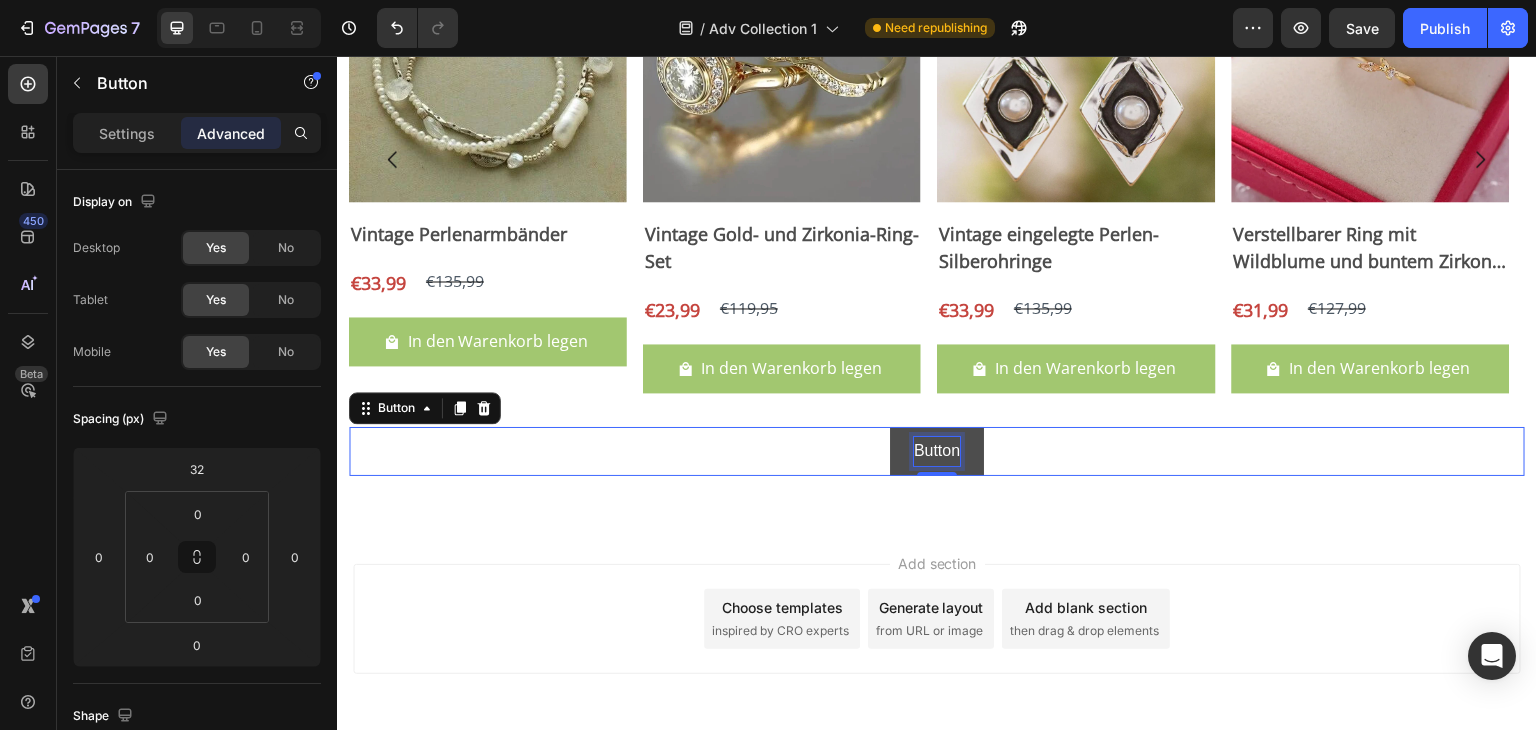 click on "Button" at bounding box center [937, 451] 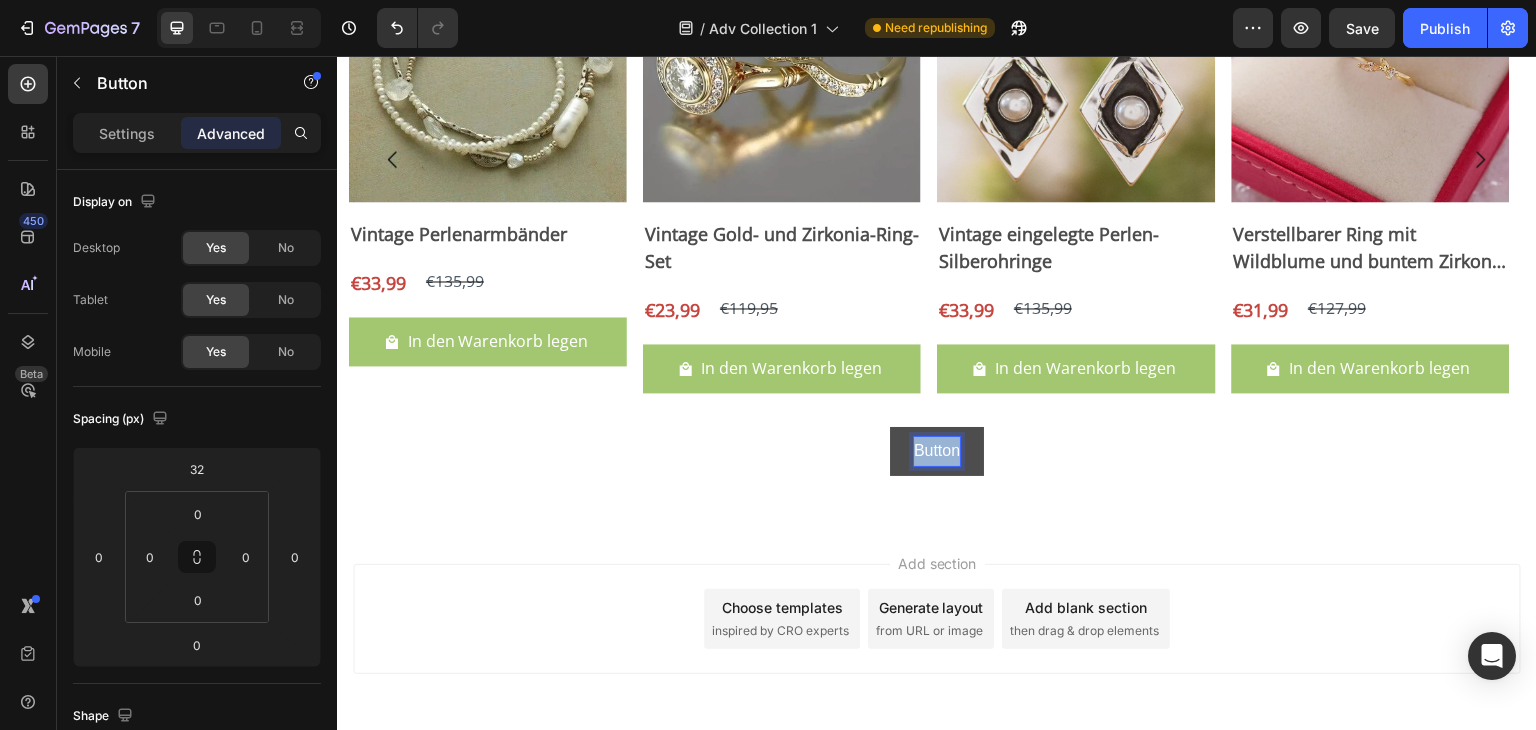 click on "Button" at bounding box center [937, 451] 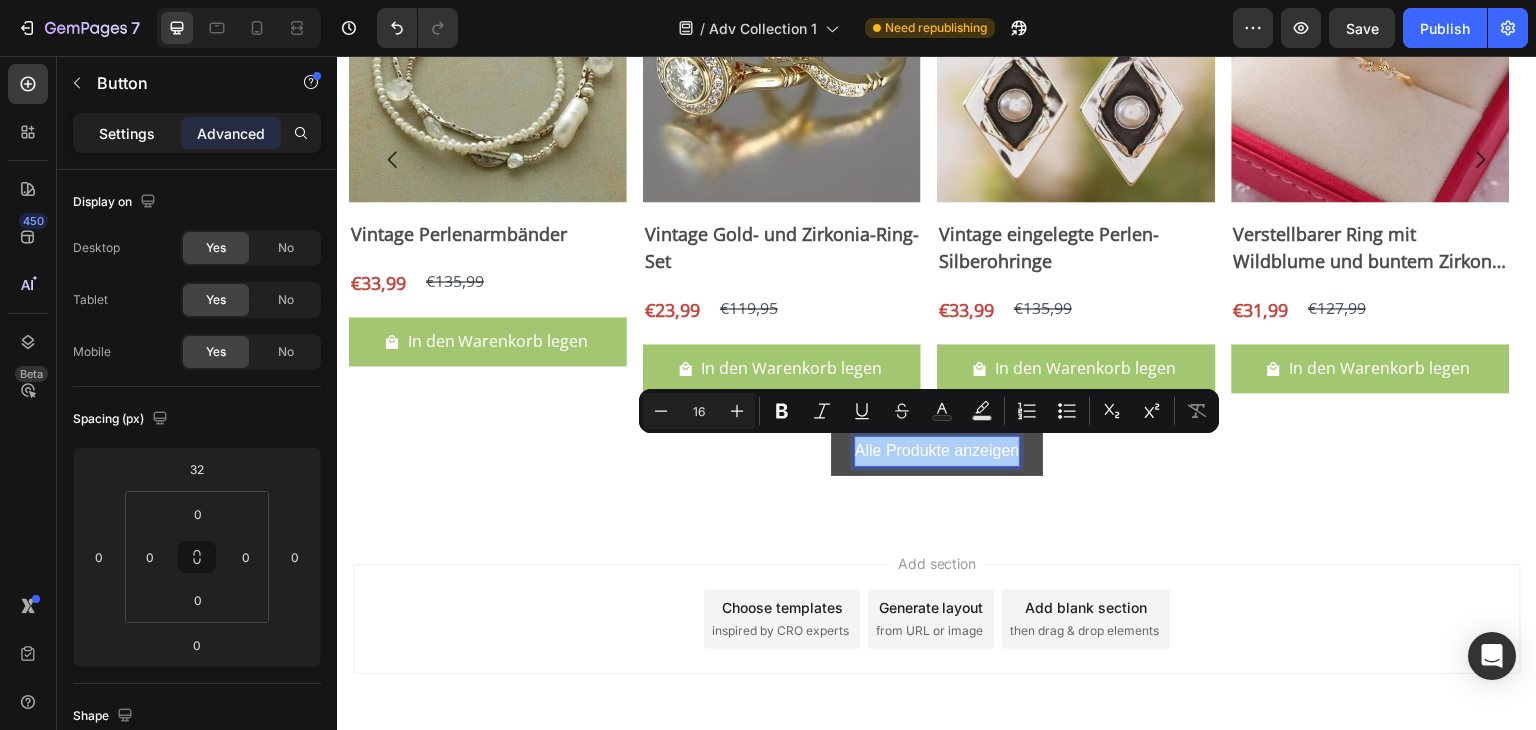 click on "Settings" at bounding box center [127, 133] 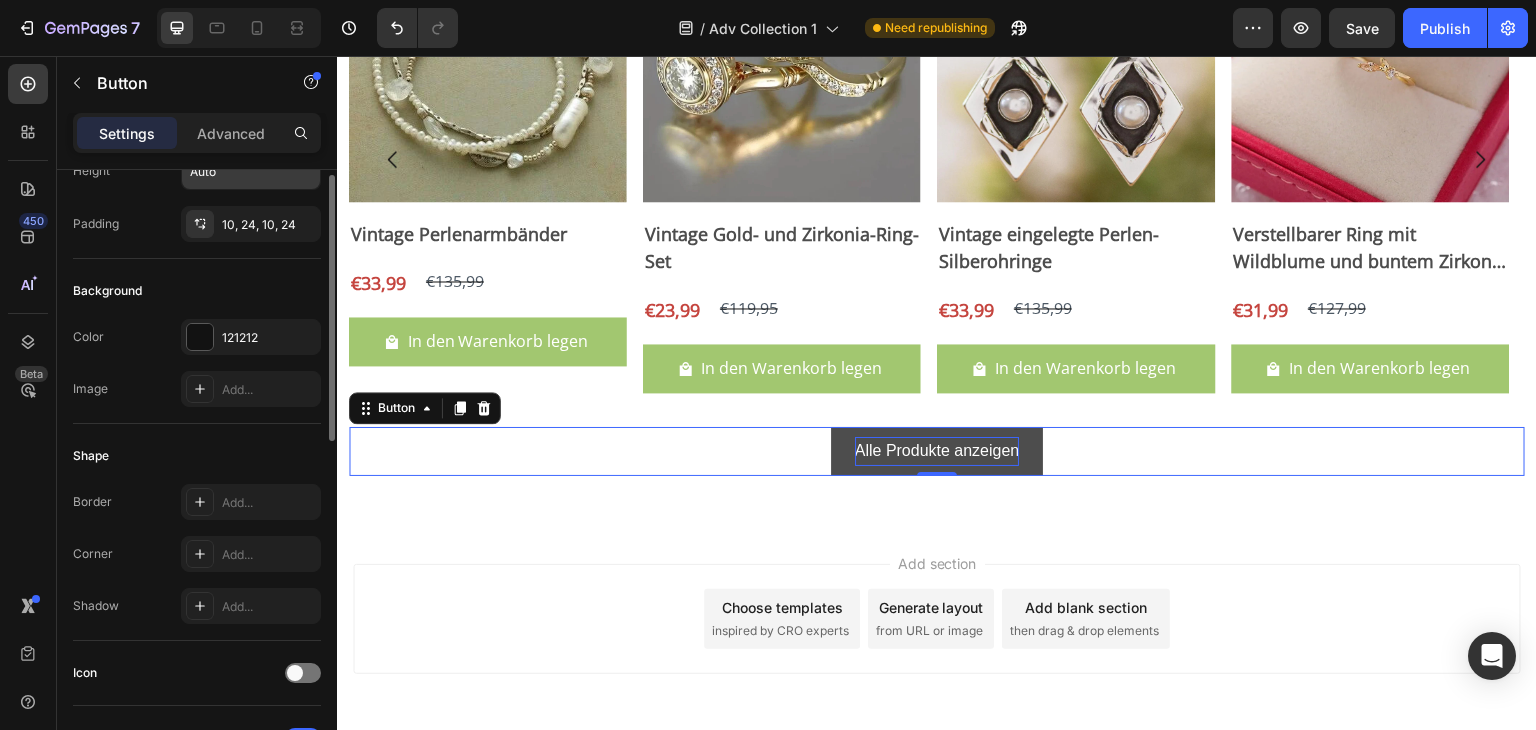 scroll, scrollTop: 139, scrollLeft: 0, axis: vertical 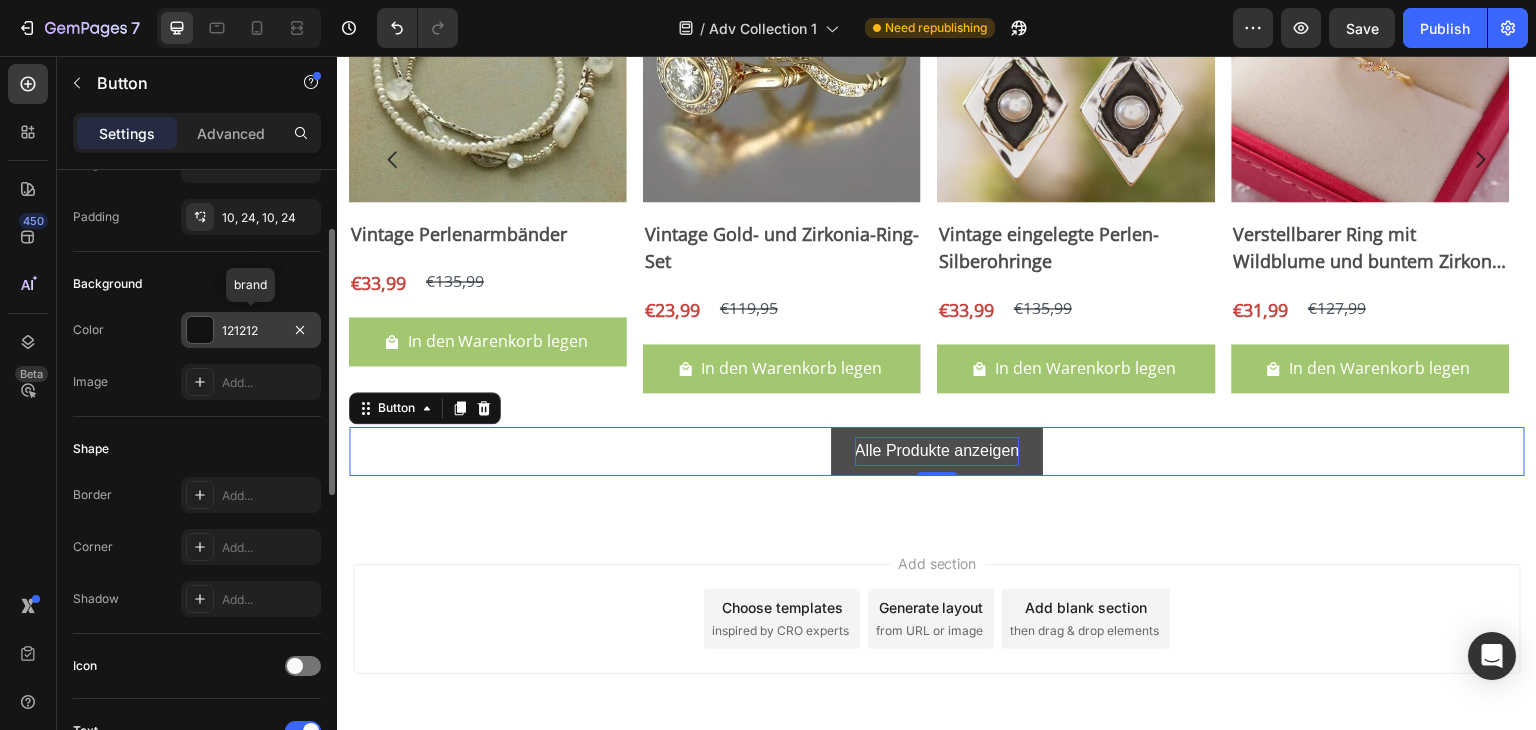 click at bounding box center [200, 330] 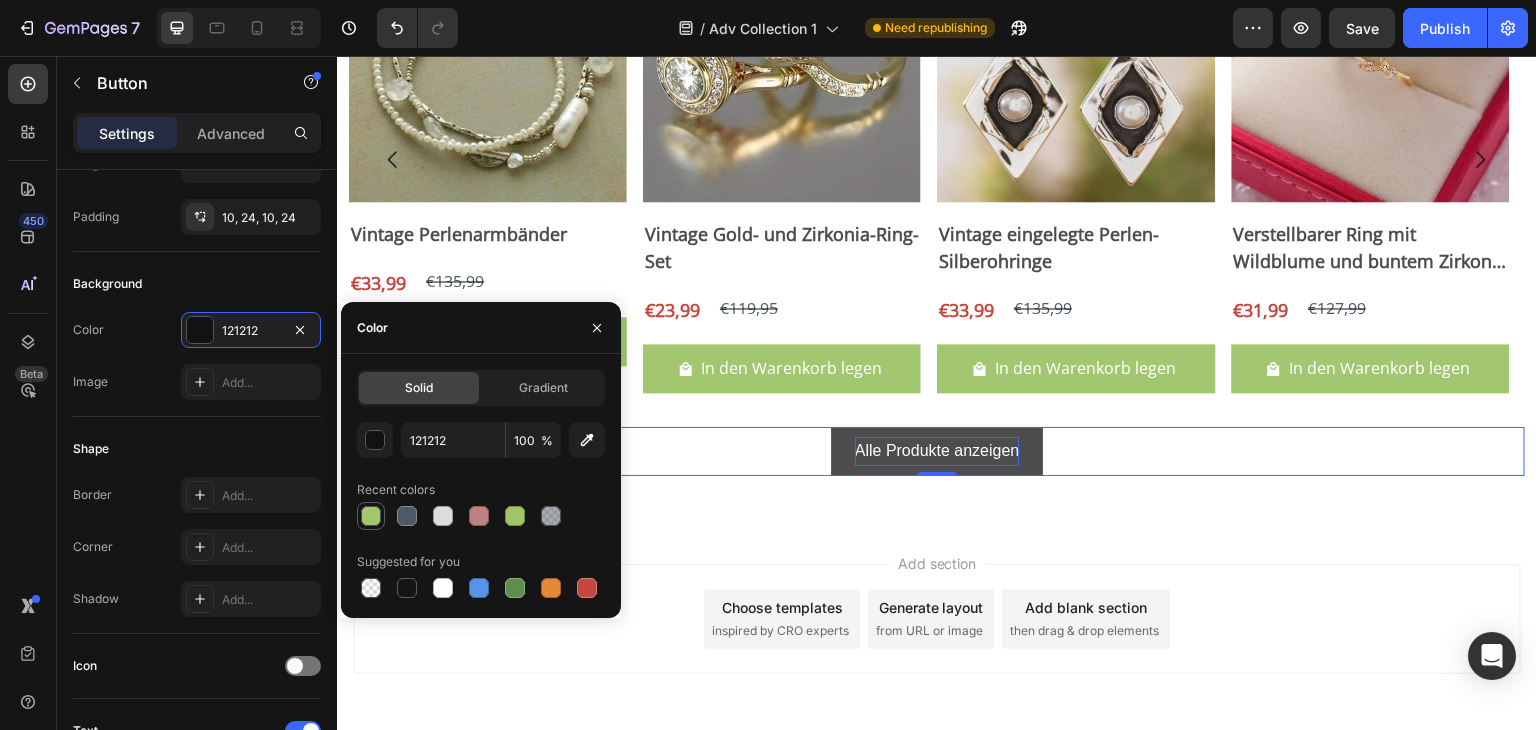 click at bounding box center [371, 516] 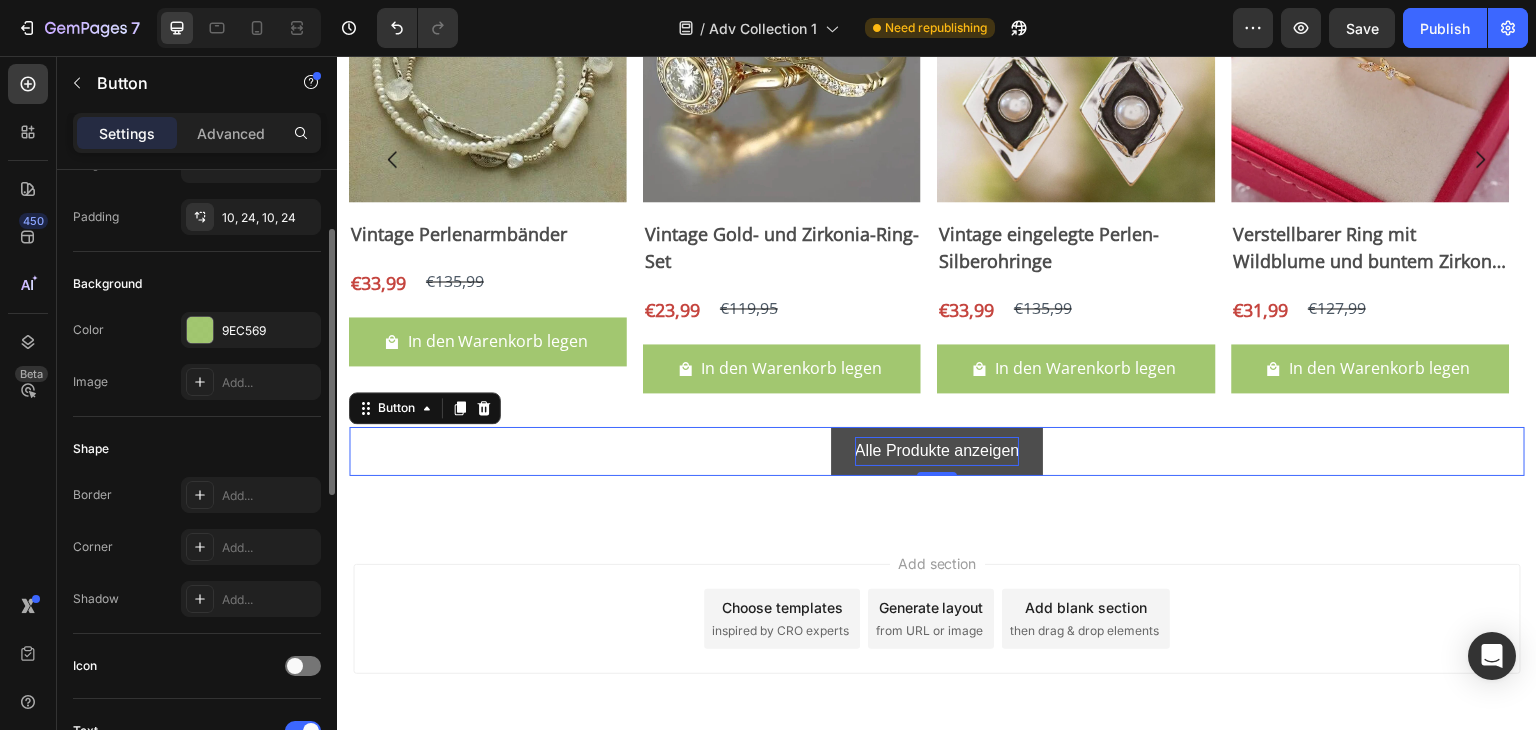 click on "Shape Border Add... Corner Add... Shadow Add..." 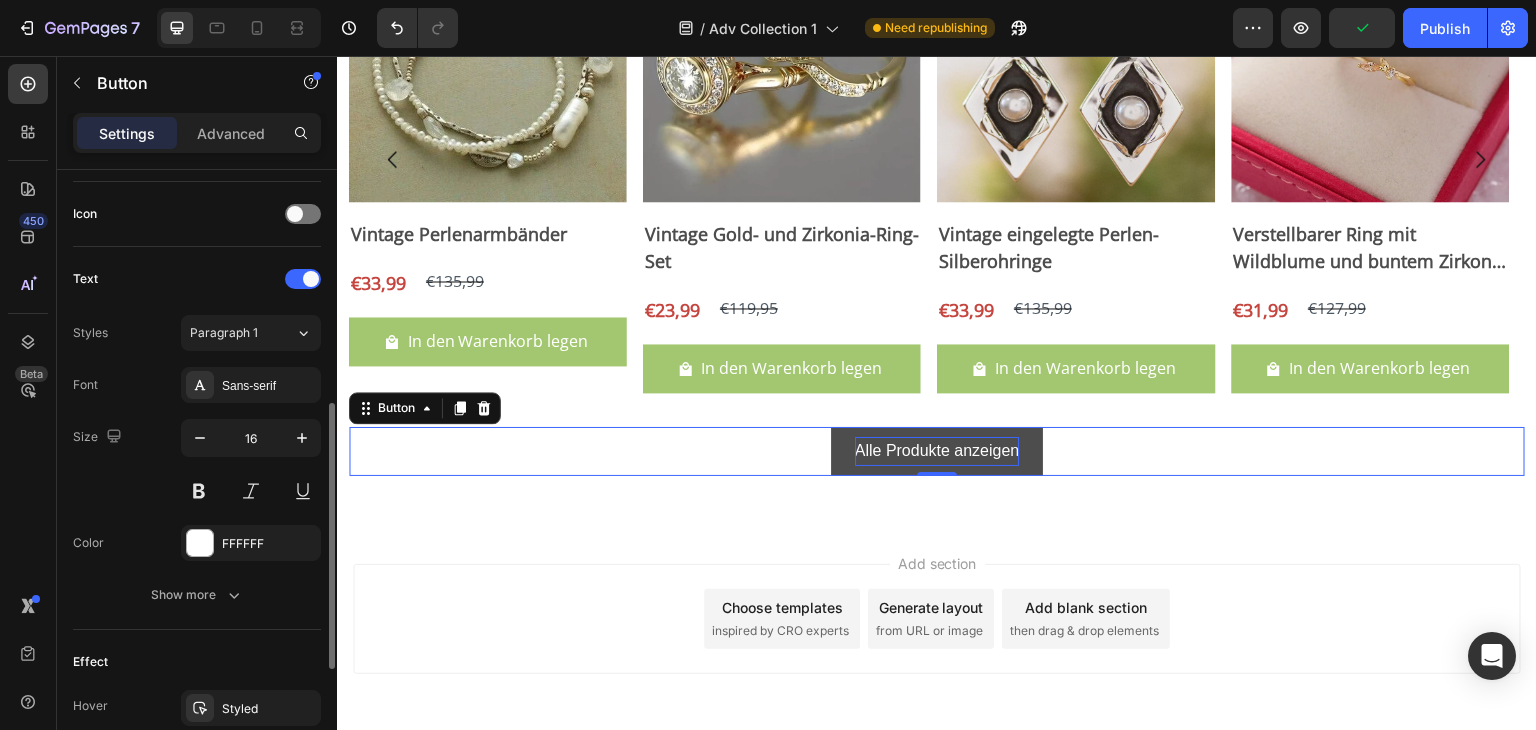 scroll, scrollTop: 592, scrollLeft: 0, axis: vertical 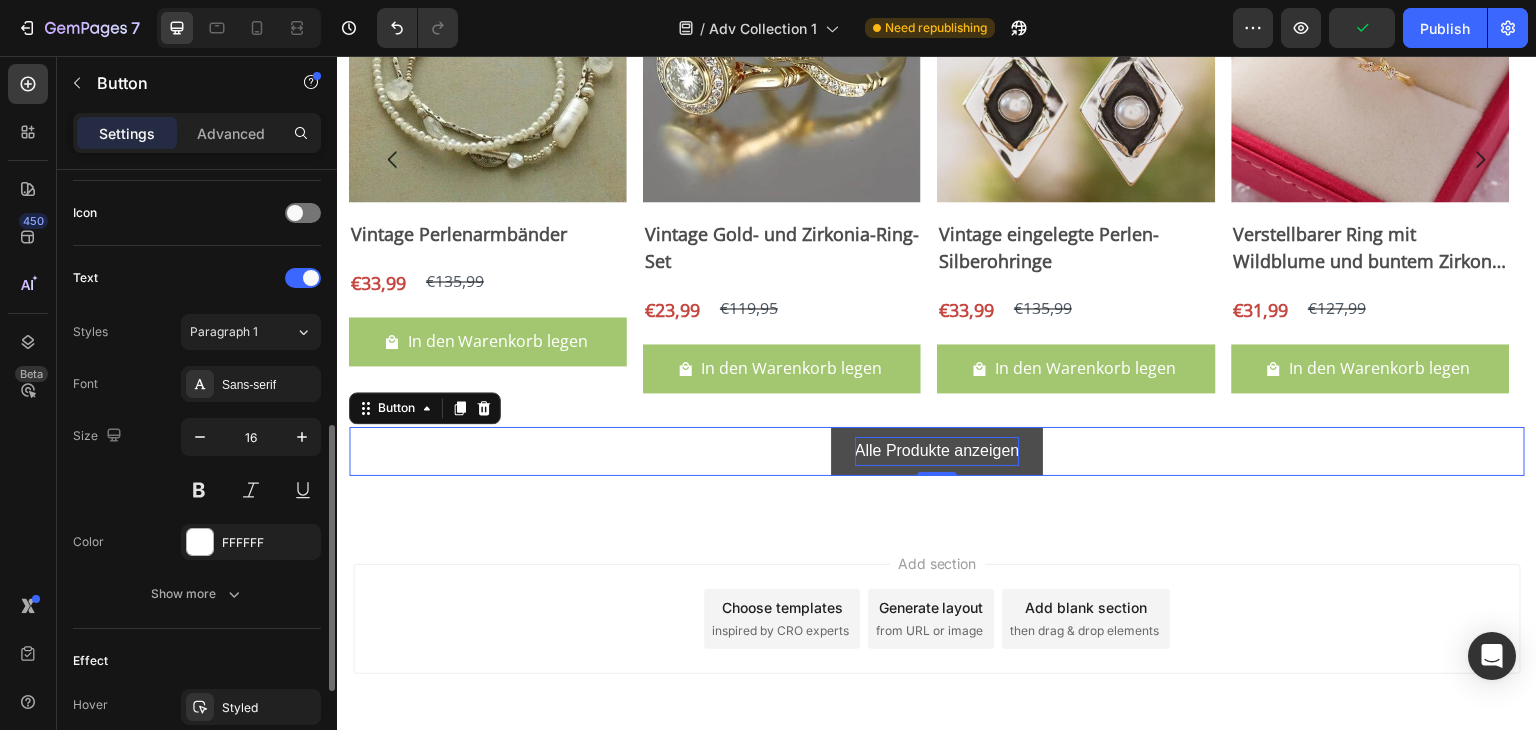 click on "Font Sans-serif Size 16 Color FFFFFF Show more" at bounding box center [197, 489] 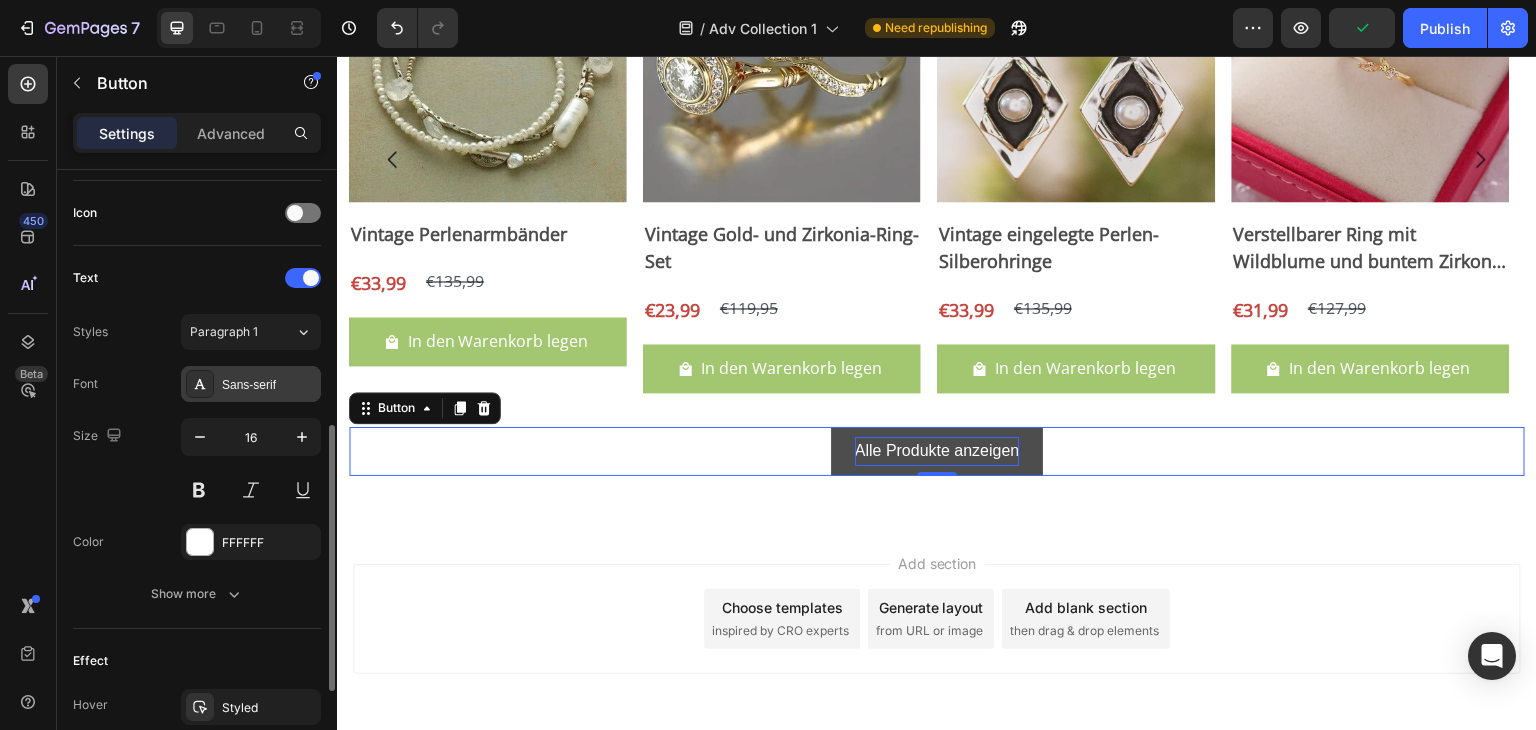 click on "Sans-serif" at bounding box center (269, 385) 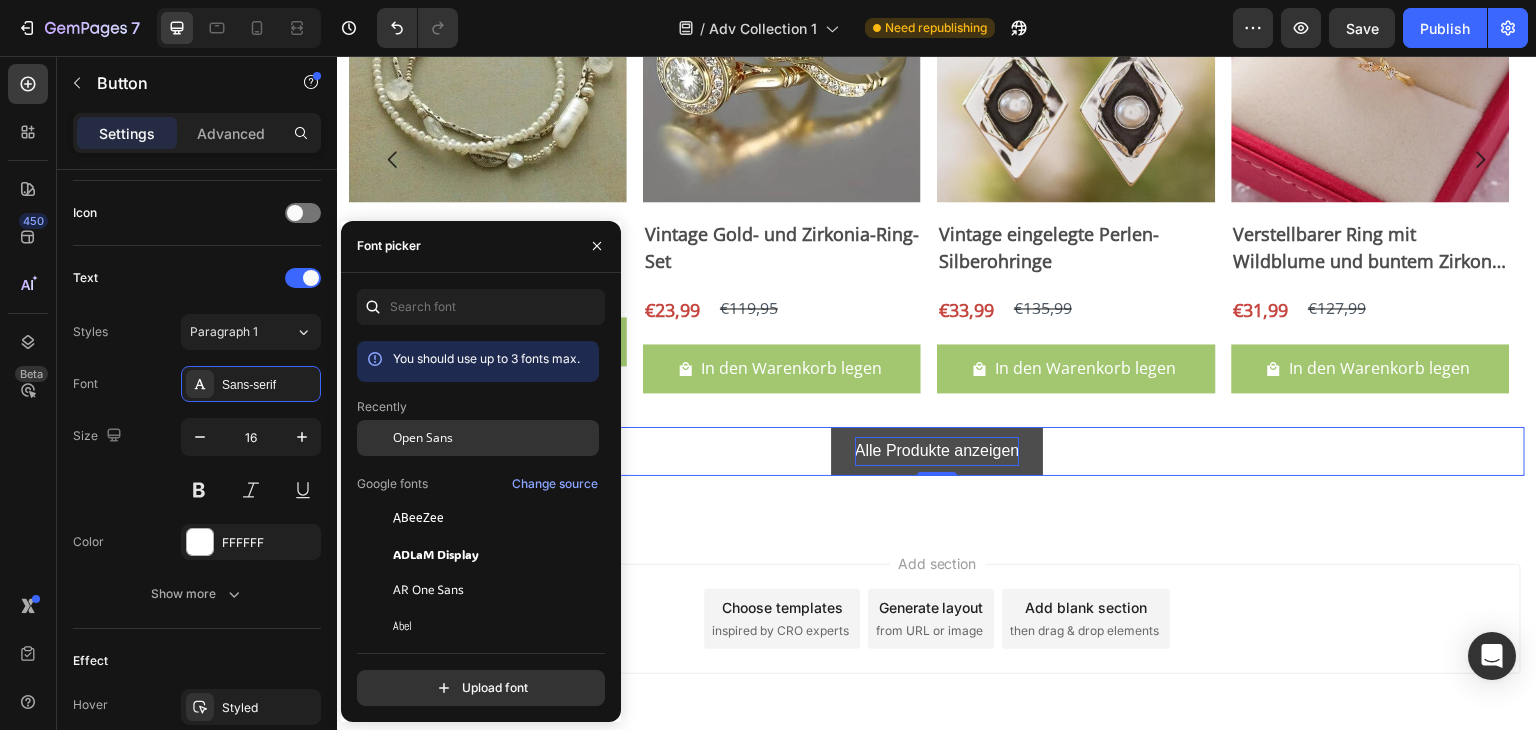 click on "Open Sans" at bounding box center (423, 438) 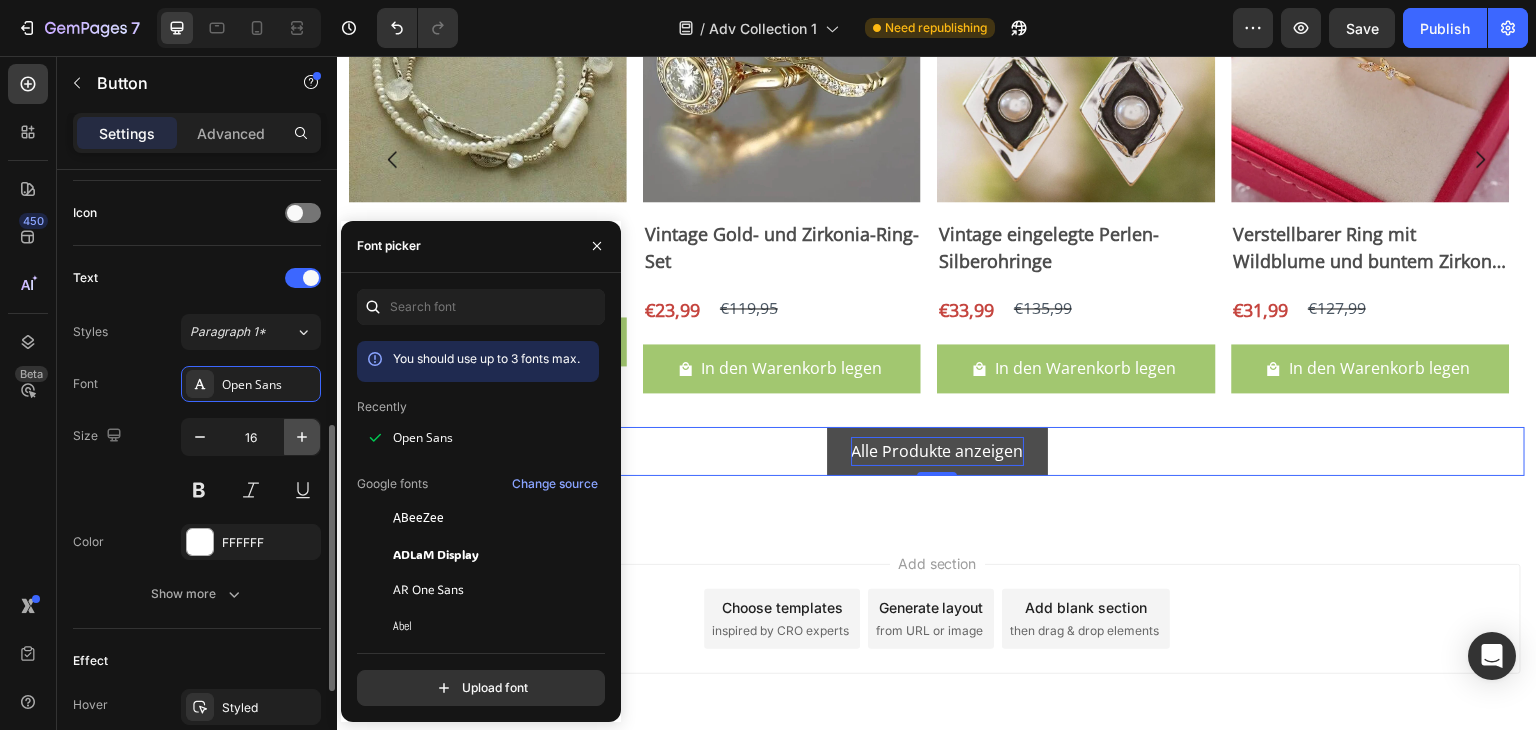 click 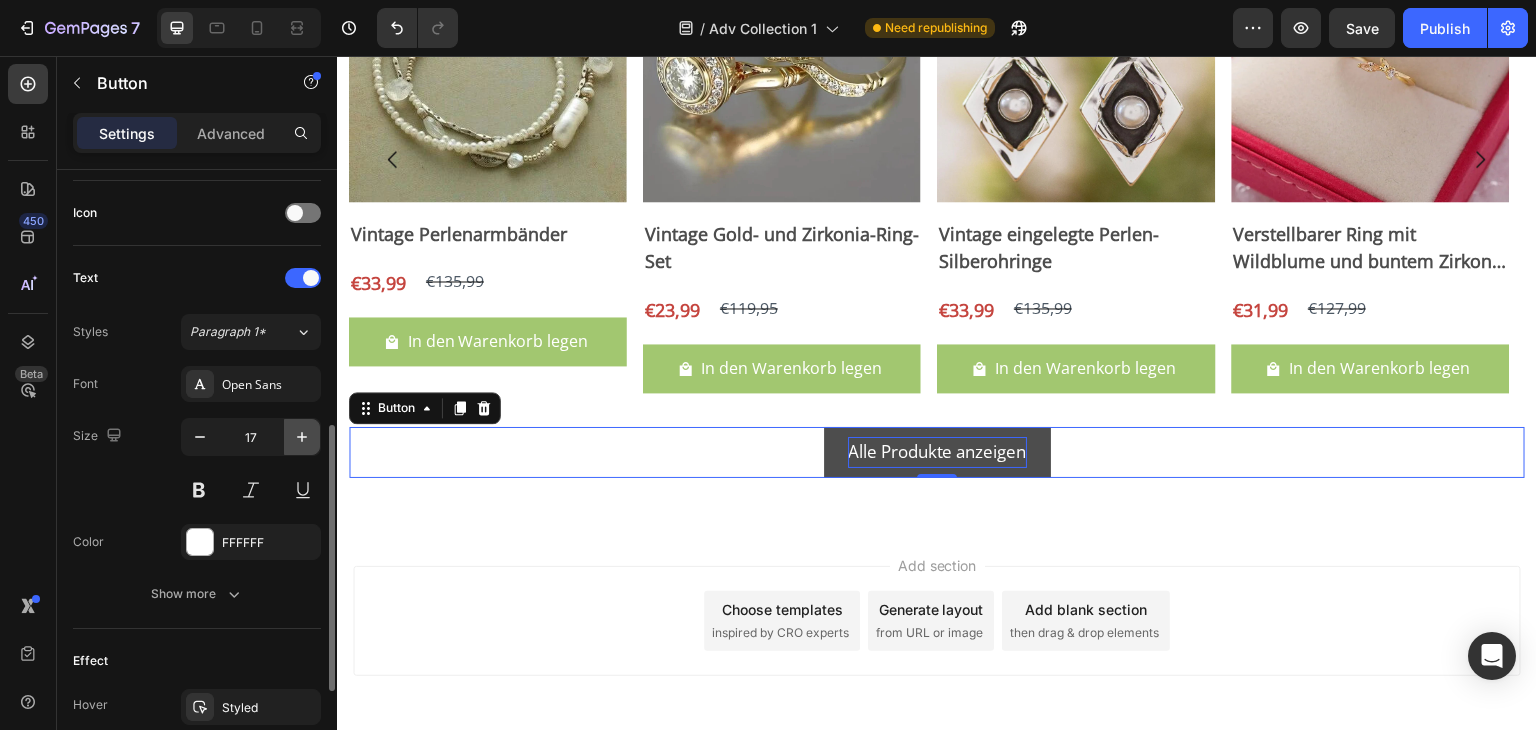 click 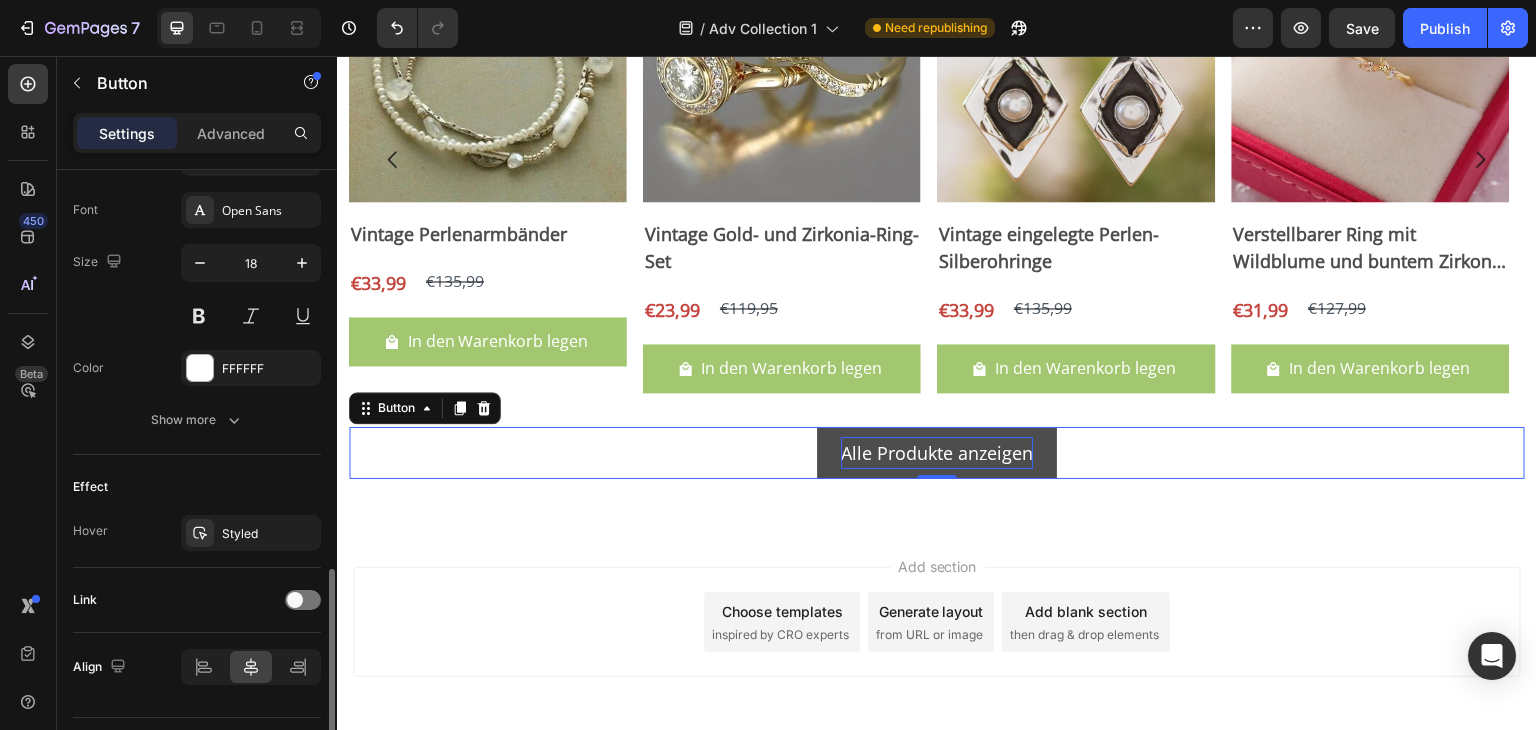 scroll, scrollTop: 814, scrollLeft: 0, axis: vertical 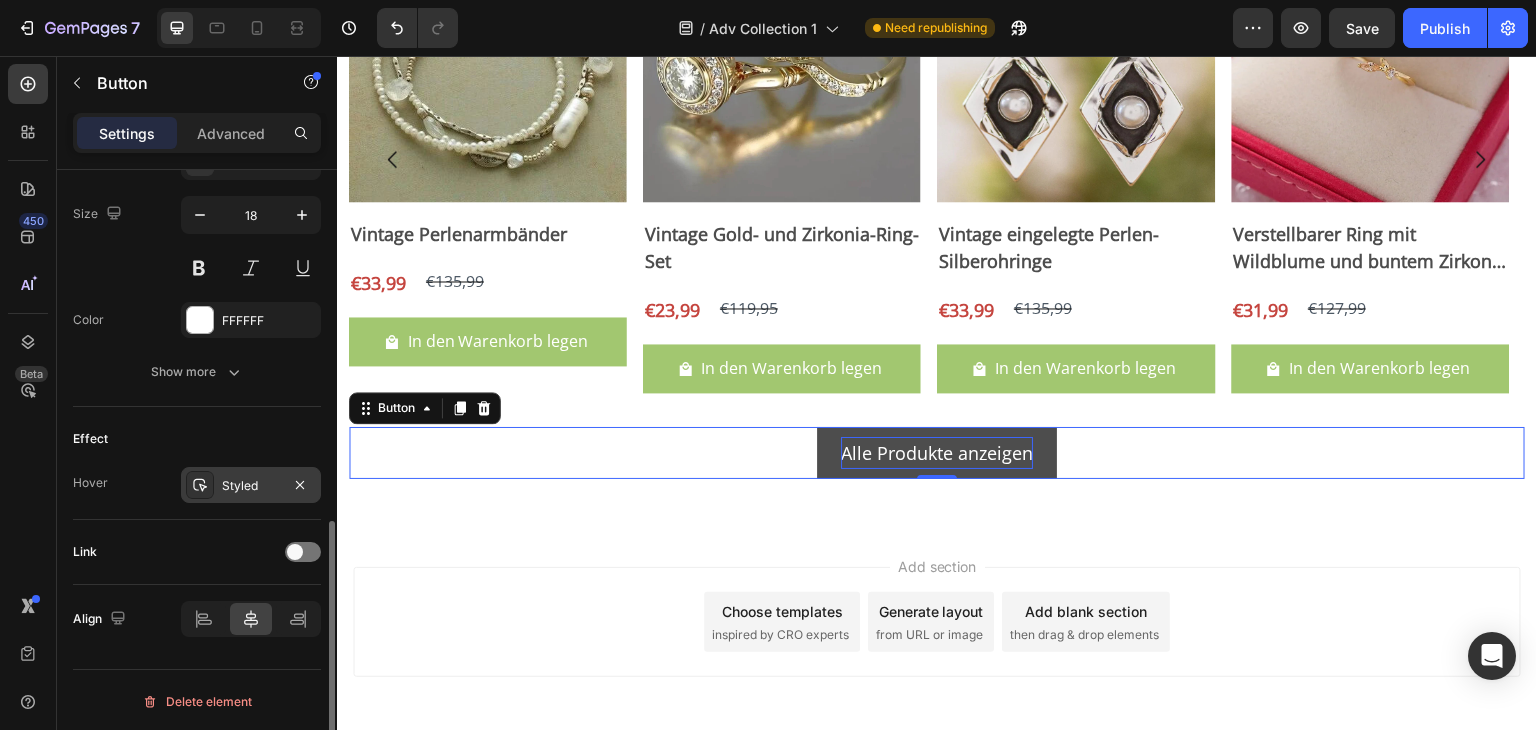 click 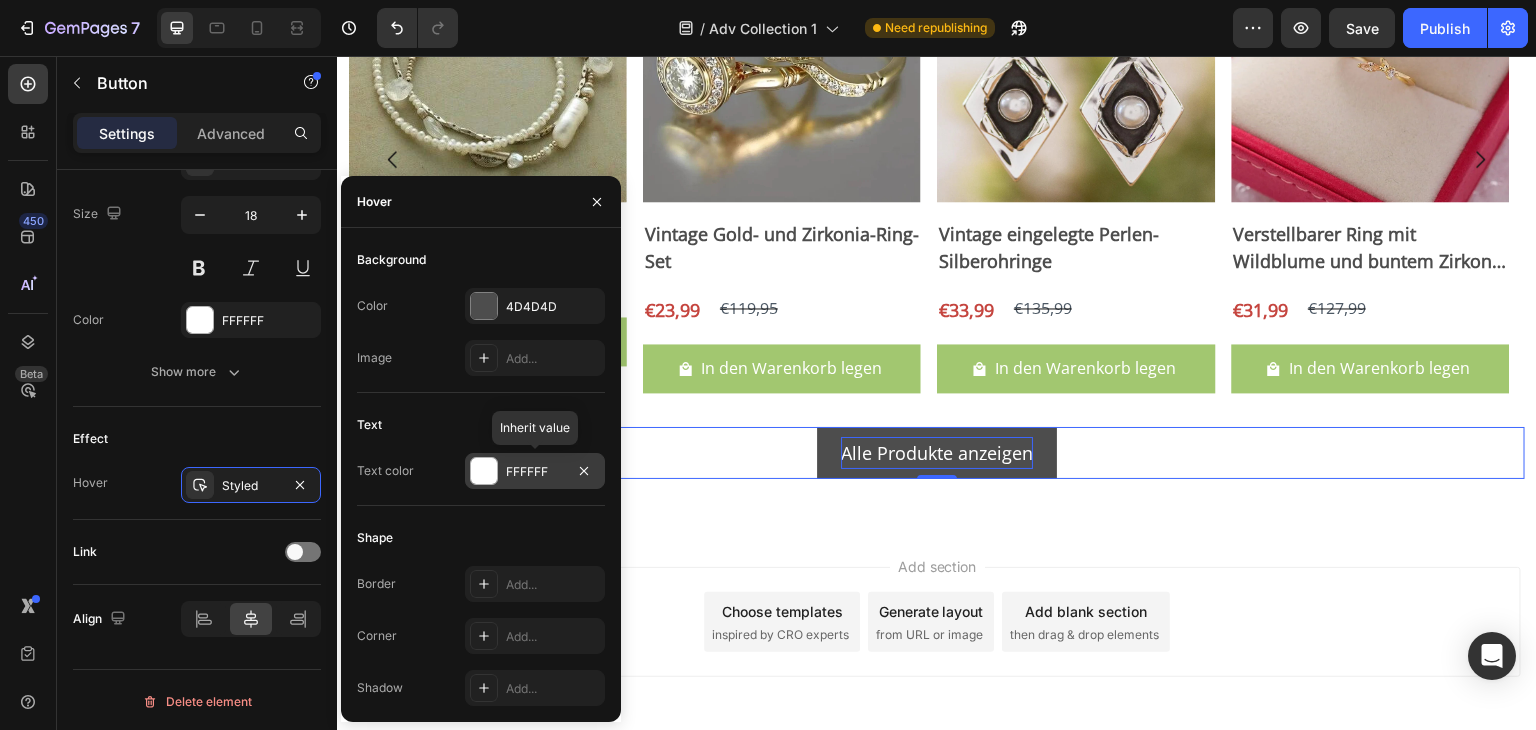 click at bounding box center (484, 471) 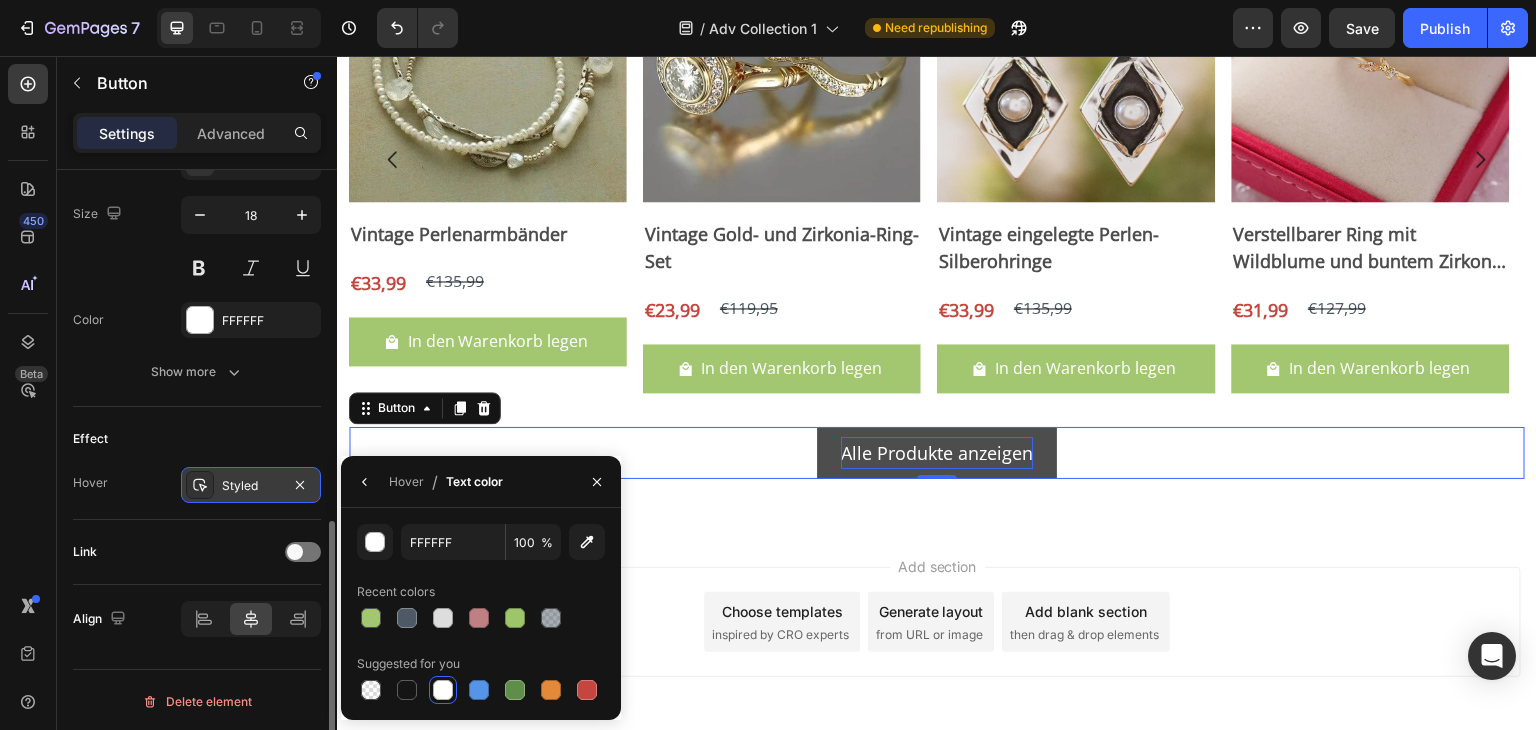 click 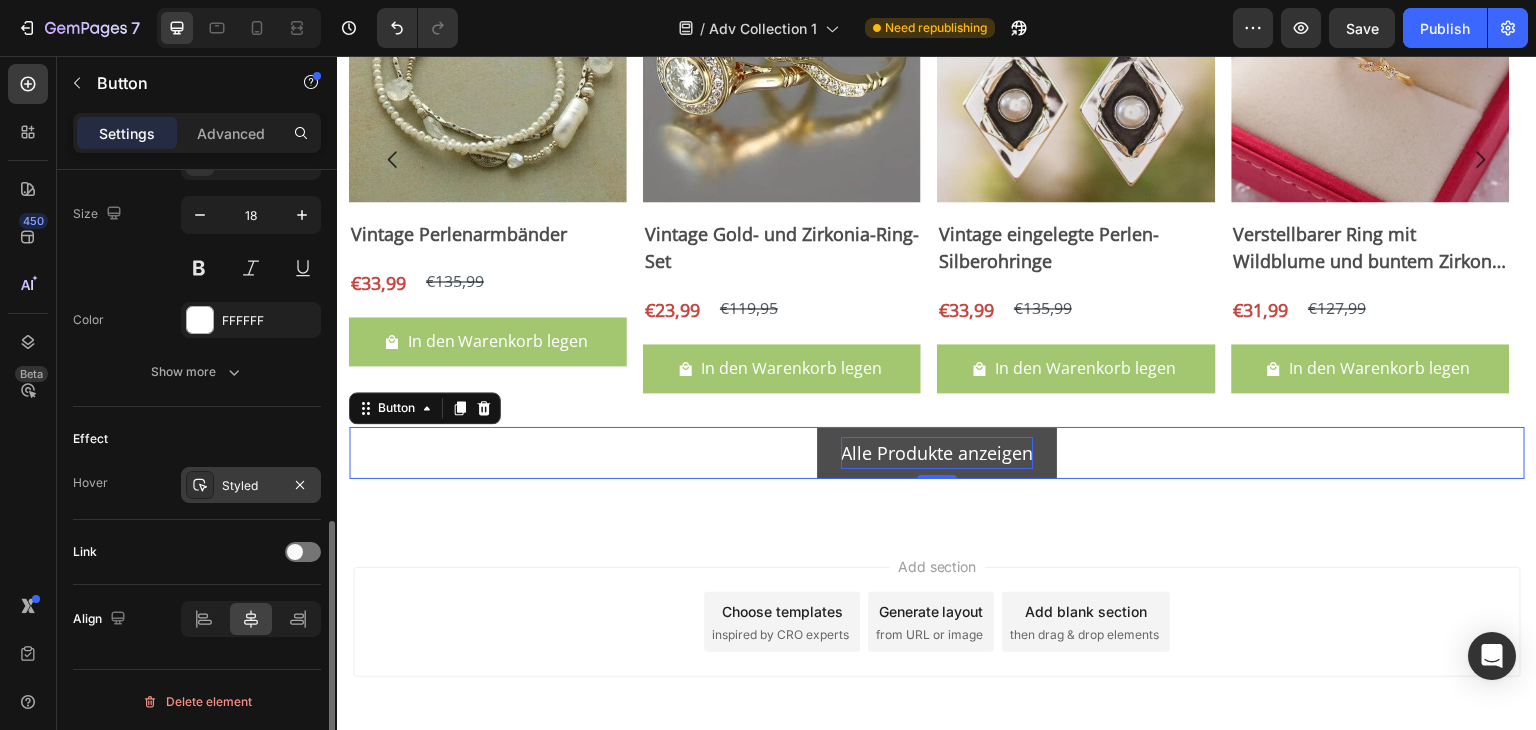 click 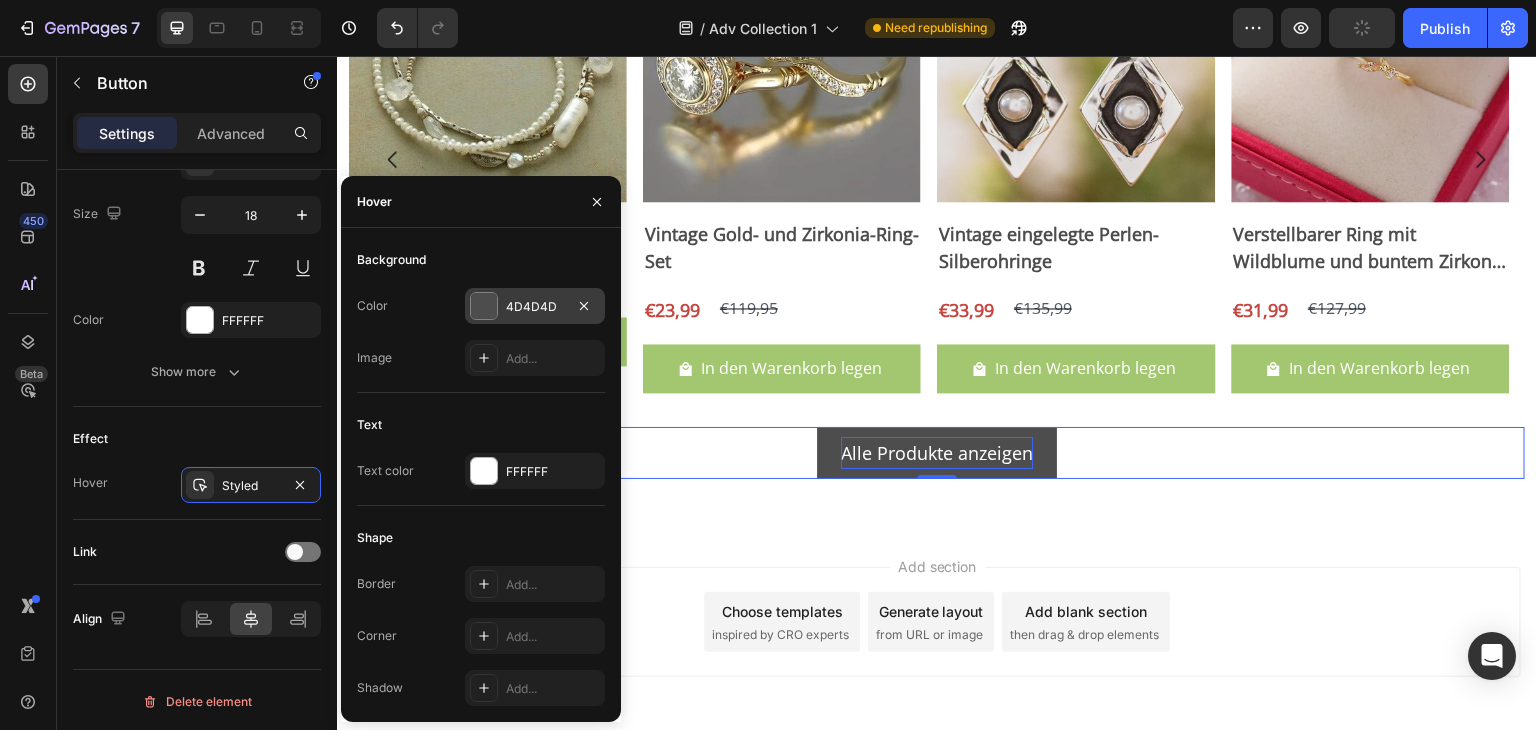 click at bounding box center [484, 306] 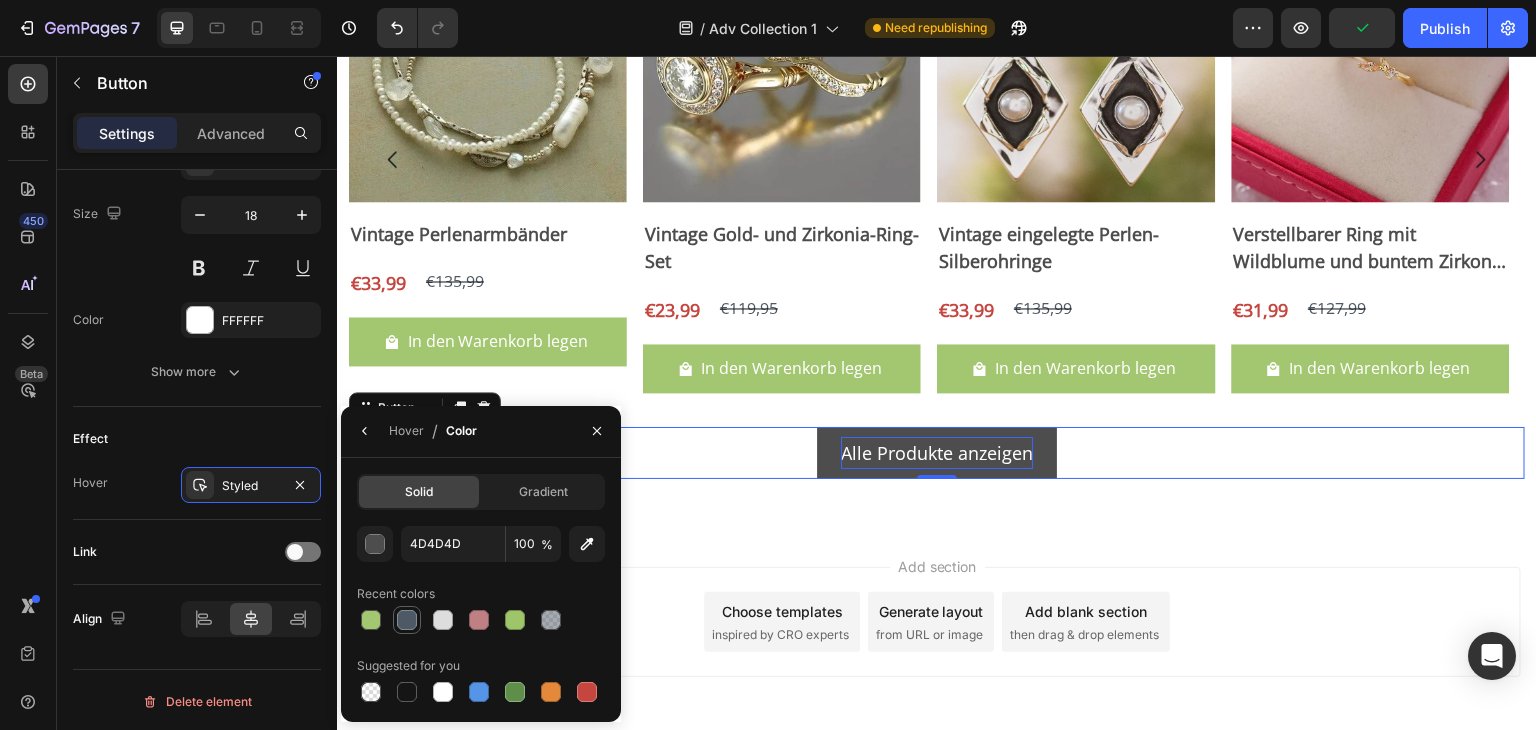 click at bounding box center [407, 620] 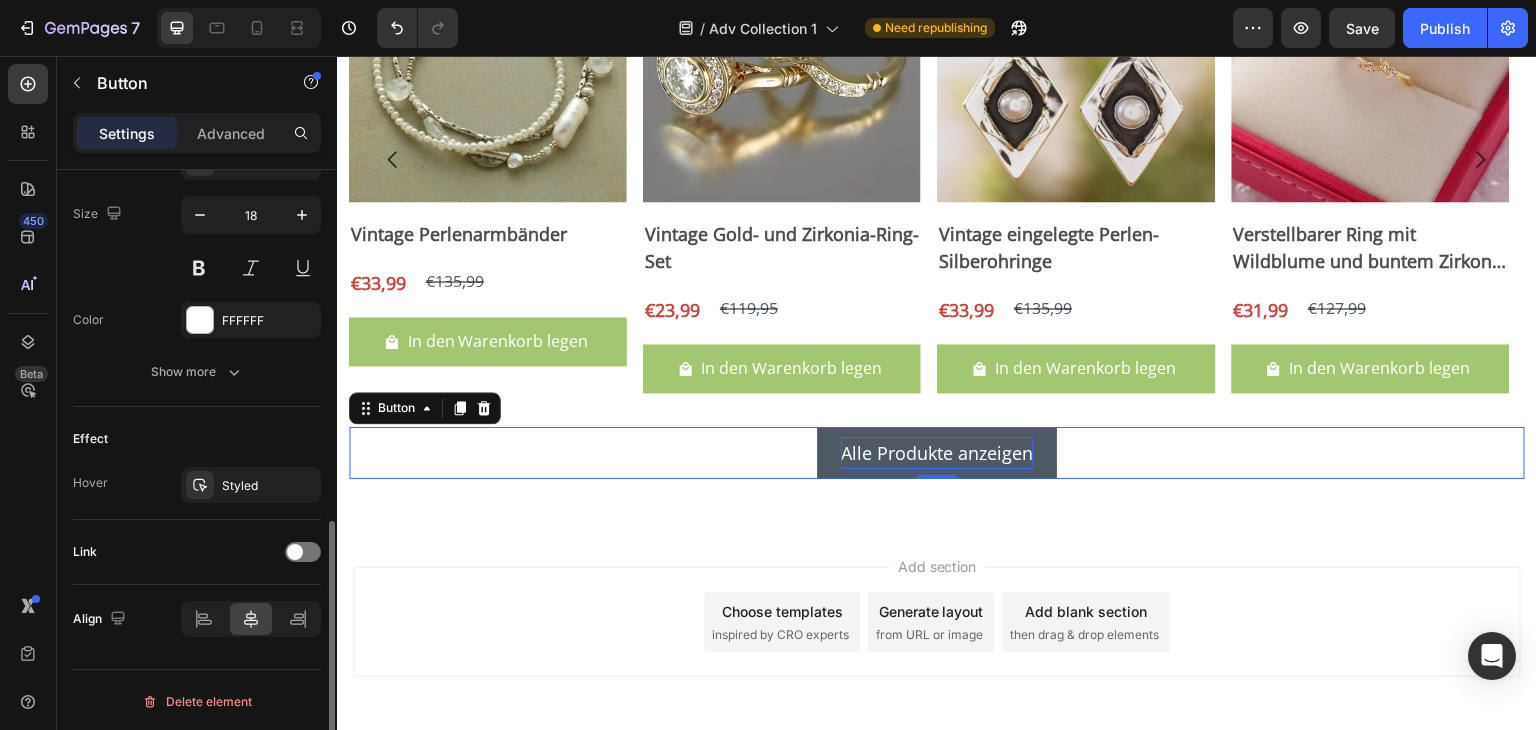 click on "Hover Styled" at bounding box center (197, 485) 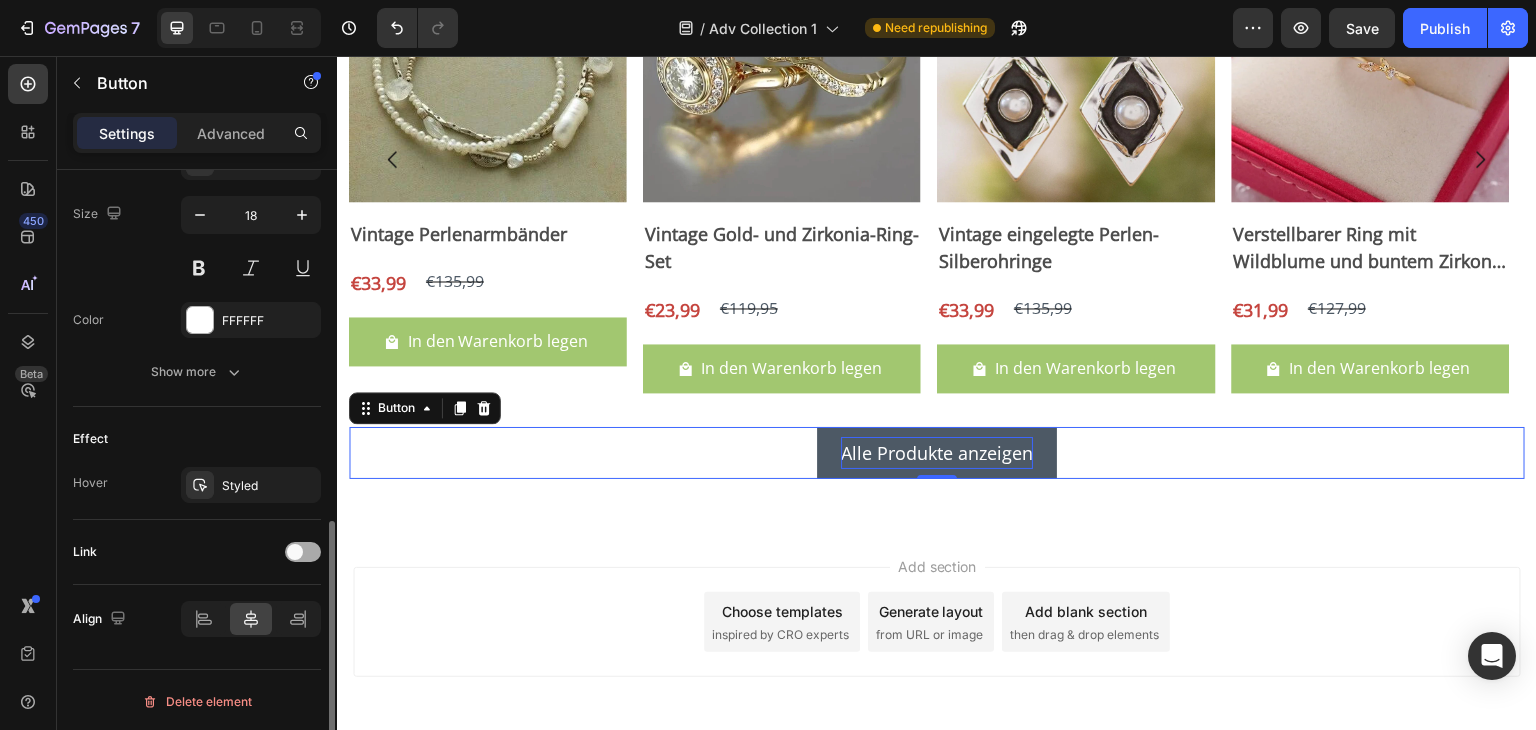 click at bounding box center (303, 552) 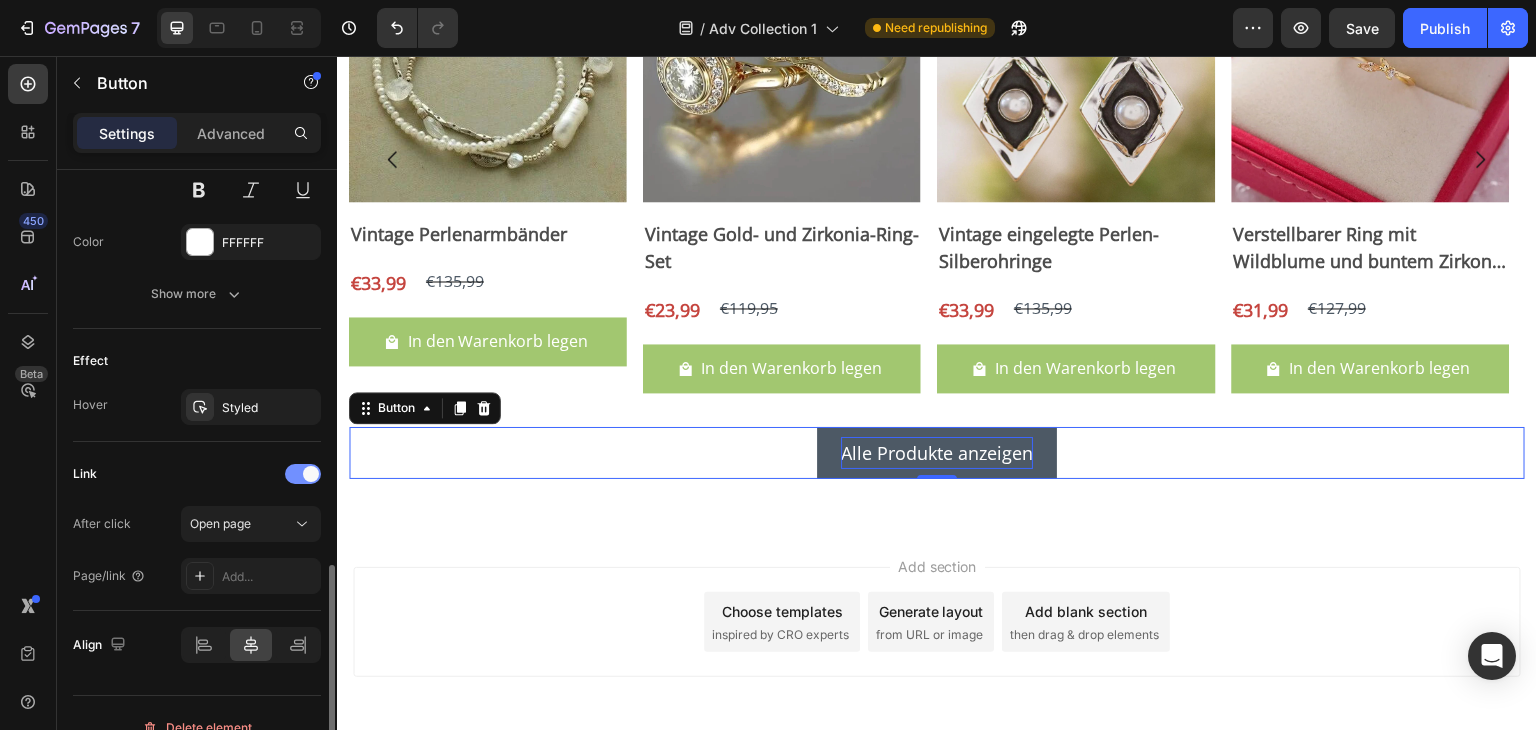 scroll, scrollTop: 918, scrollLeft: 0, axis: vertical 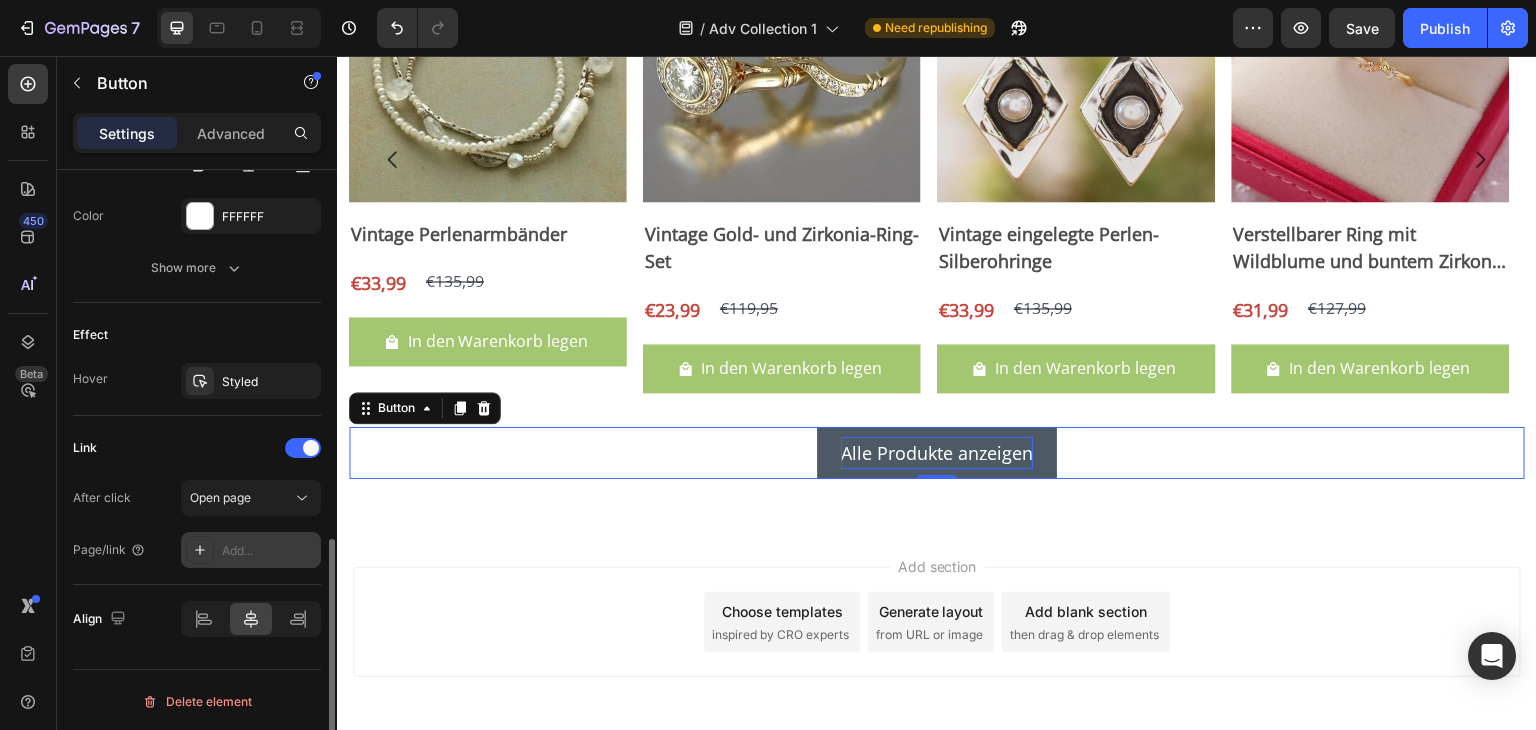 click on "Add..." at bounding box center (269, 551) 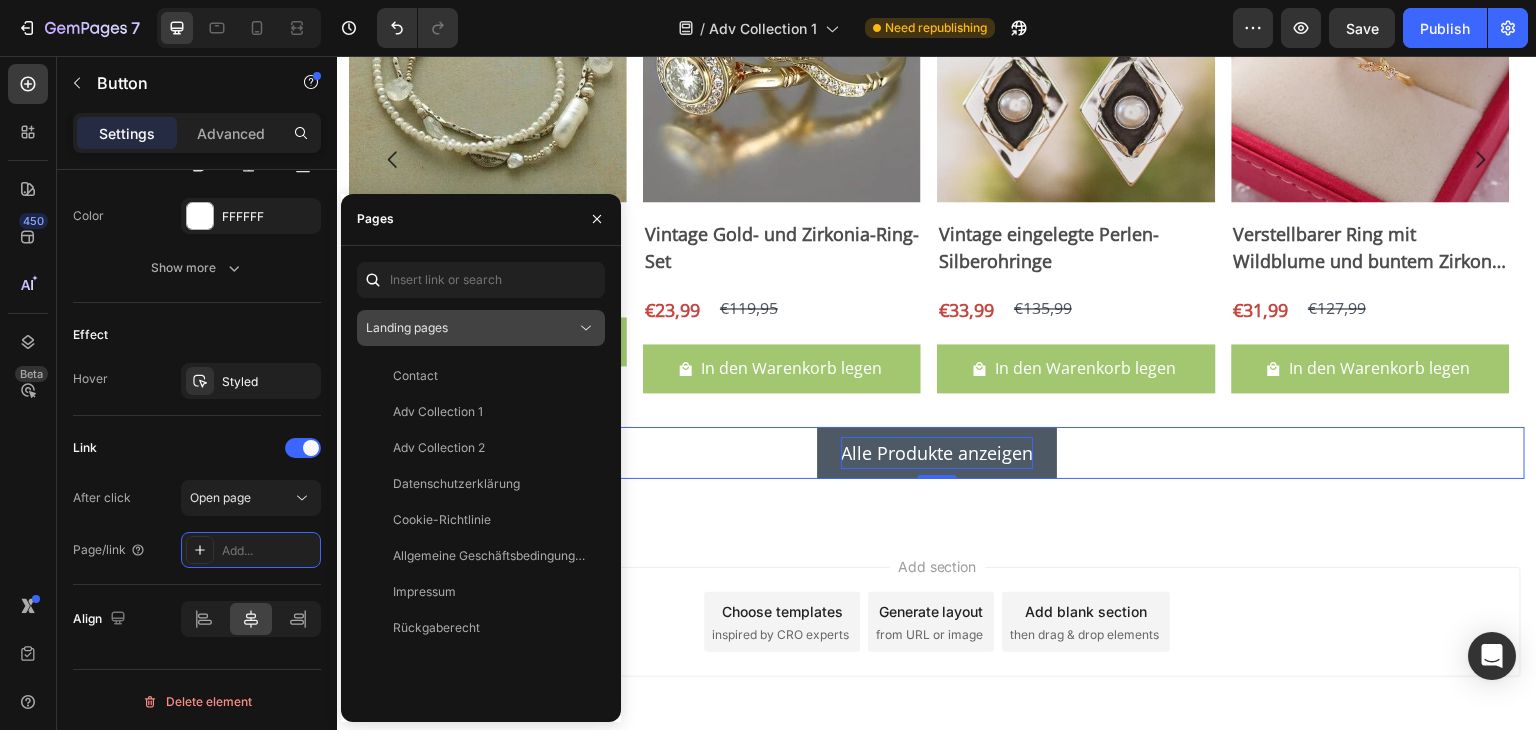 click on "Landing pages" at bounding box center (471, 328) 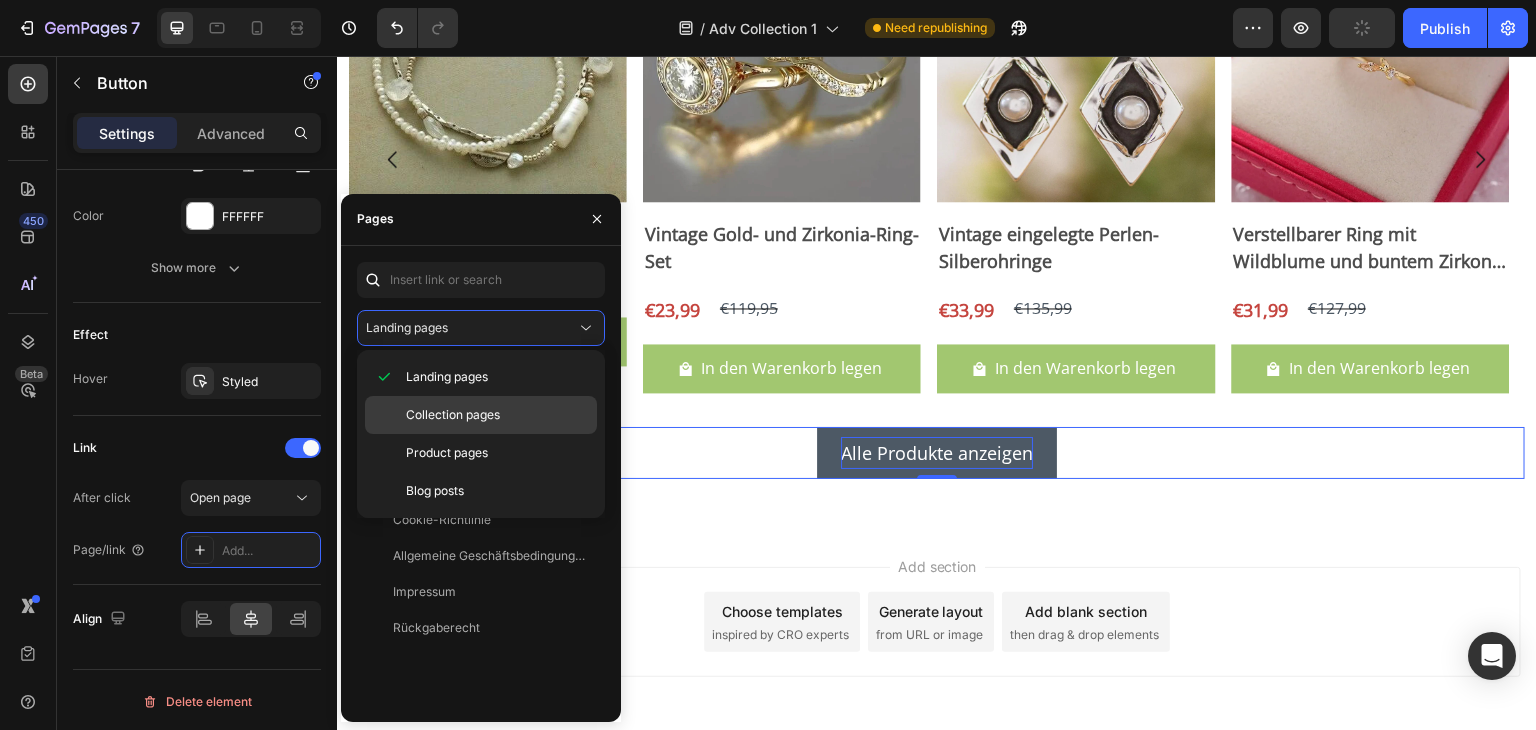 click on "Collection pages" at bounding box center (453, 415) 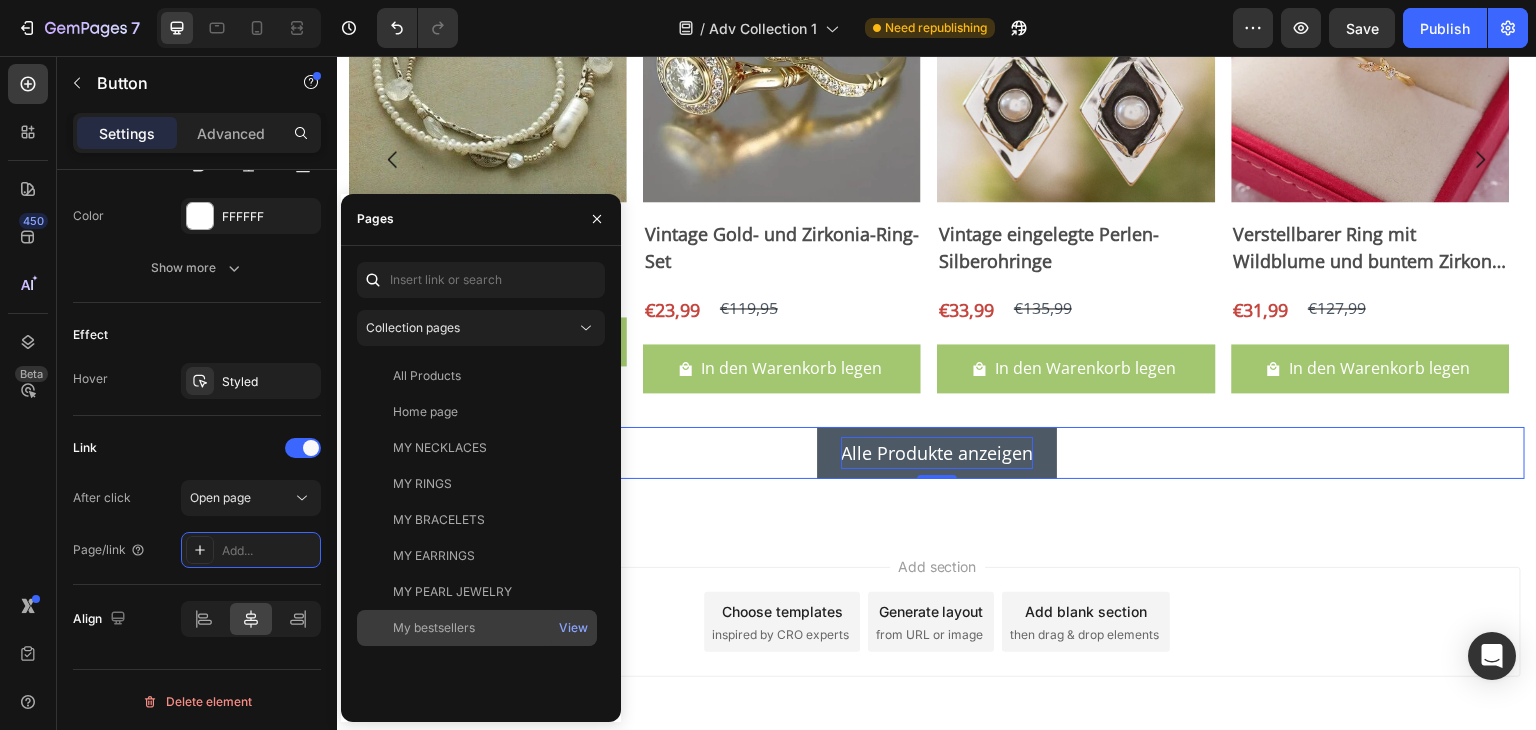 click on "My bestsellers" 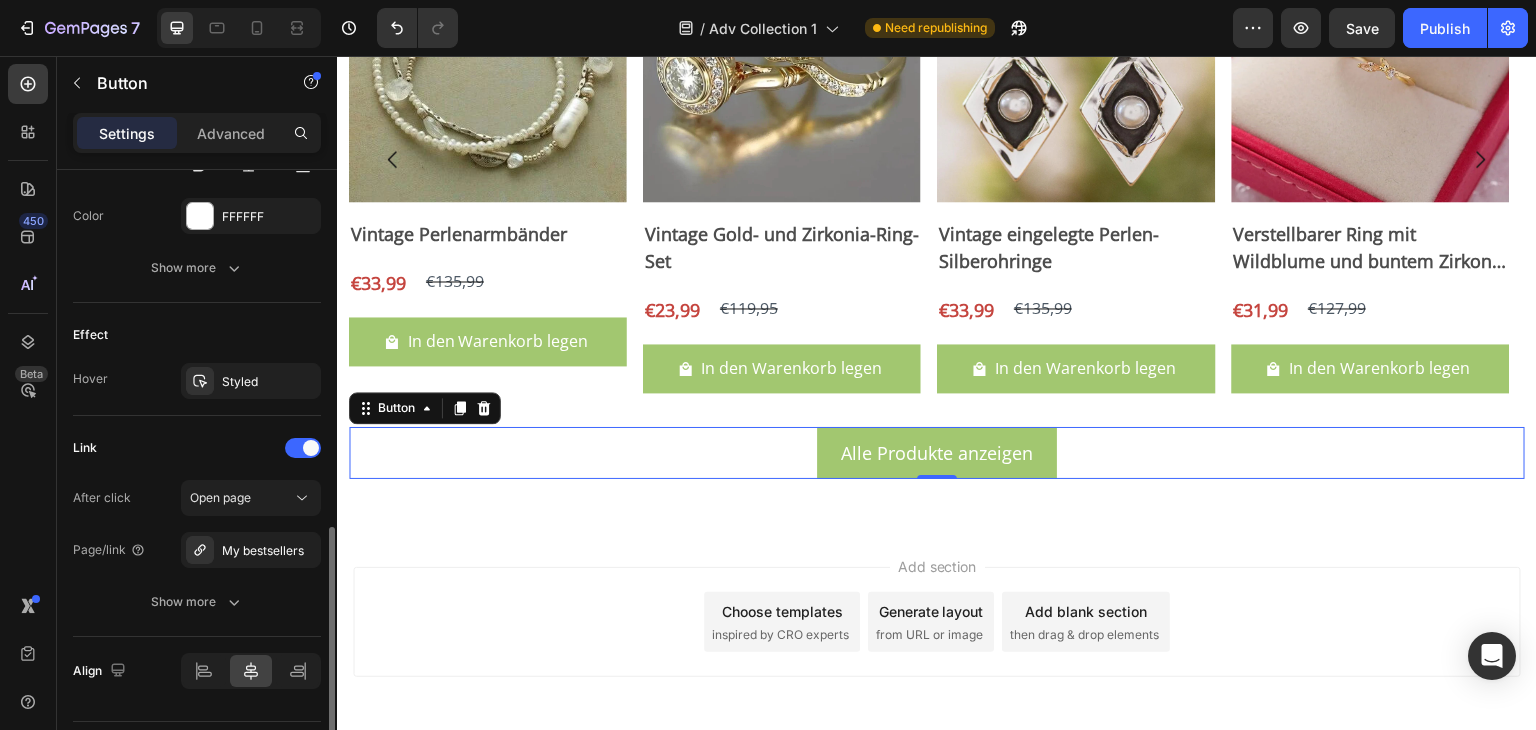 click on "Link" at bounding box center (197, 448) 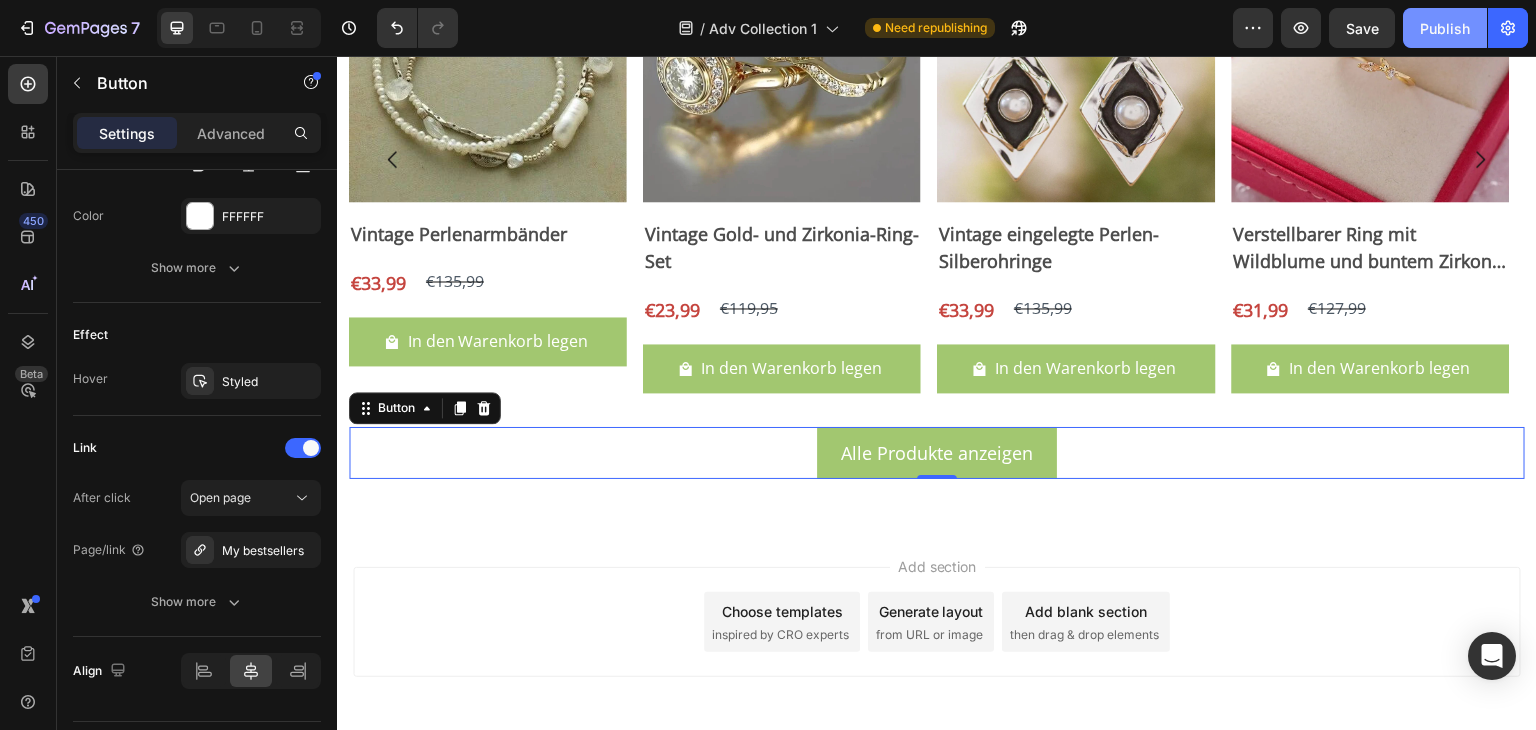 click on "Publish" at bounding box center (1445, 28) 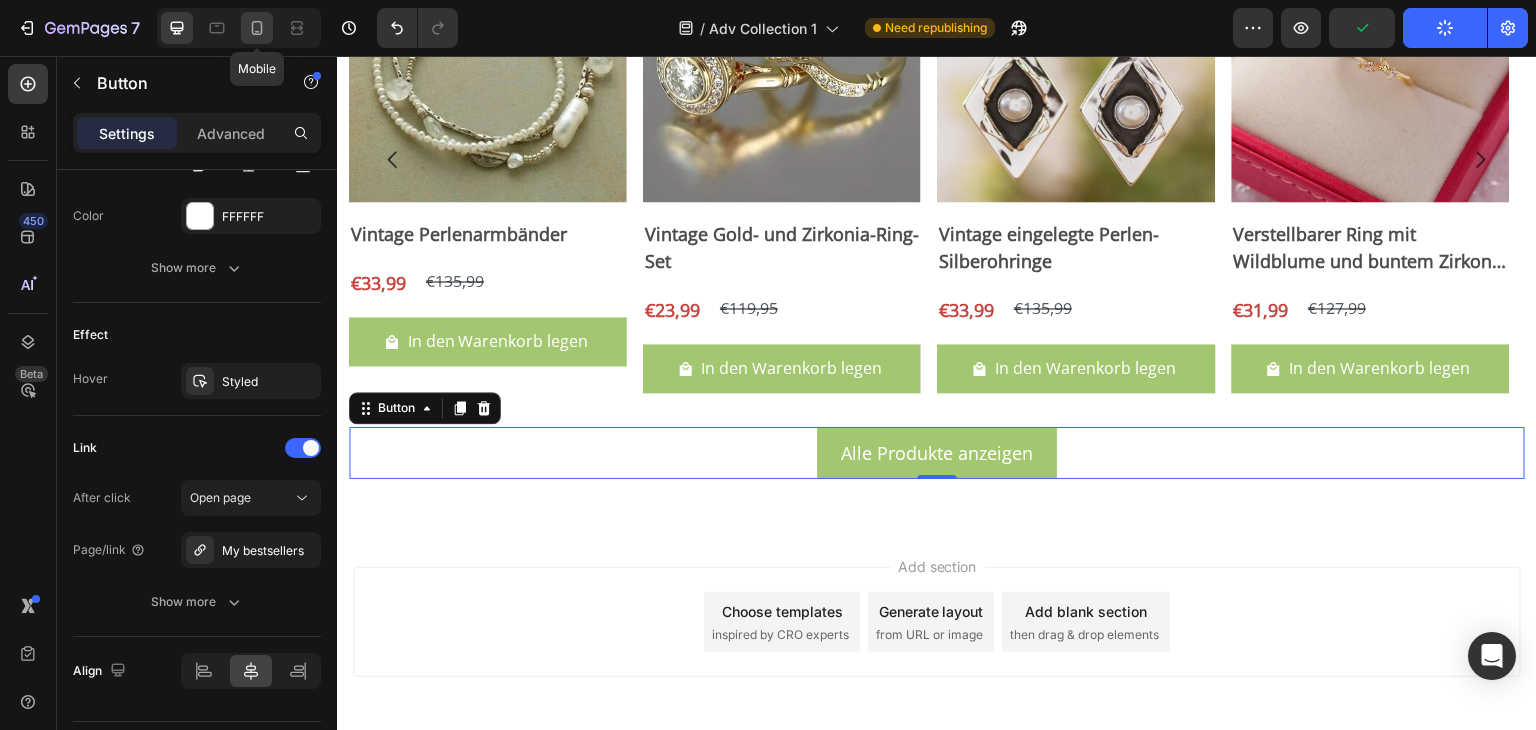 click 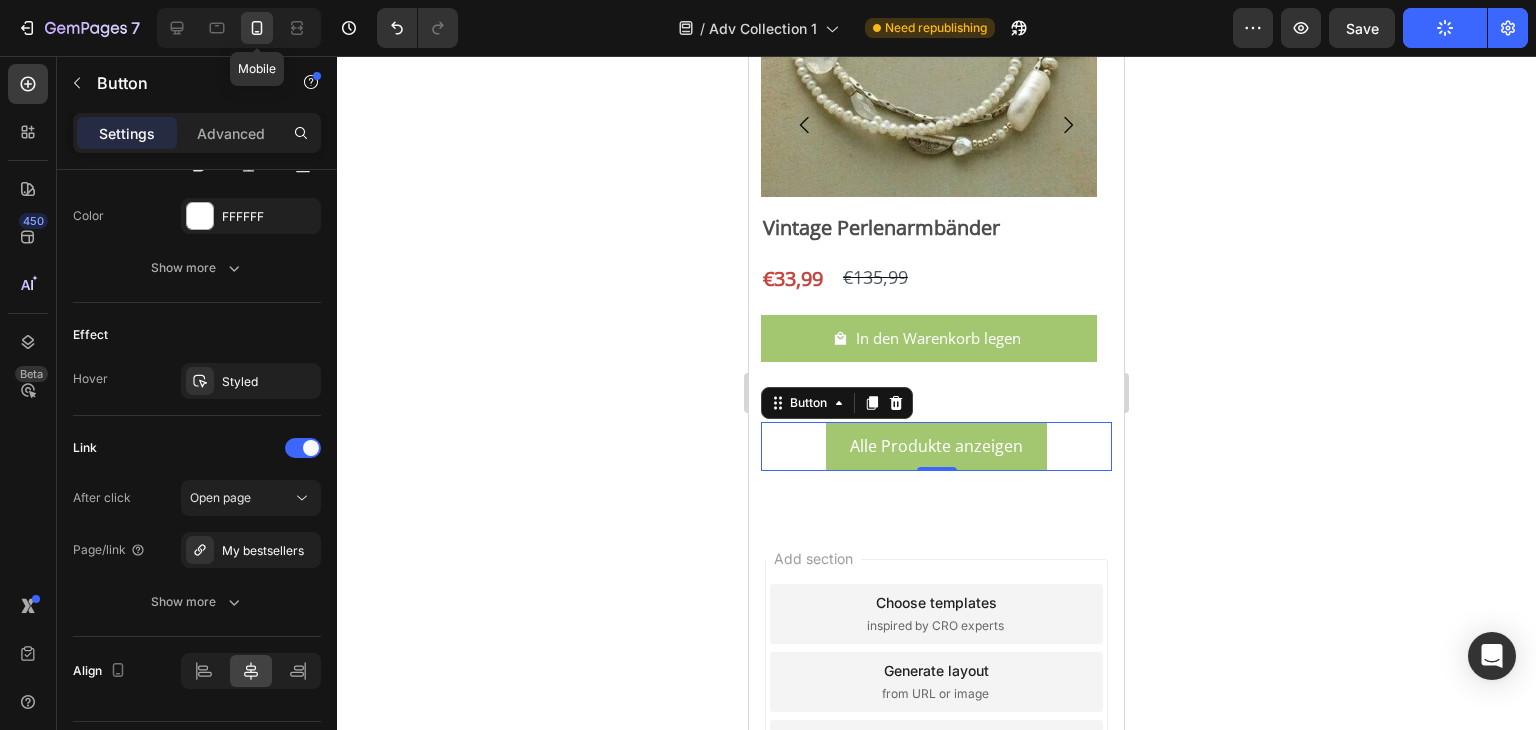 scroll, scrollTop: 5348, scrollLeft: 0, axis: vertical 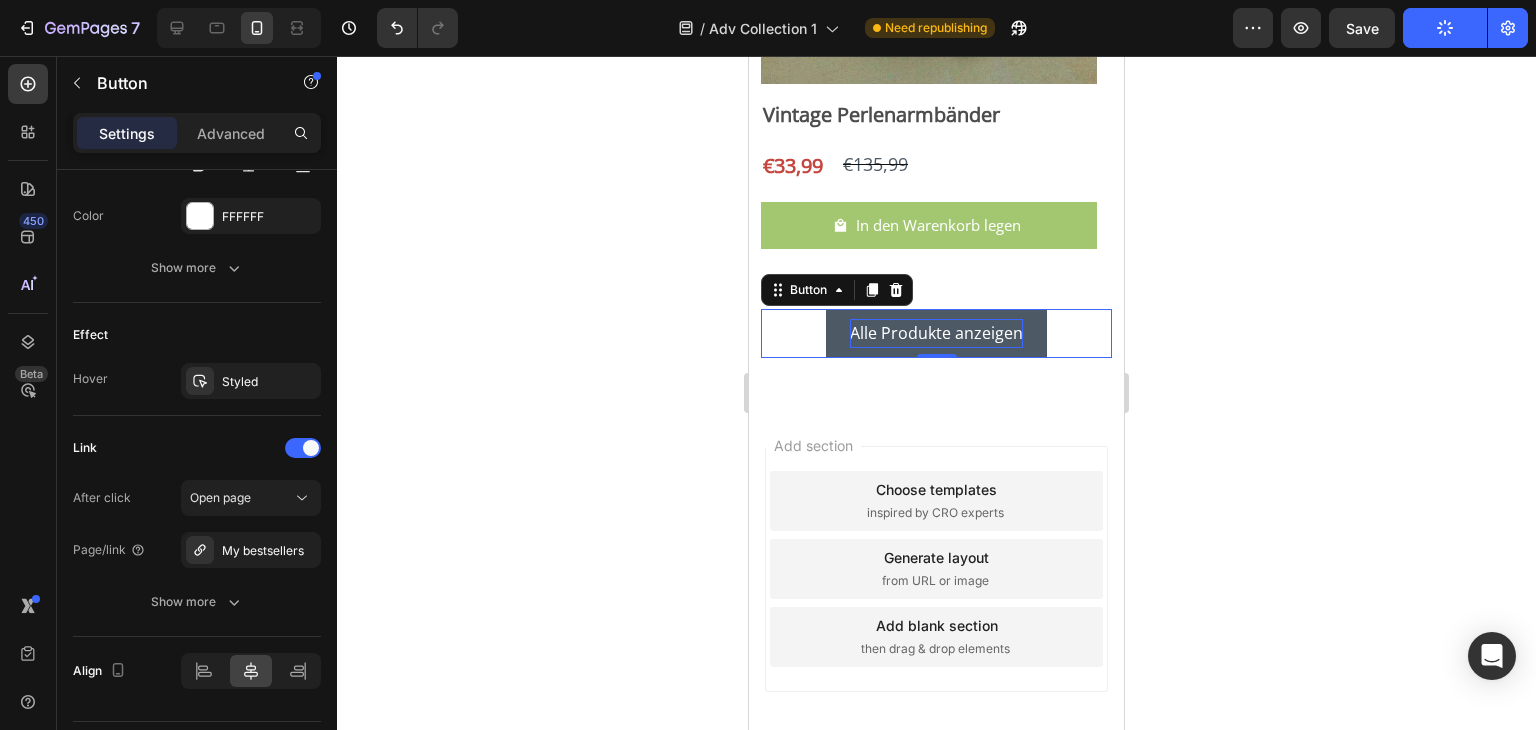 click on "Alle Produkte anzeigen" at bounding box center [936, 333] 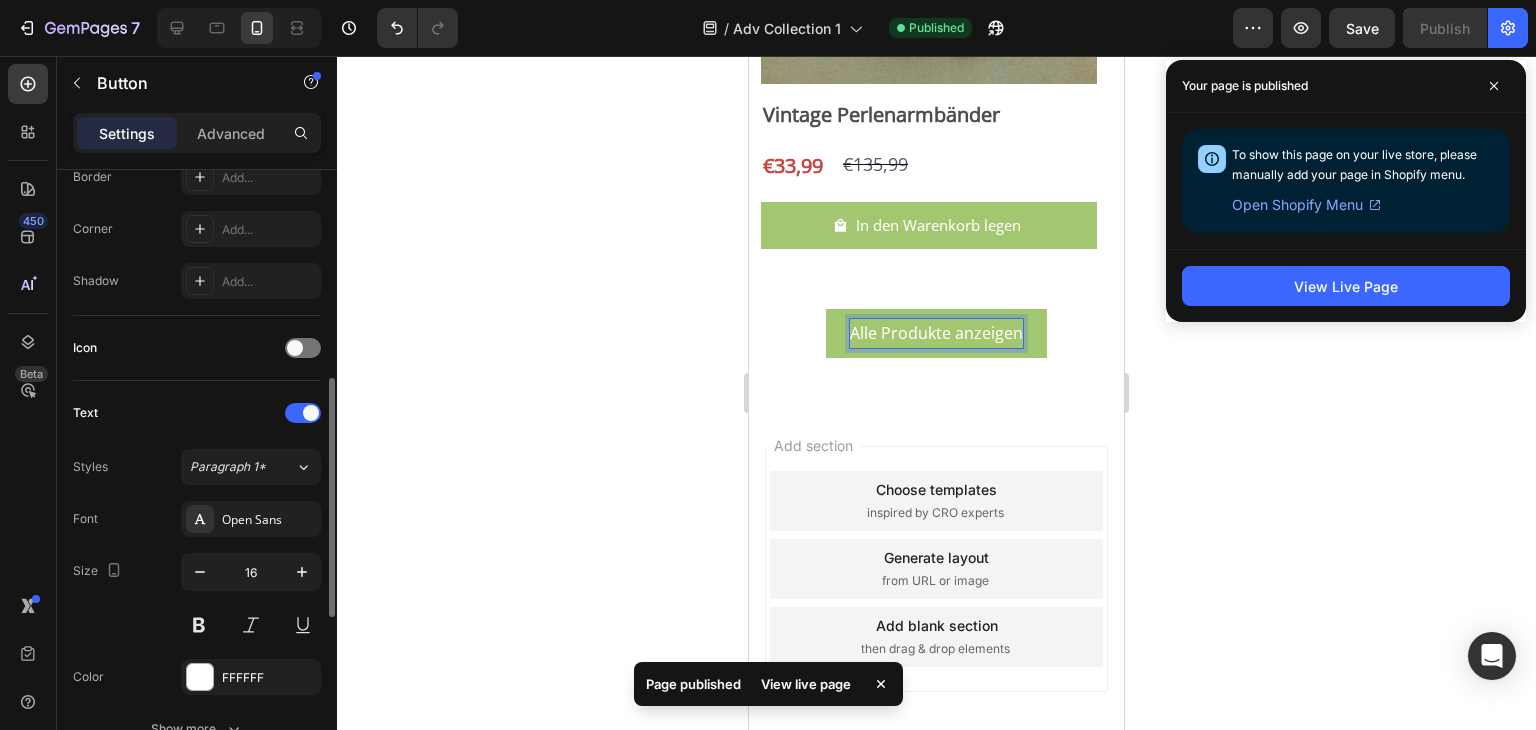 scroll, scrollTop: 480, scrollLeft: 0, axis: vertical 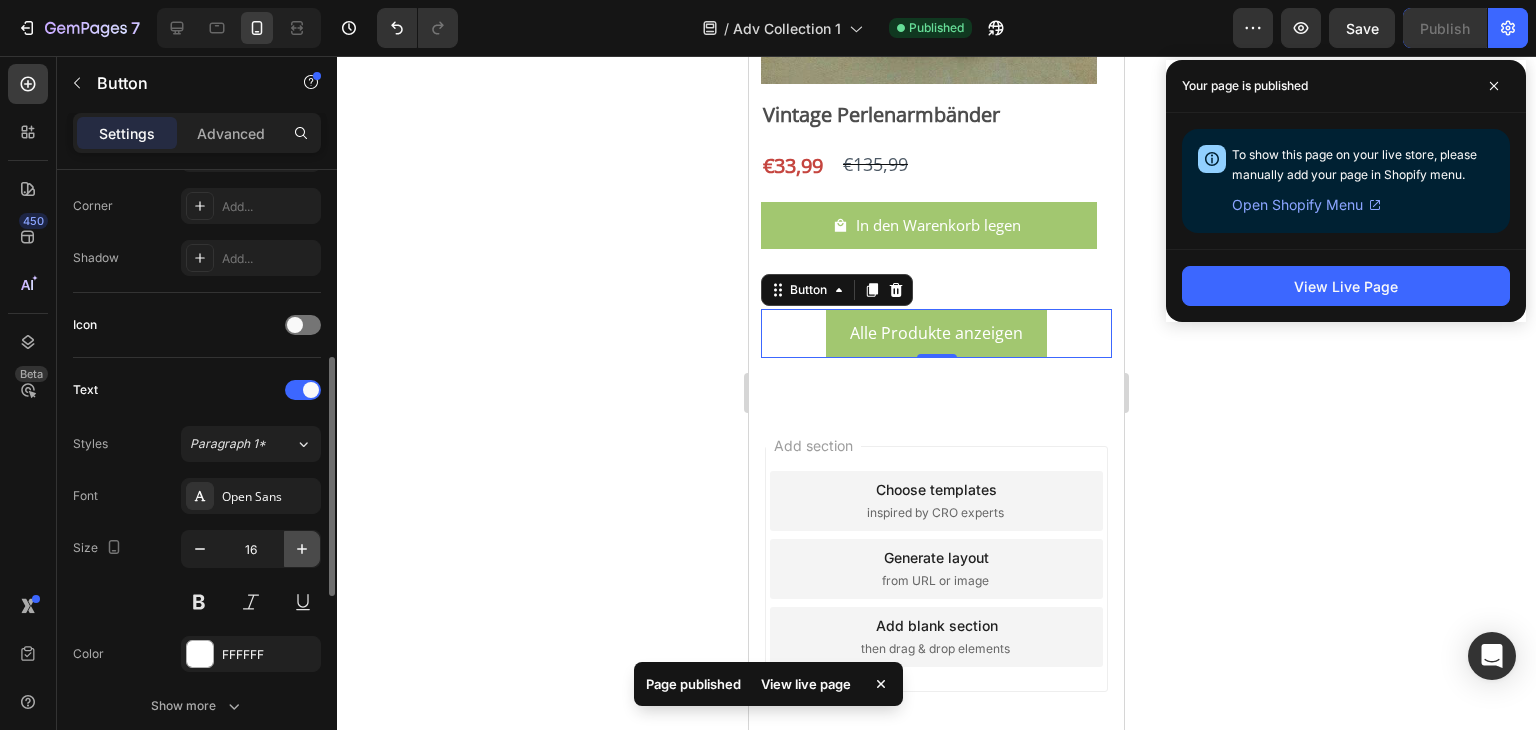 click 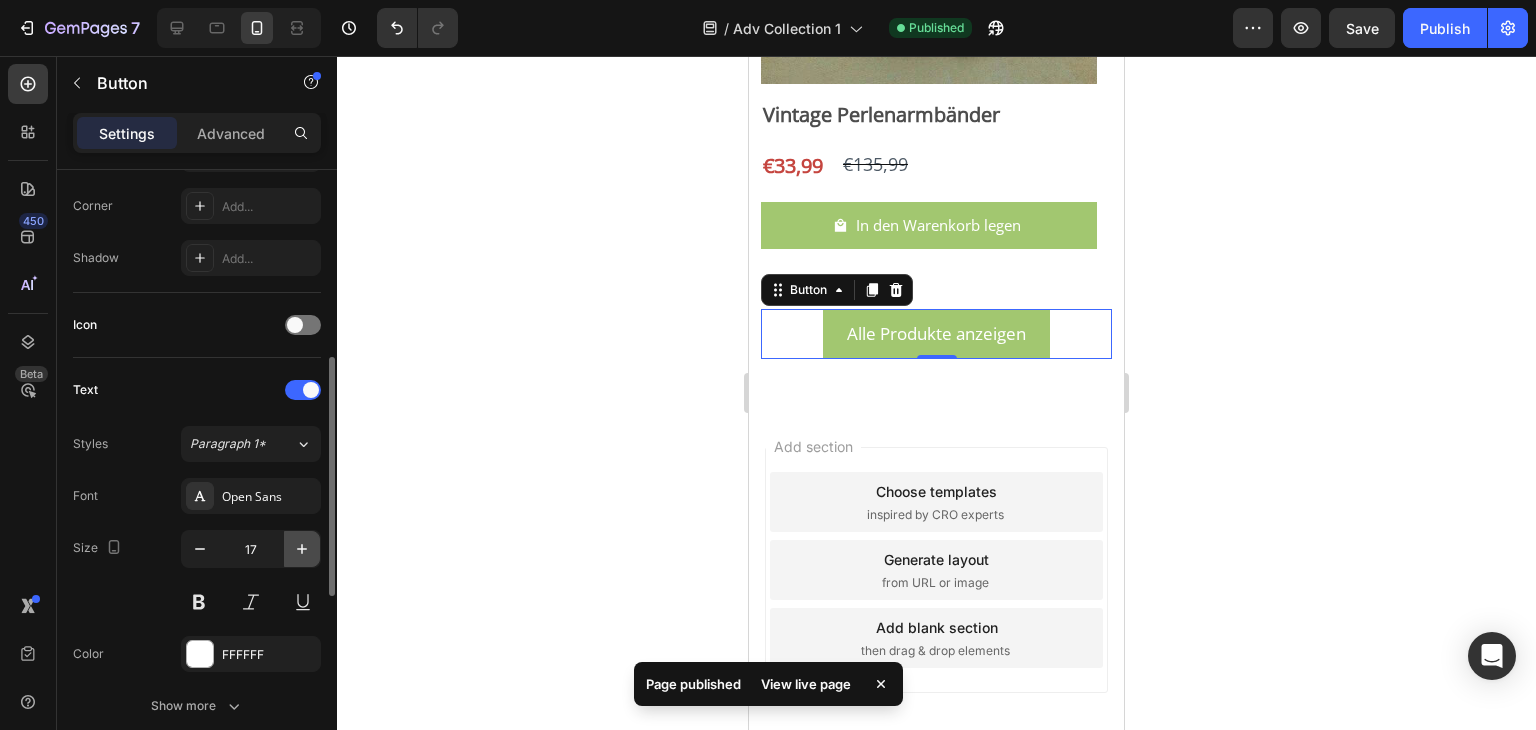click 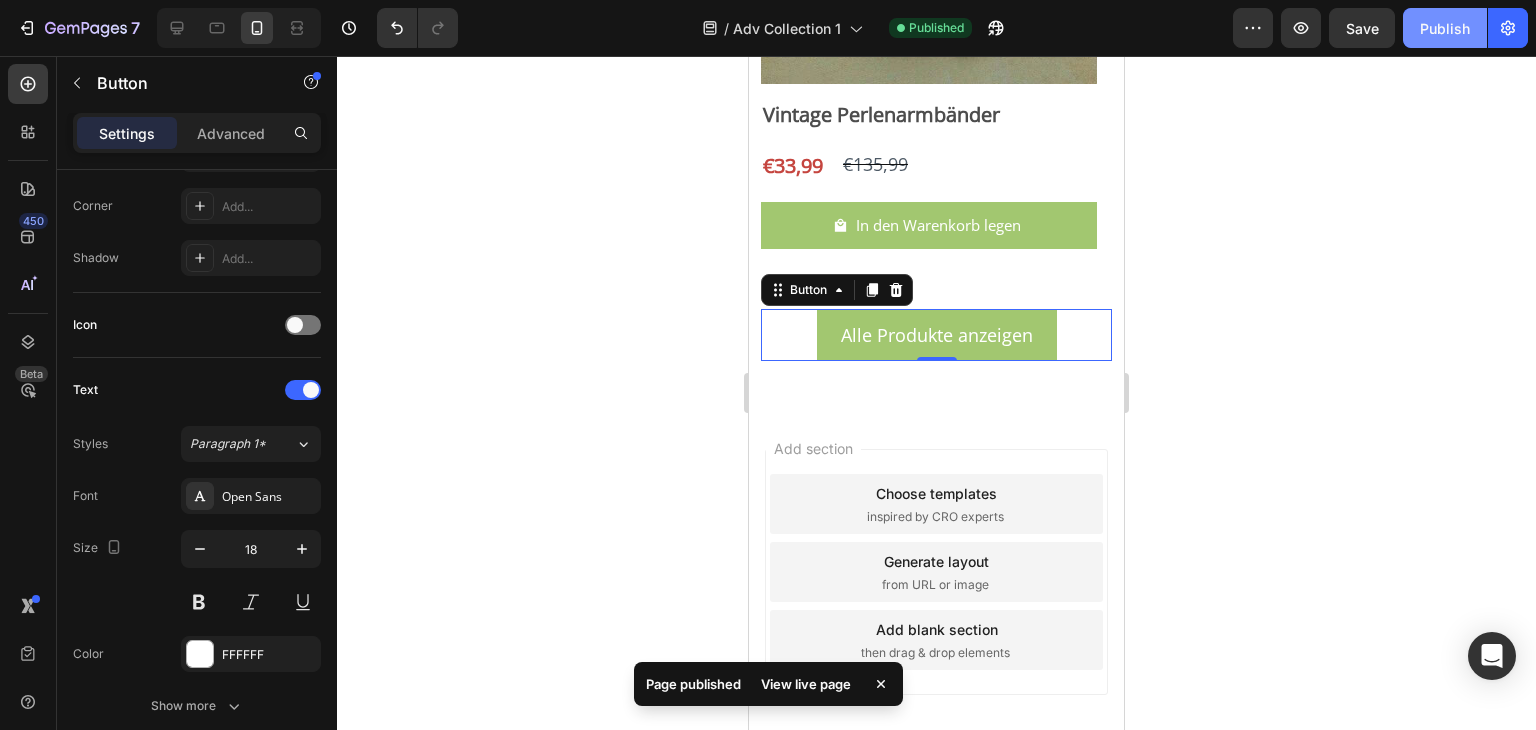 click on "Publish" at bounding box center [1445, 28] 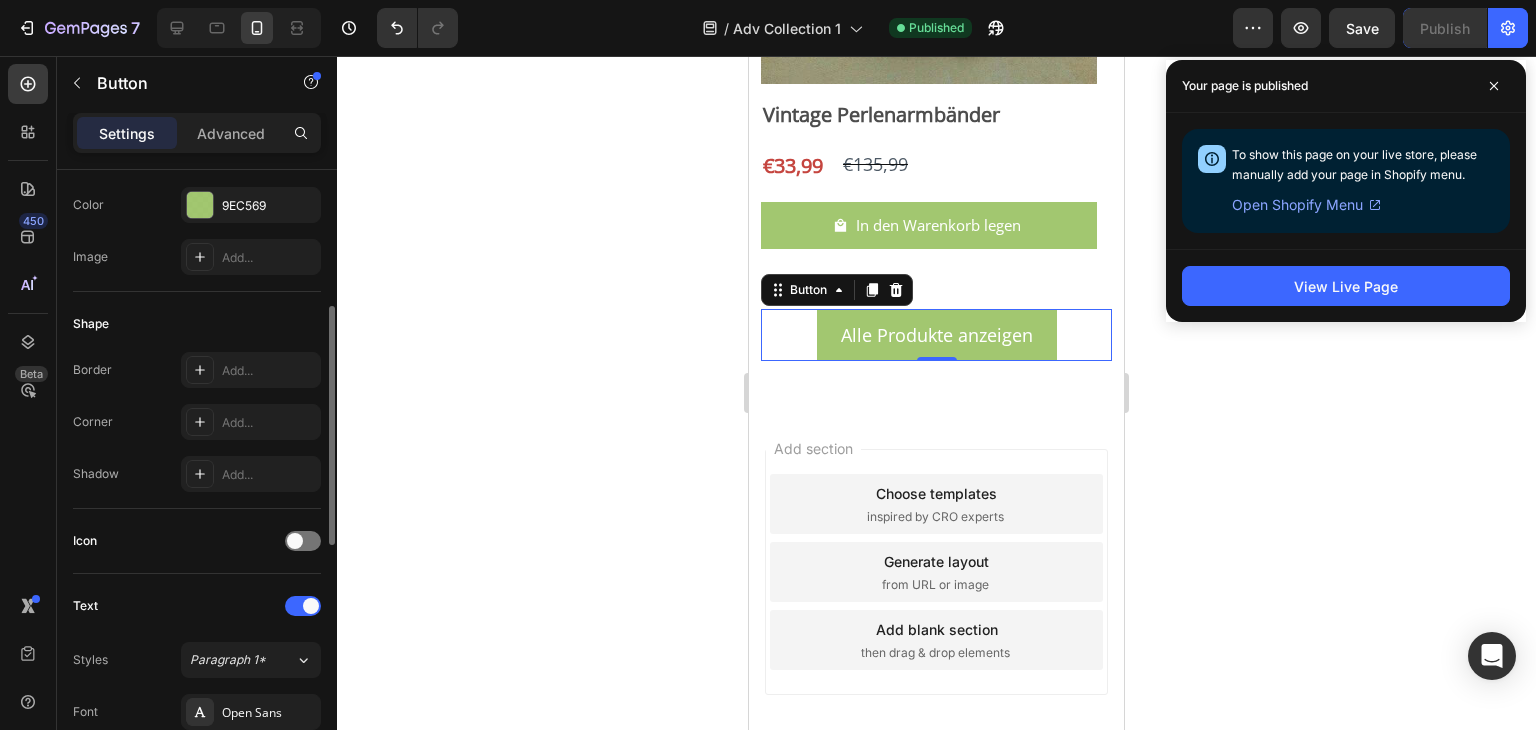 scroll, scrollTop: 263, scrollLeft: 0, axis: vertical 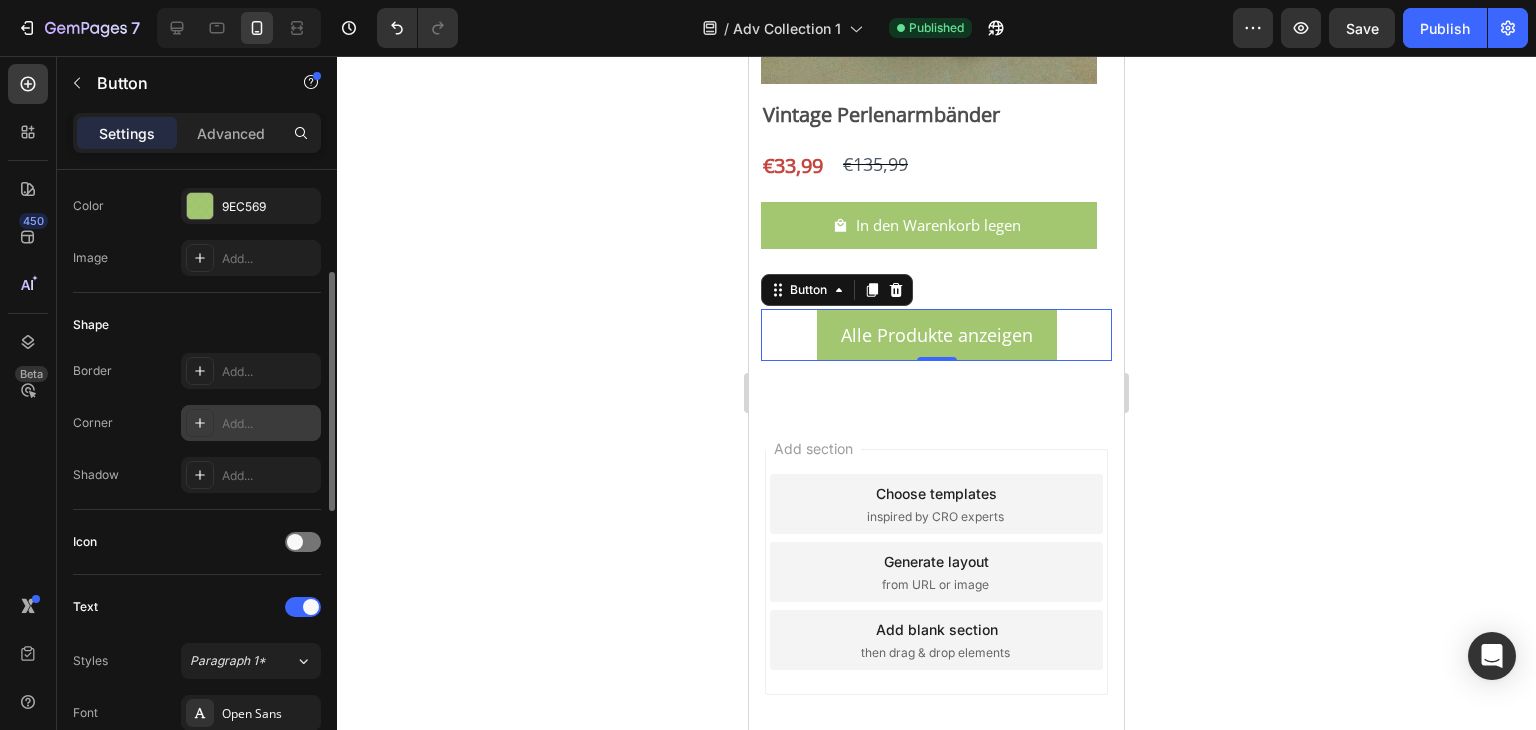 click 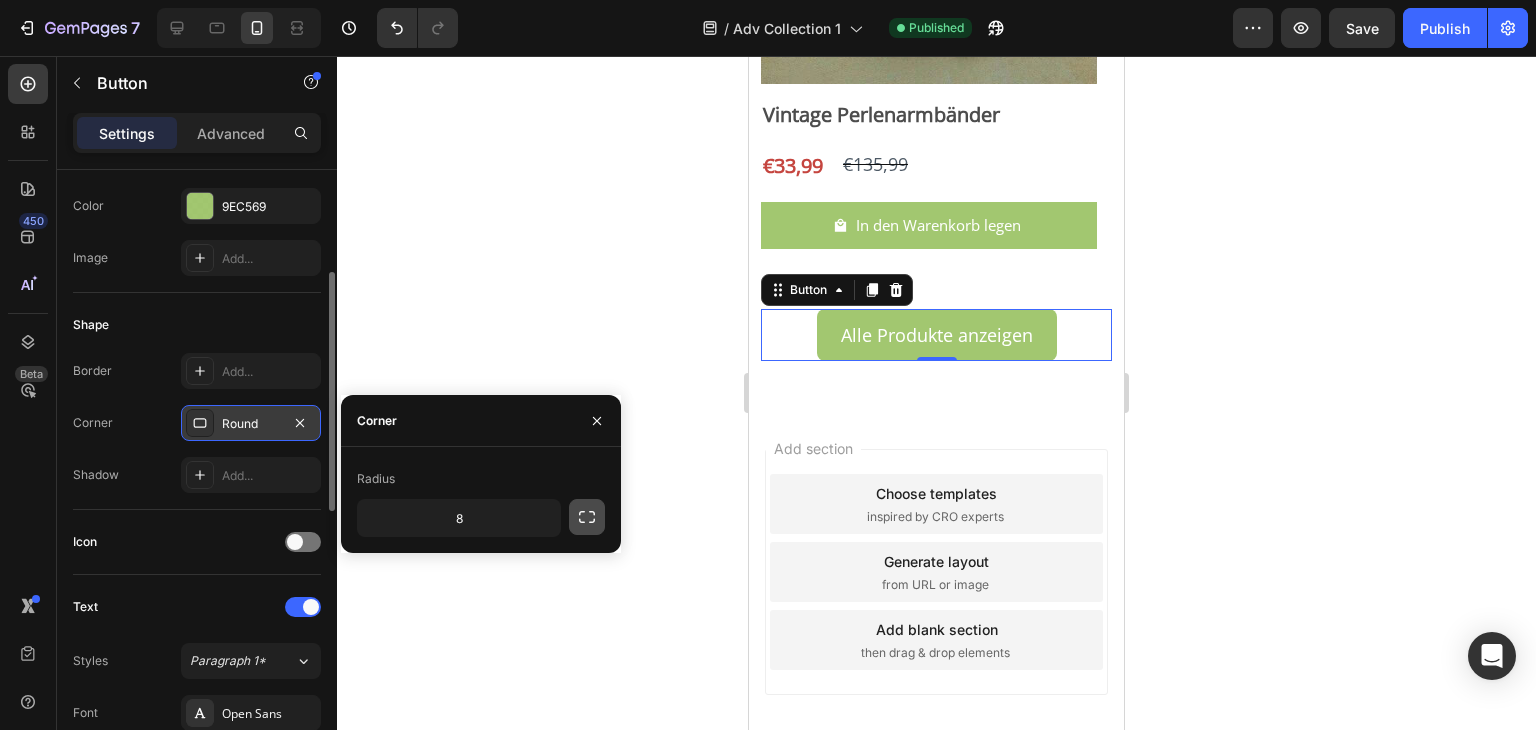 click 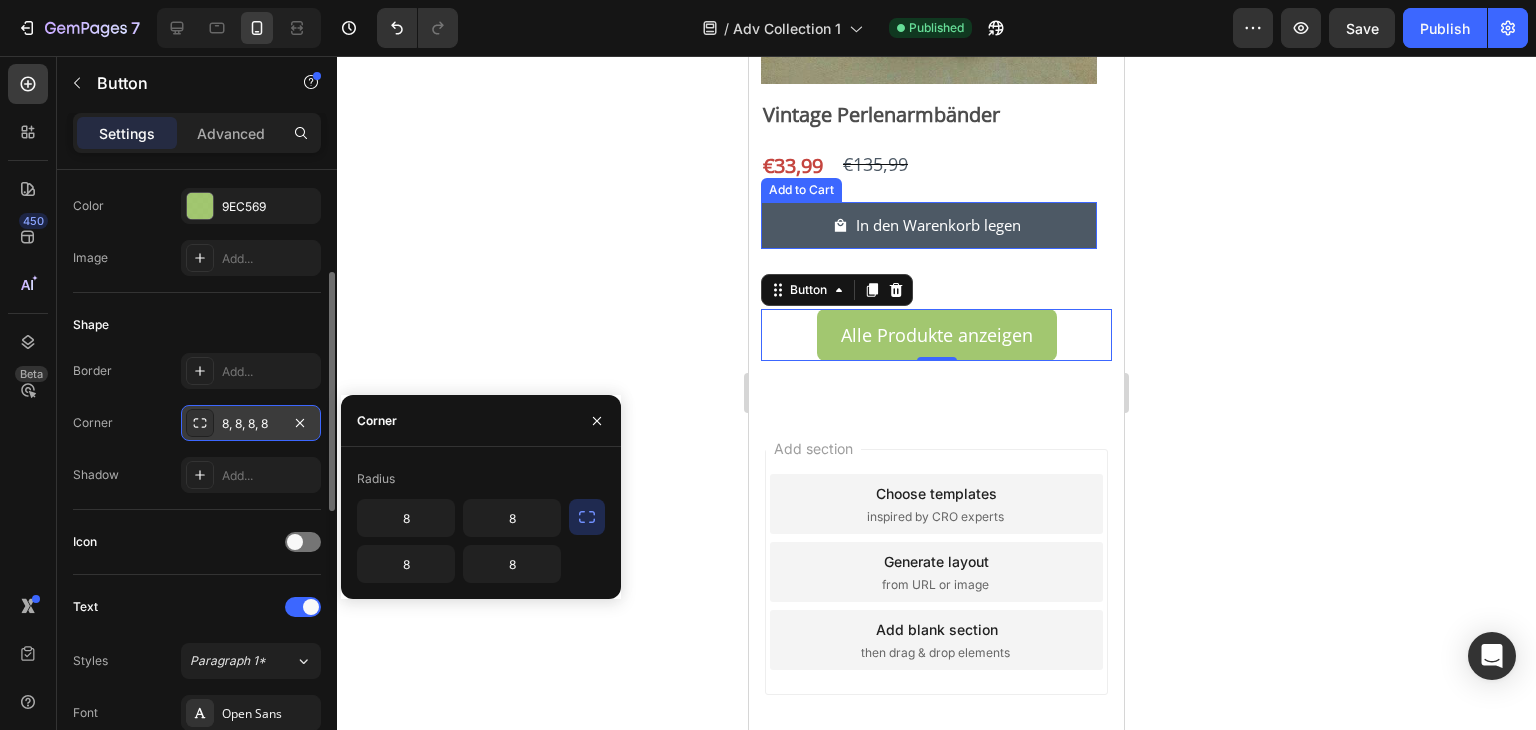 click on "In den Warenkorb legen" at bounding box center (929, 225) 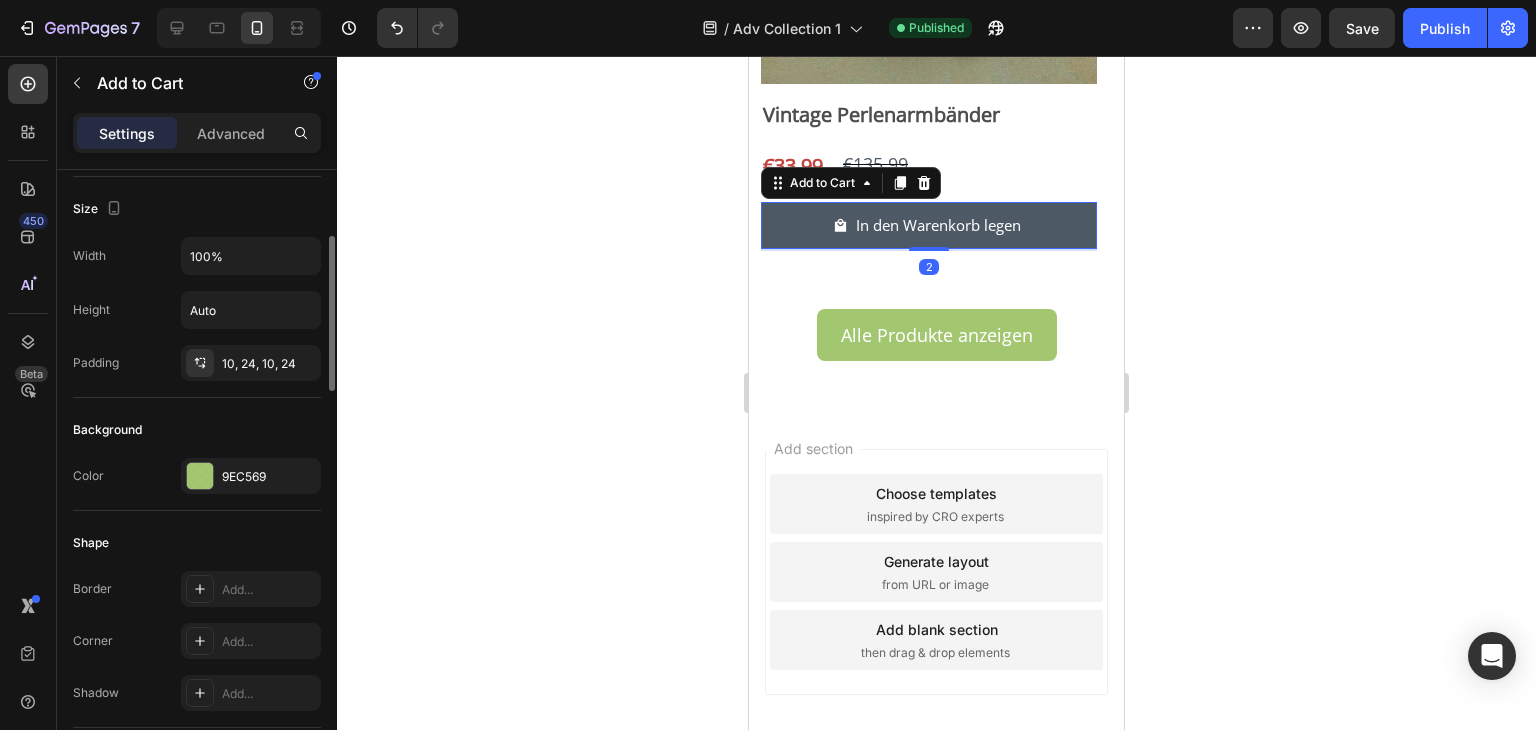 scroll, scrollTop: 0, scrollLeft: 0, axis: both 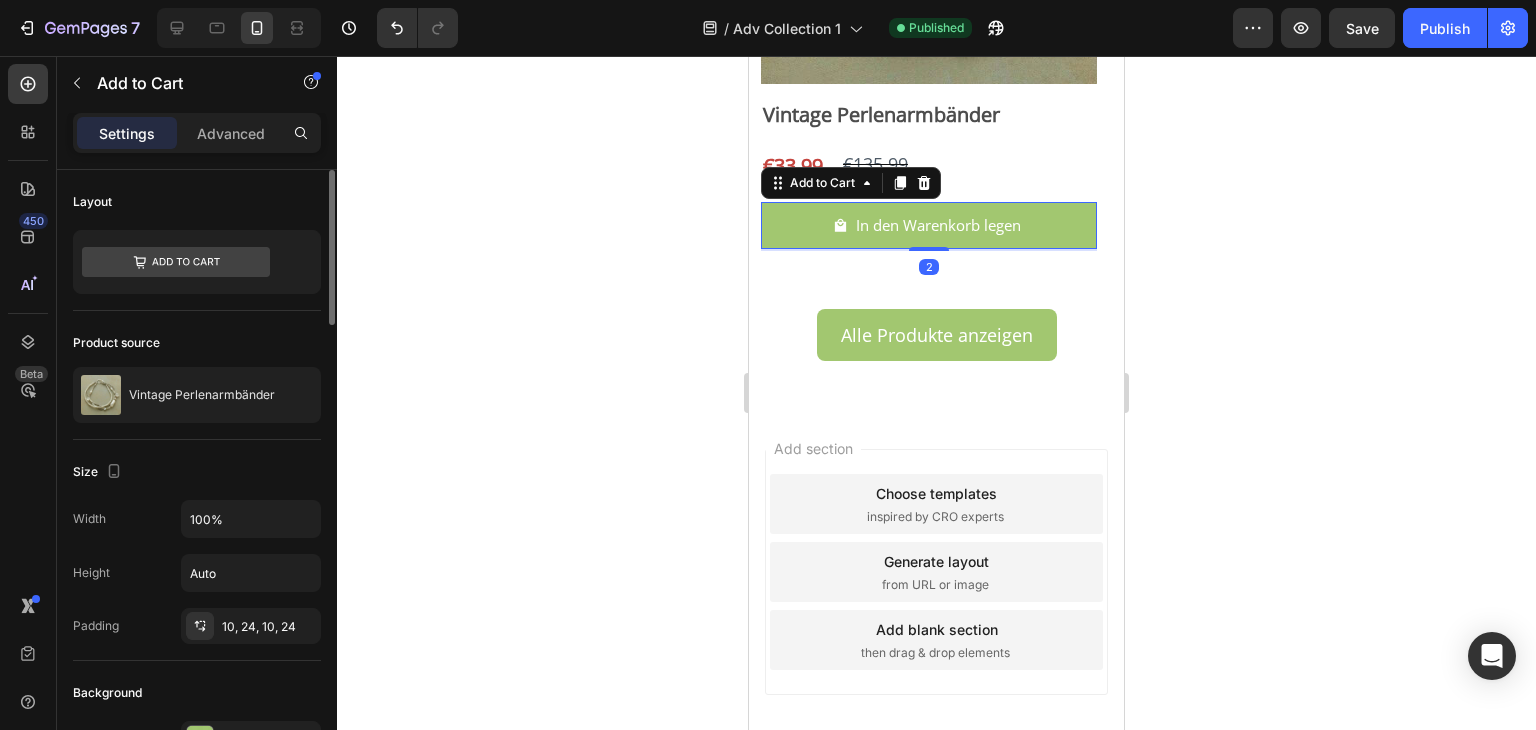 click on "Size Width 100% Height Auto Padding 10, 24, 10, 24" 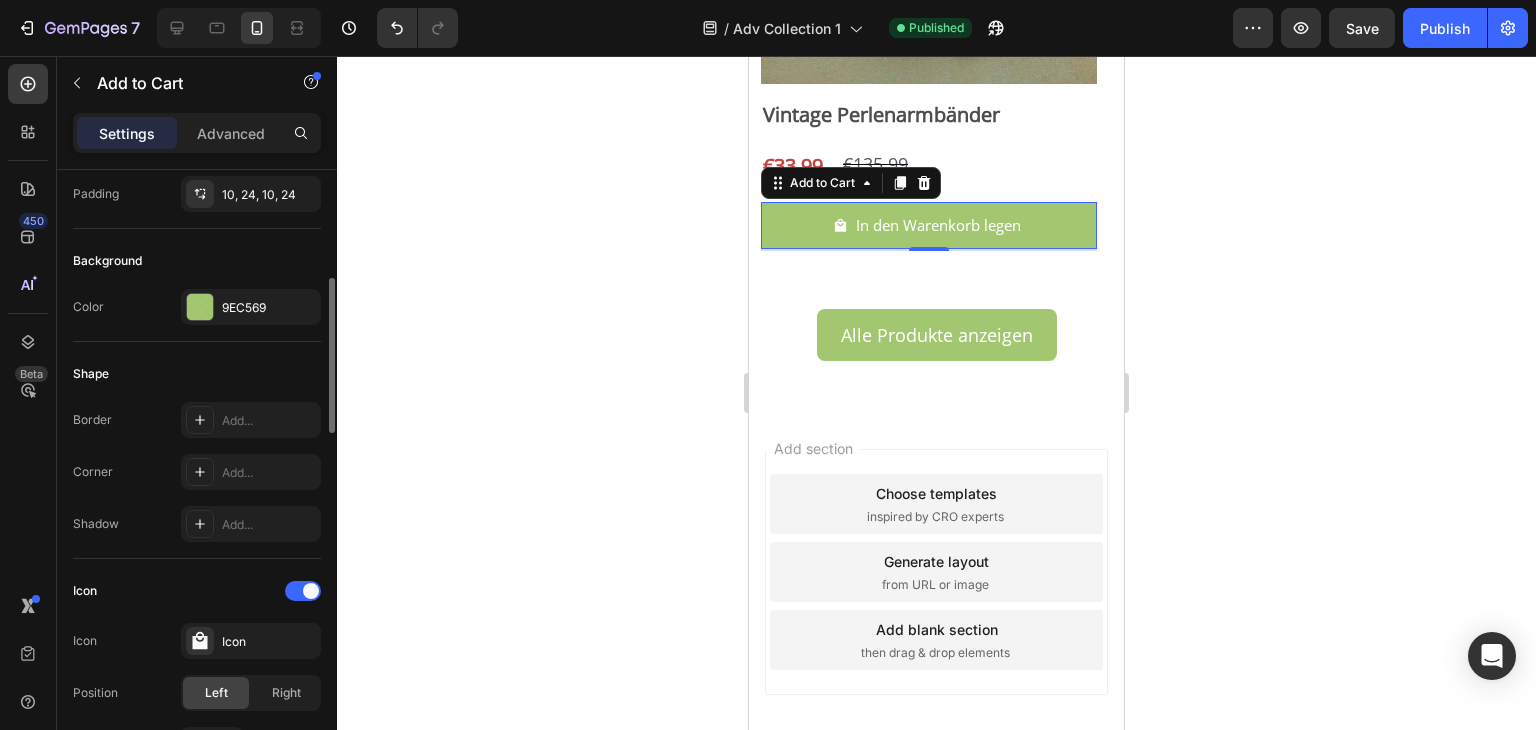 scroll, scrollTop: 432, scrollLeft: 0, axis: vertical 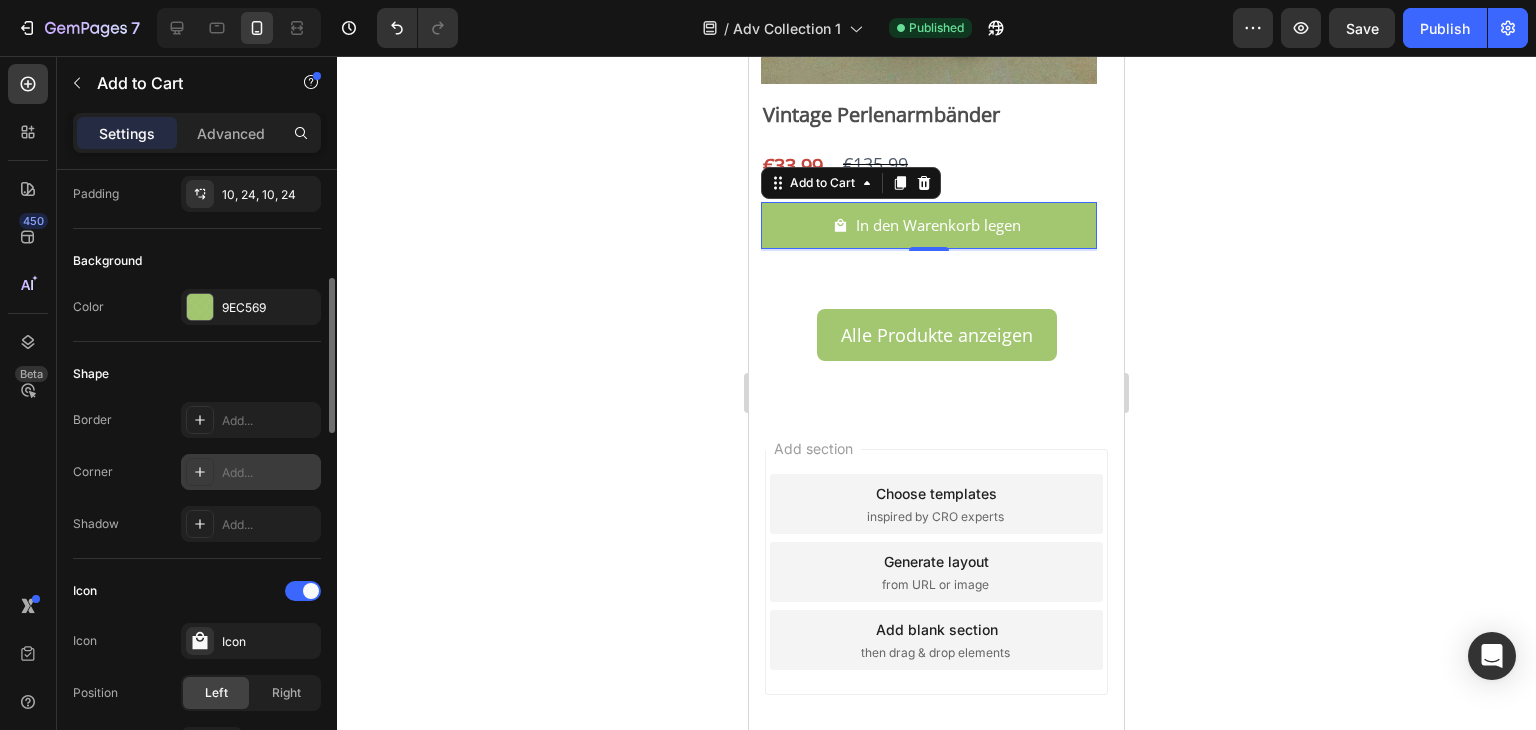 click 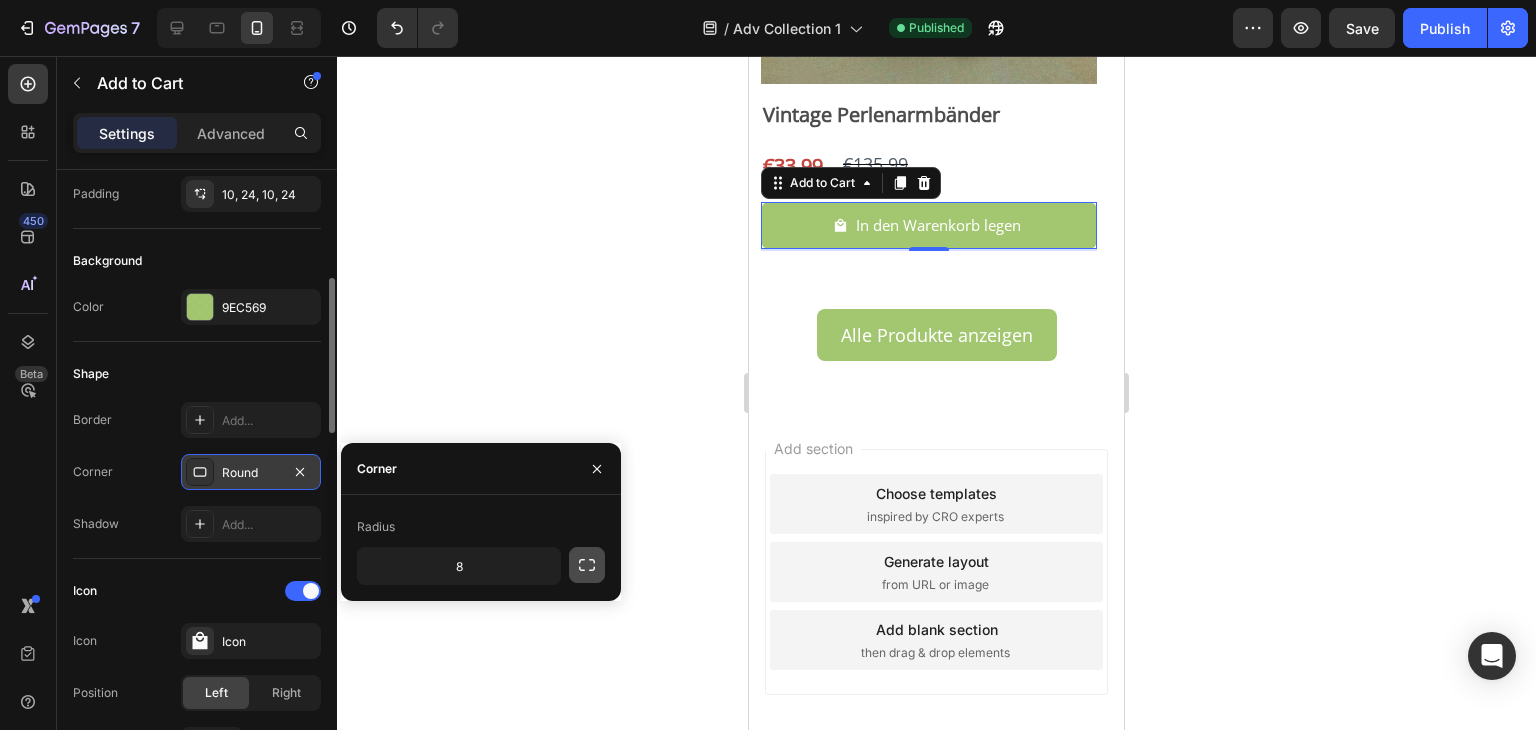 click 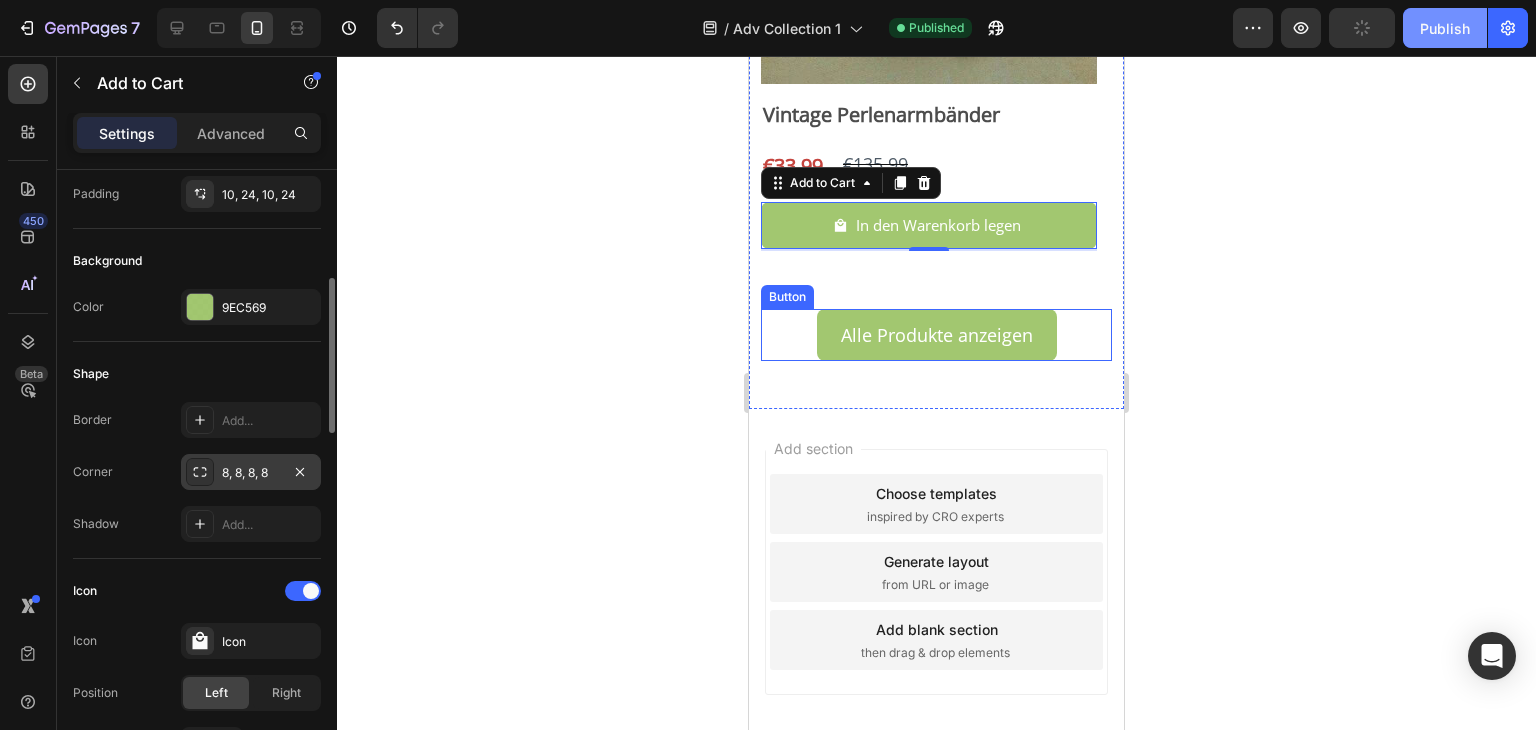 click on "Publish" 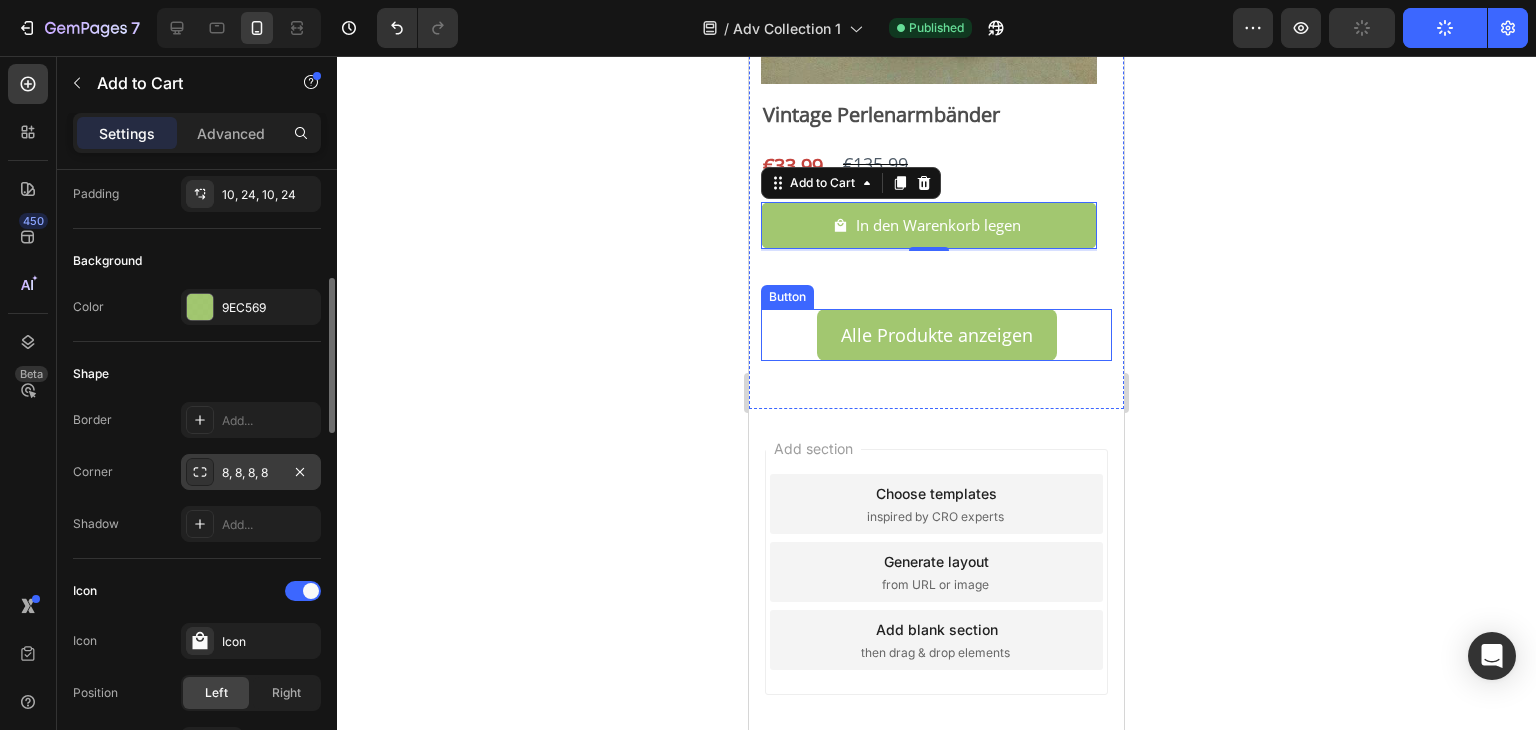 click 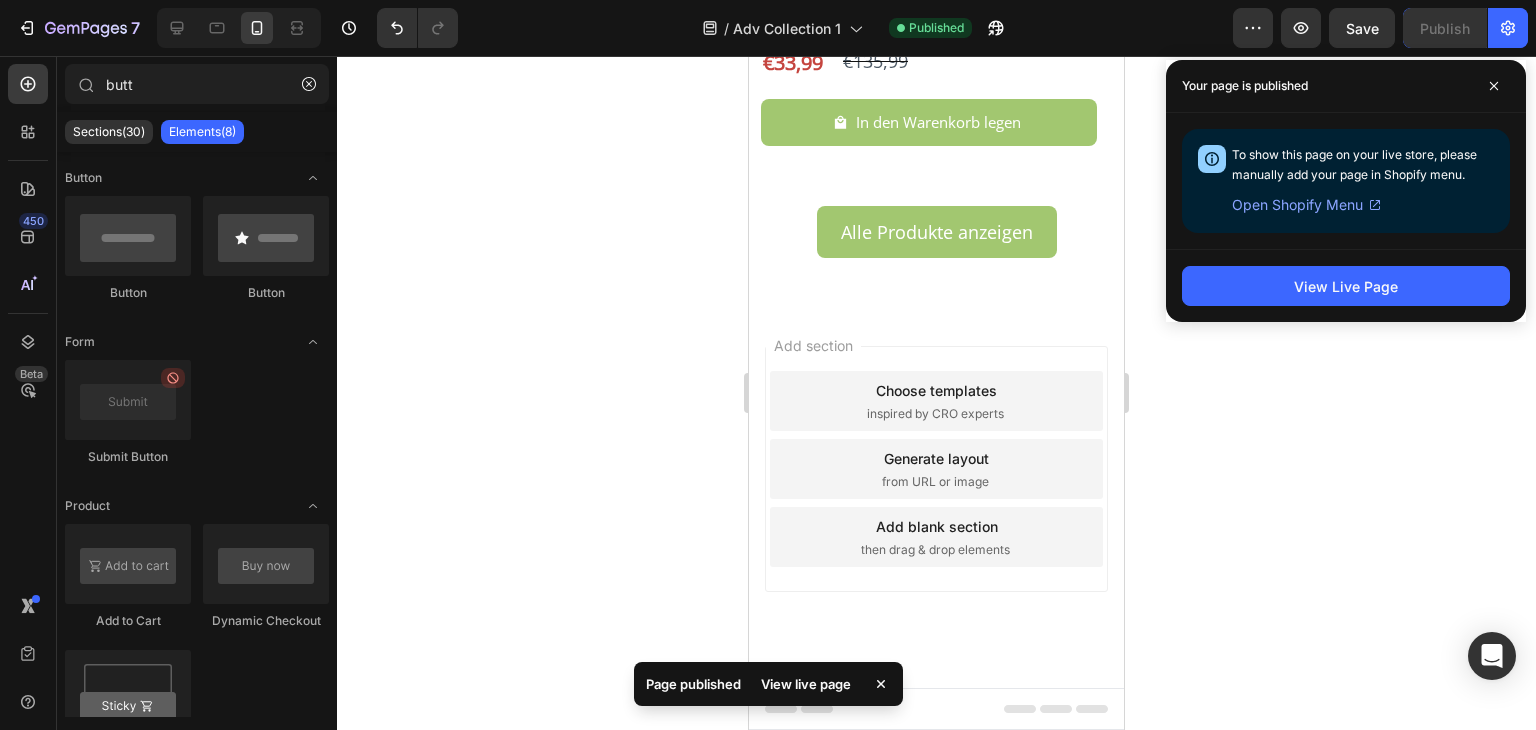 scroll, scrollTop: 5310, scrollLeft: 0, axis: vertical 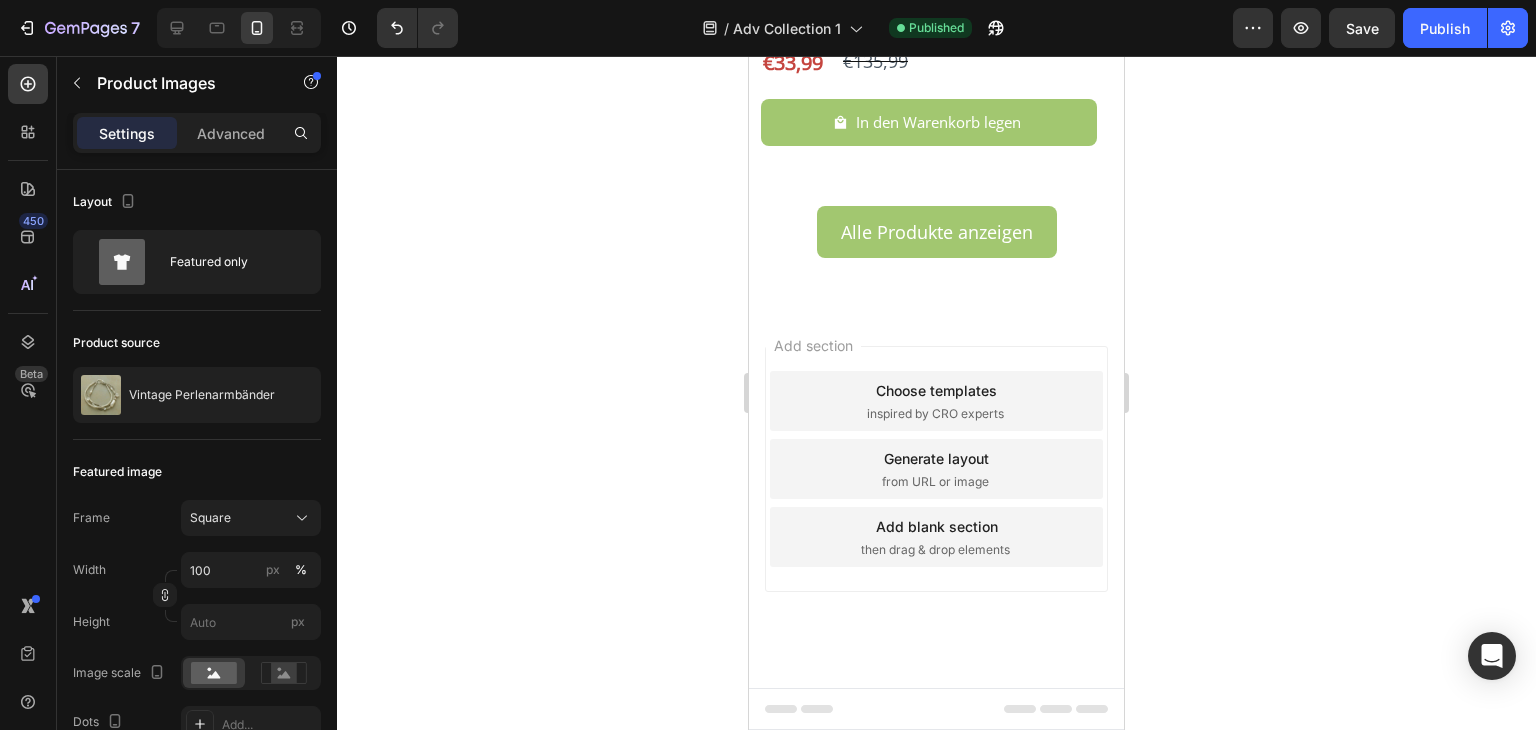 click on "16" at bounding box center (929, -11) 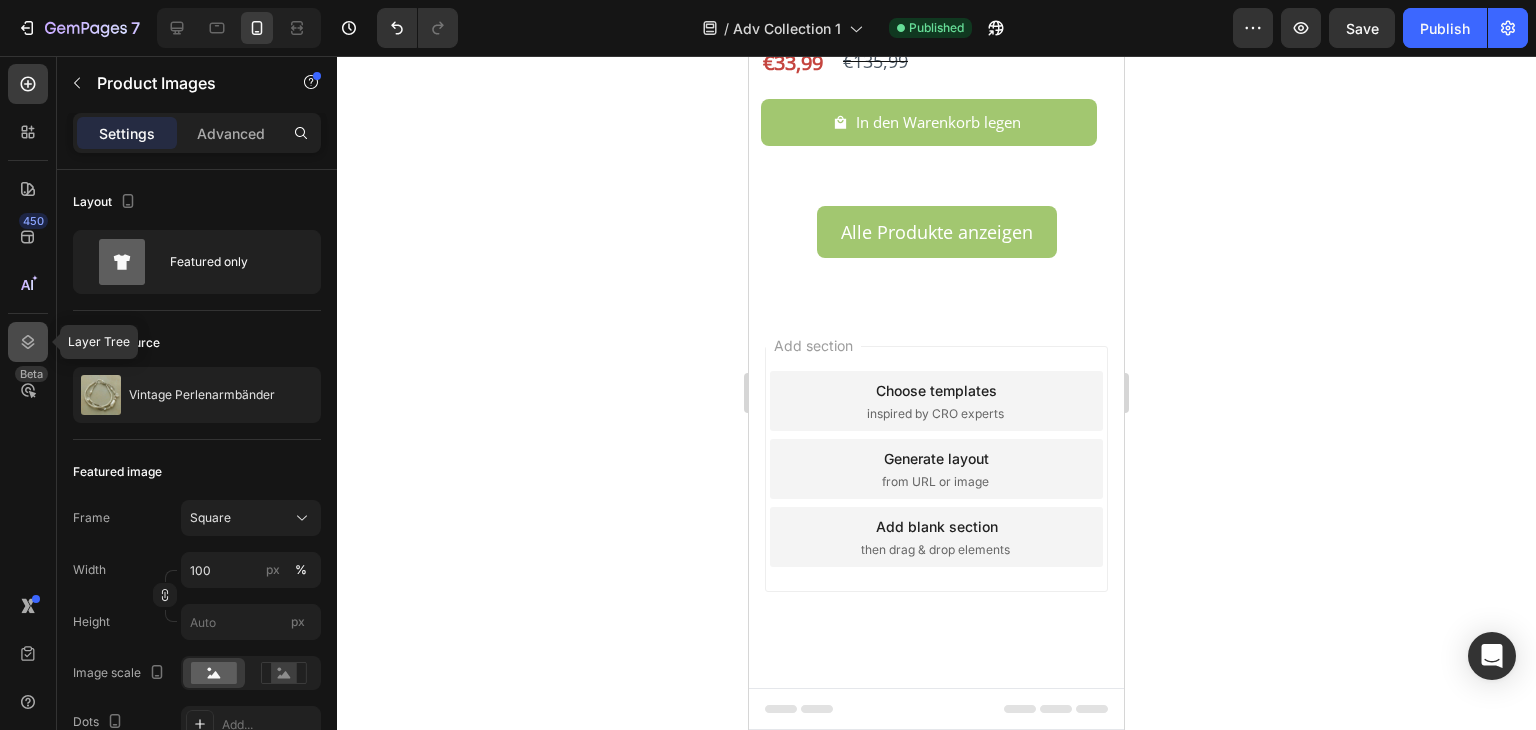 click 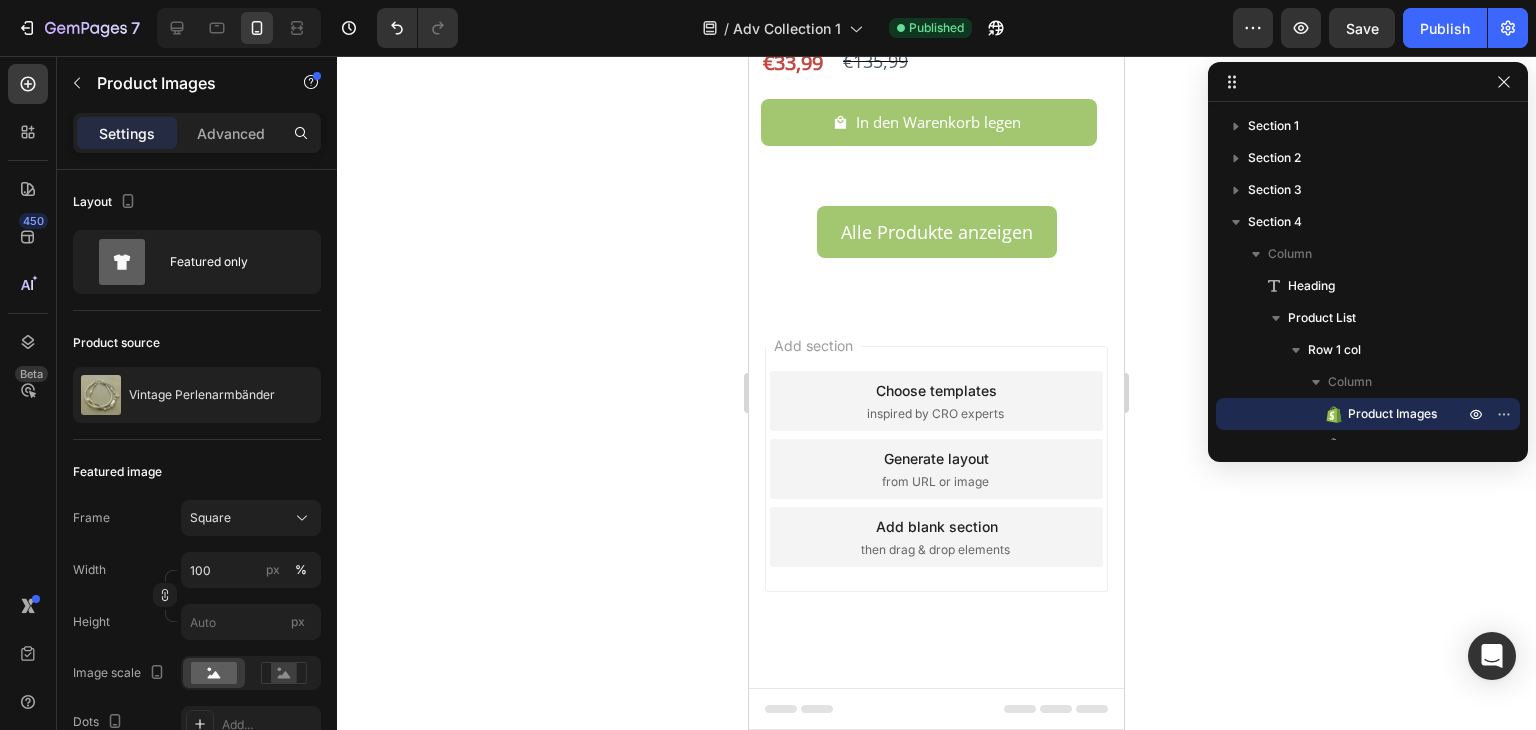 click on "Product Images" at bounding box center [1392, 414] 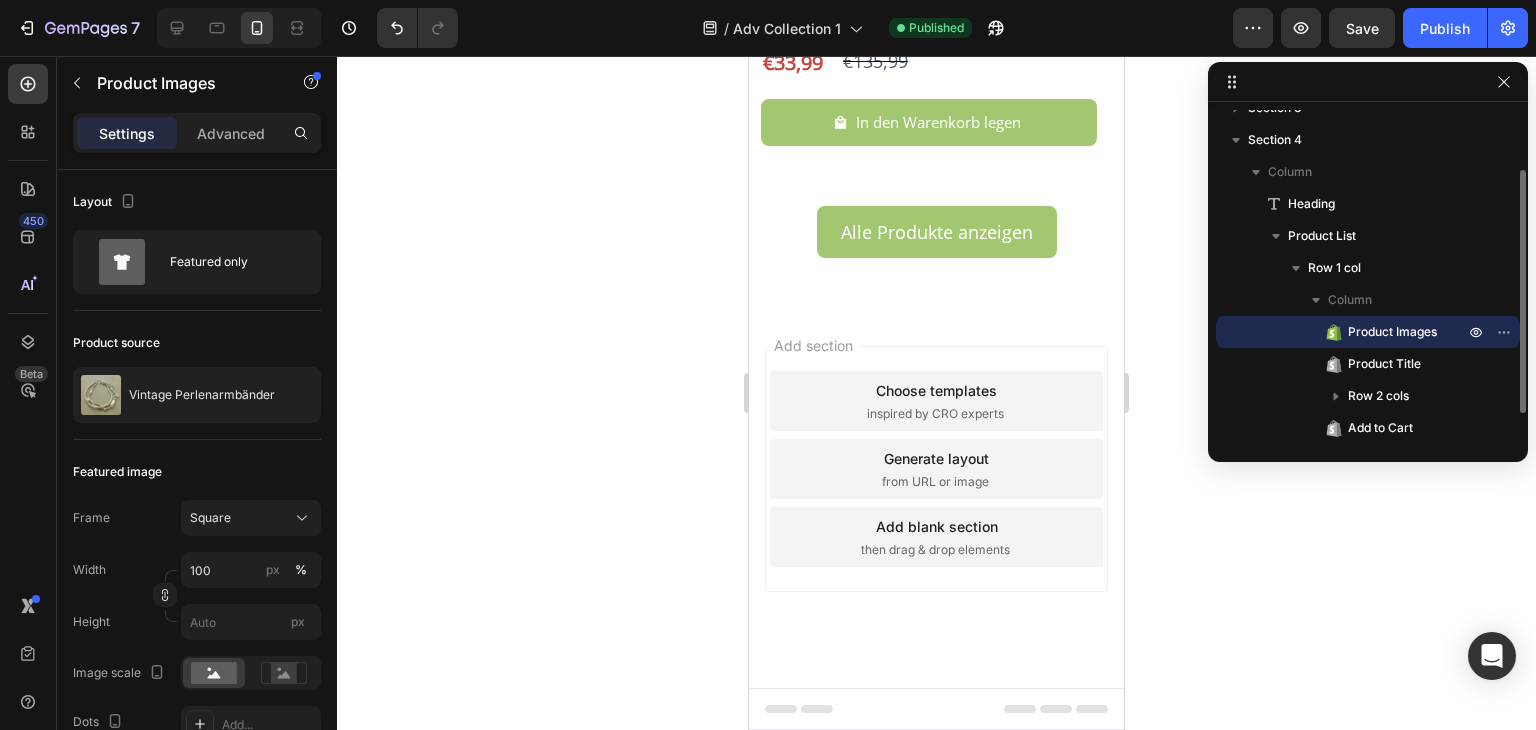 scroll, scrollTop: 117, scrollLeft: 0, axis: vertical 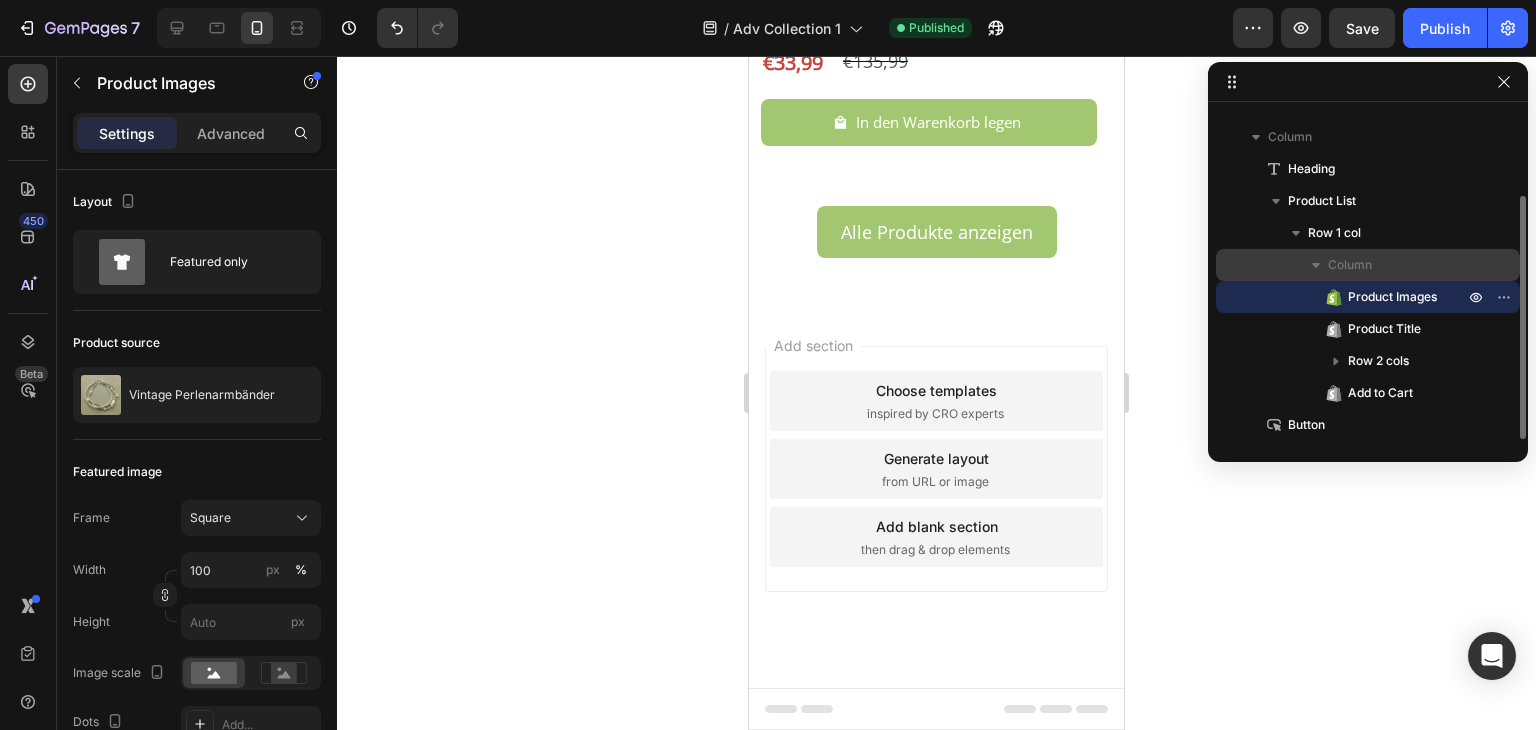 click on "Column" at bounding box center (1350, 265) 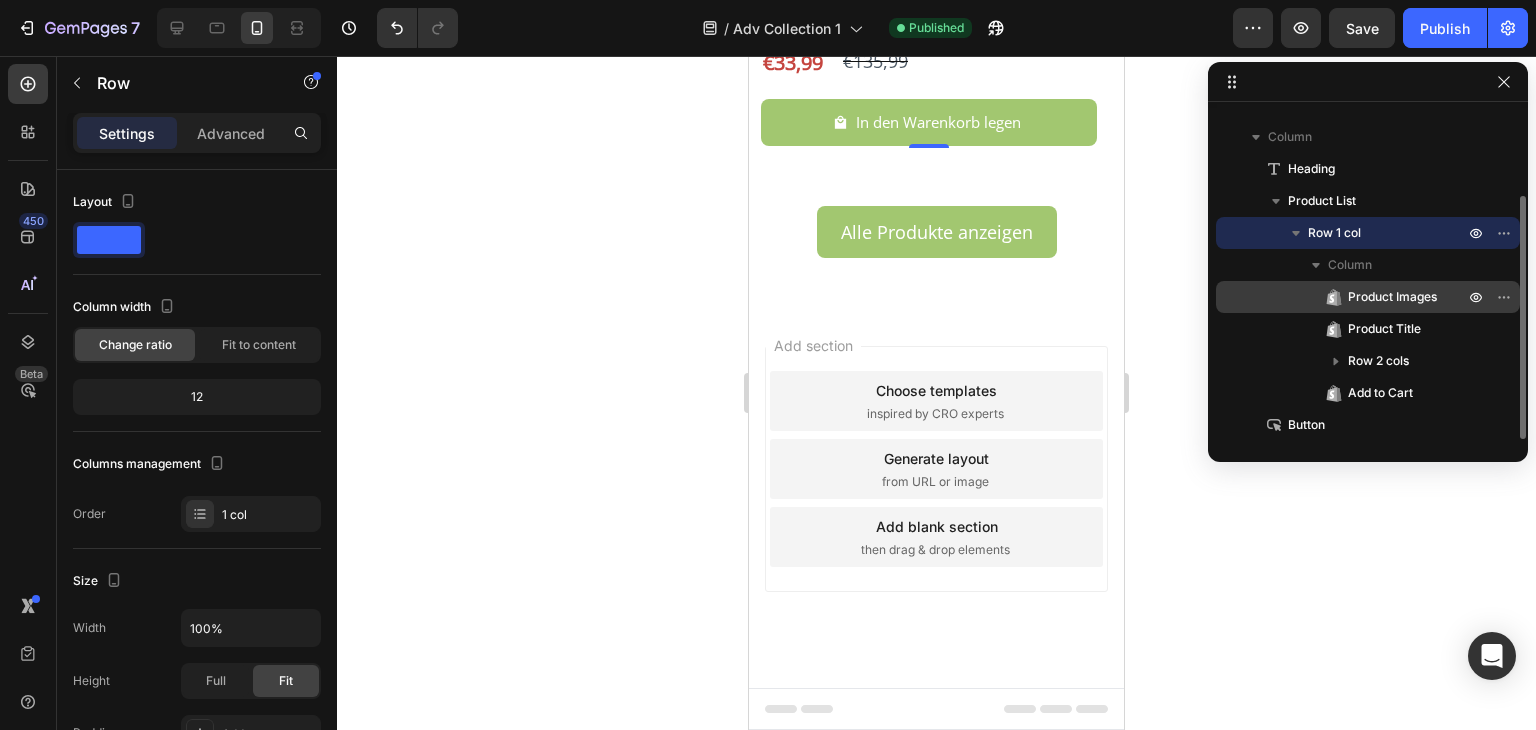 click on "Product Images" at bounding box center [1392, 297] 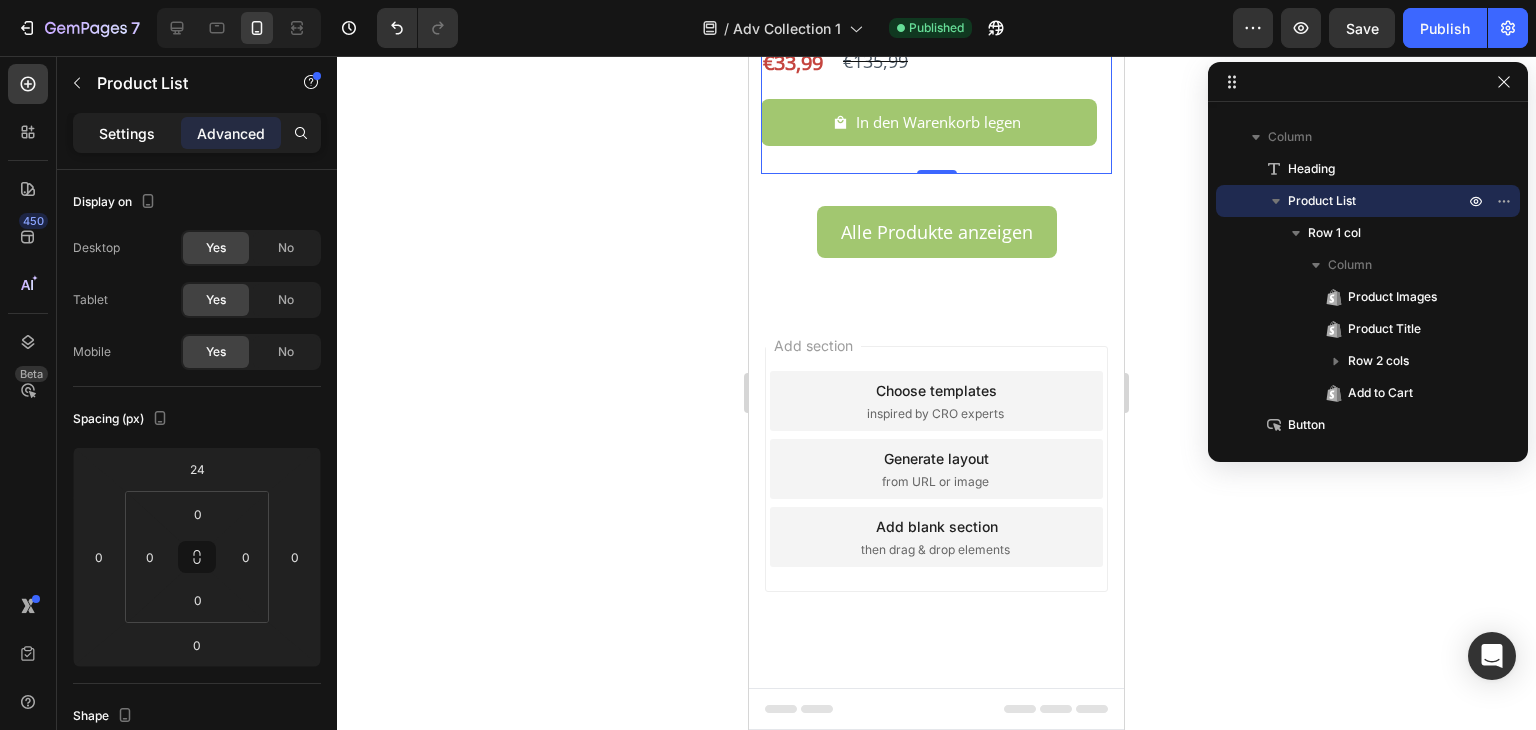 click on "Settings" at bounding box center [127, 133] 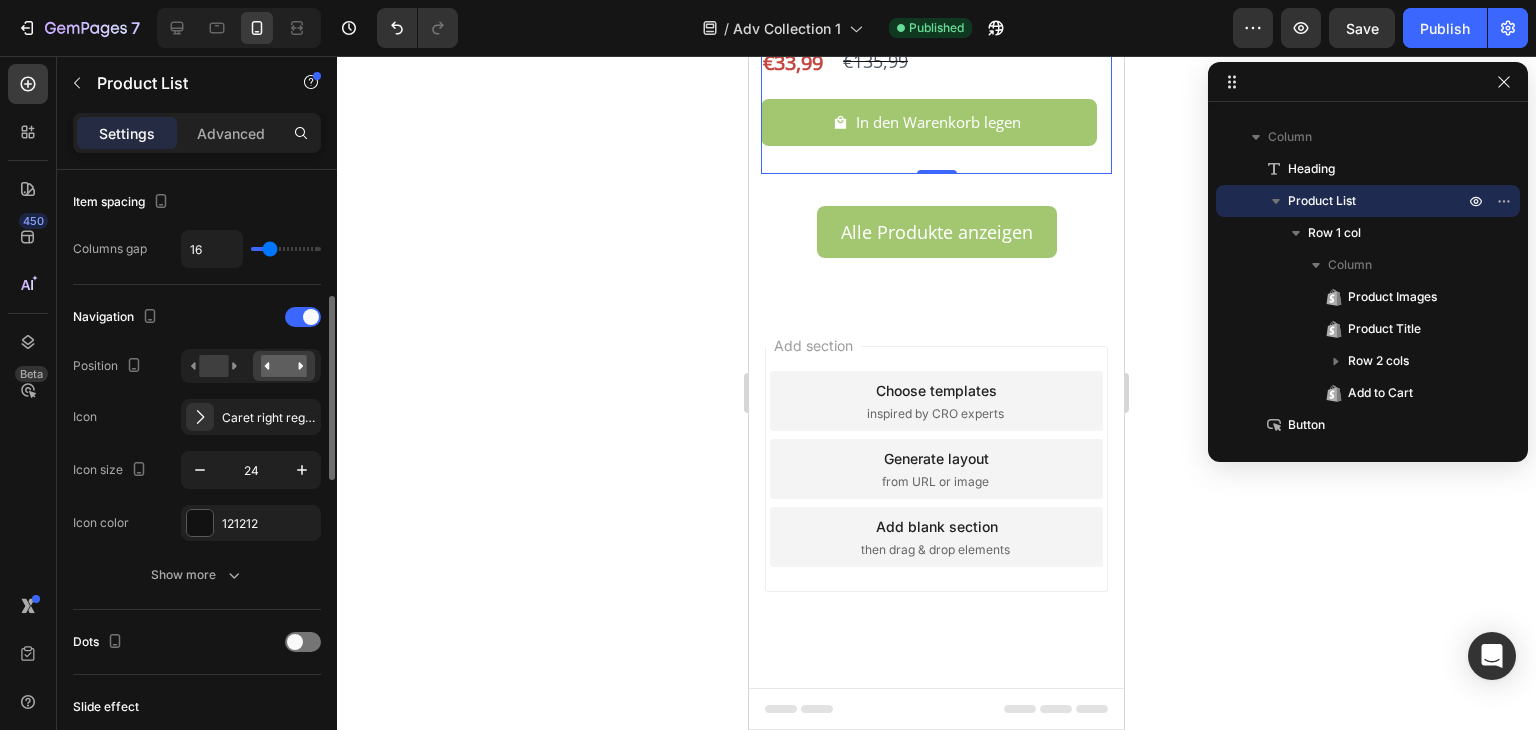 scroll, scrollTop: 436, scrollLeft: 0, axis: vertical 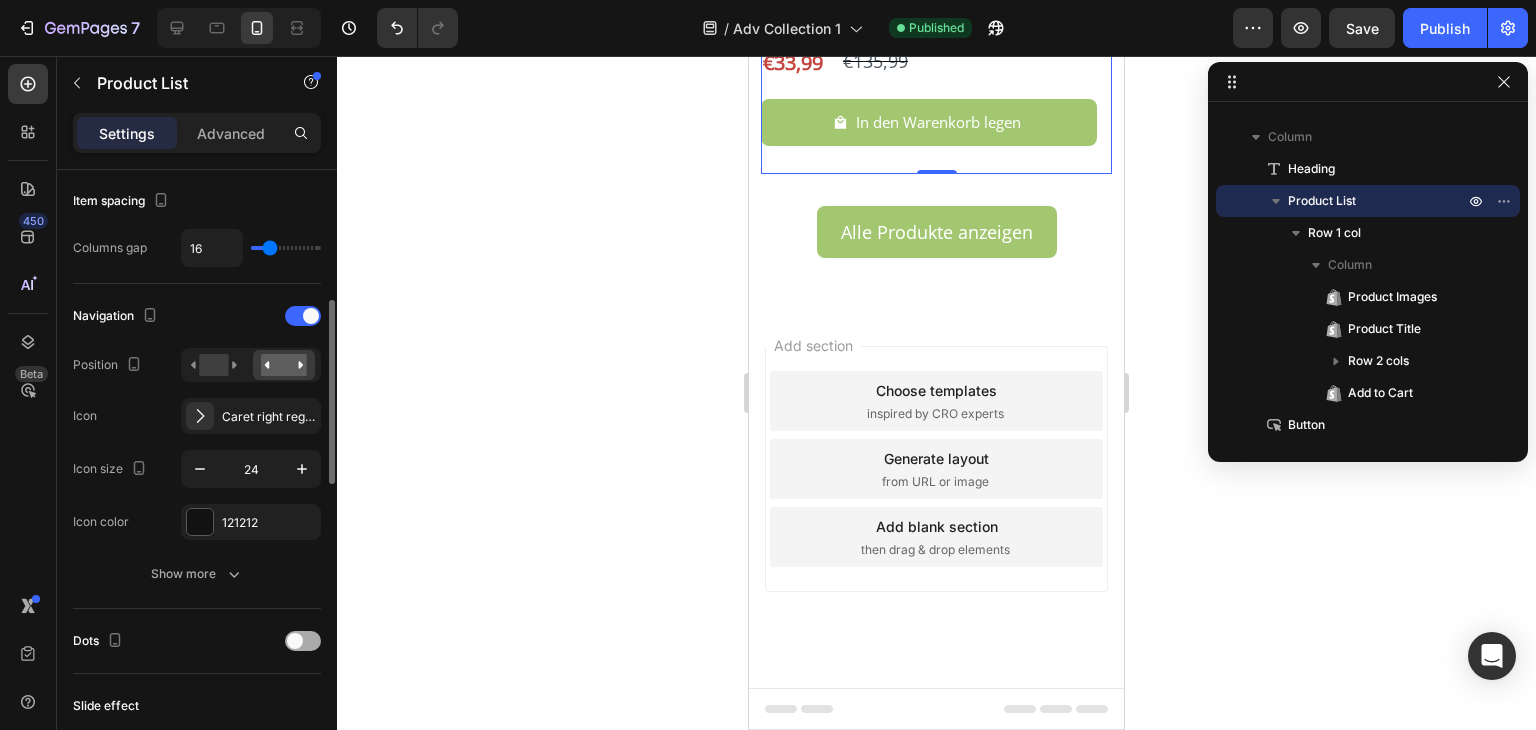 click at bounding box center [295, 641] 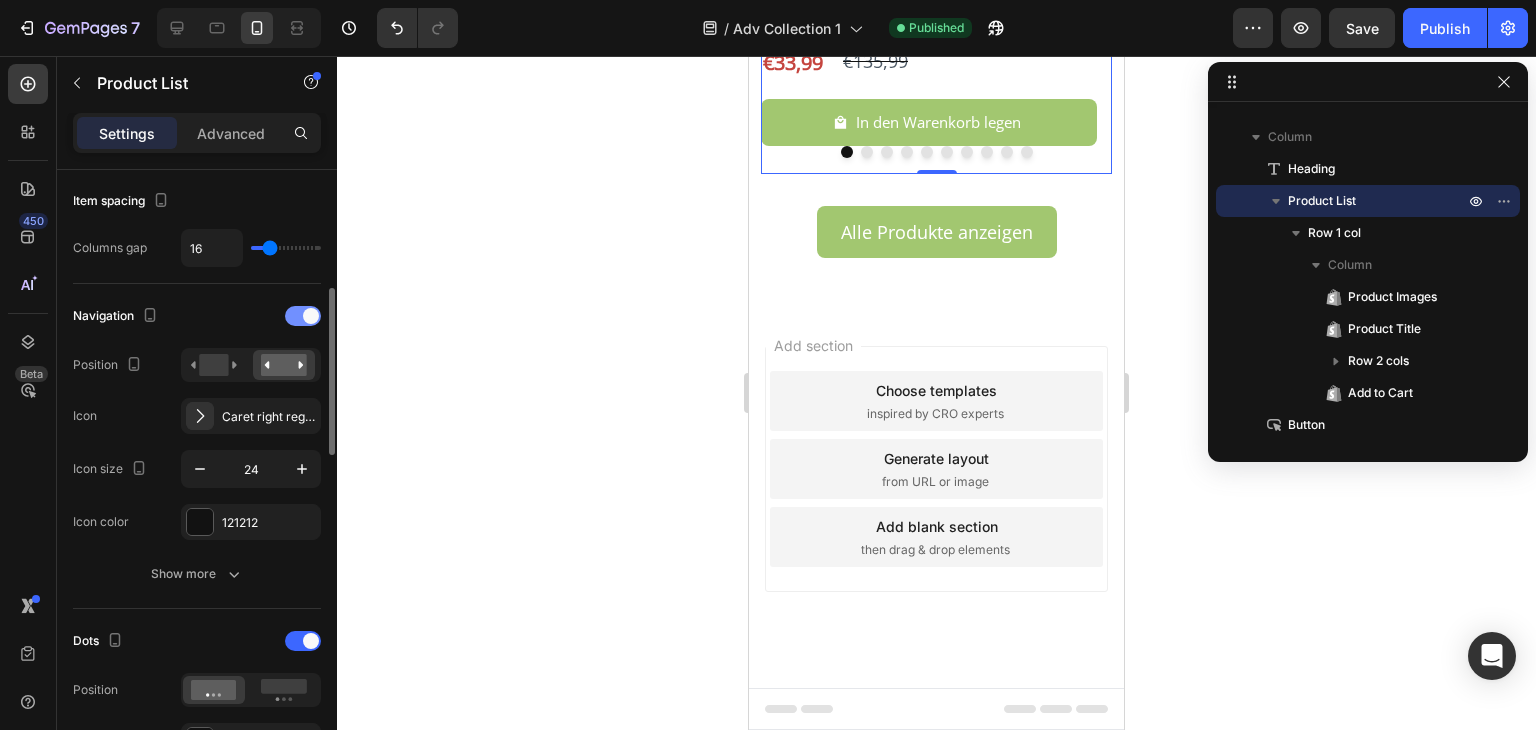 click at bounding box center [303, 316] 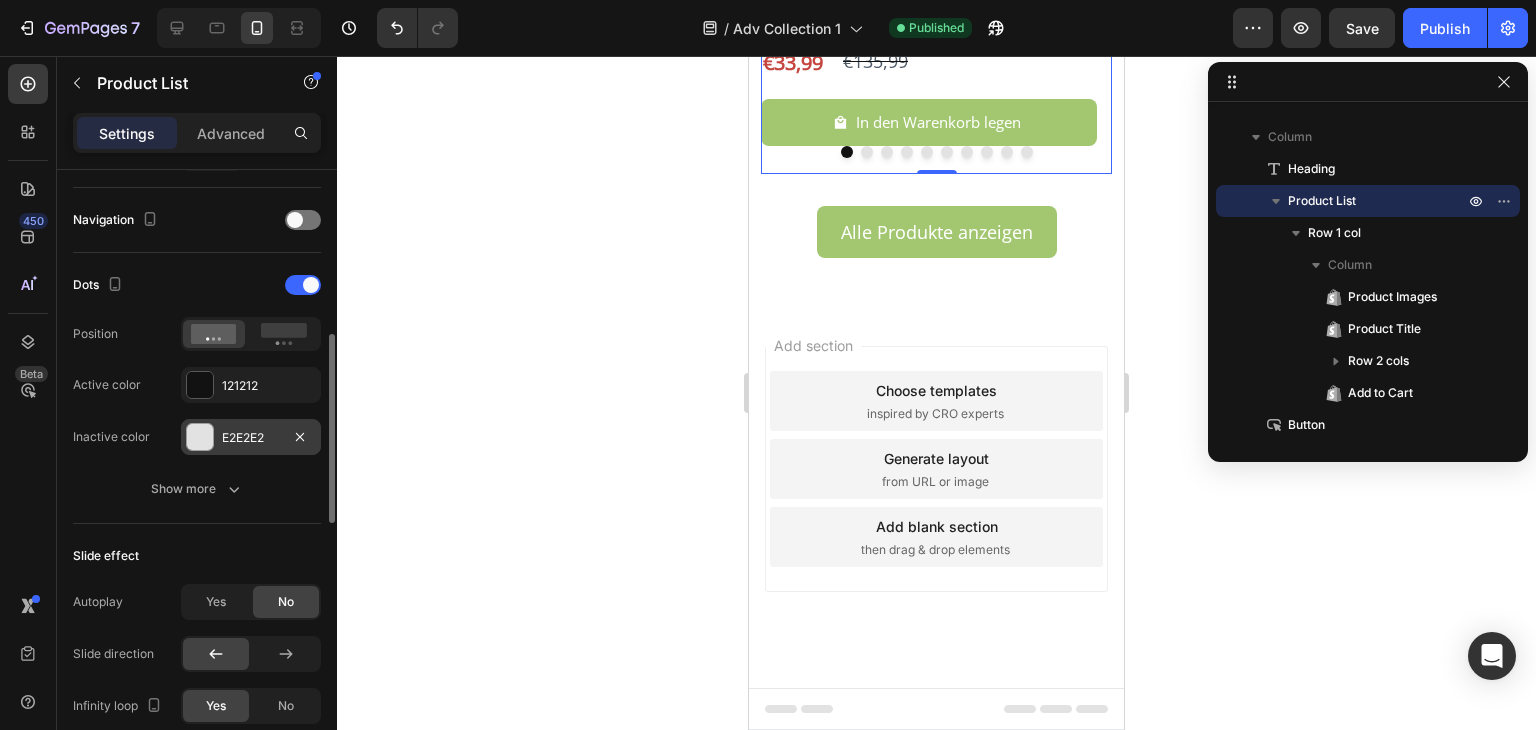 scroll, scrollTop: 533, scrollLeft: 0, axis: vertical 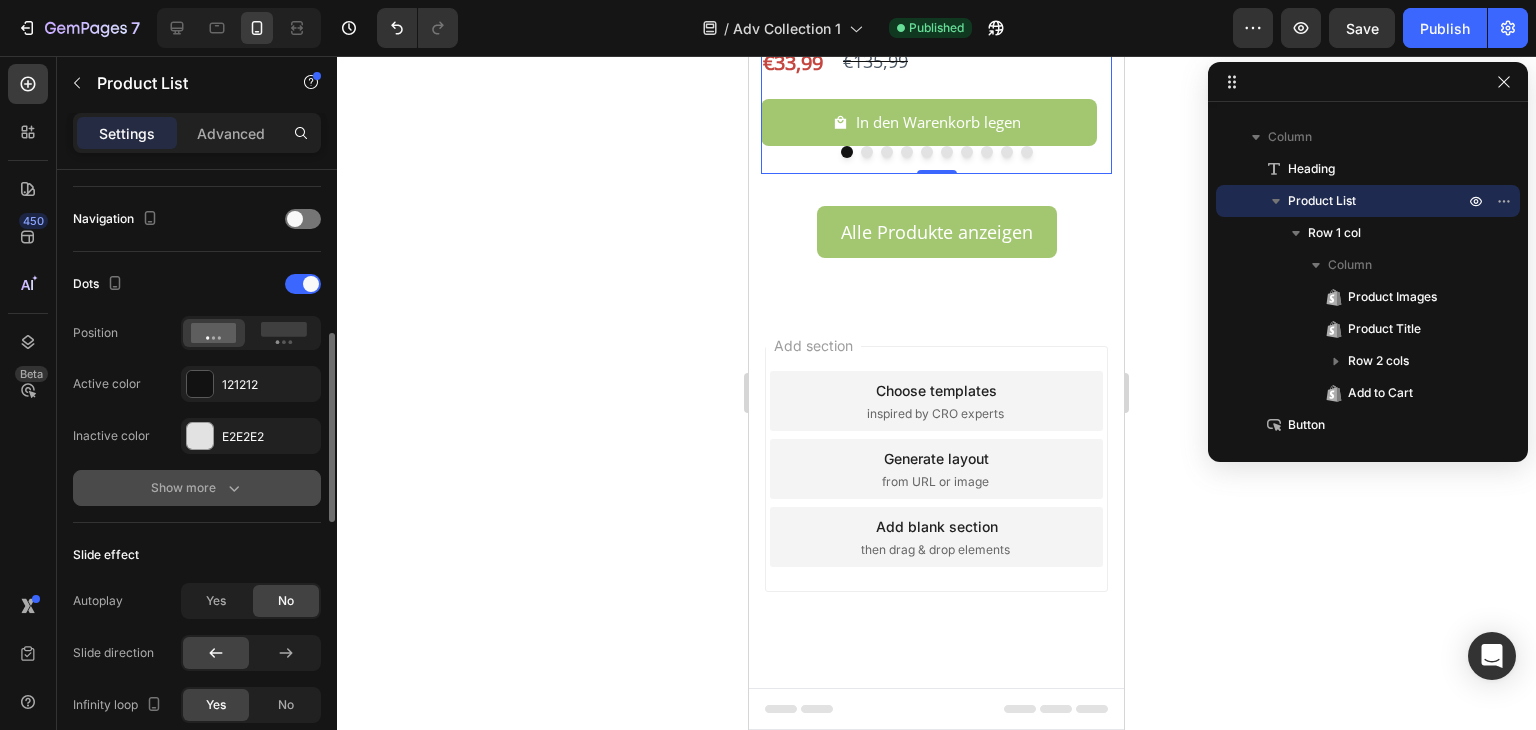click on "Show more" at bounding box center (197, 488) 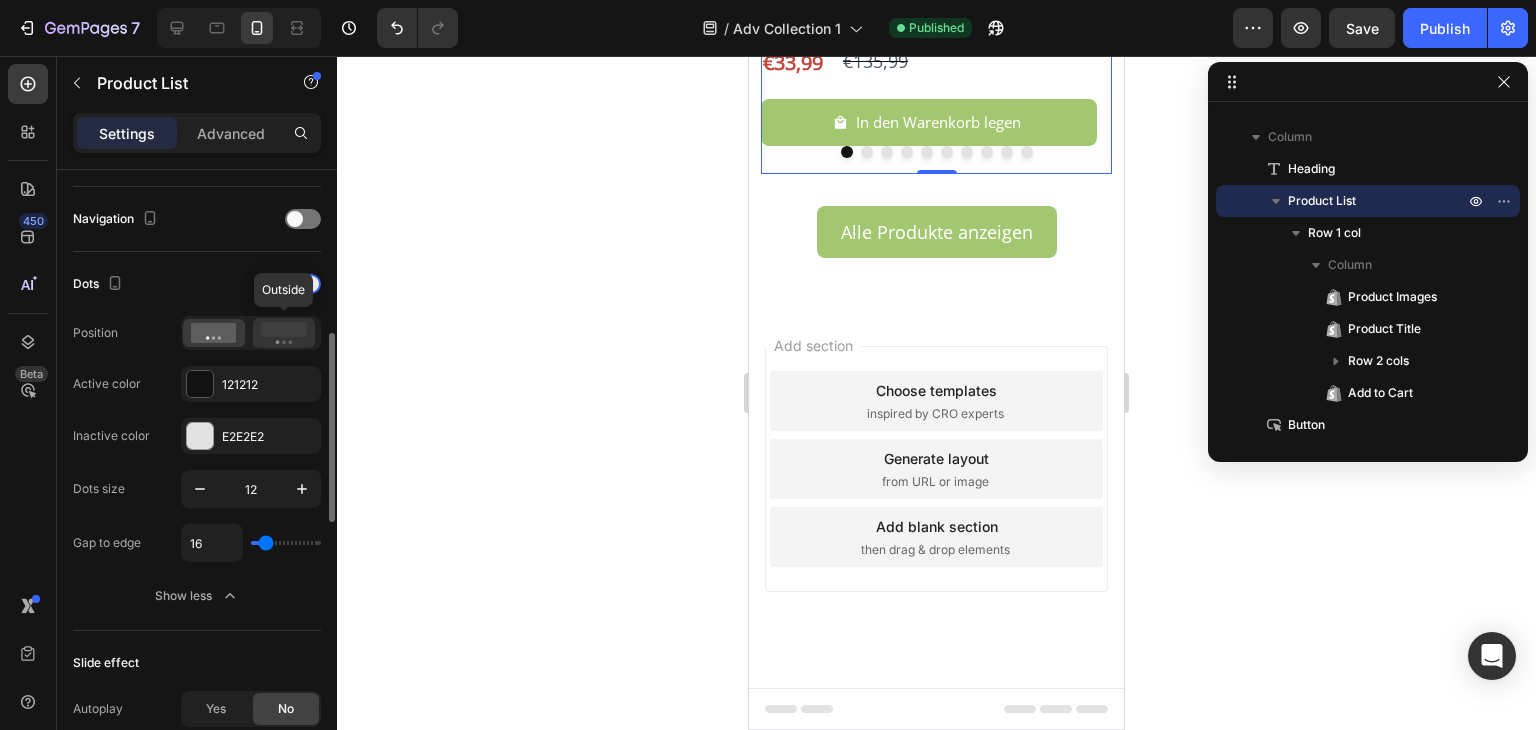 click 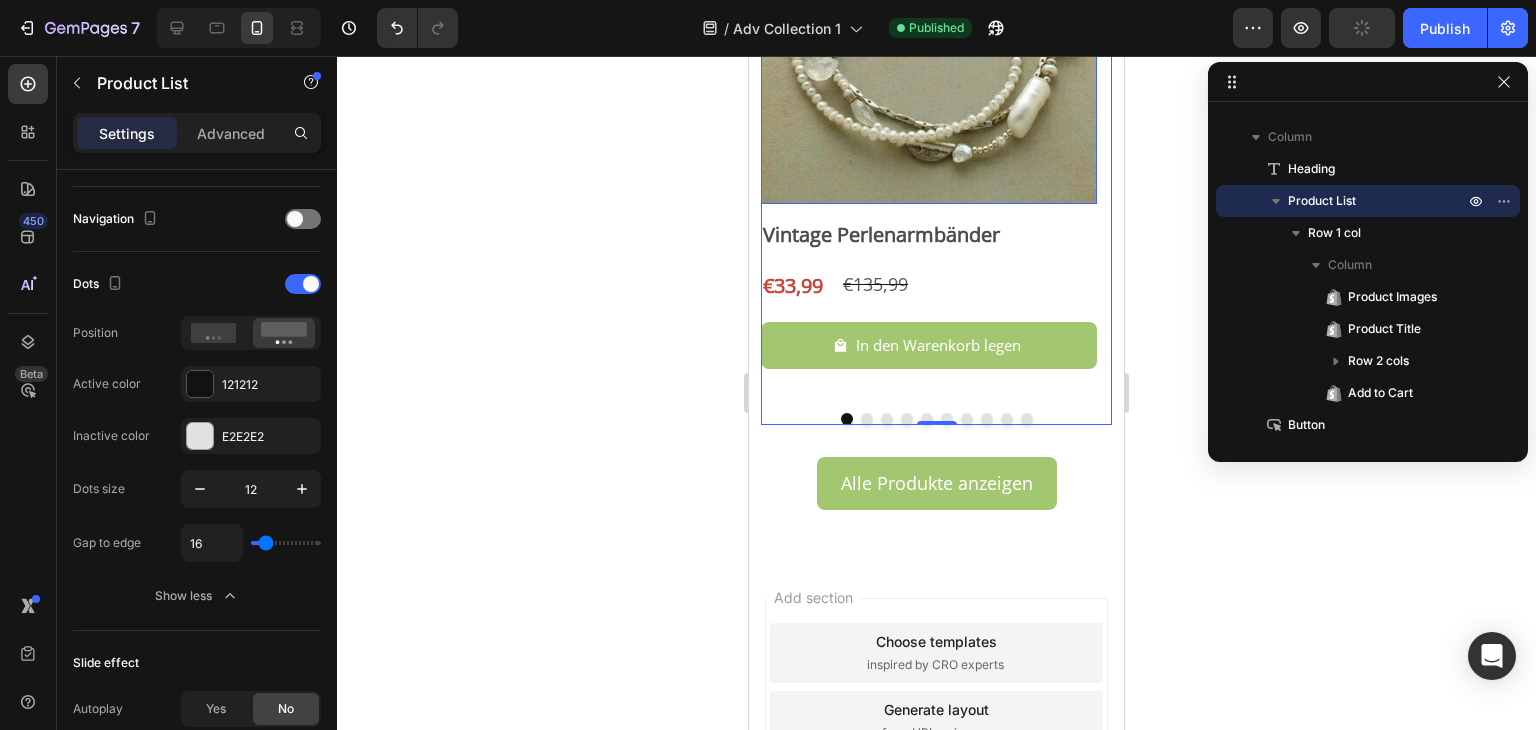 scroll, scrollTop: 5599, scrollLeft: 0, axis: vertical 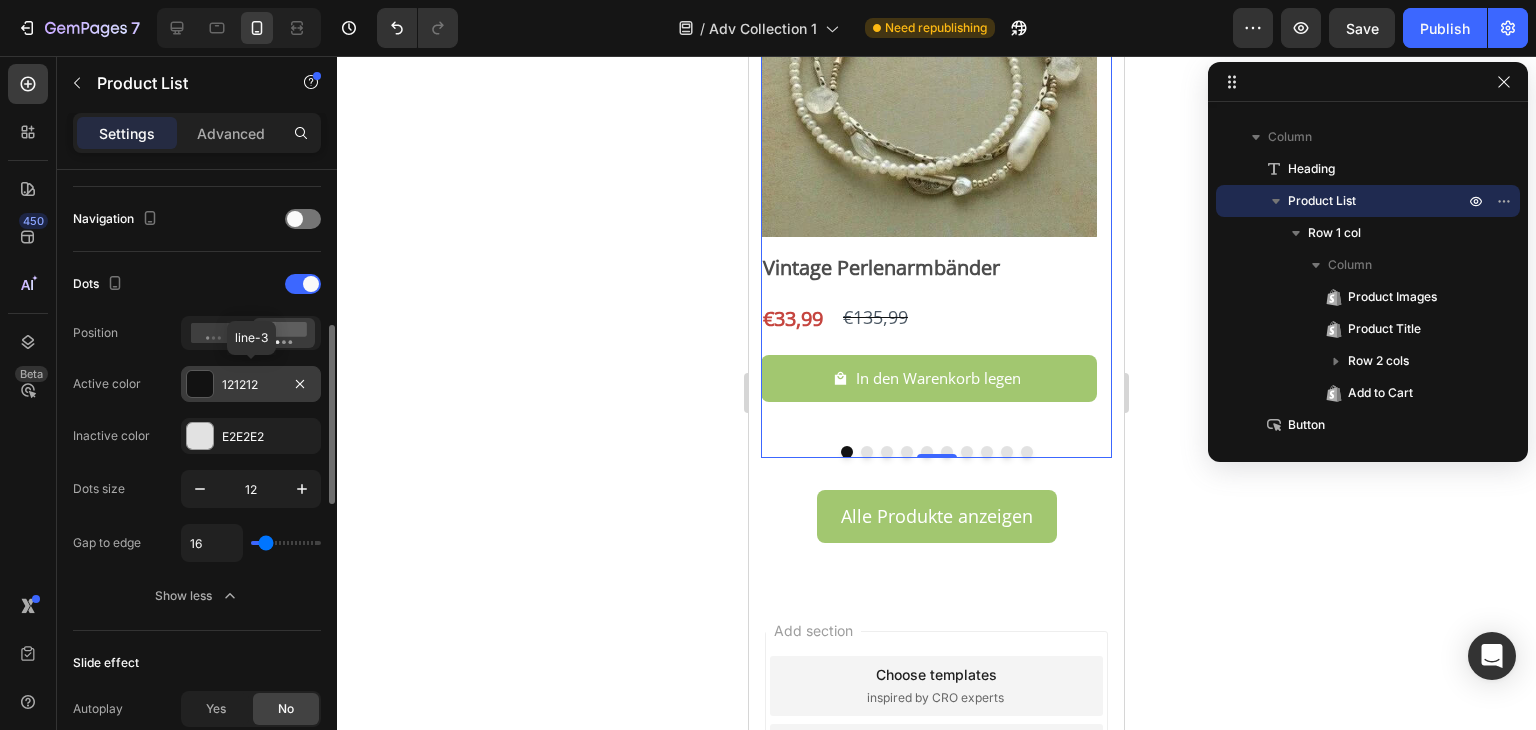 click at bounding box center (200, 384) 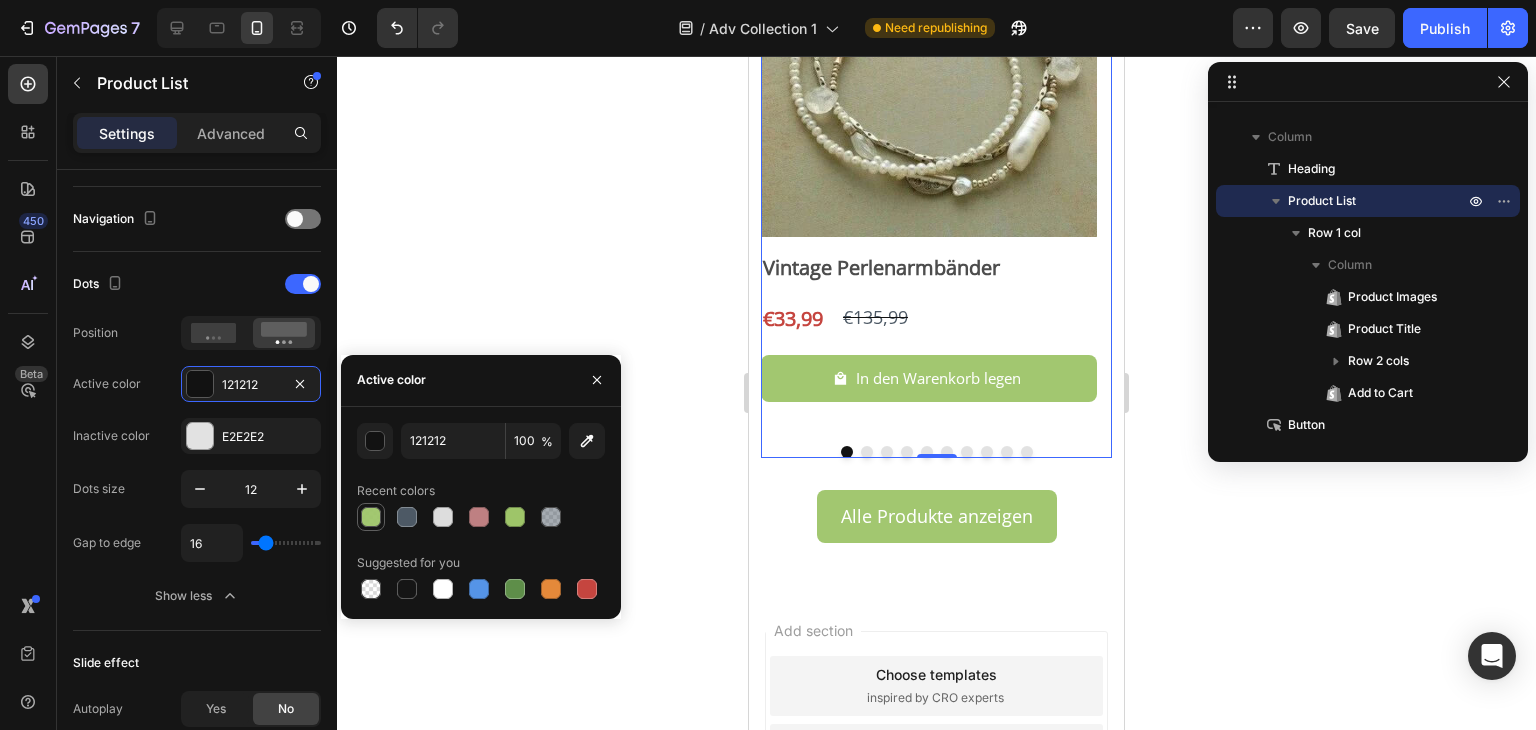 click at bounding box center [371, 517] 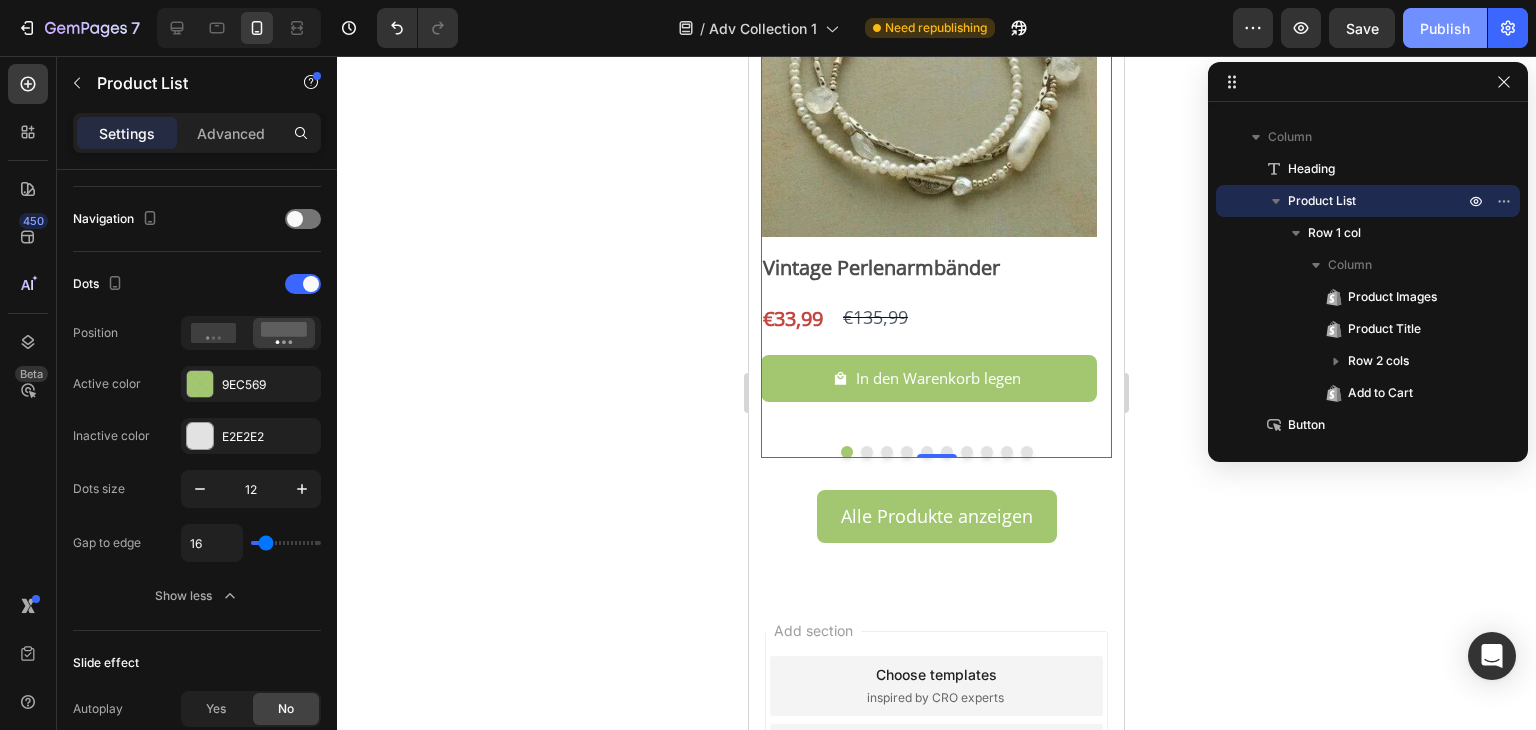 click on "Publish" at bounding box center [1445, 28] 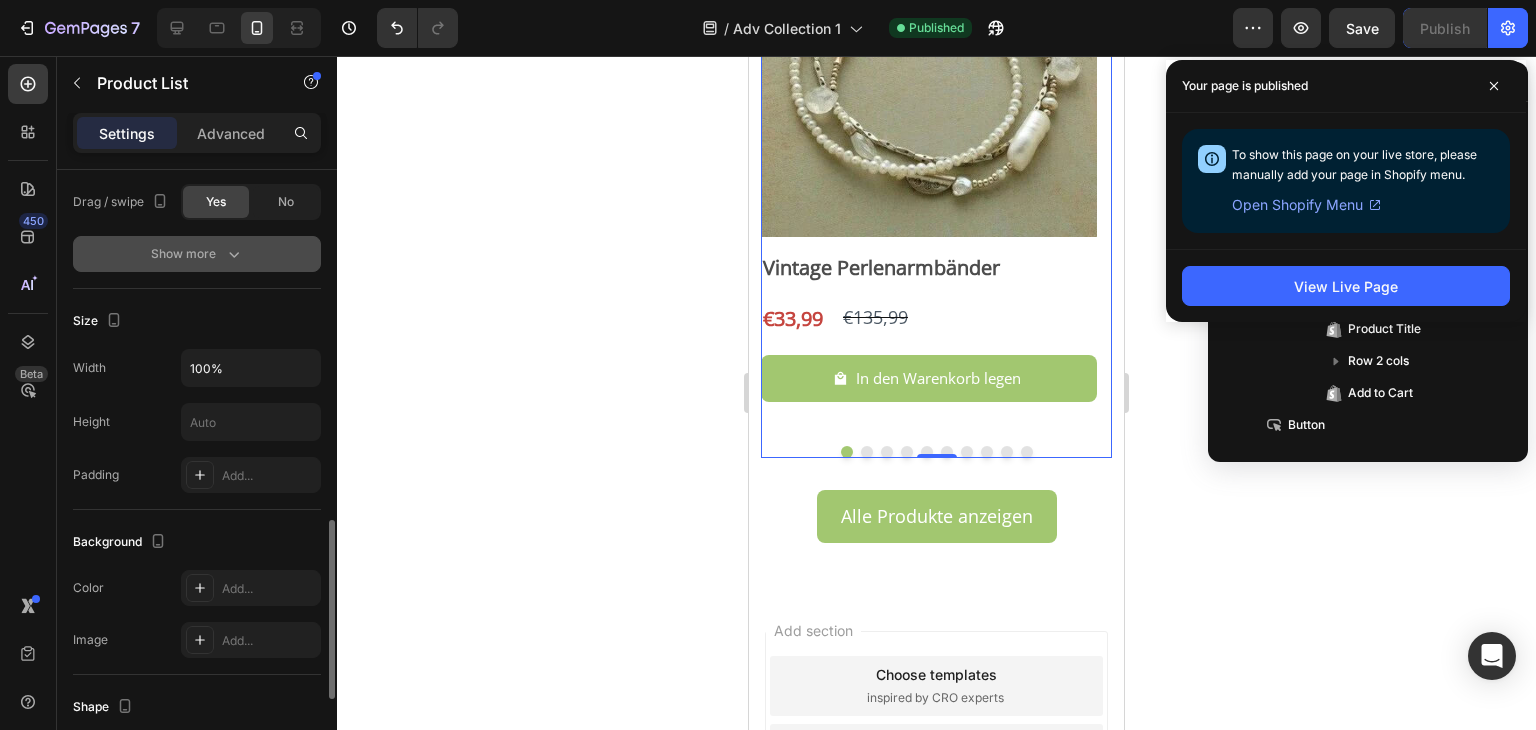 scroll, scrollTop: 1197, scrollLeft: 0, axis: vertical 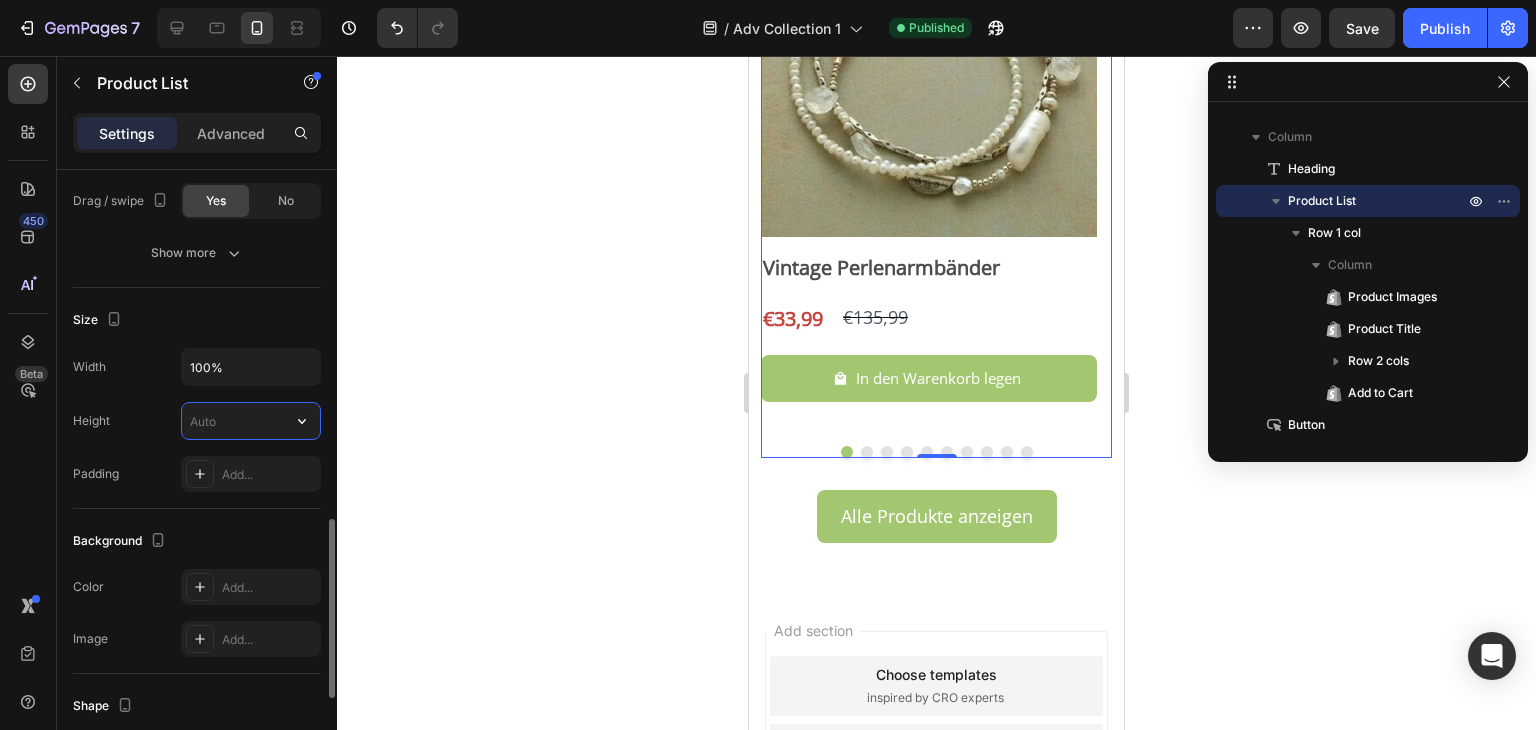 click at bounding box center (251, 421) 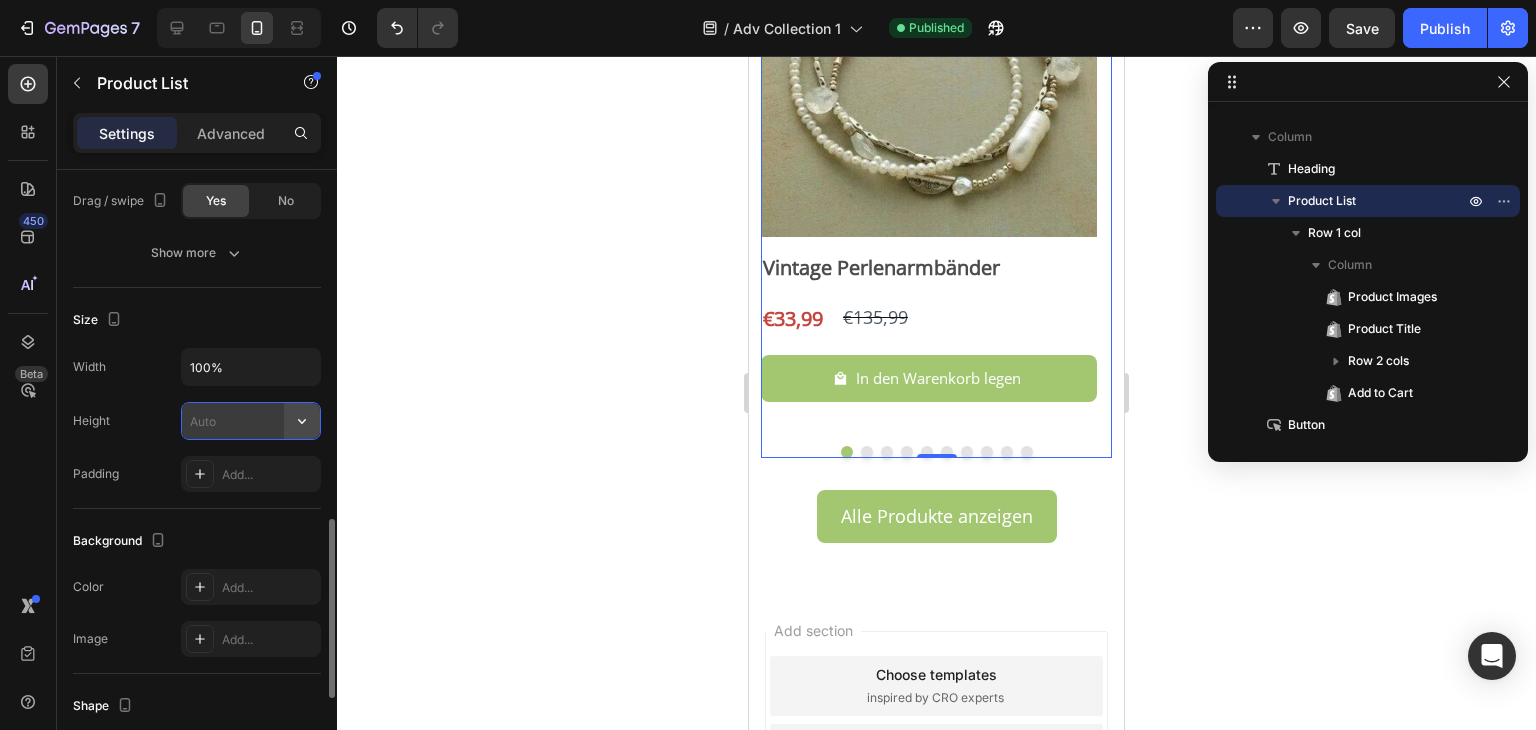 click 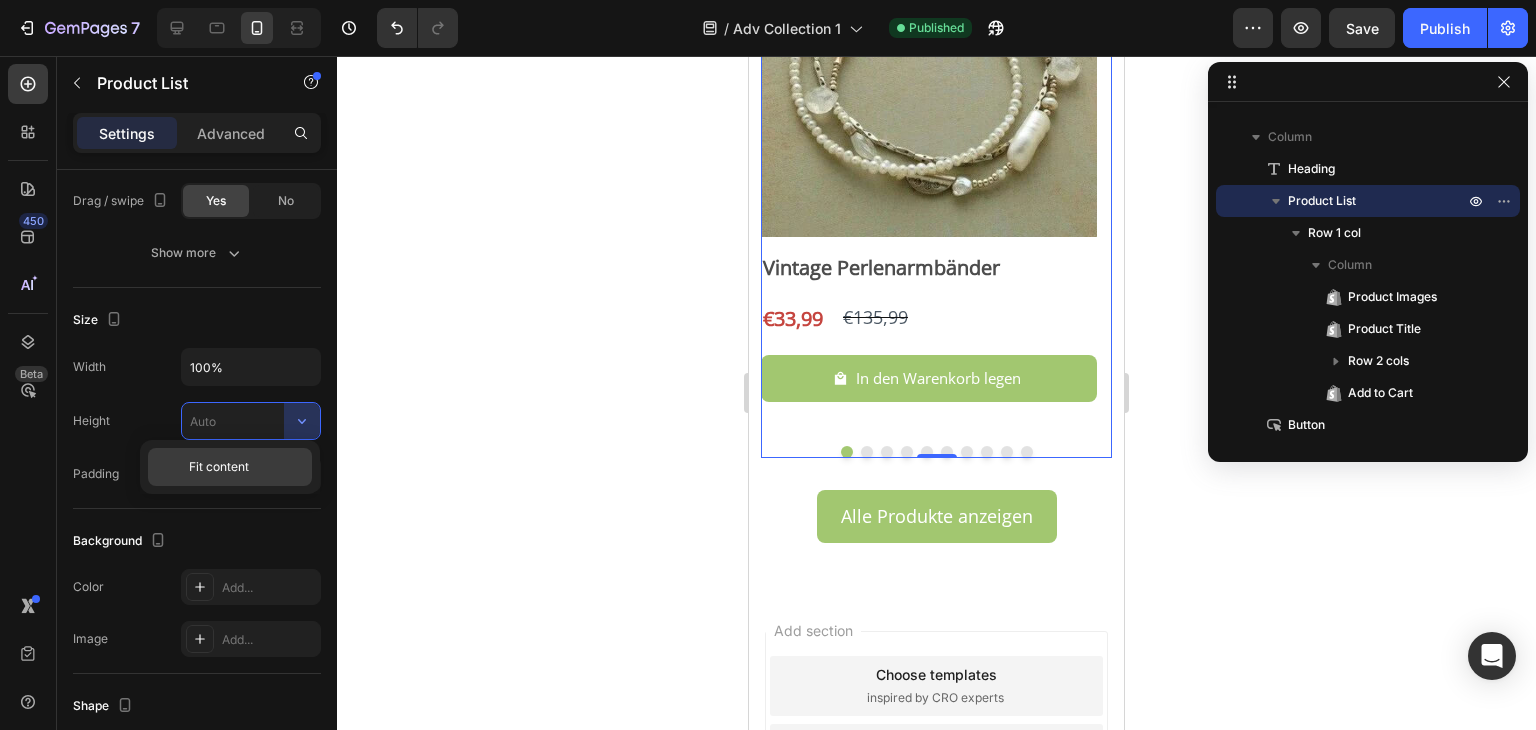 click on "Fit content" at bounding box center [219, 467] 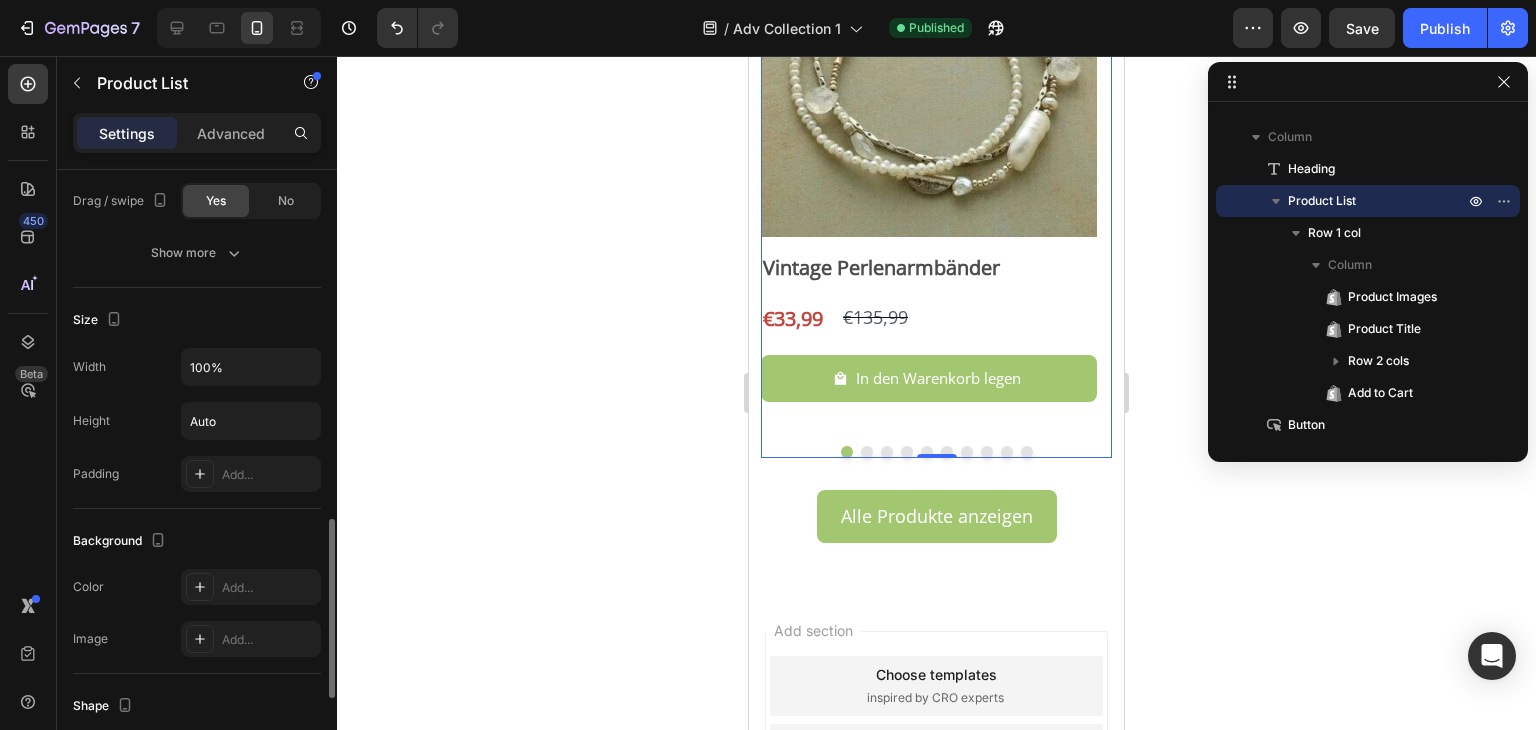 click on "Height Auto" at bounding box center (197, 421) 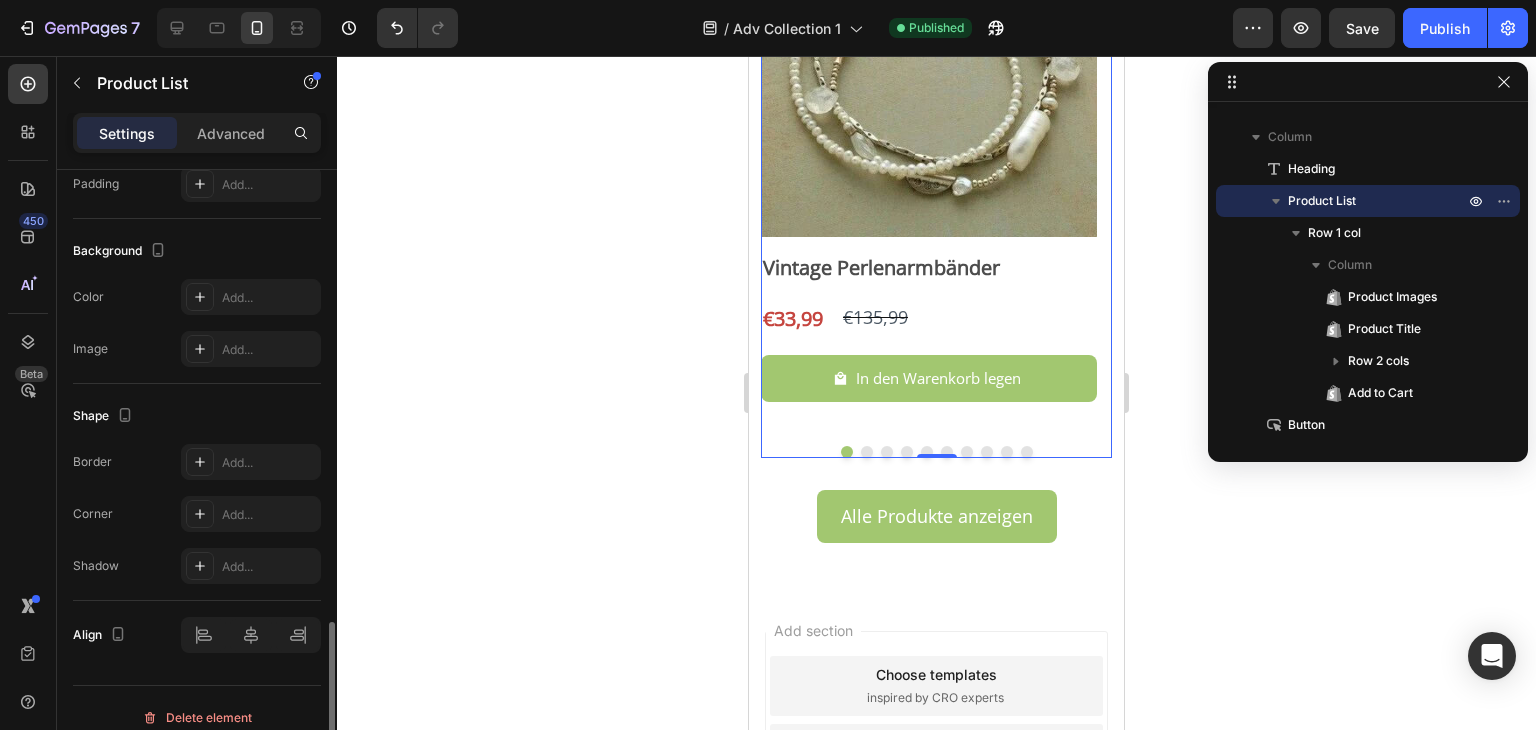 scroll, scrollTop: 1501, scrollLeft: 0, axis: vertical 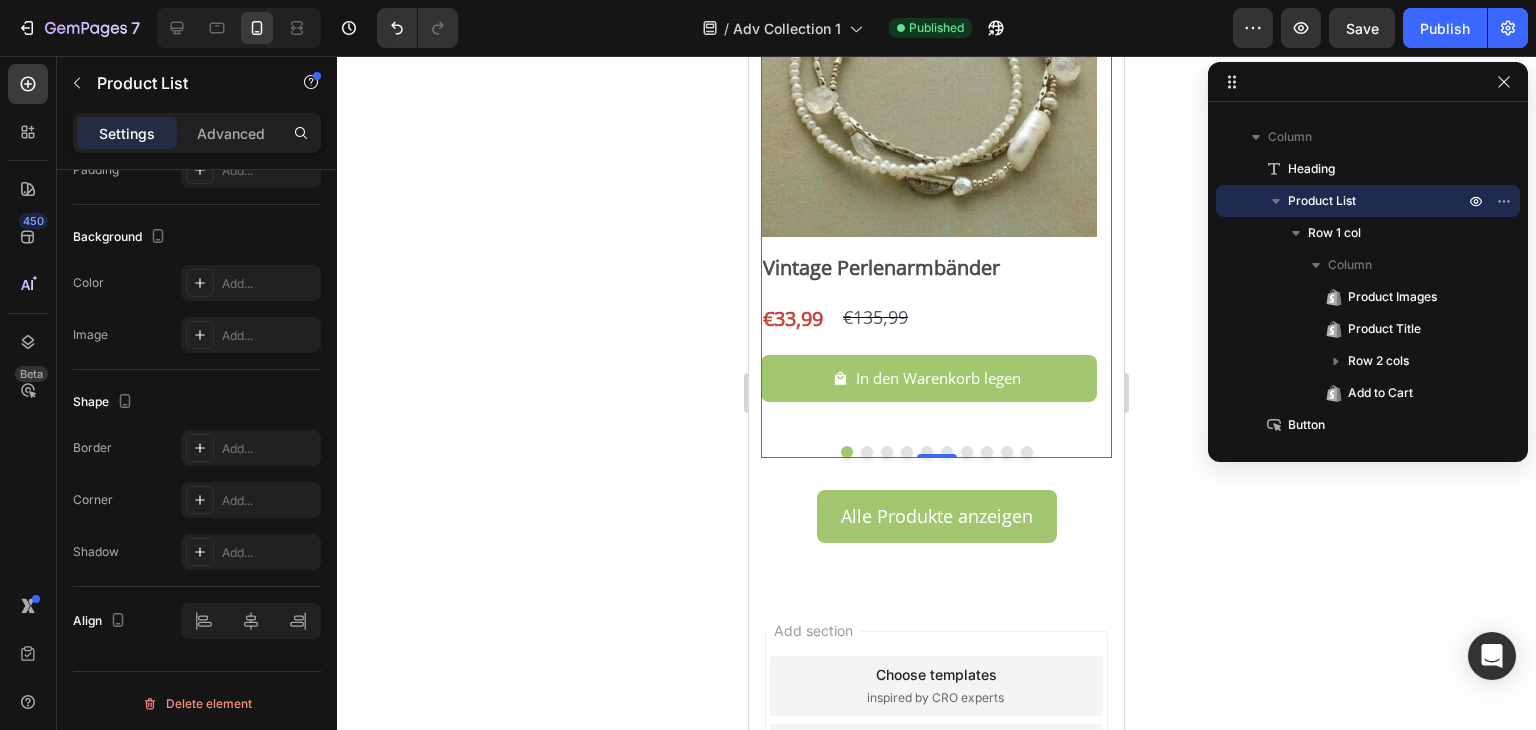 click on "7  Version history  /  Adv Collection 1 Published Preview  Save   Publish" 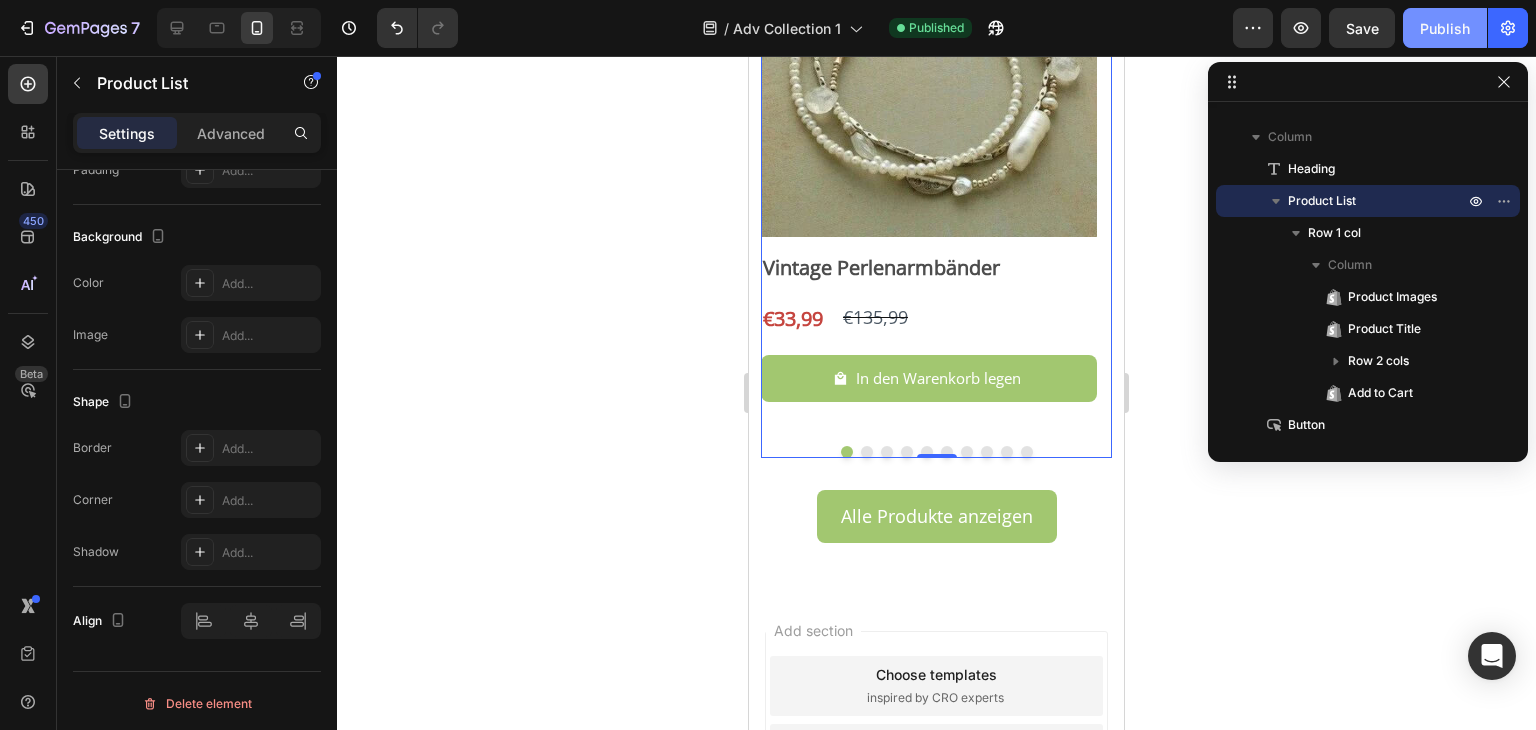 click on "Publish" at bounding box center [1445, 28] 